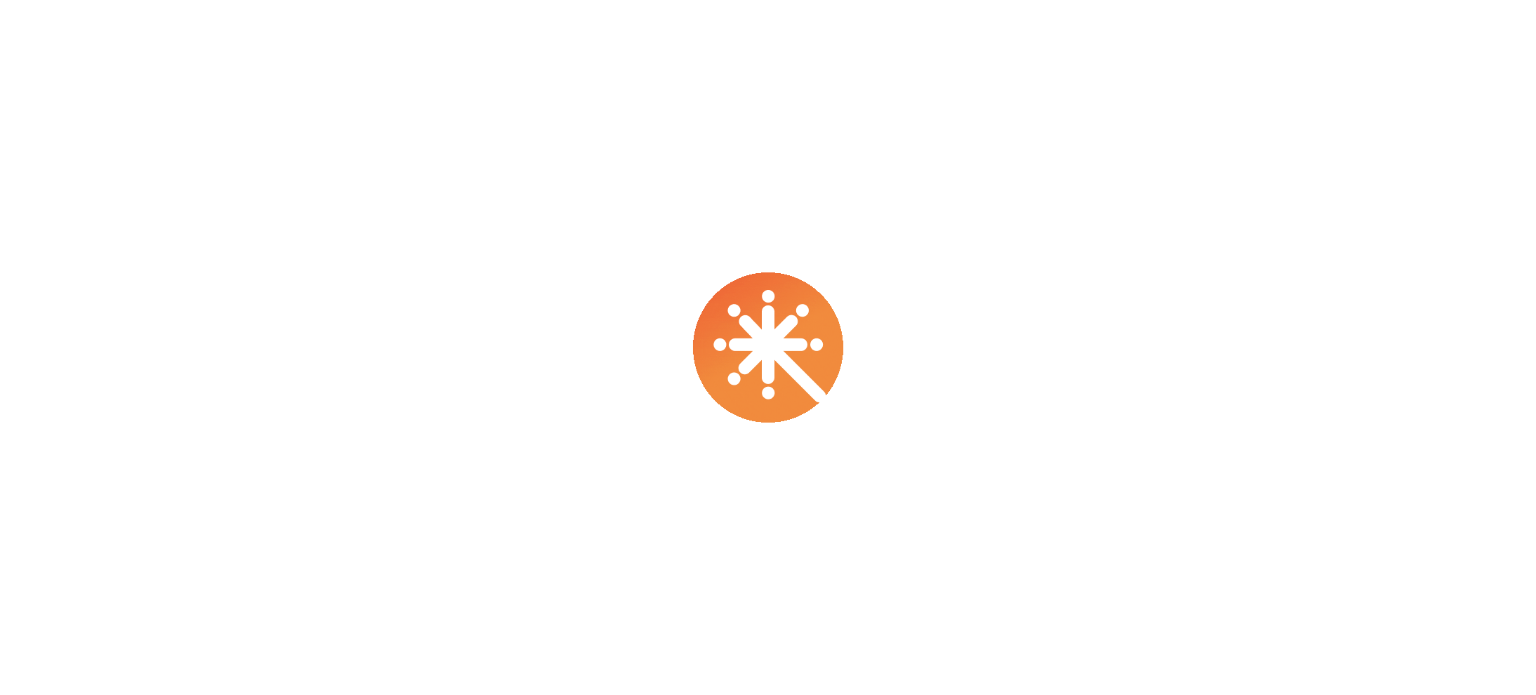 scroll, scrollTop: 0, scrollLeft: 0, axis: both 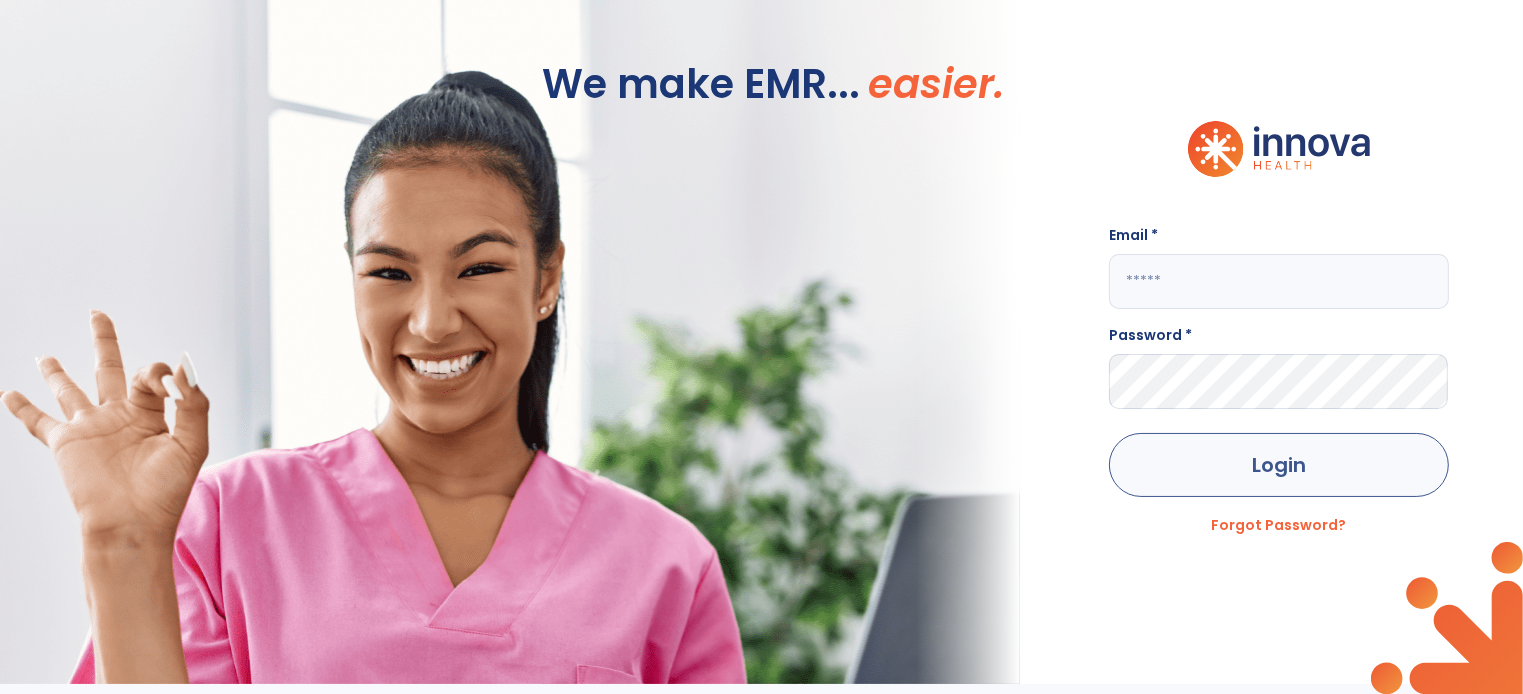 type on "**********" 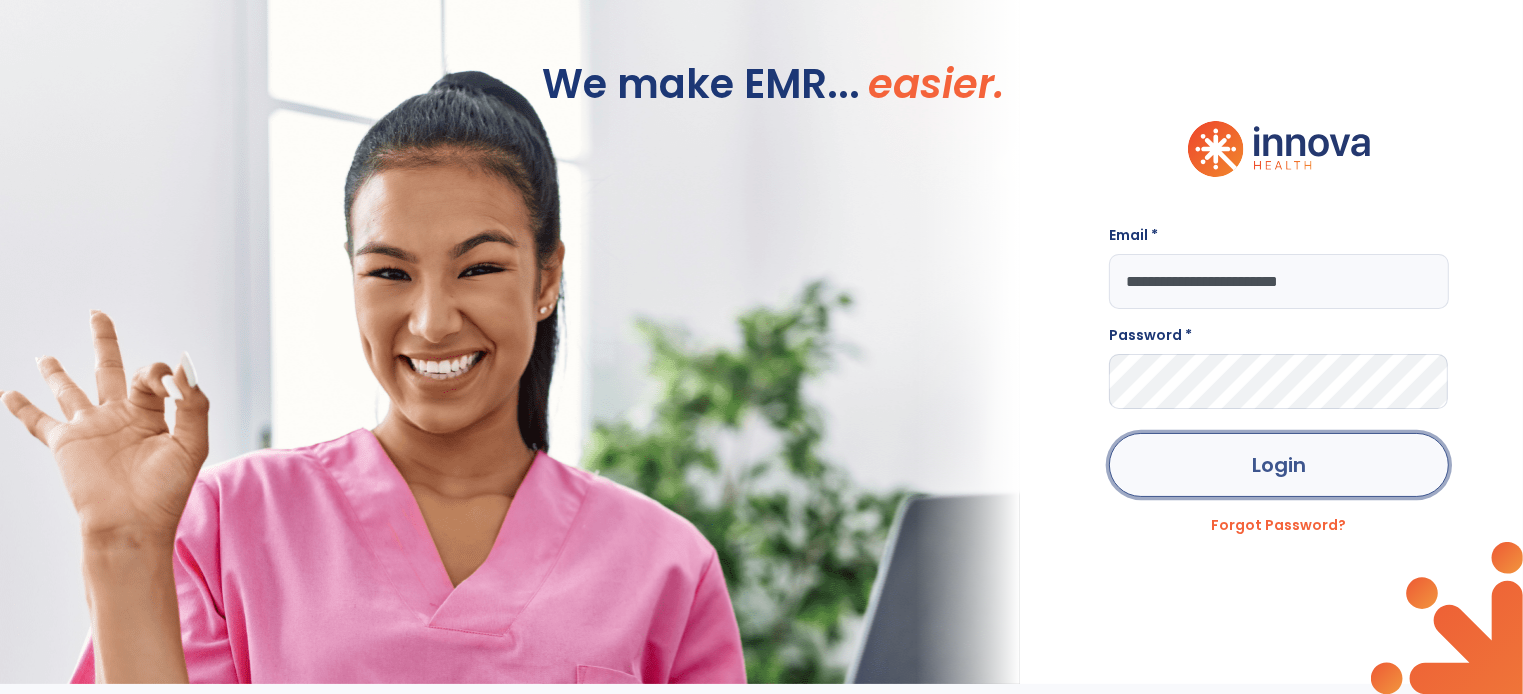 click on "Login" 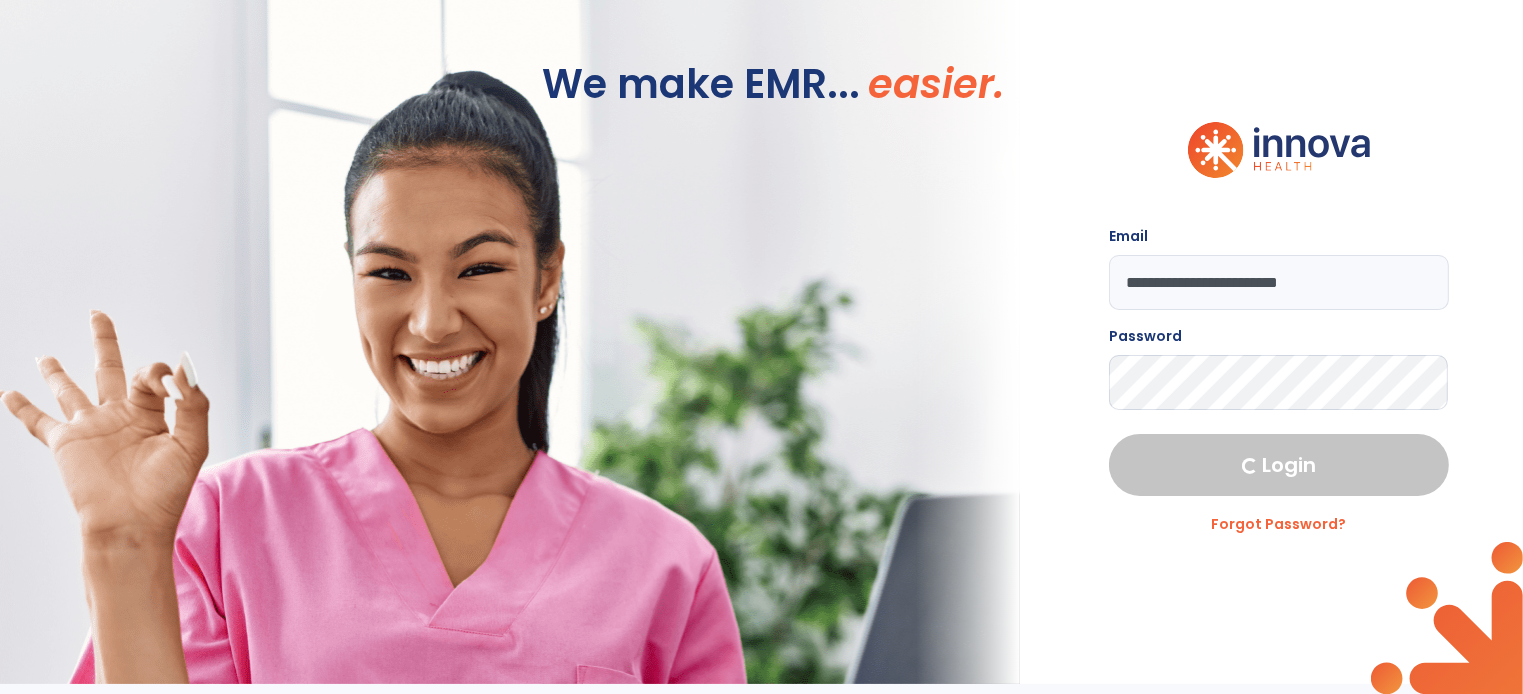 select on "***" 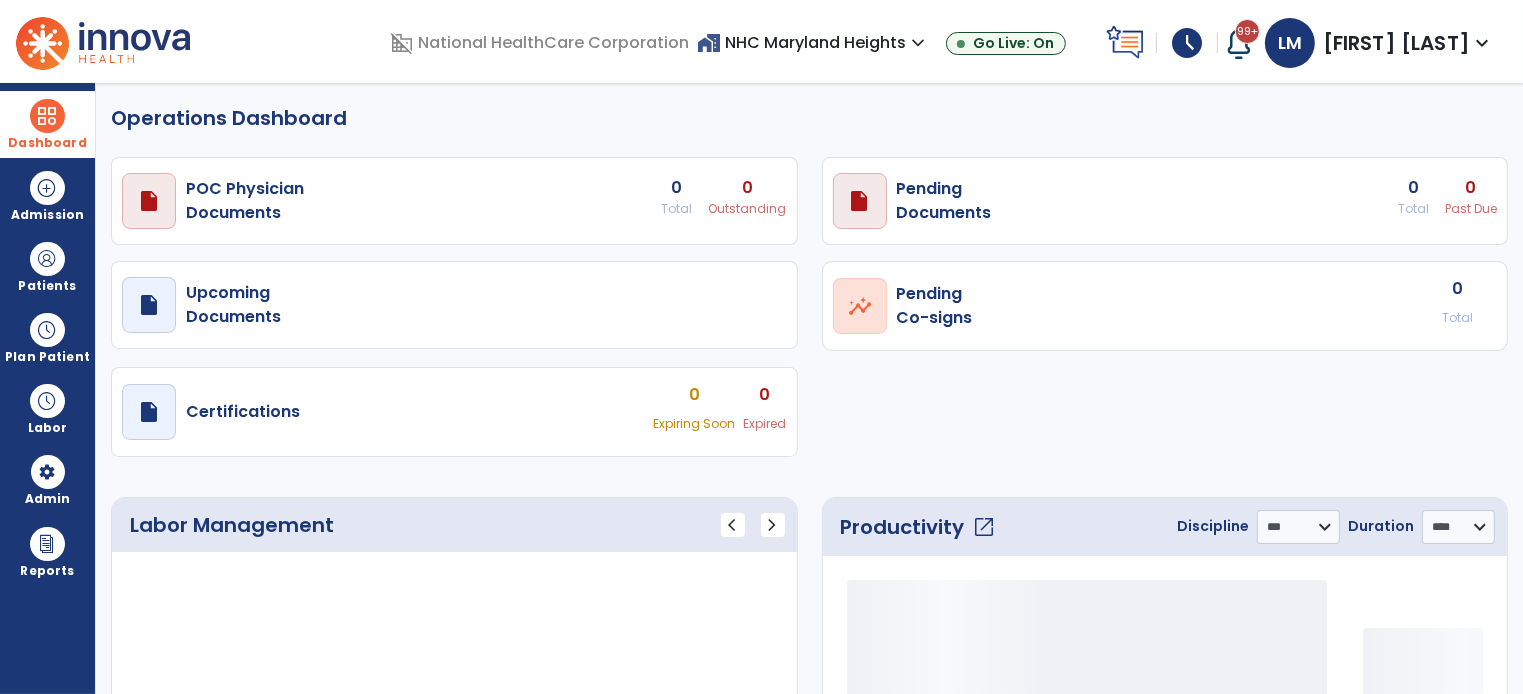select on "***" 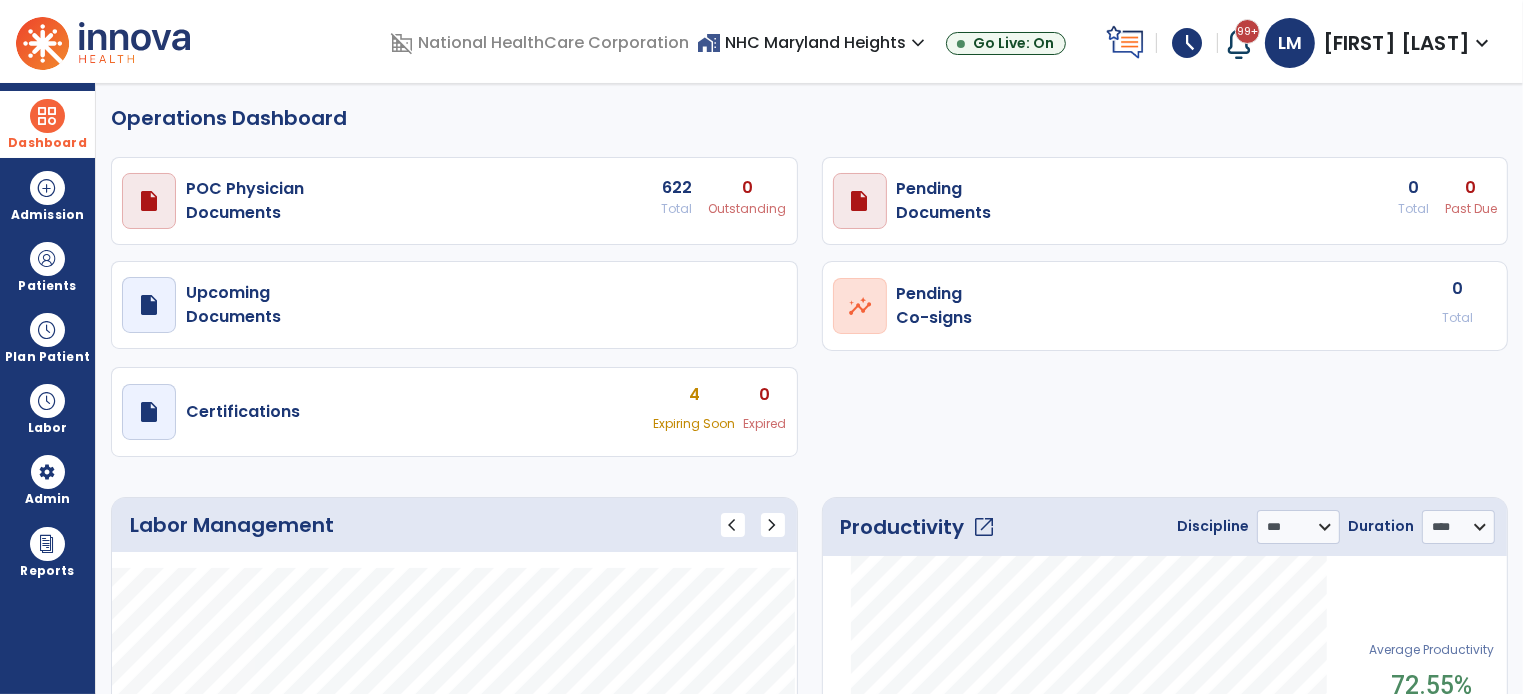 click at bounding box center (47, 116) 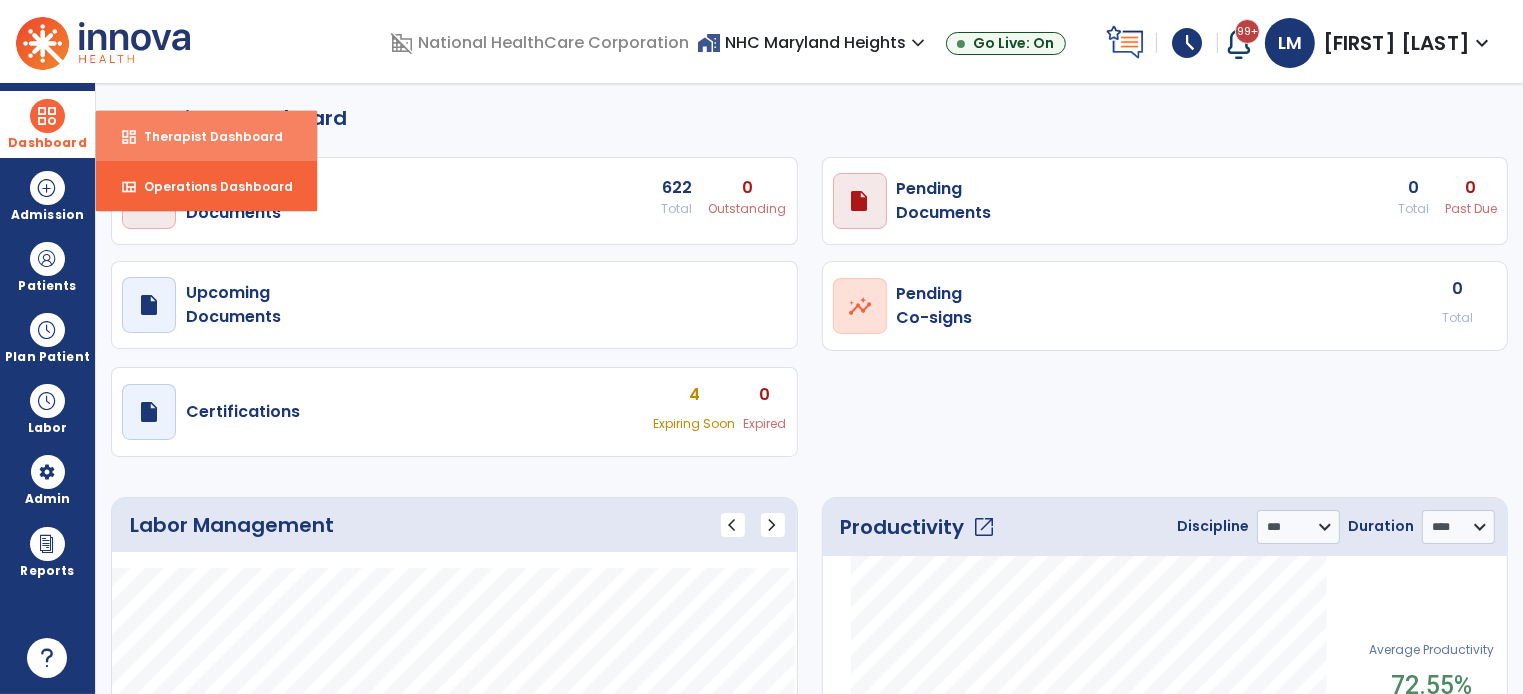 click on "Therapist Dashboard" at bounding box center (205, 136) 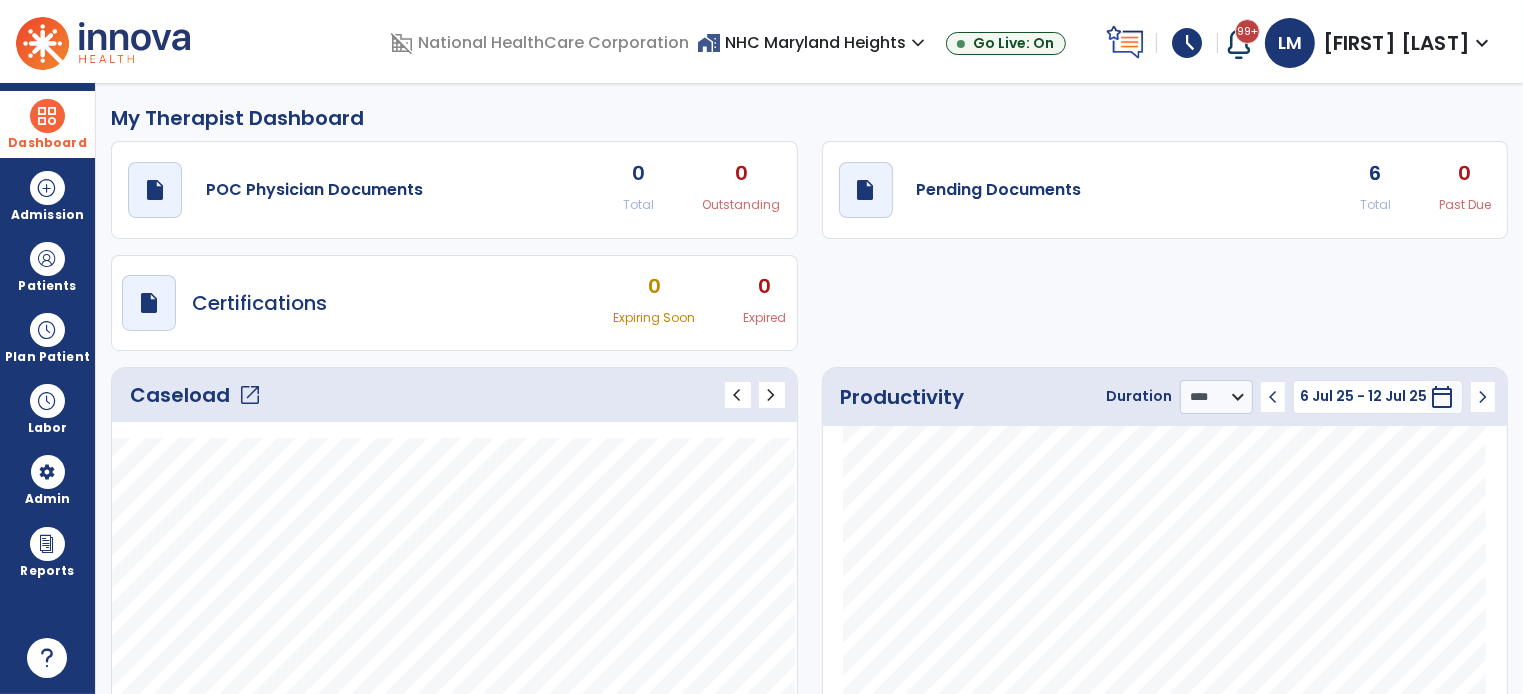 click on "open_in_new" 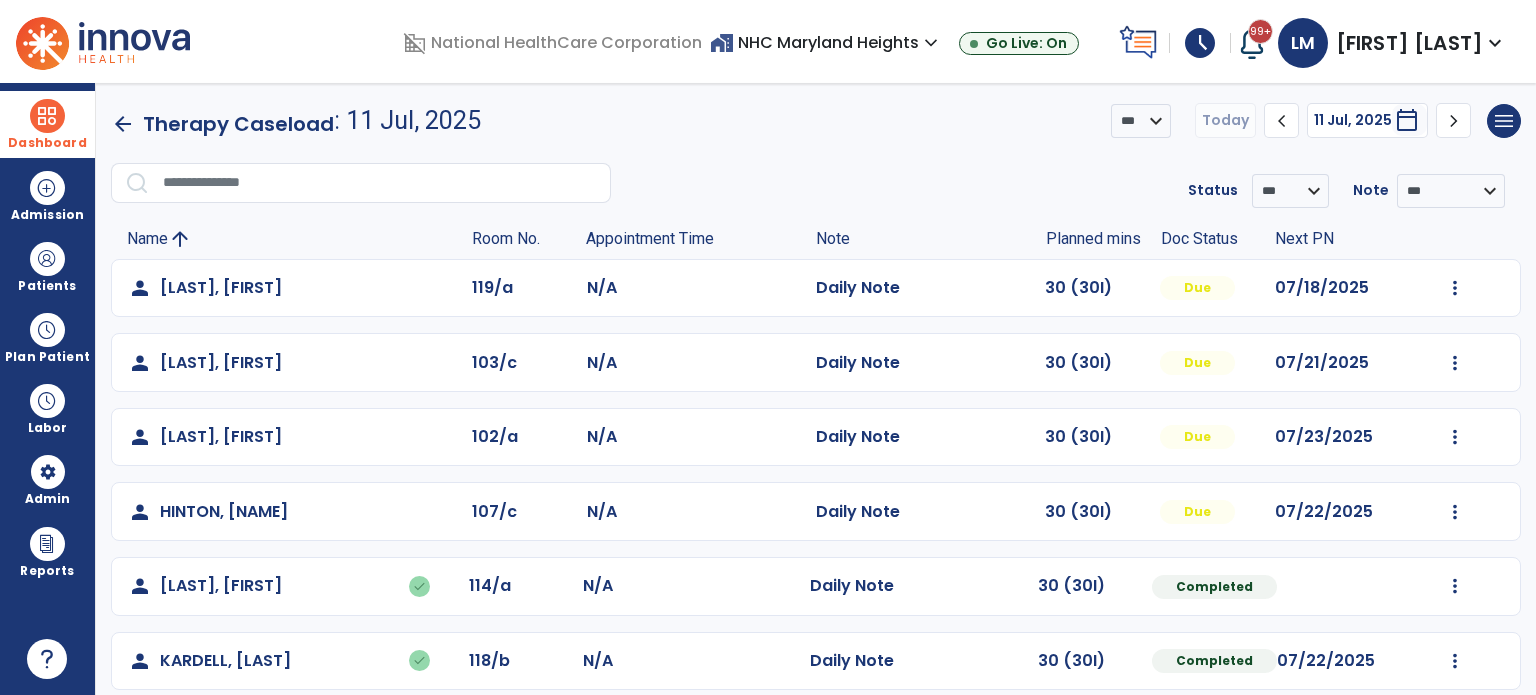 click on "Mark Visit As Complete   Reset Note   Open Document   G + C Mins" 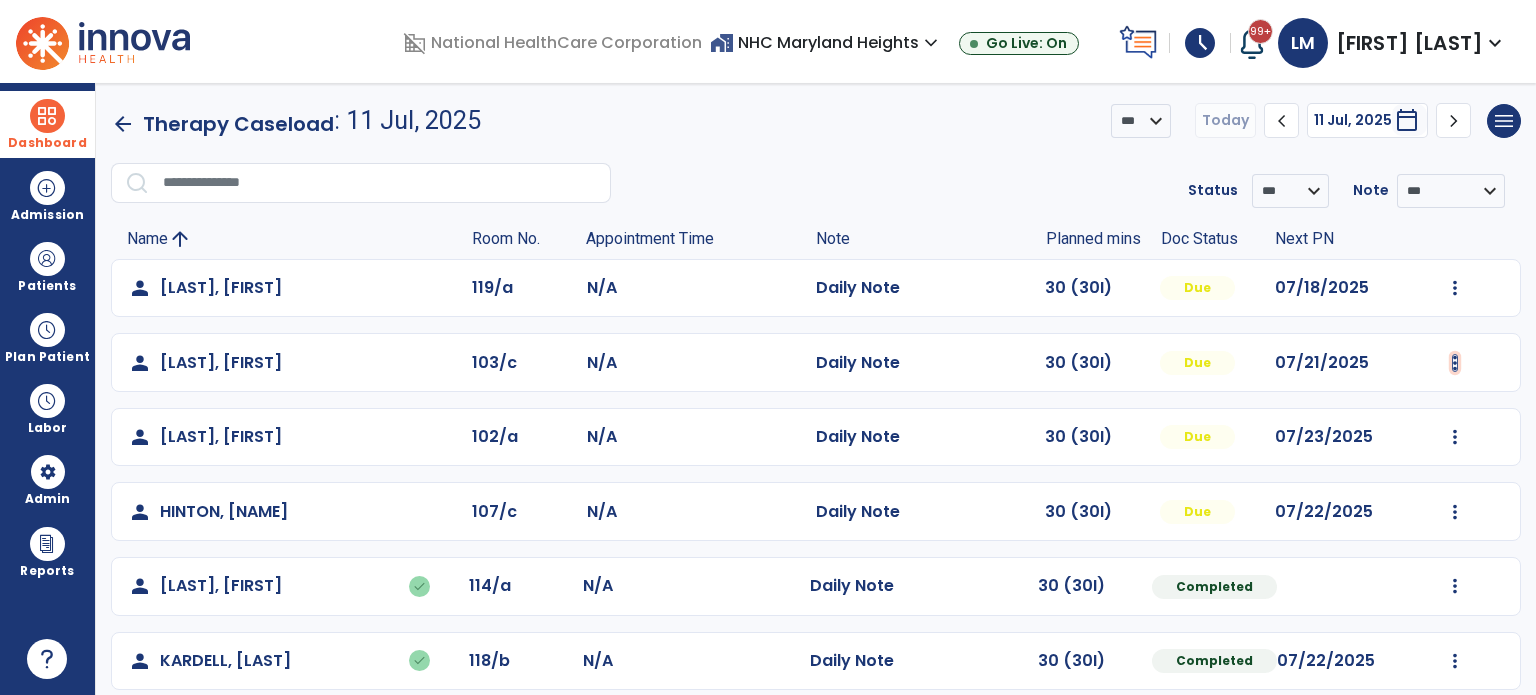 click at bounding box center [1455, 288] 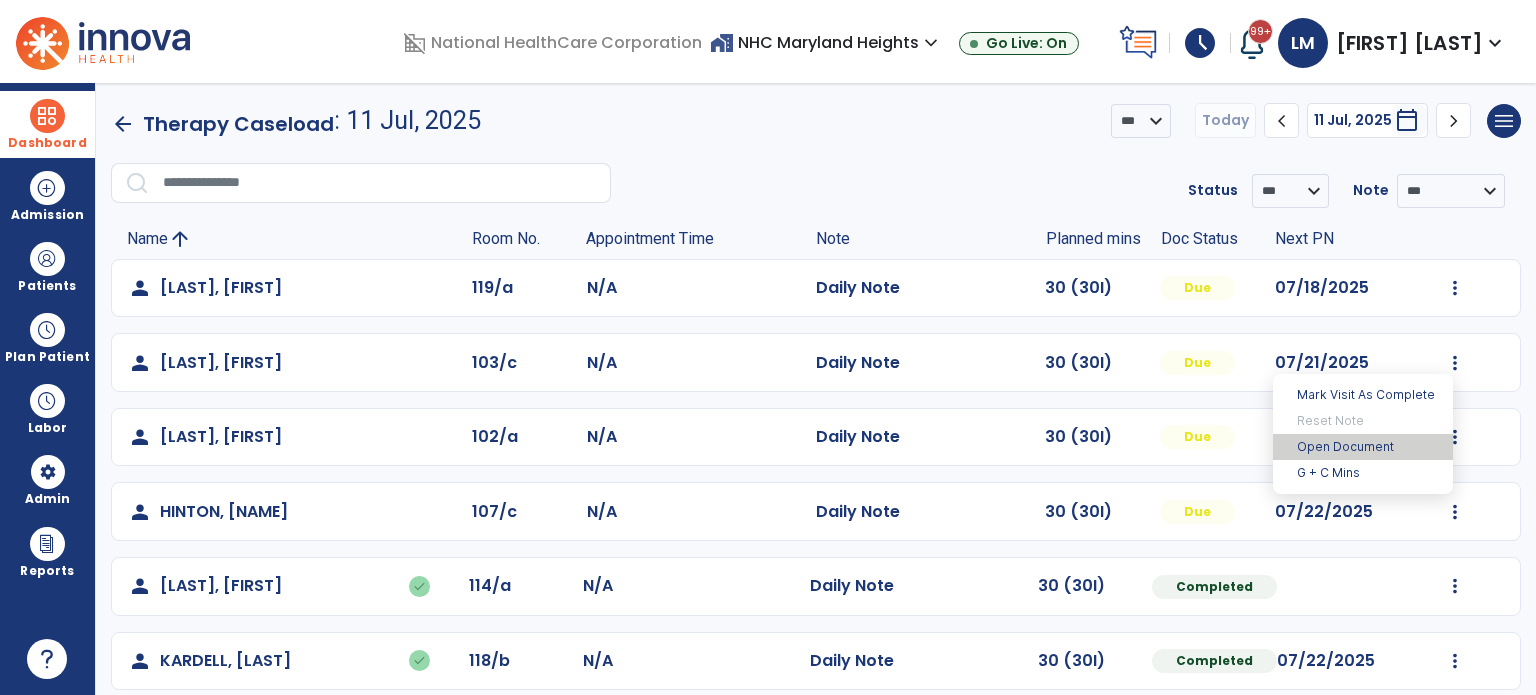 click on "Open Document" at bounding box center (1363, 447) 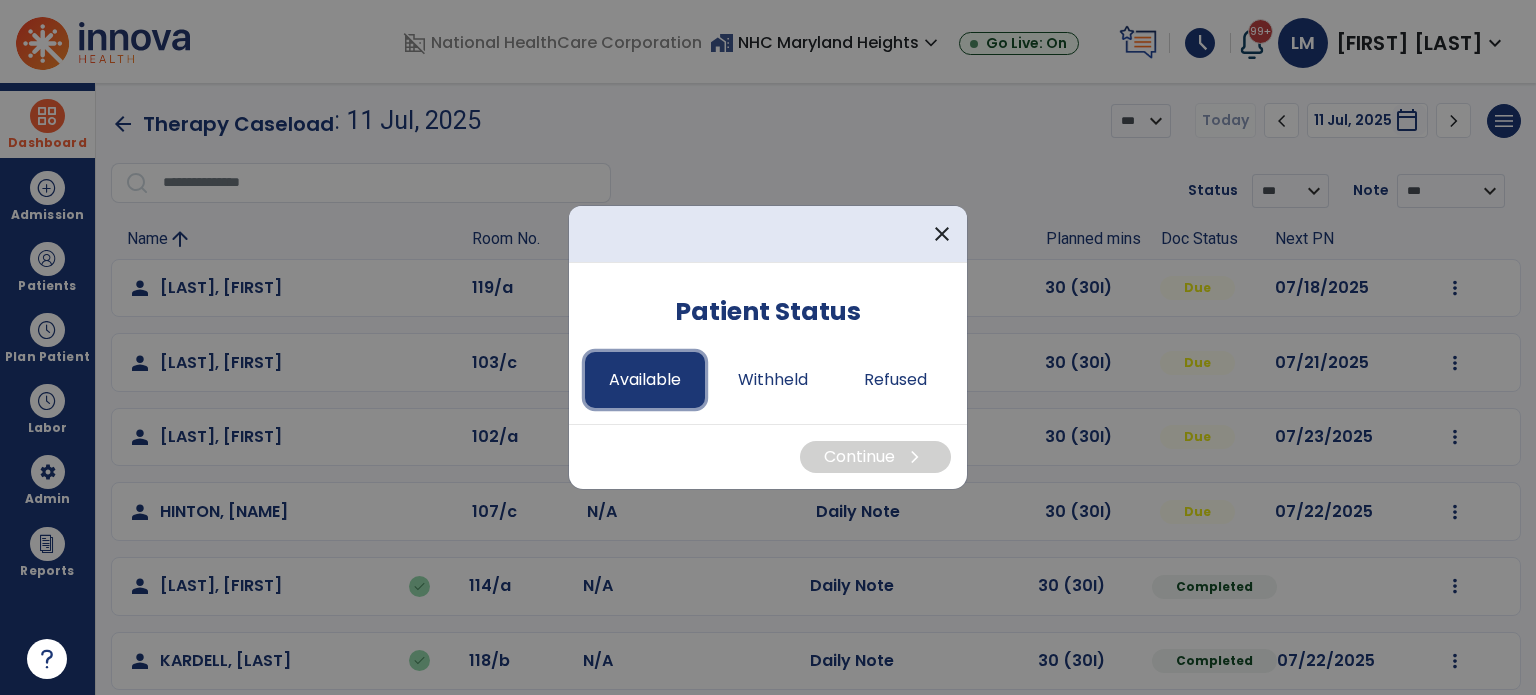 click on "Available" at bounding box center [645, 380] 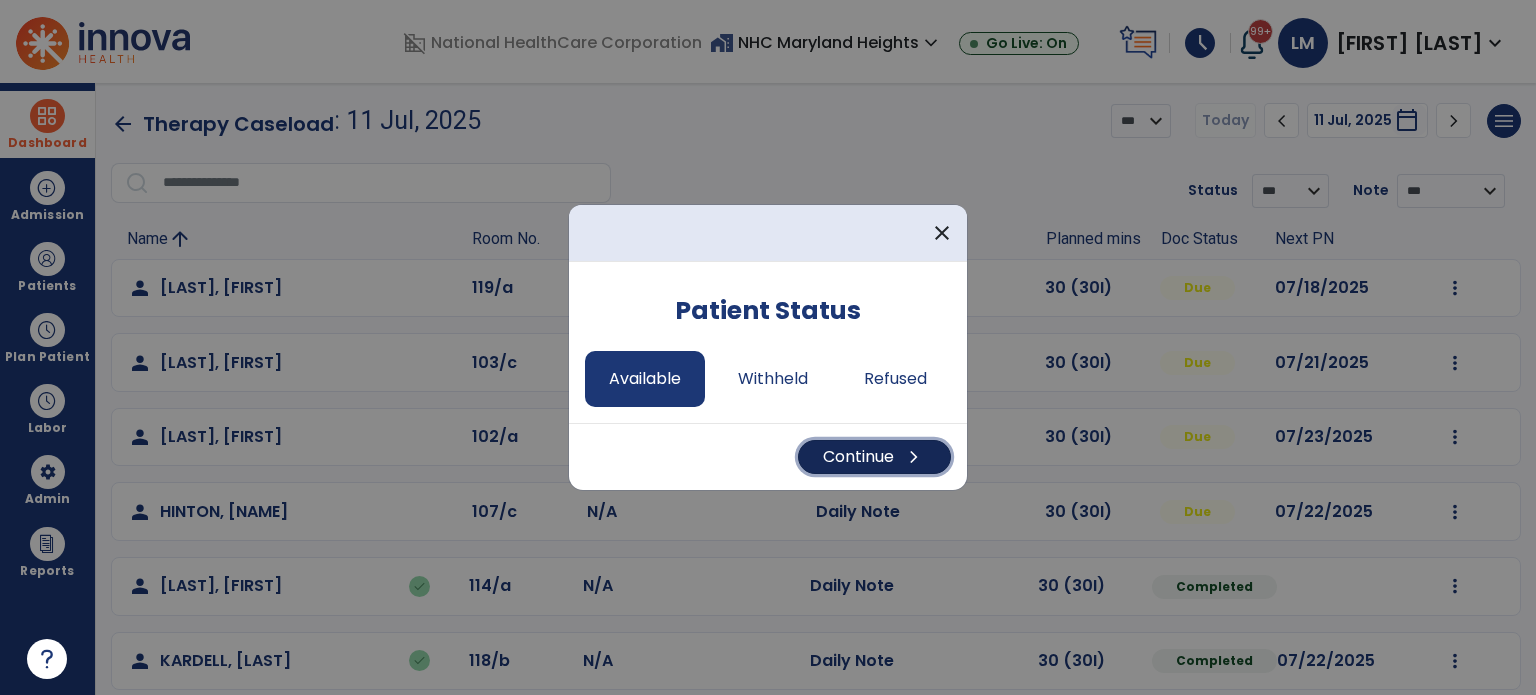 click on "Continue   chevron_right" at bounding box center [874, 457] 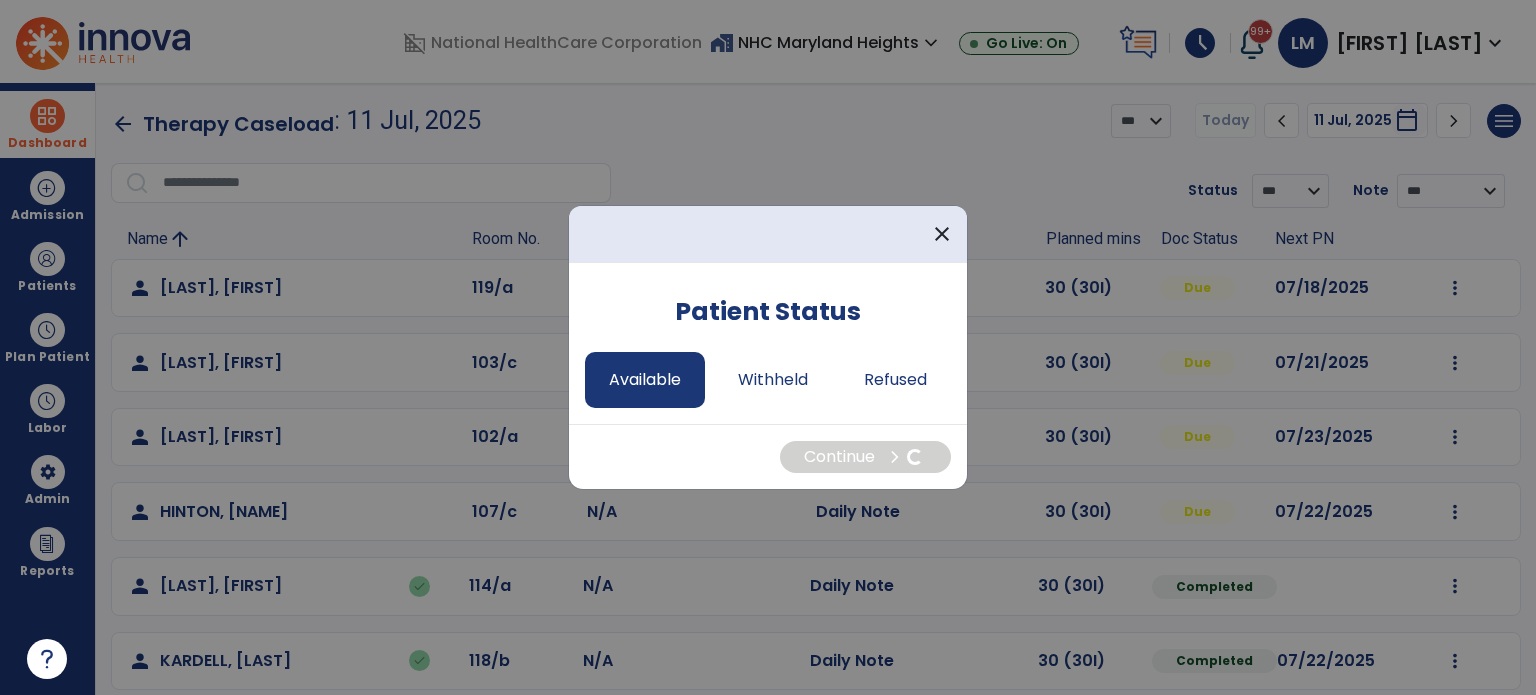 select on "*" 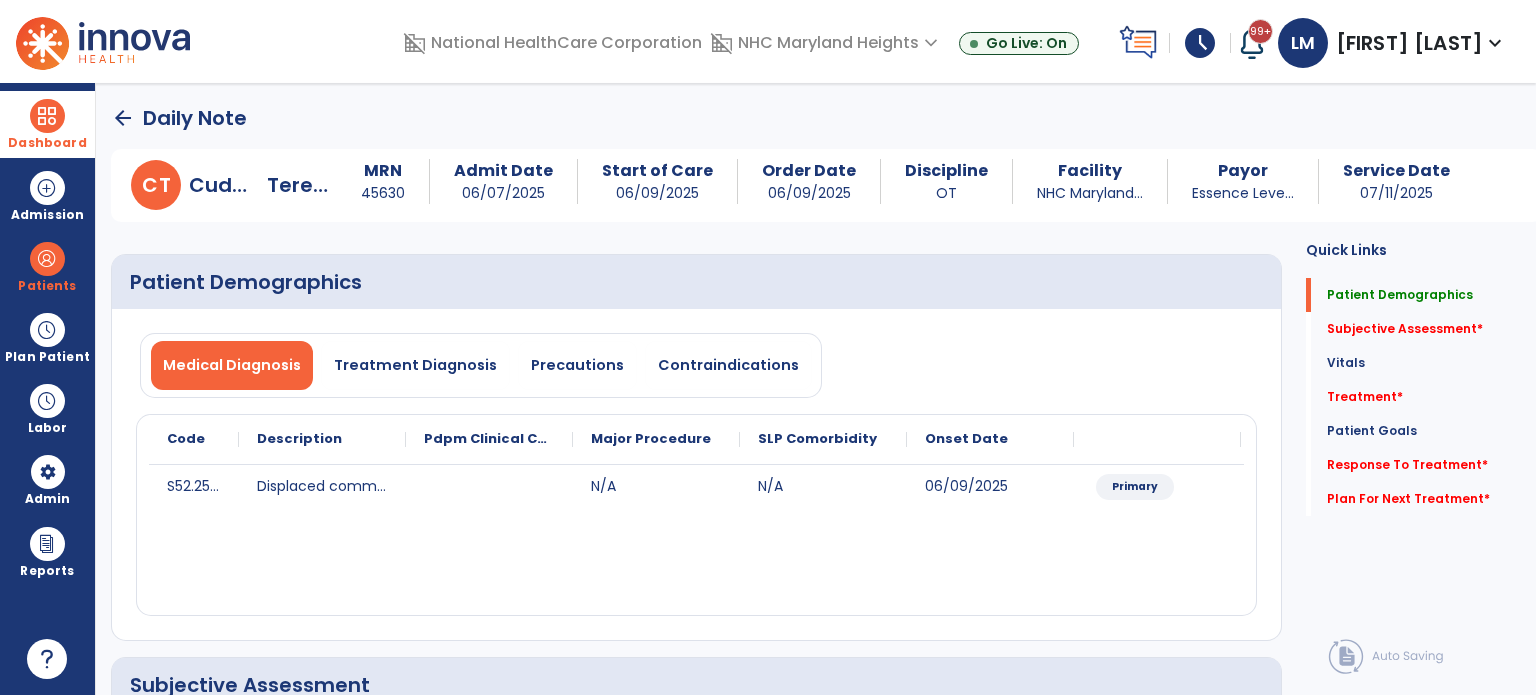 click on "Subjective Assessment   *  Subjective Assessment   *" 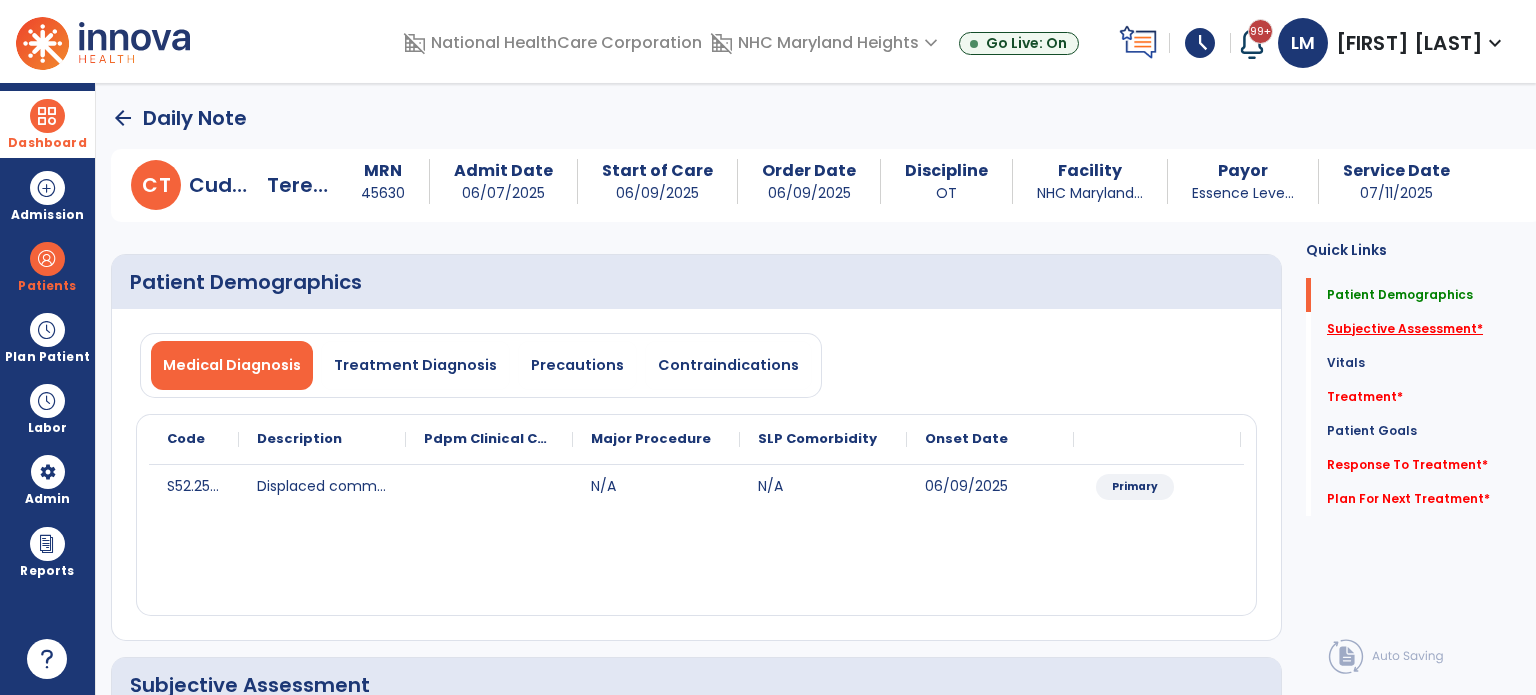 click on "Subjective Assessment   *" 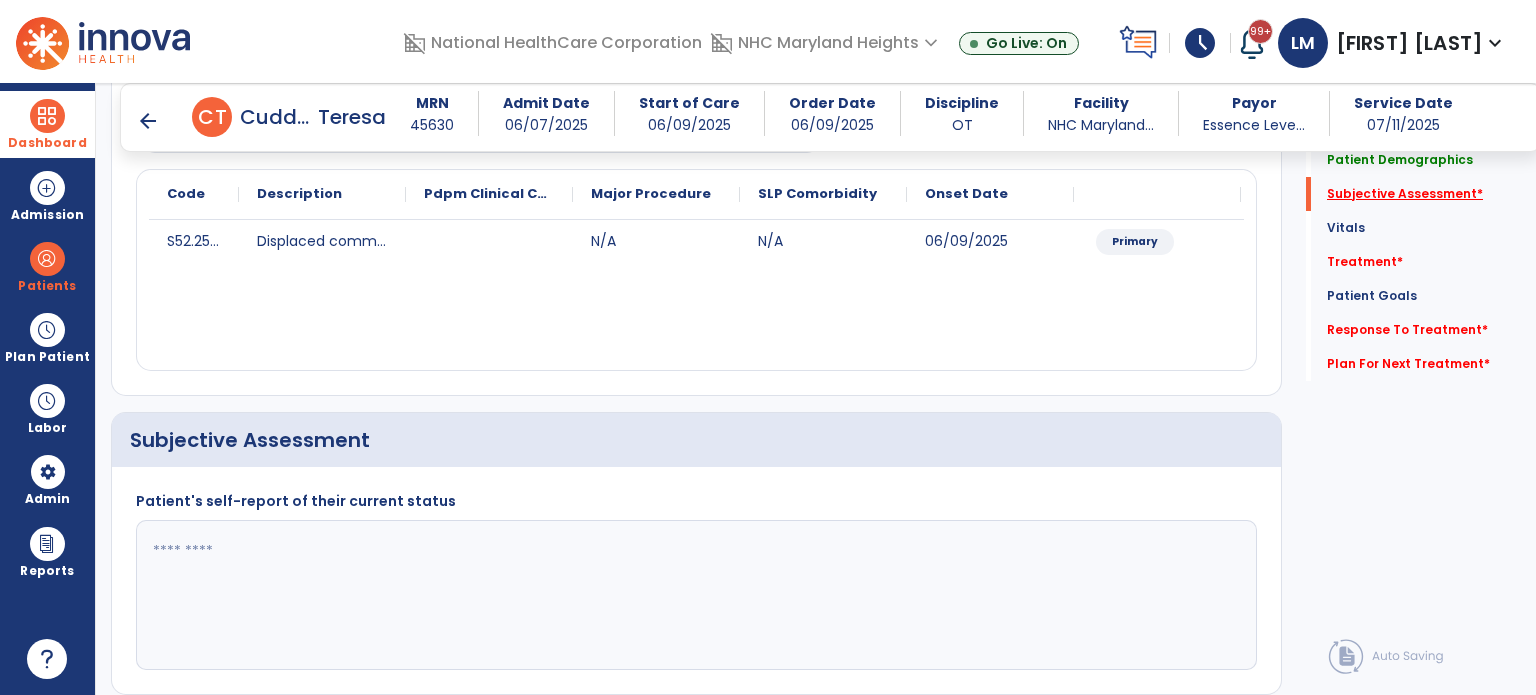 scroll, scrollTop: 408, scrollLeft: 0, axis: vertical 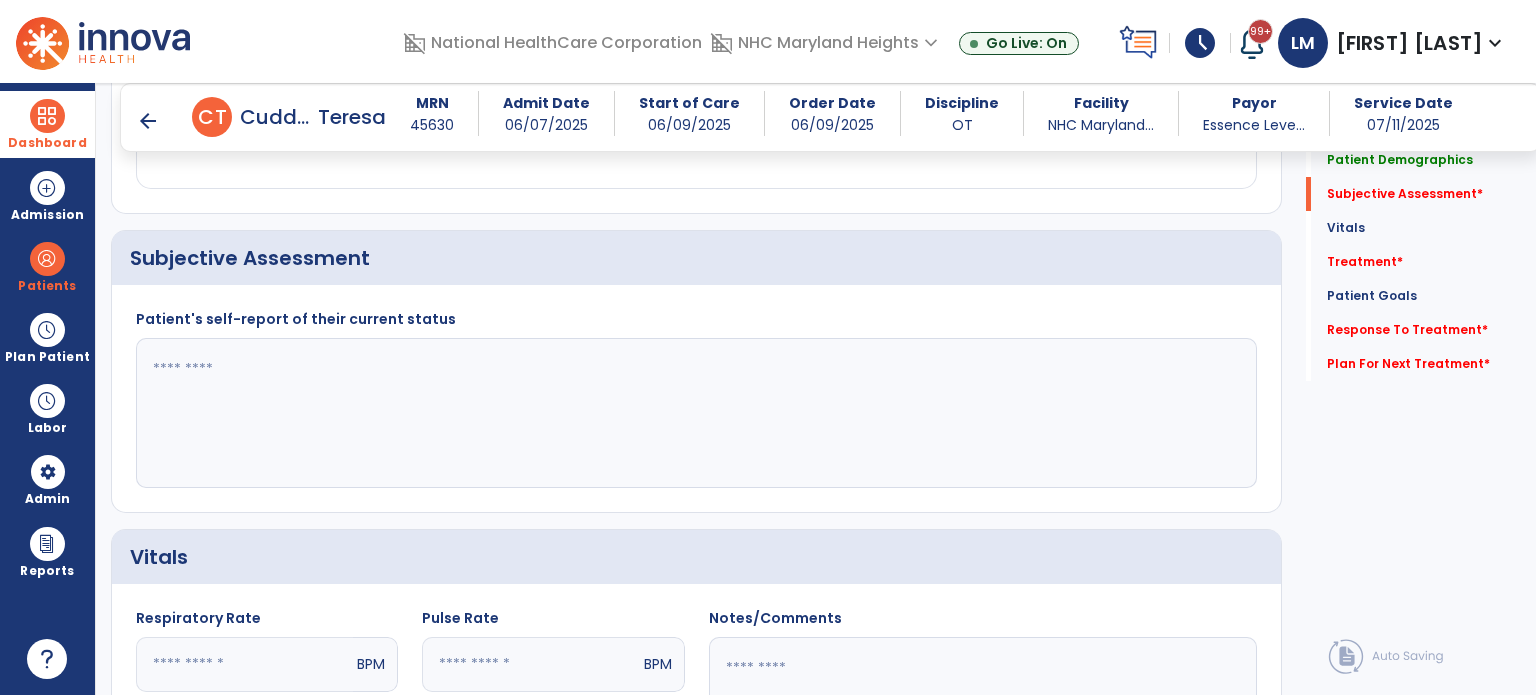 click 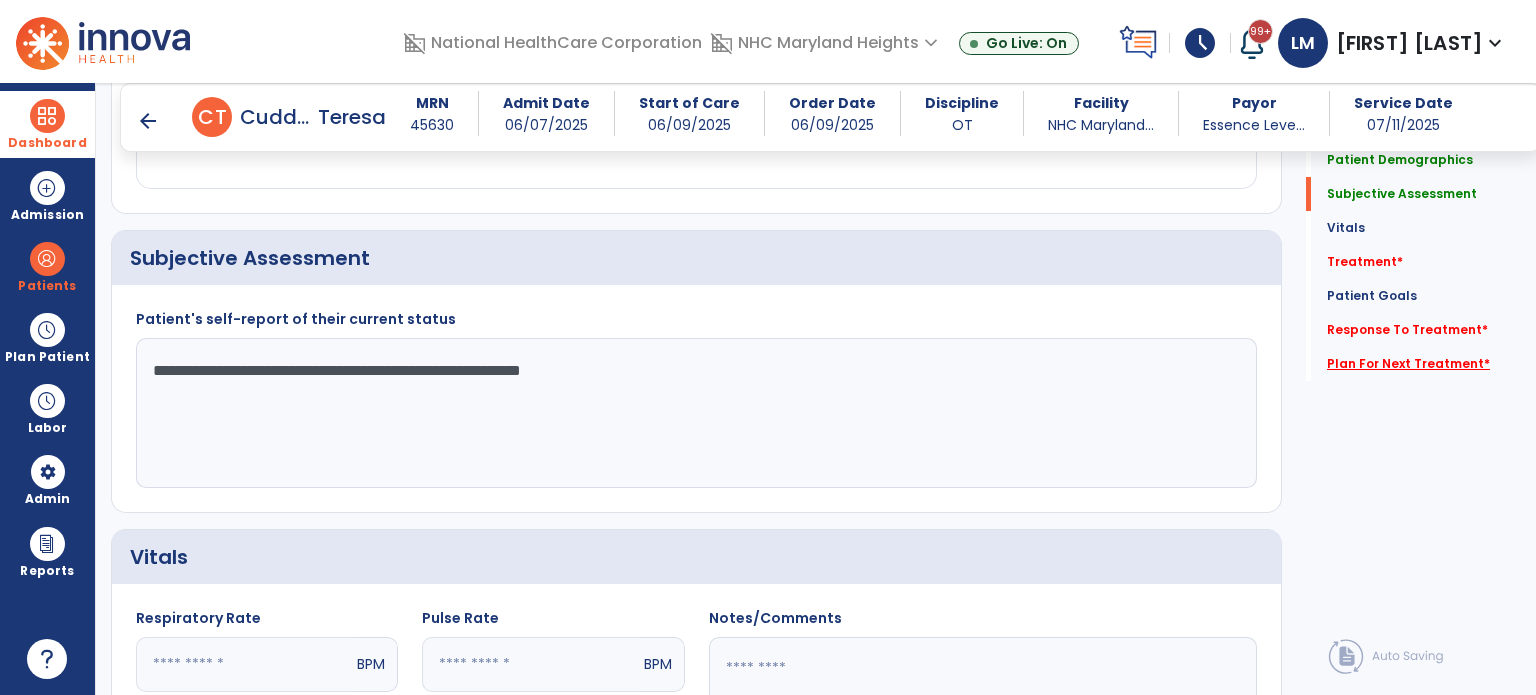type on "**********" 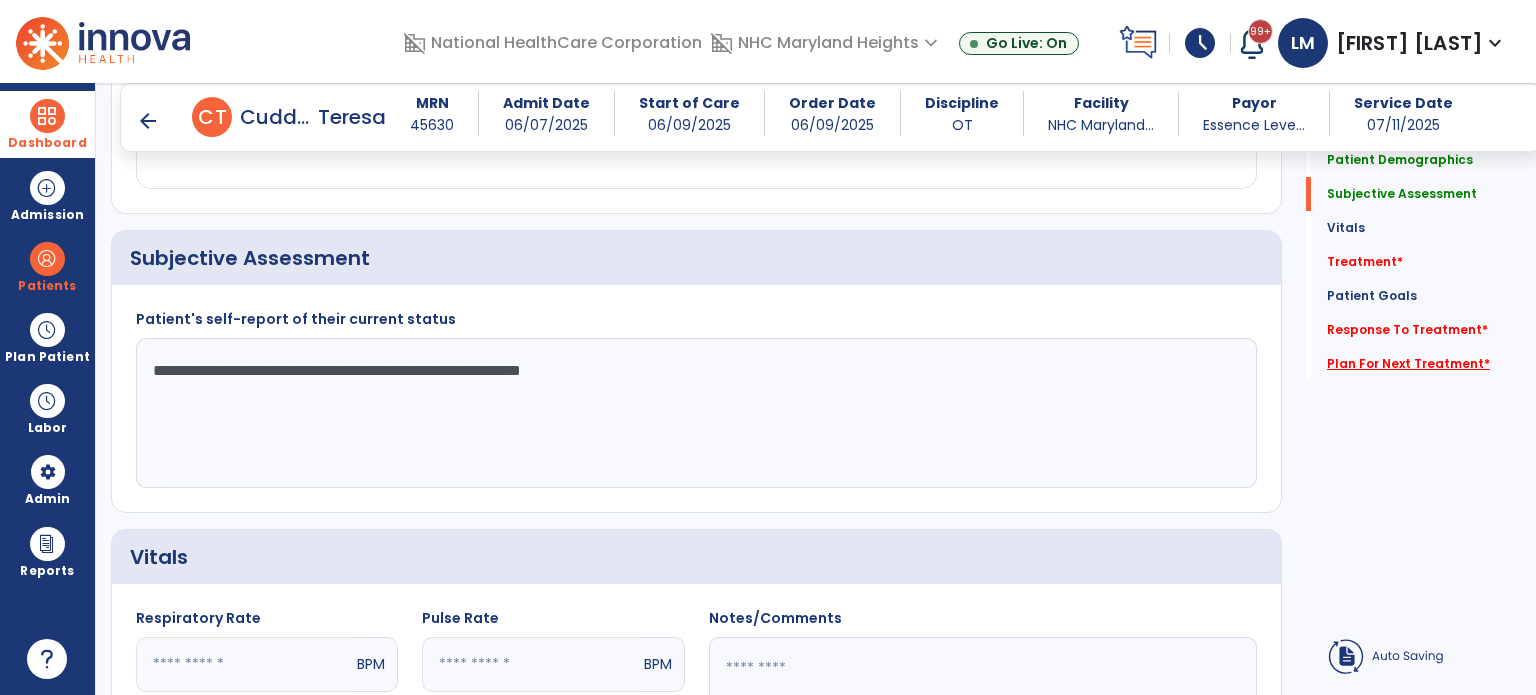 click on "Plan For Next Treatment   *" 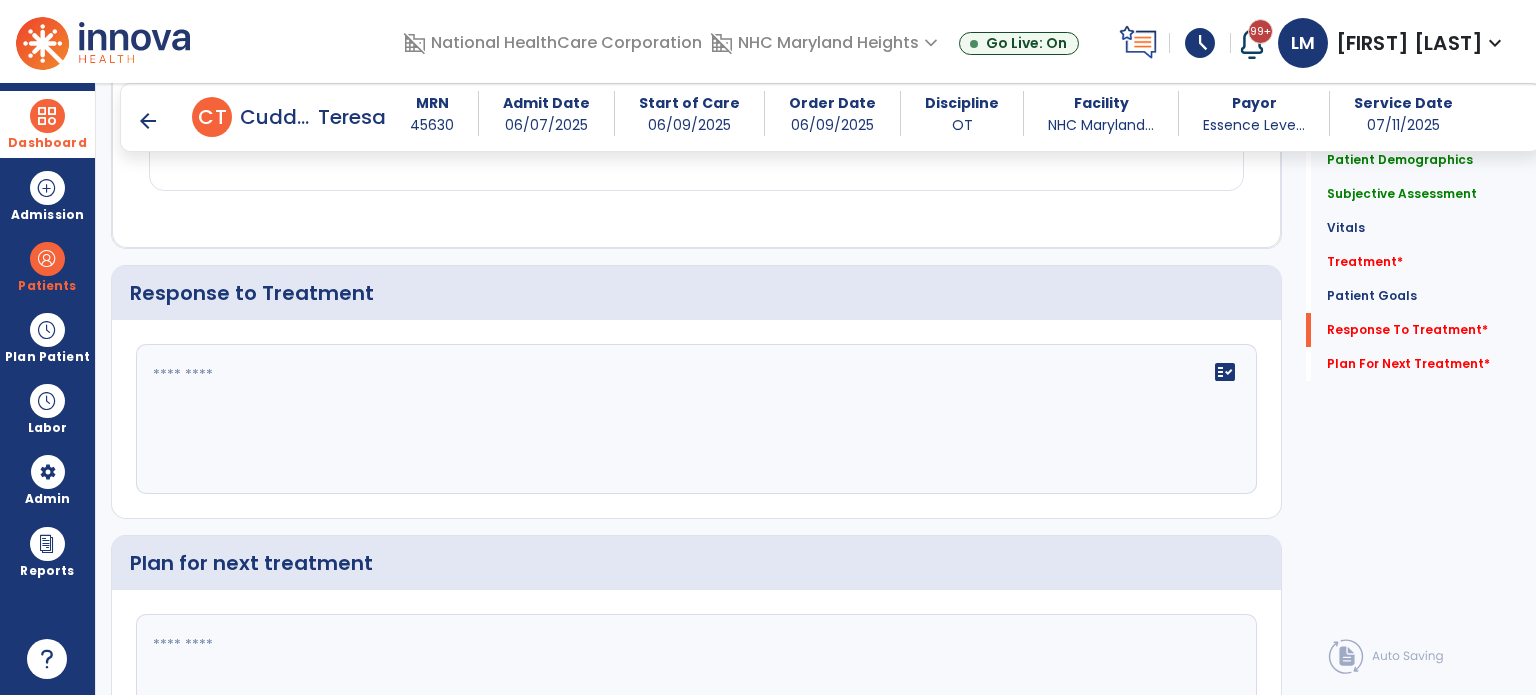 scroll, scrollTop: 2458, scrollLeft: 0, axis: vertical 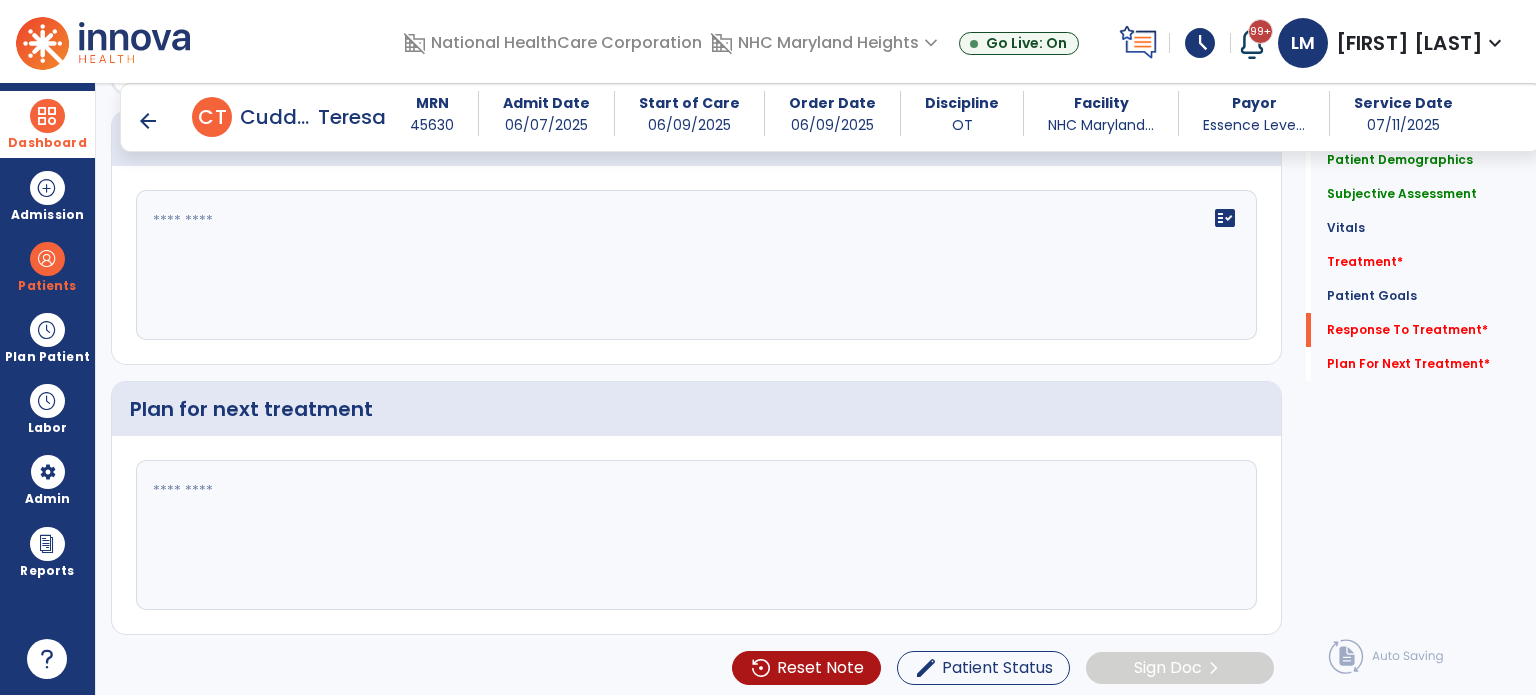 click 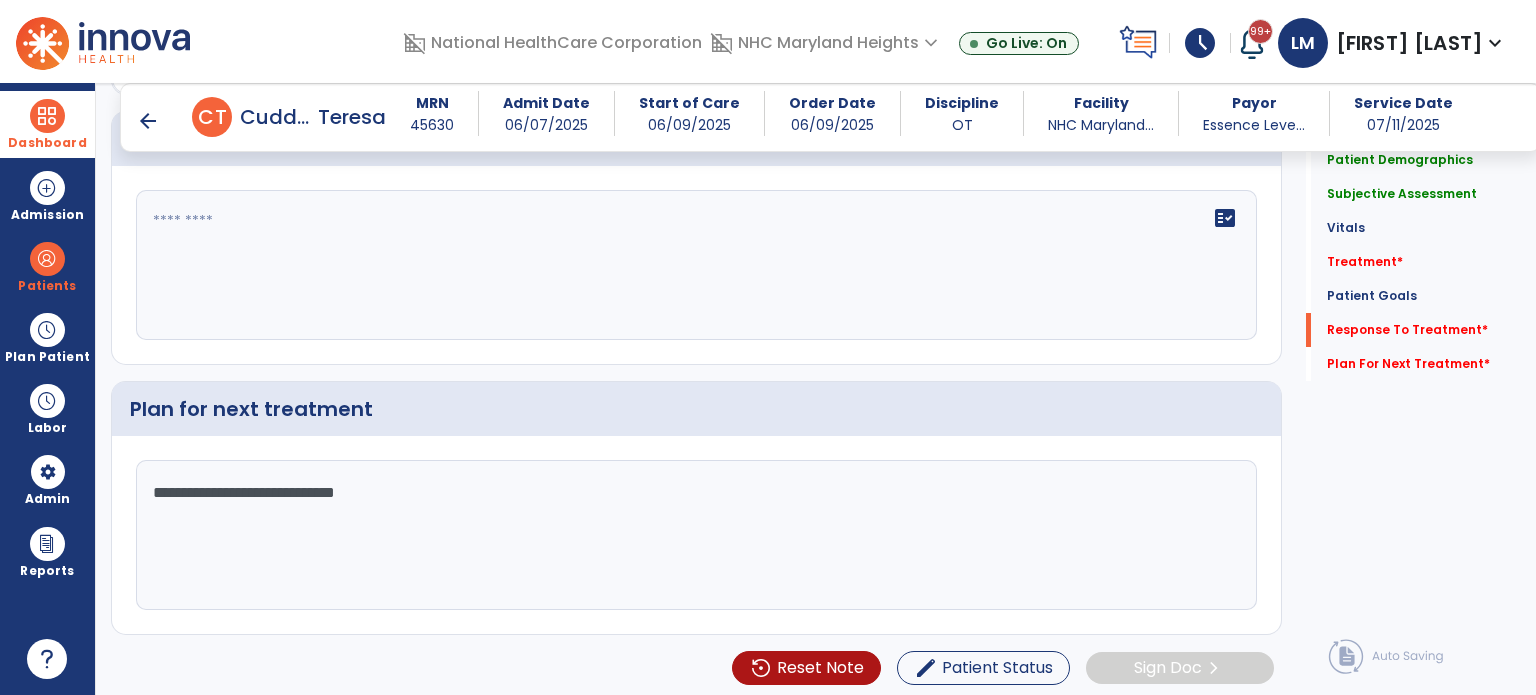 type on "**********" 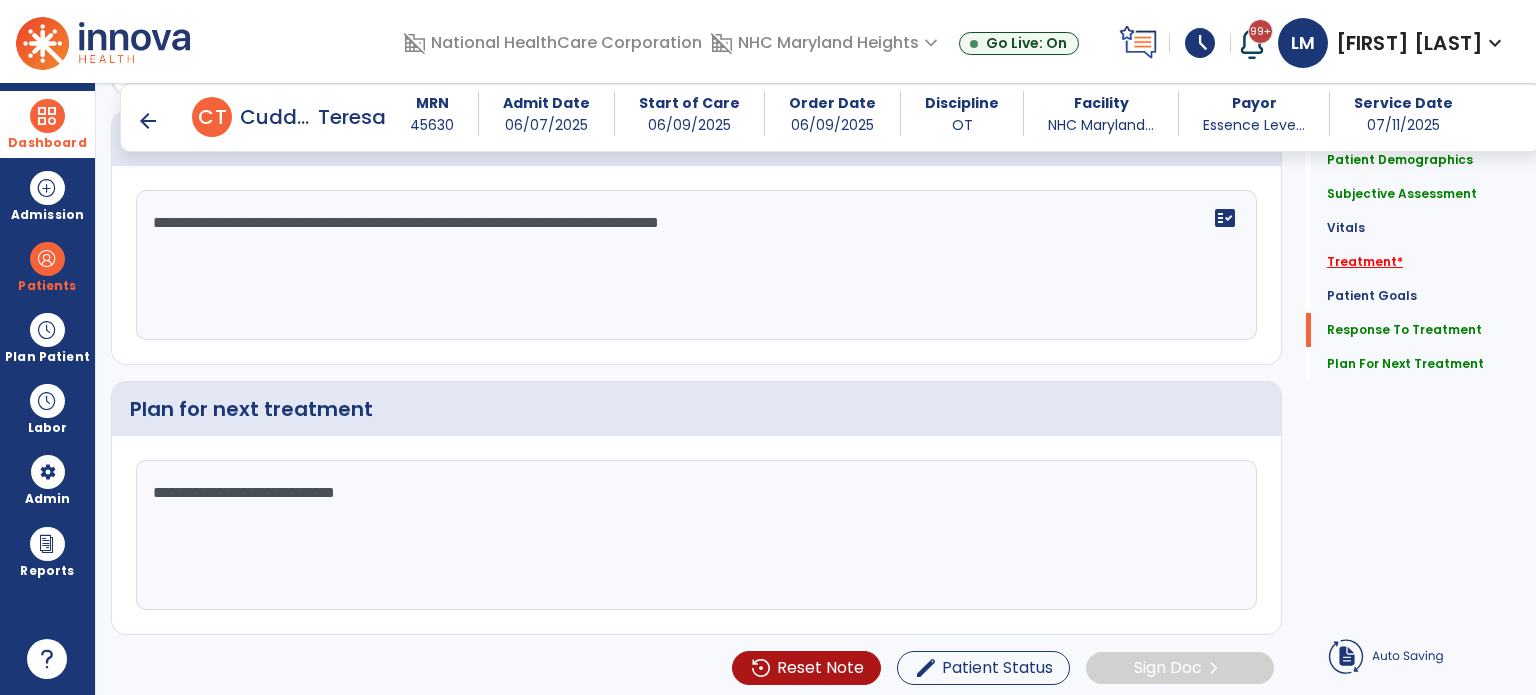 type on "**********" 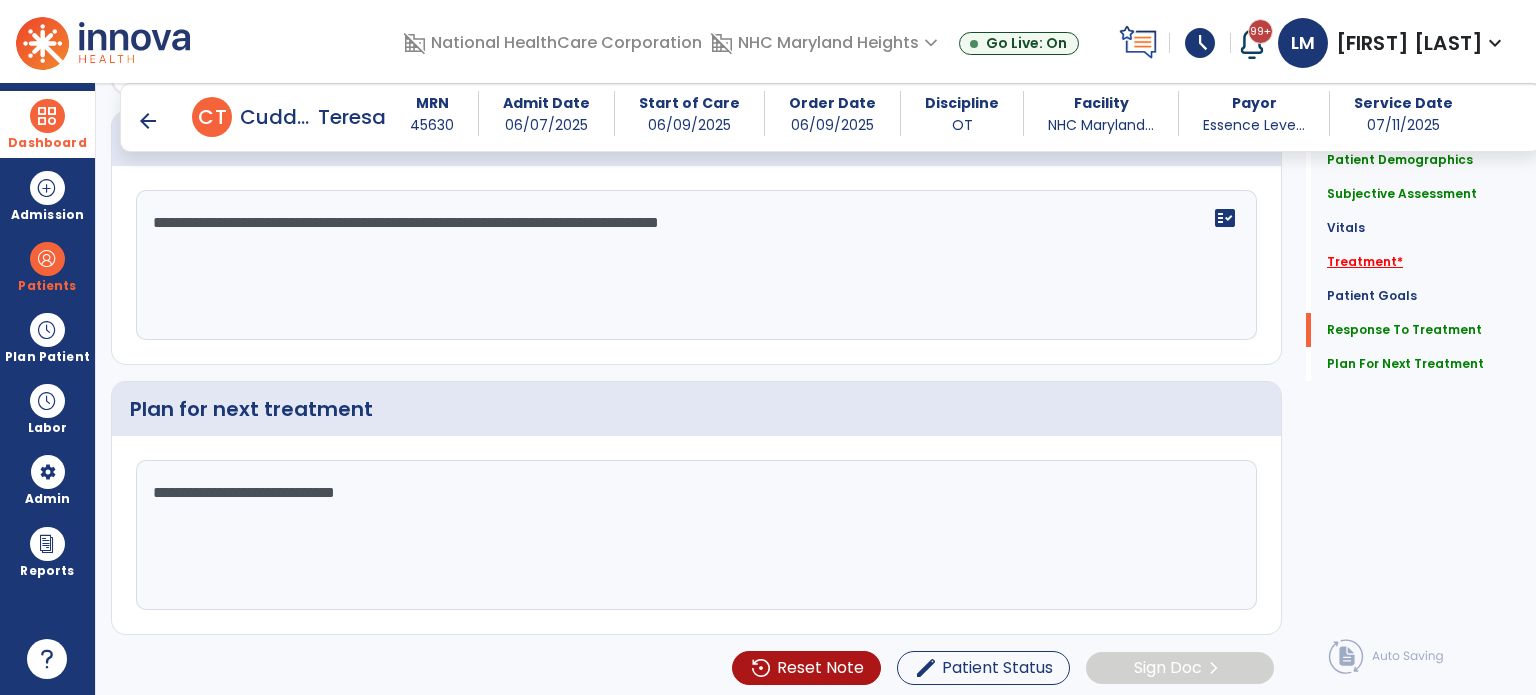 click on "Treatment   *" 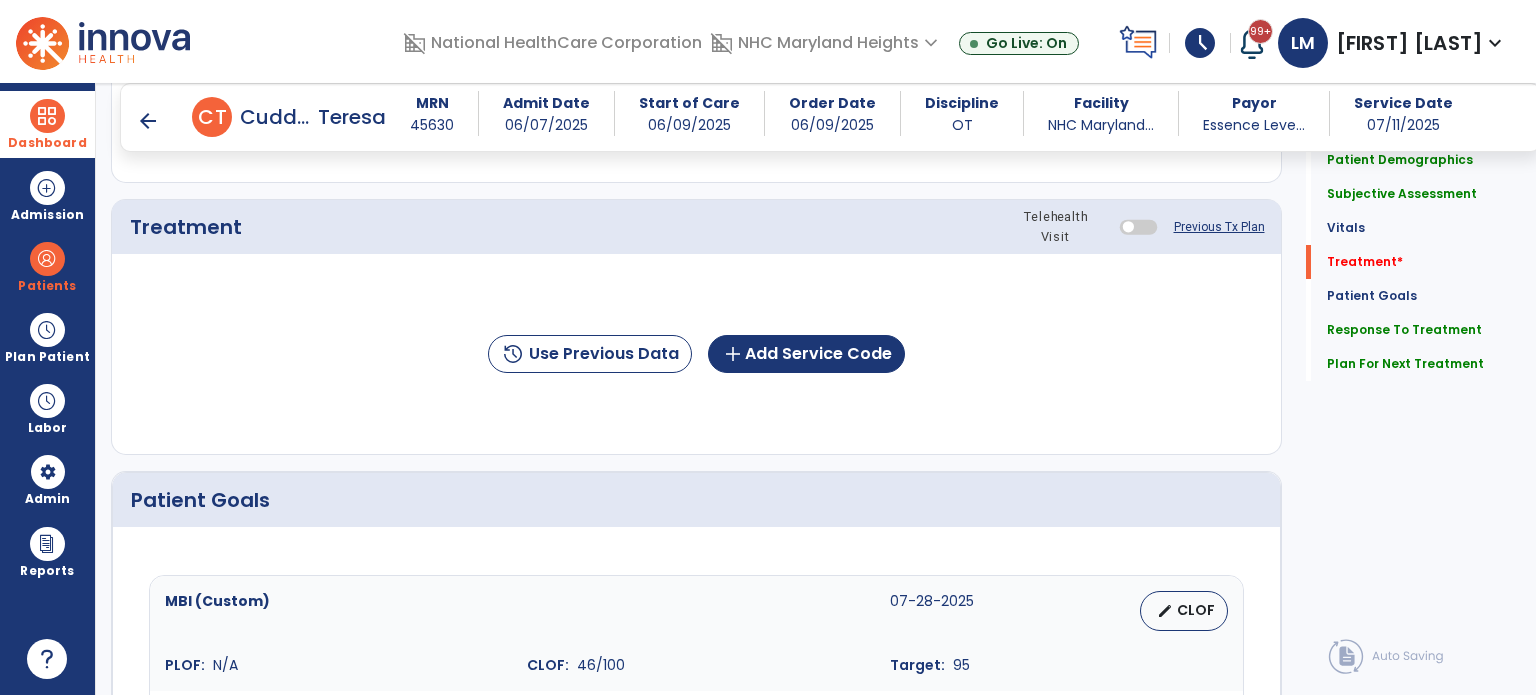 scroll, scrollTop: 1096, scrollLeft: 0, axis: vertical 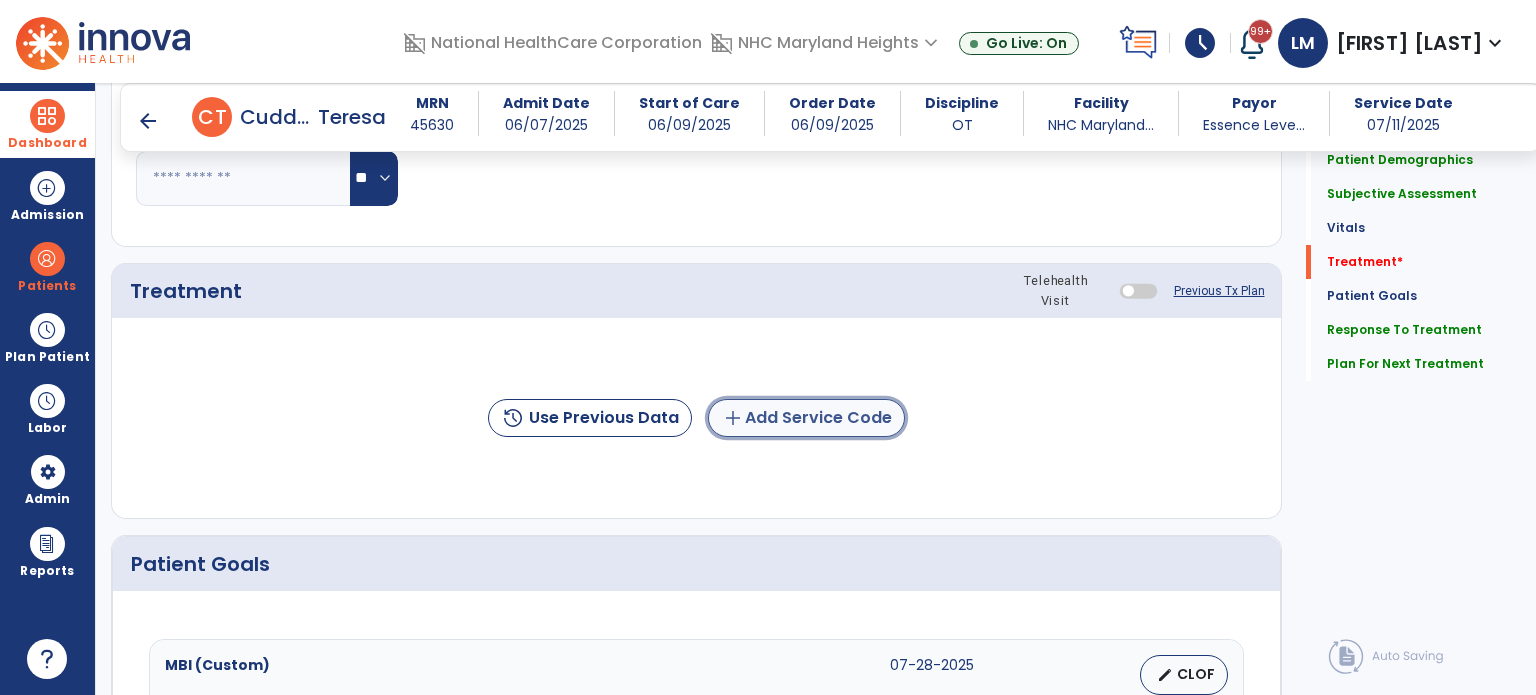 click on "add  Add Service Code" 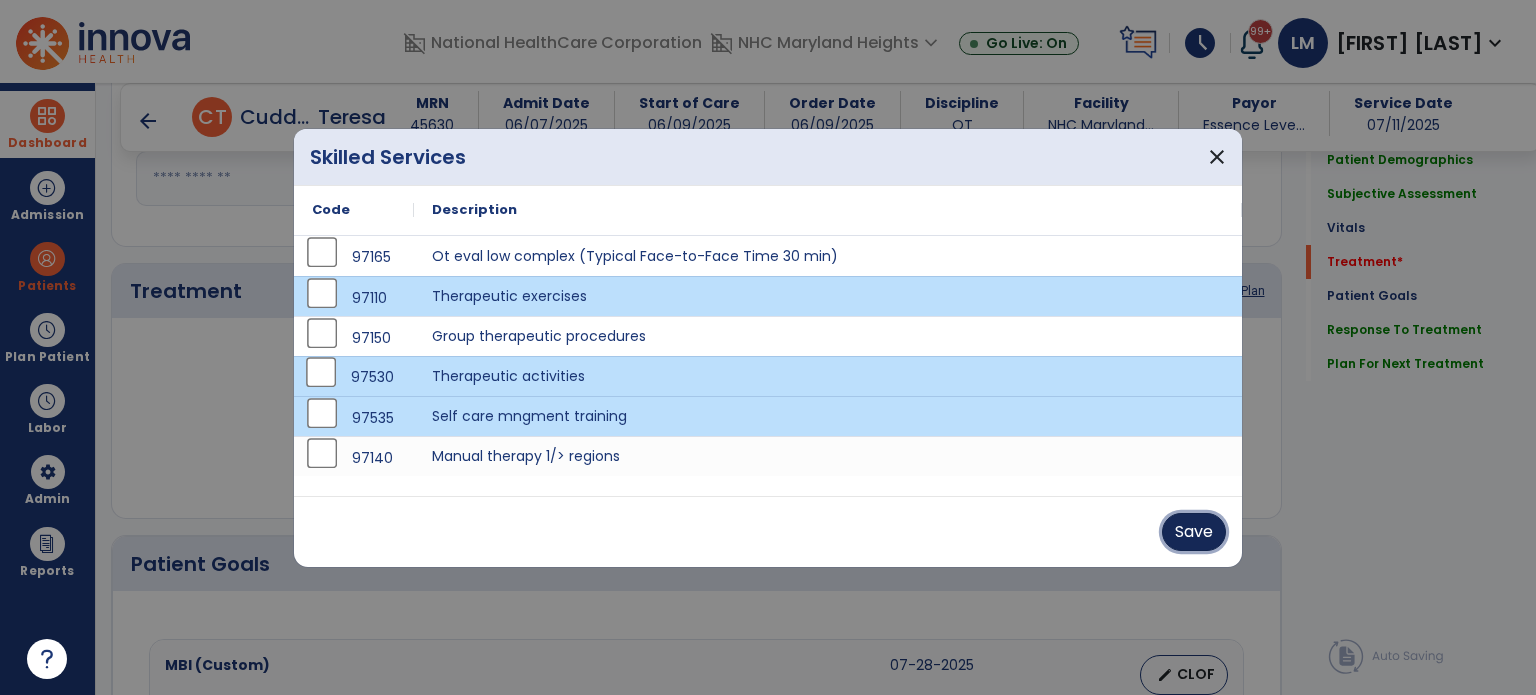 click on "Save" at bounding box center [1194, 532] 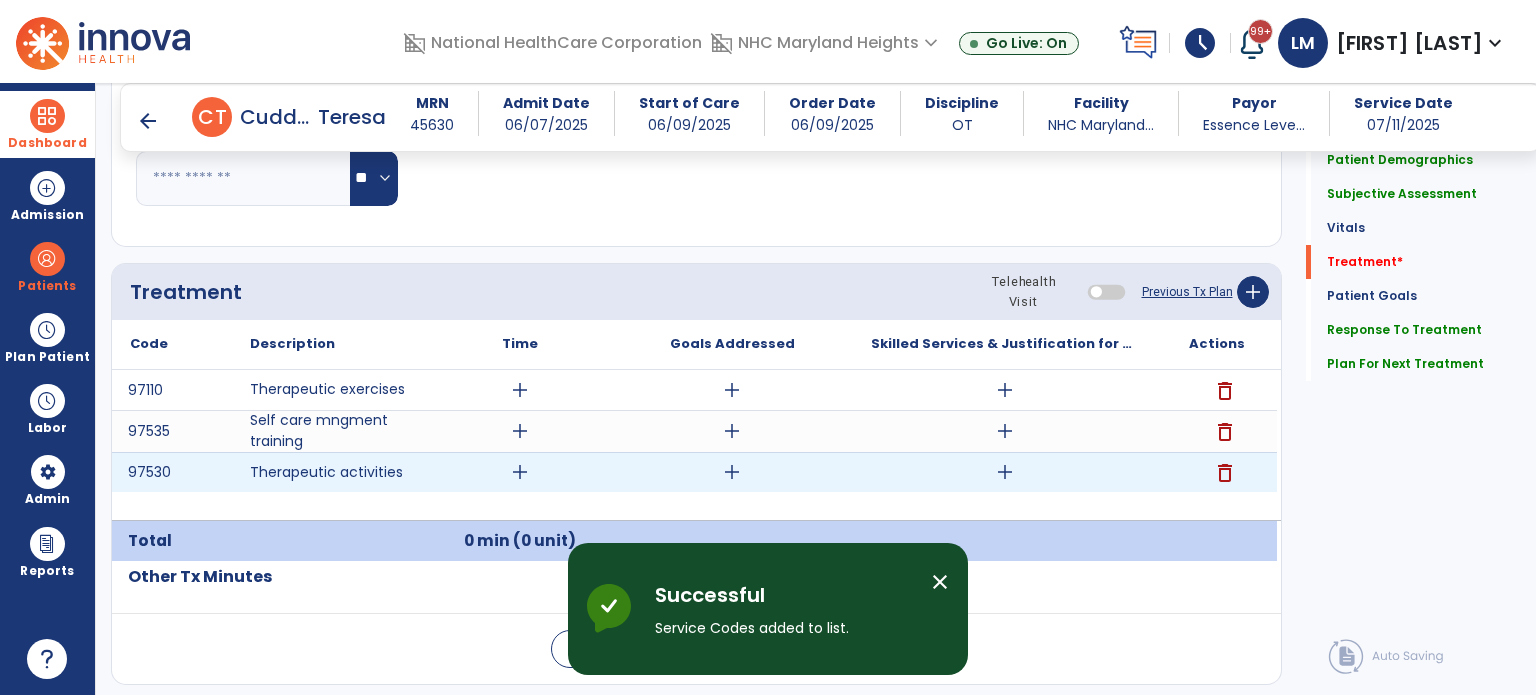 click on "add" at bounding box center (520, 472) 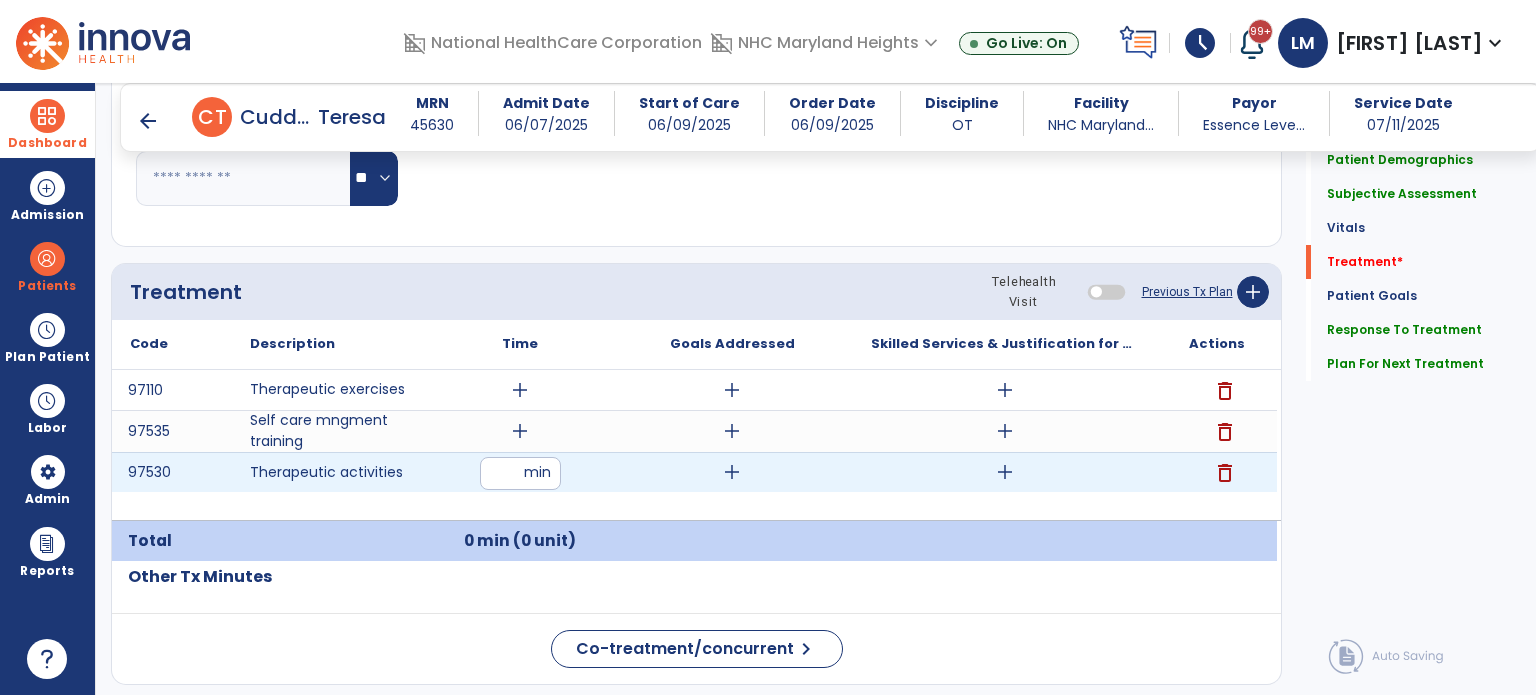 click at bounding box center [520, 473] 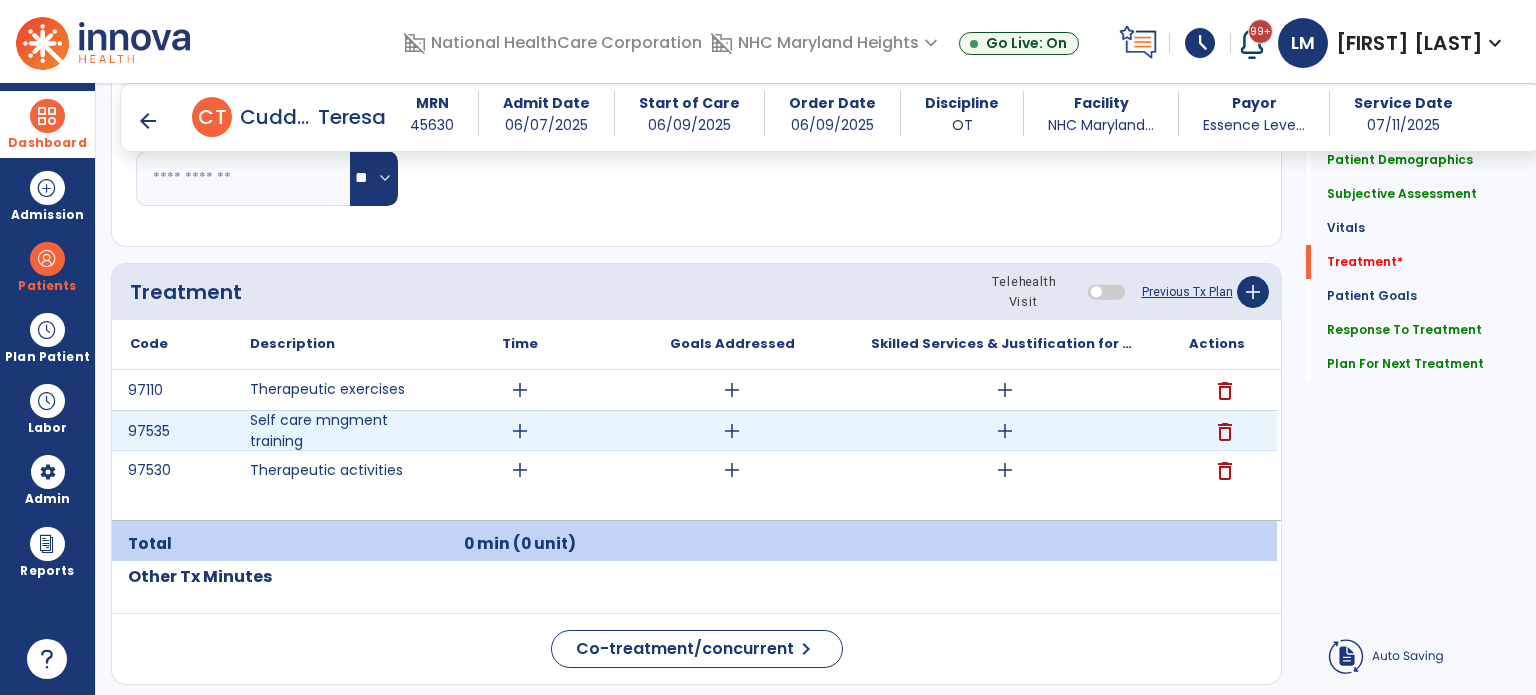 click on "add" at bounding box center (520, 431) 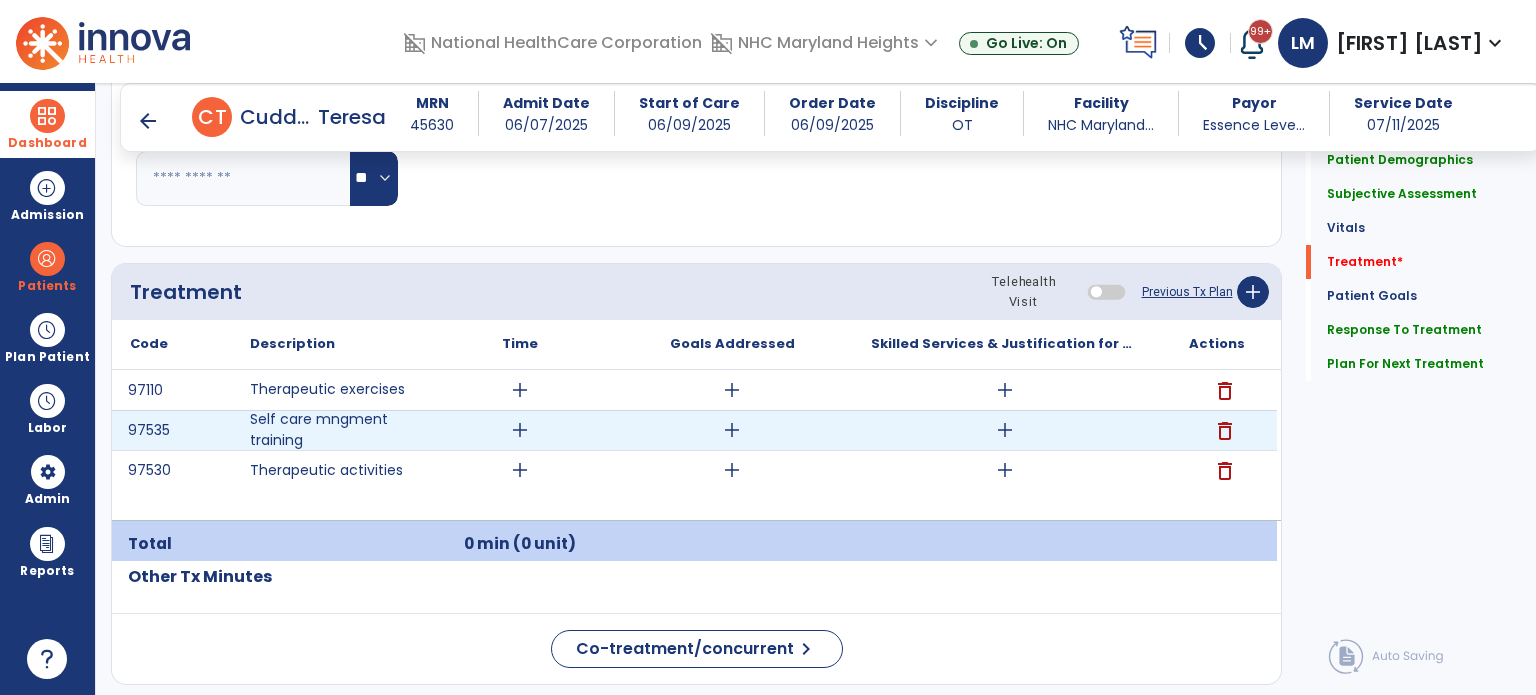 click on "add" at bounding box center [520, 430] 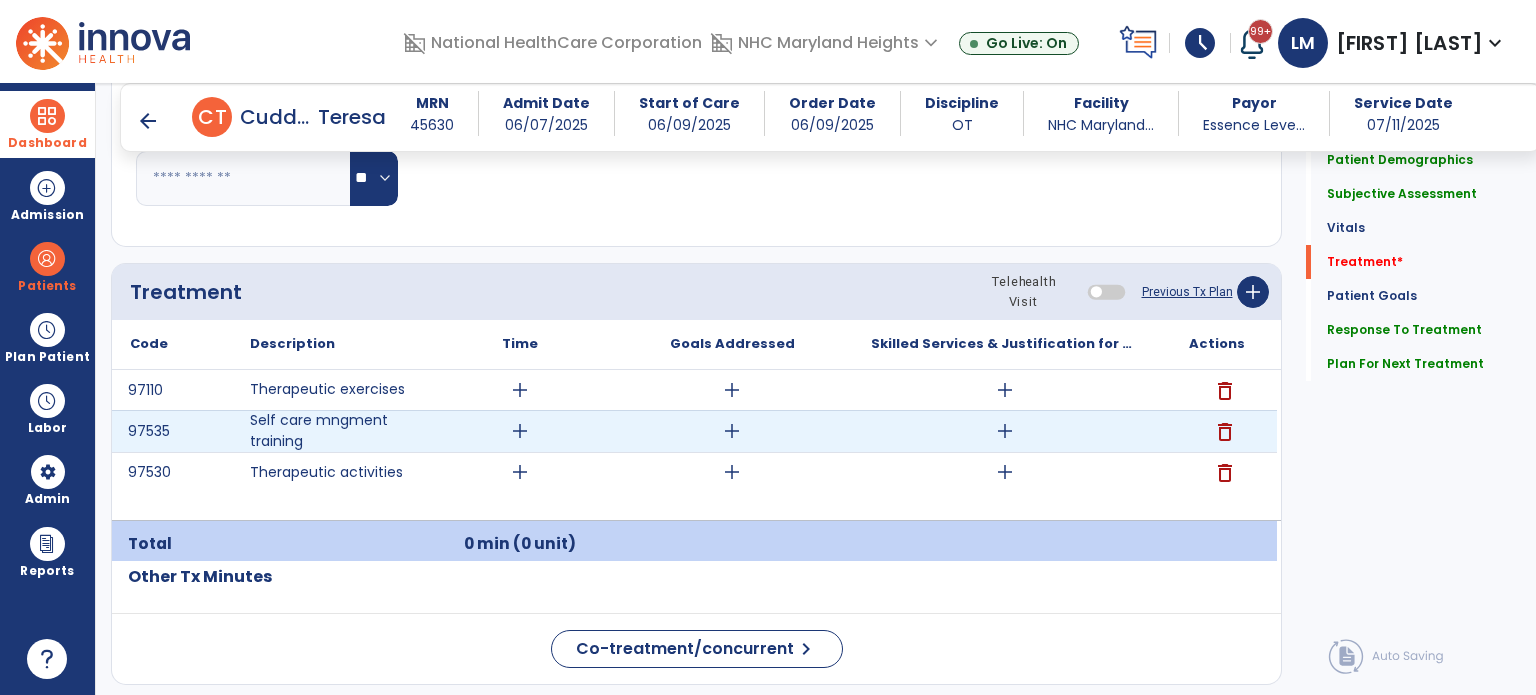 click on "add" at bounding box center [520, 431] 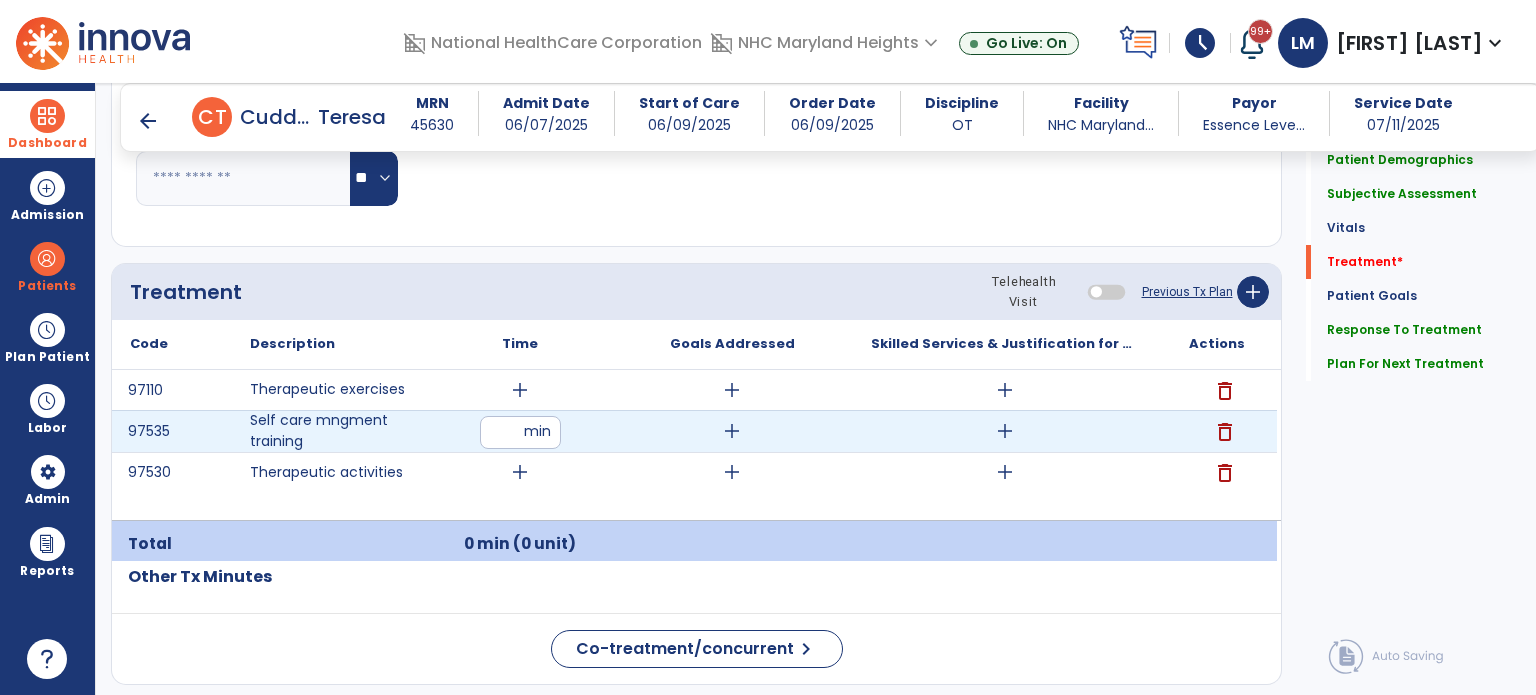 type on "**" 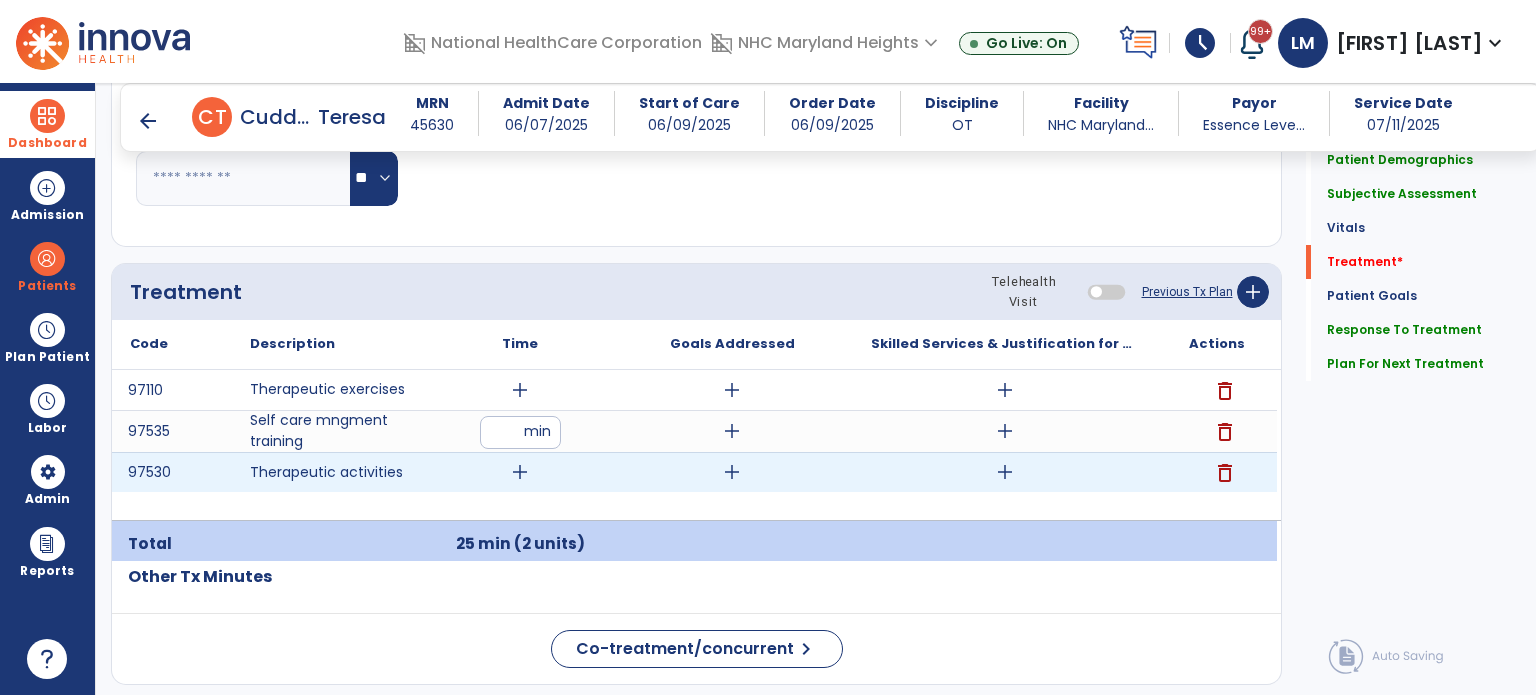 click on "add" at bounding box center (520, 472) 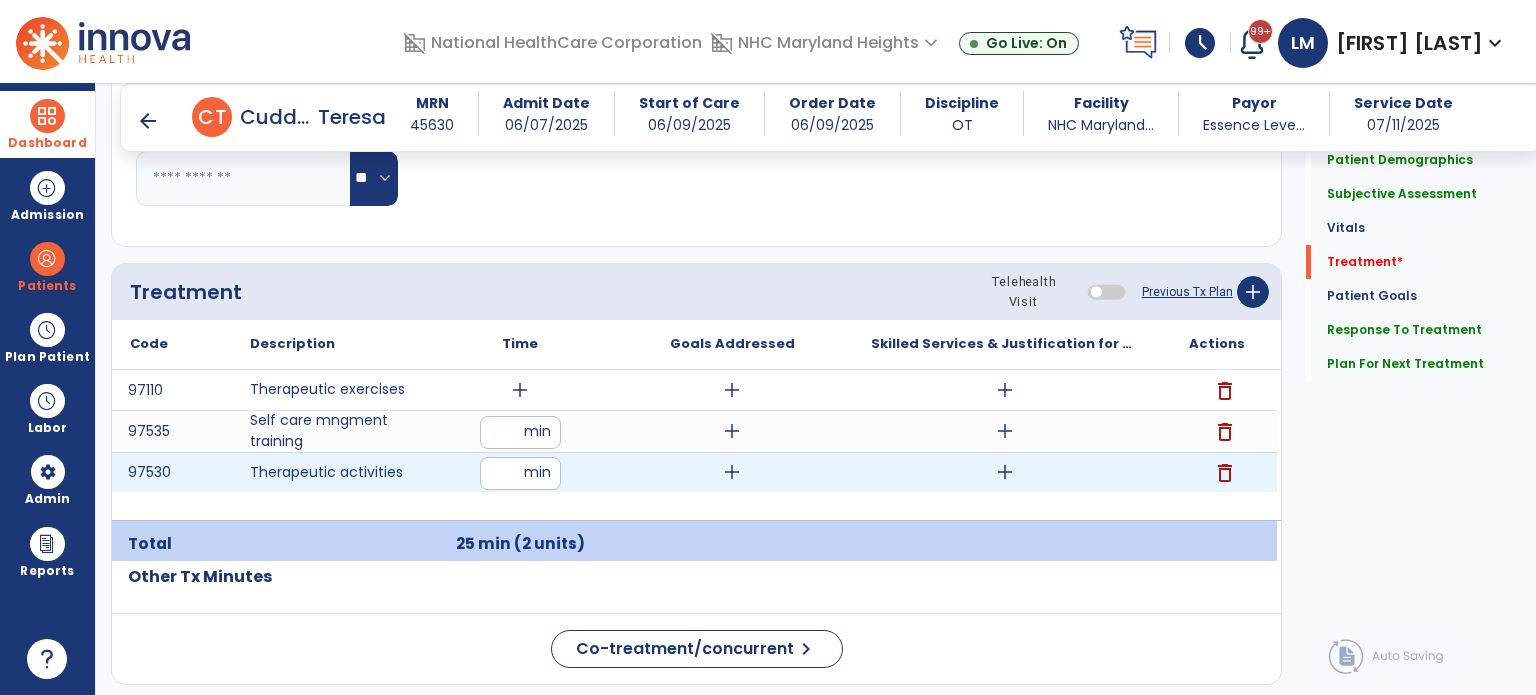 click at bounding box center (520, 473) 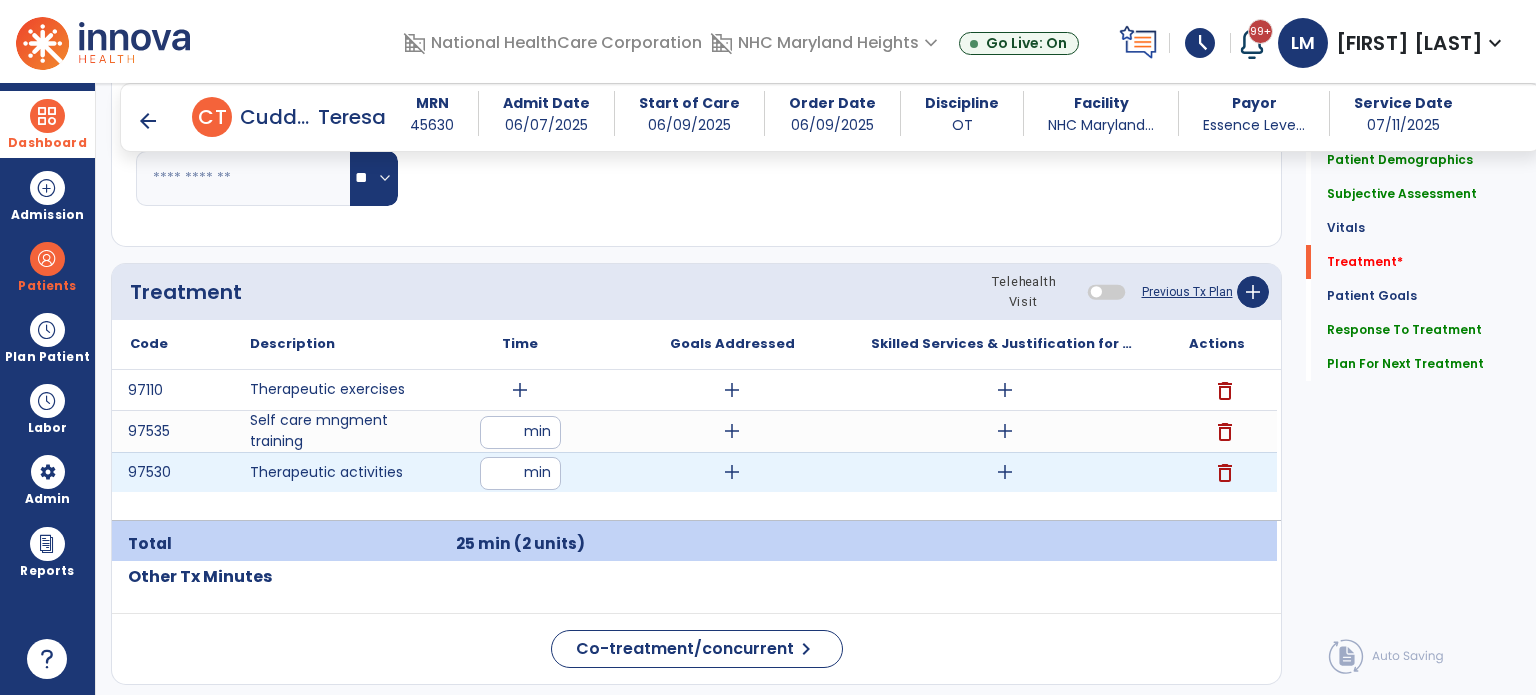 click at bounding box center [520, 473] 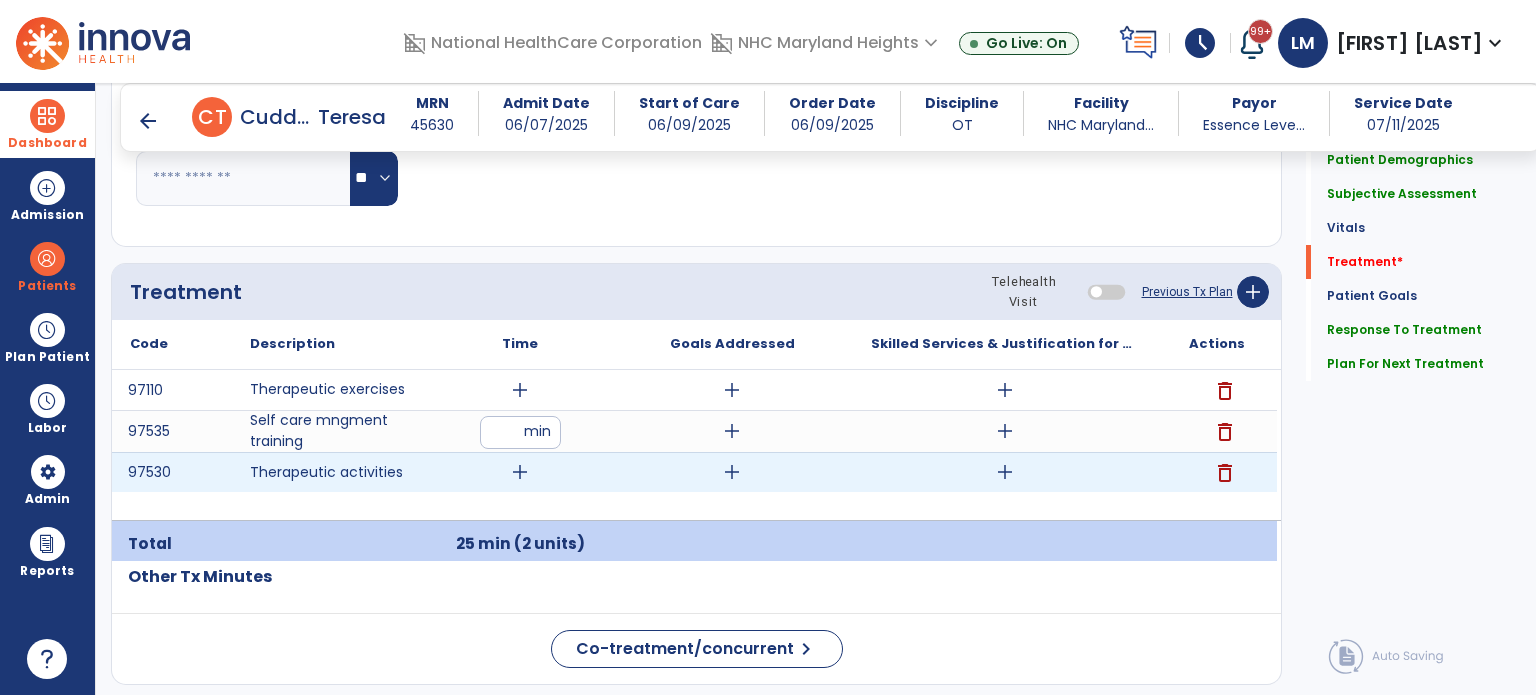 click on "delete" at bounding box center [1225, 473] 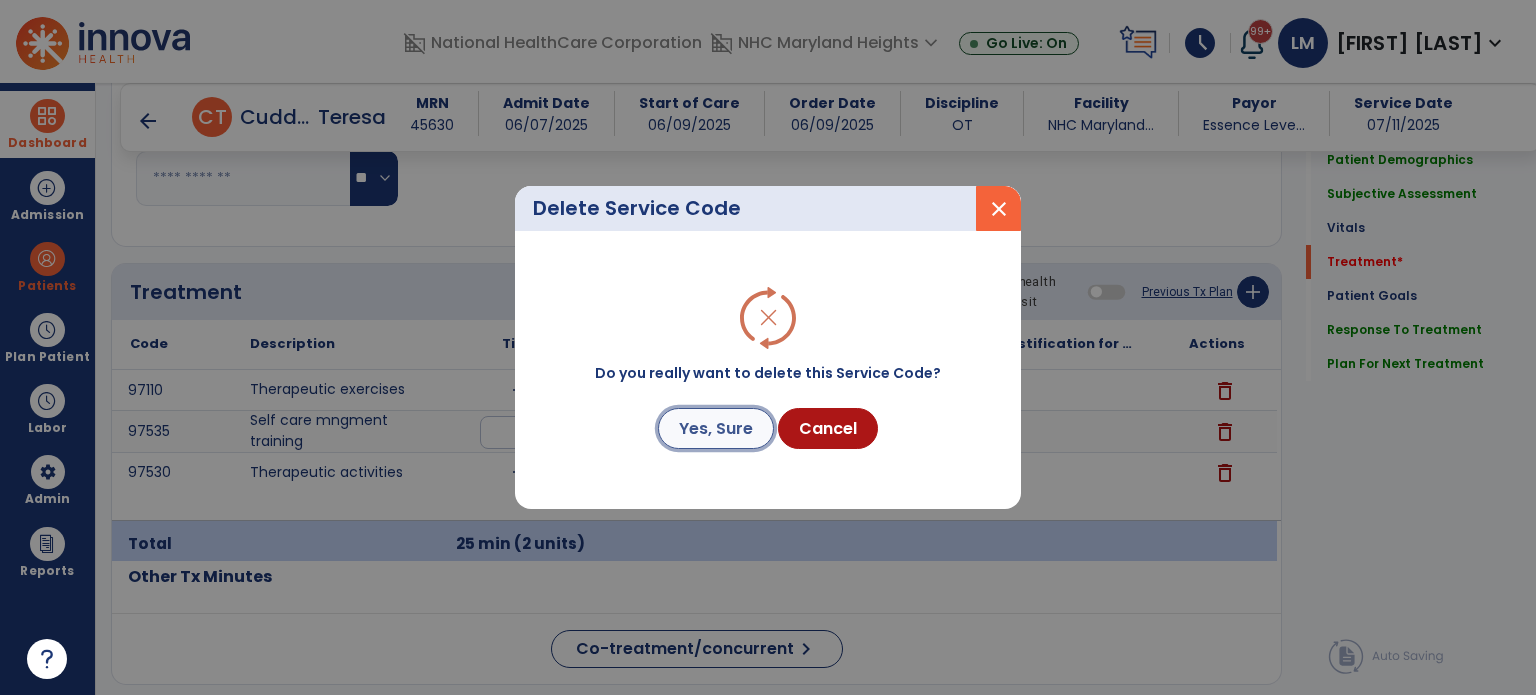 click on "Yes, Sure" at bounding box center [716, 428] 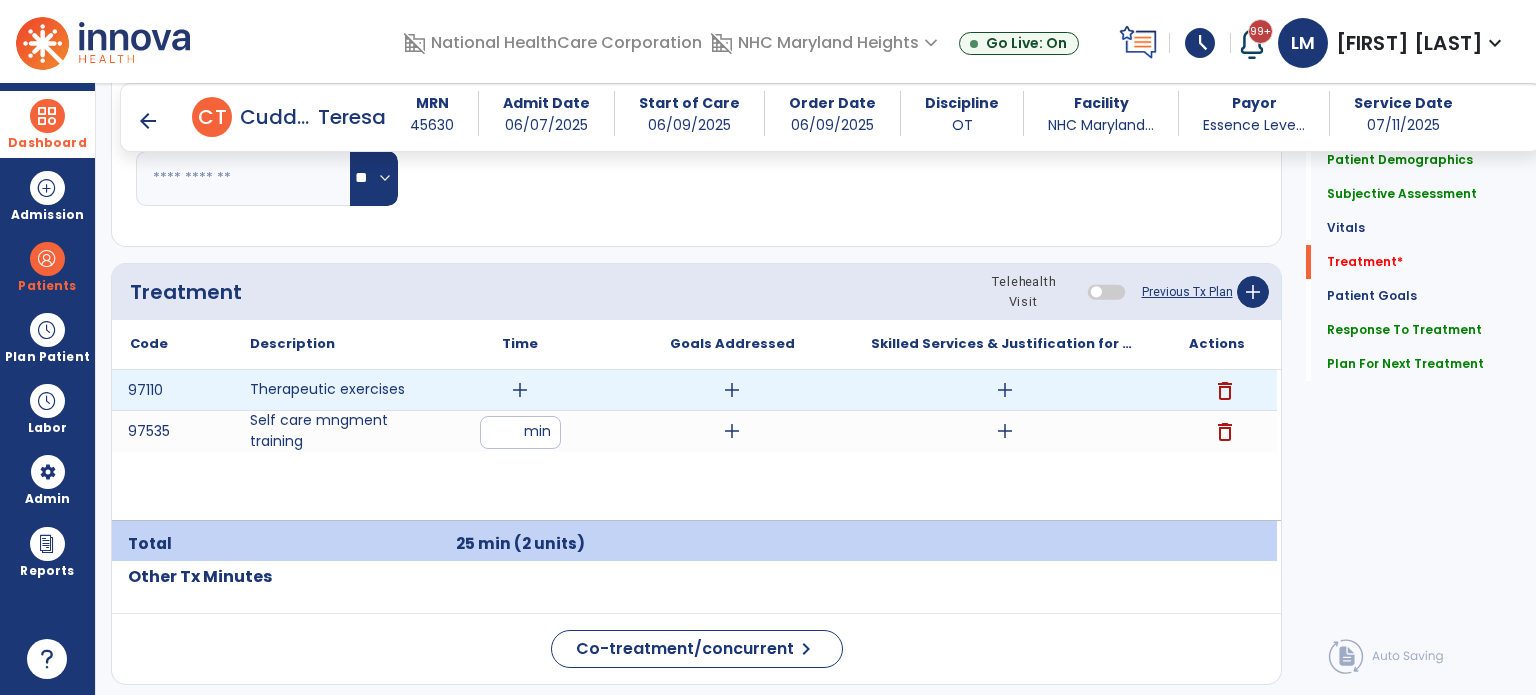 click on "add" at bounding box center (520, 390) 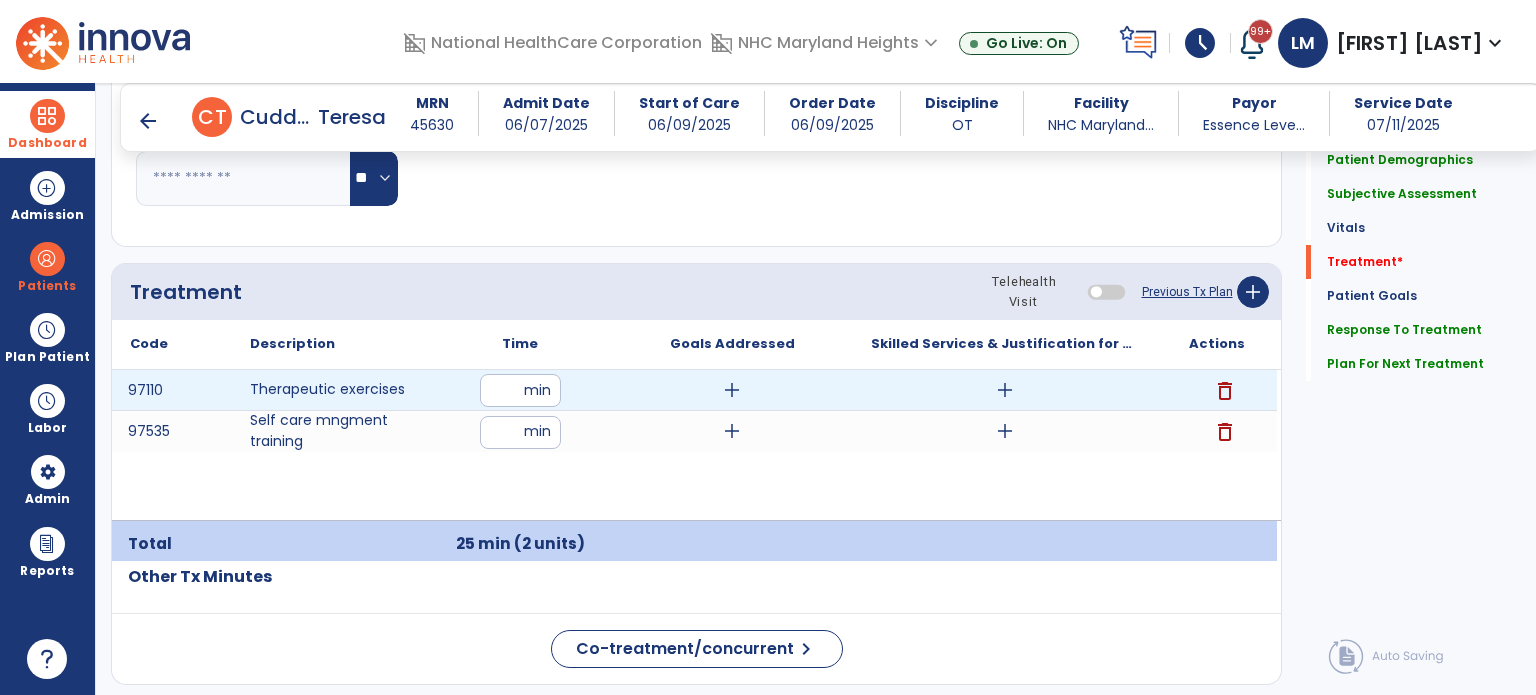 click at bounding box center [520, 390] 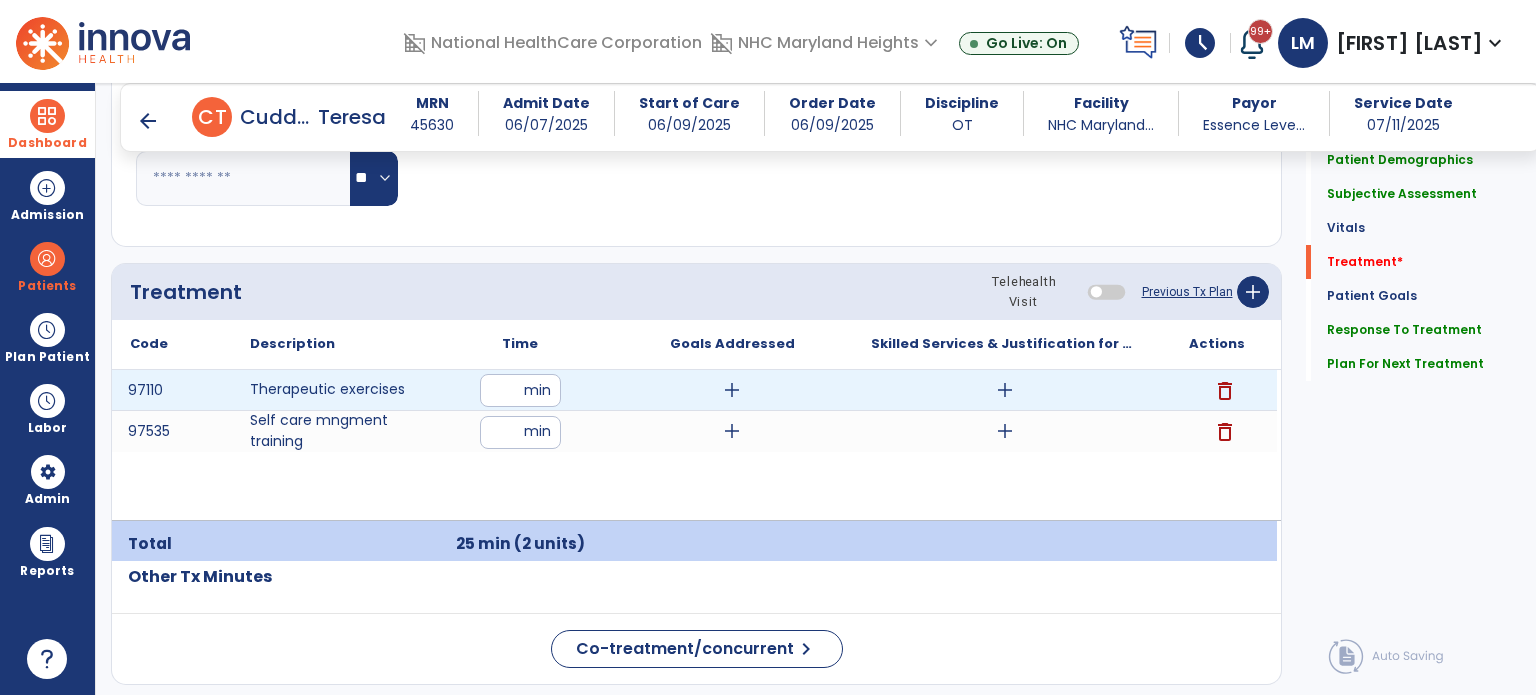 type on "**" 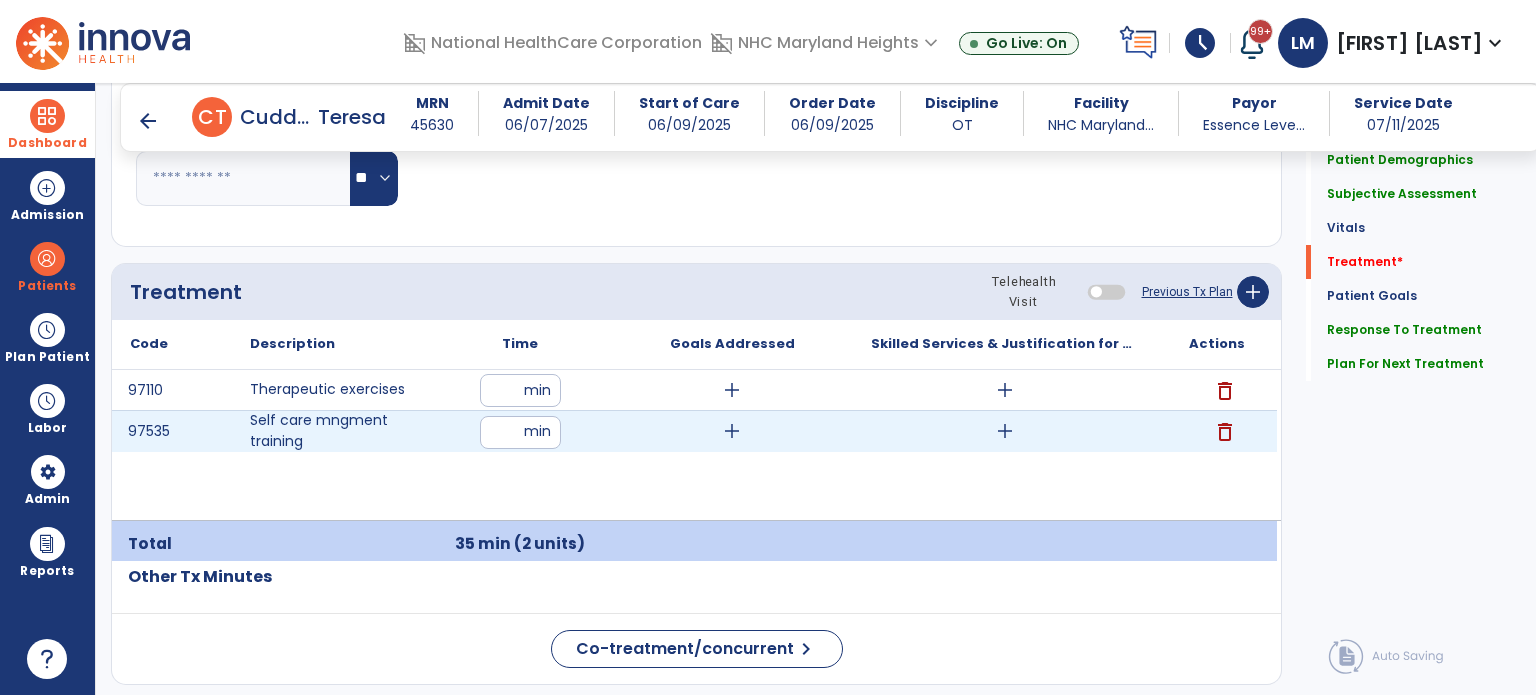 click on "**" at bounding box center (520, 432) 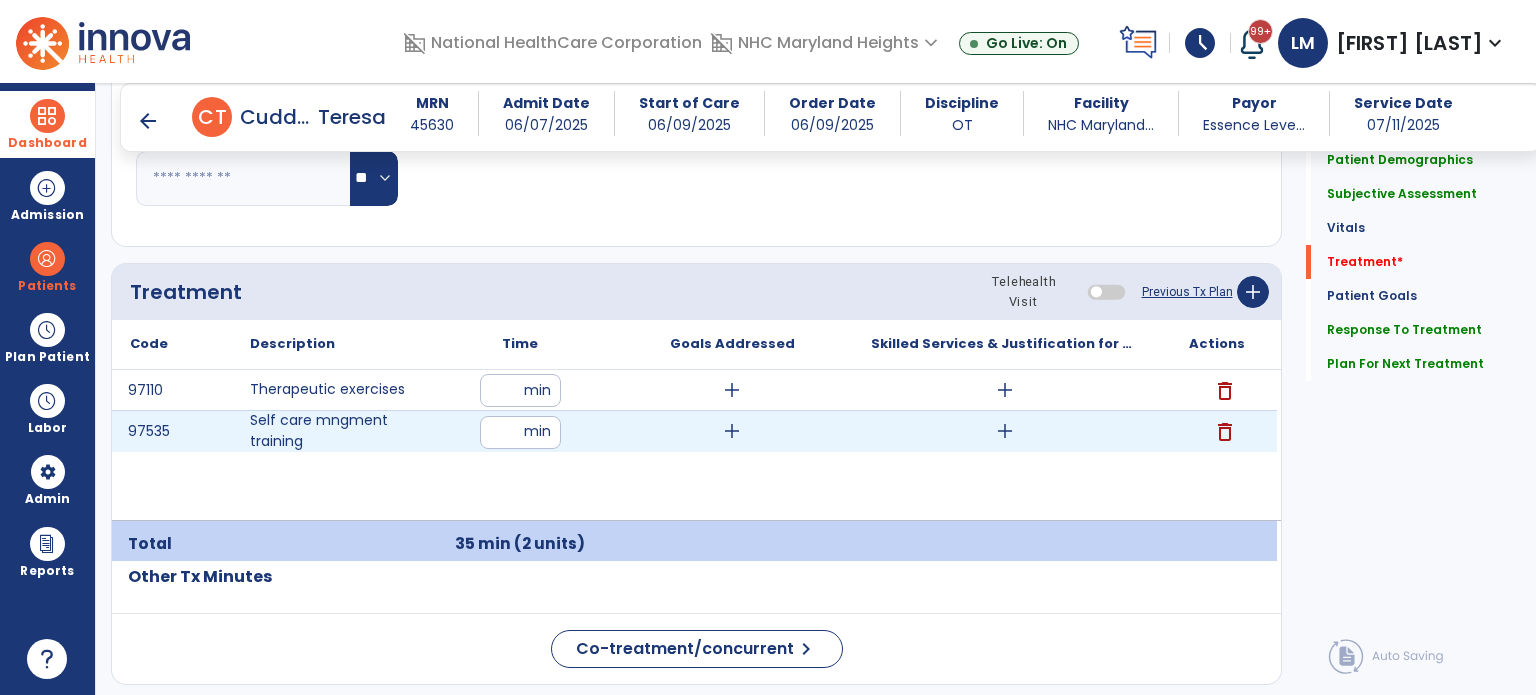 type on "**" 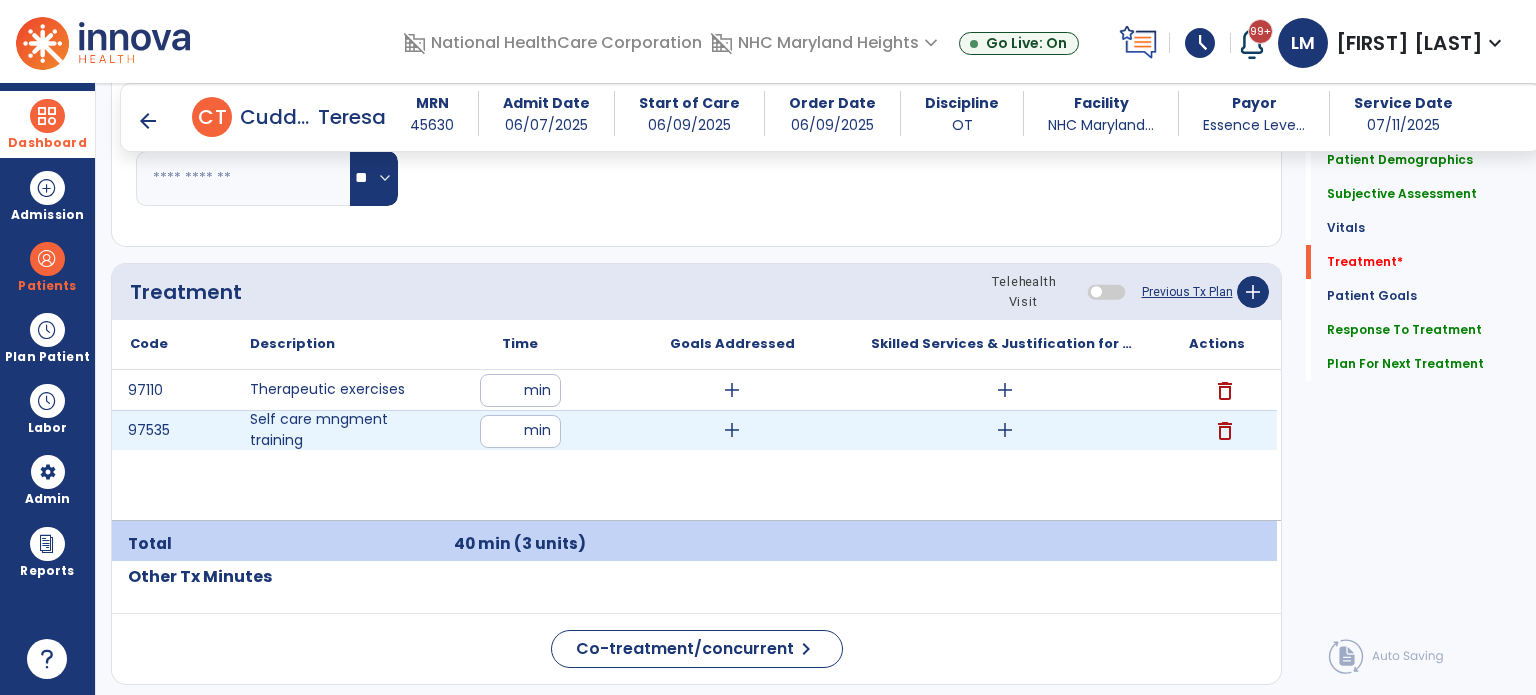 click on "add" at bounding box center (1005, 430) 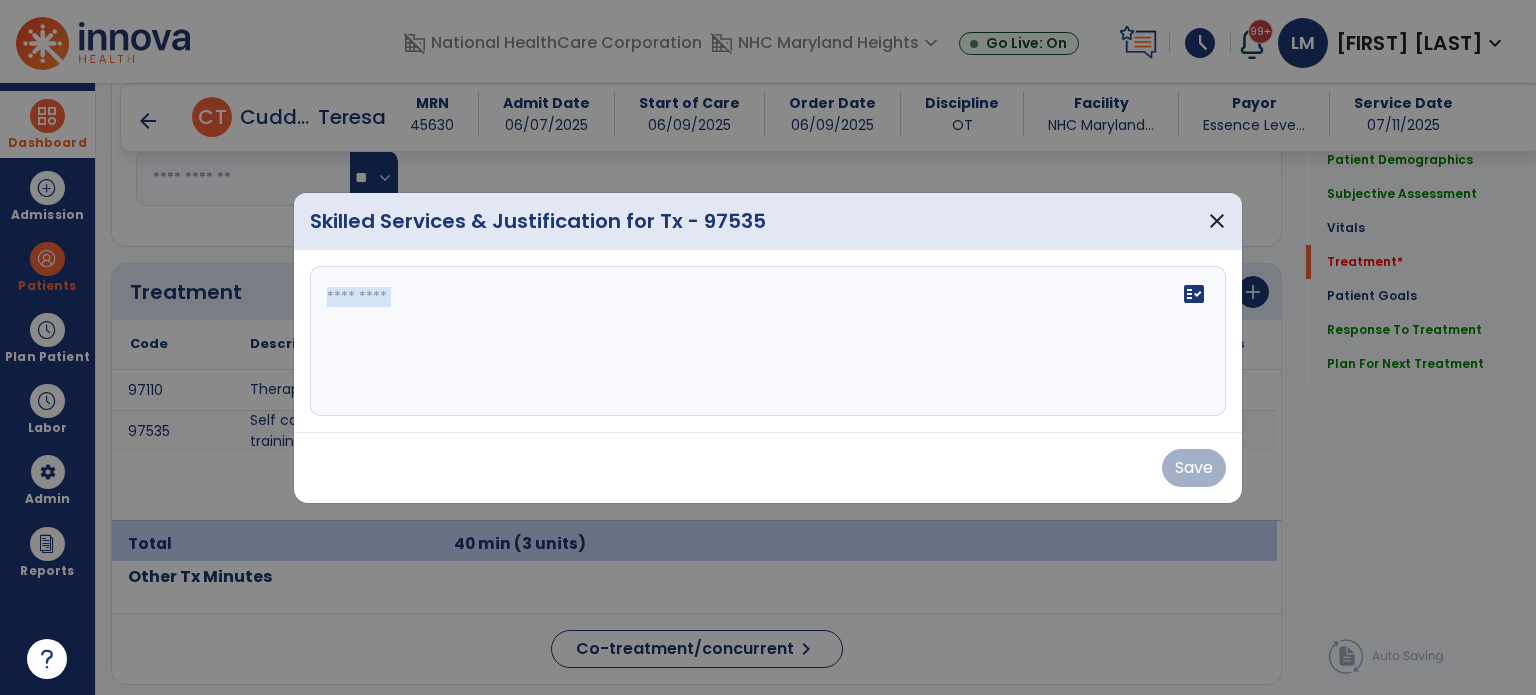 click on "fact_check" at bounding box center (768, 341) 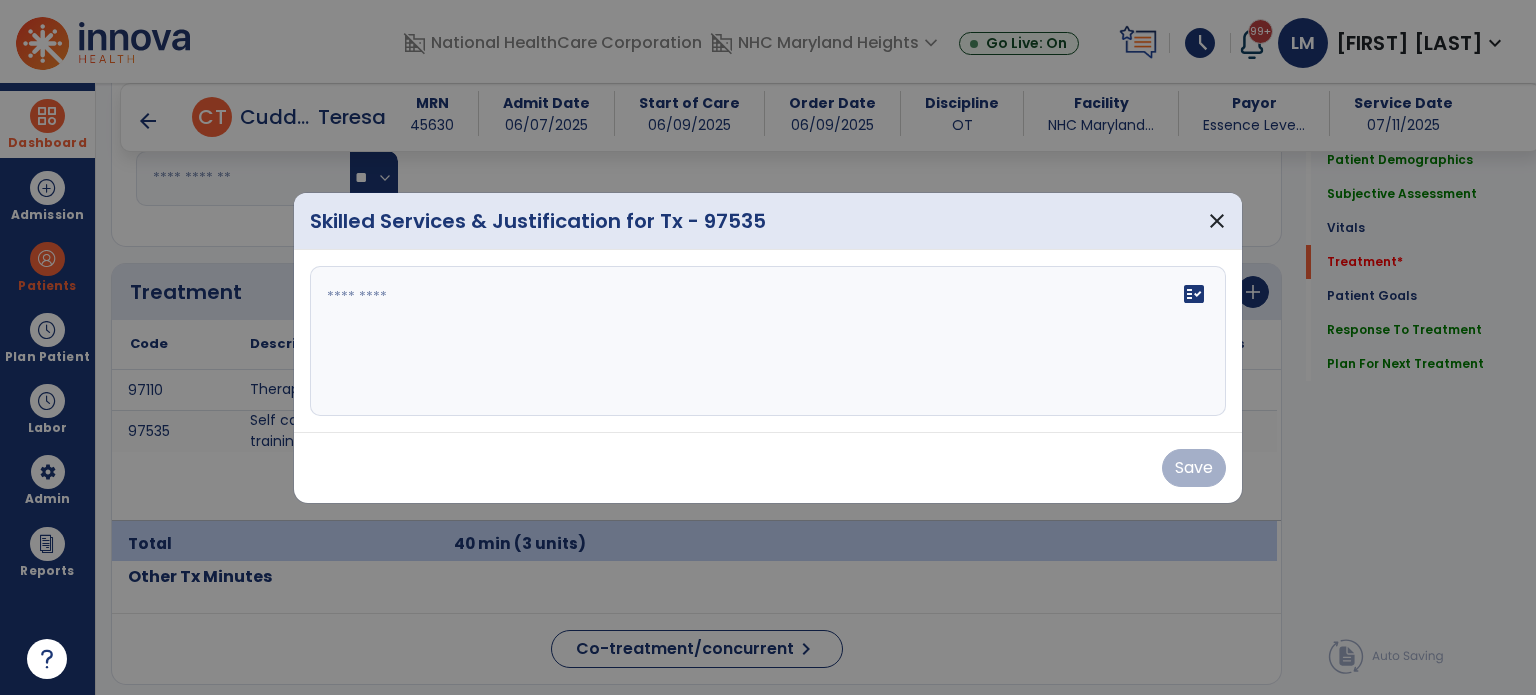 click on "fact_check" at bounding box center (768, 341) 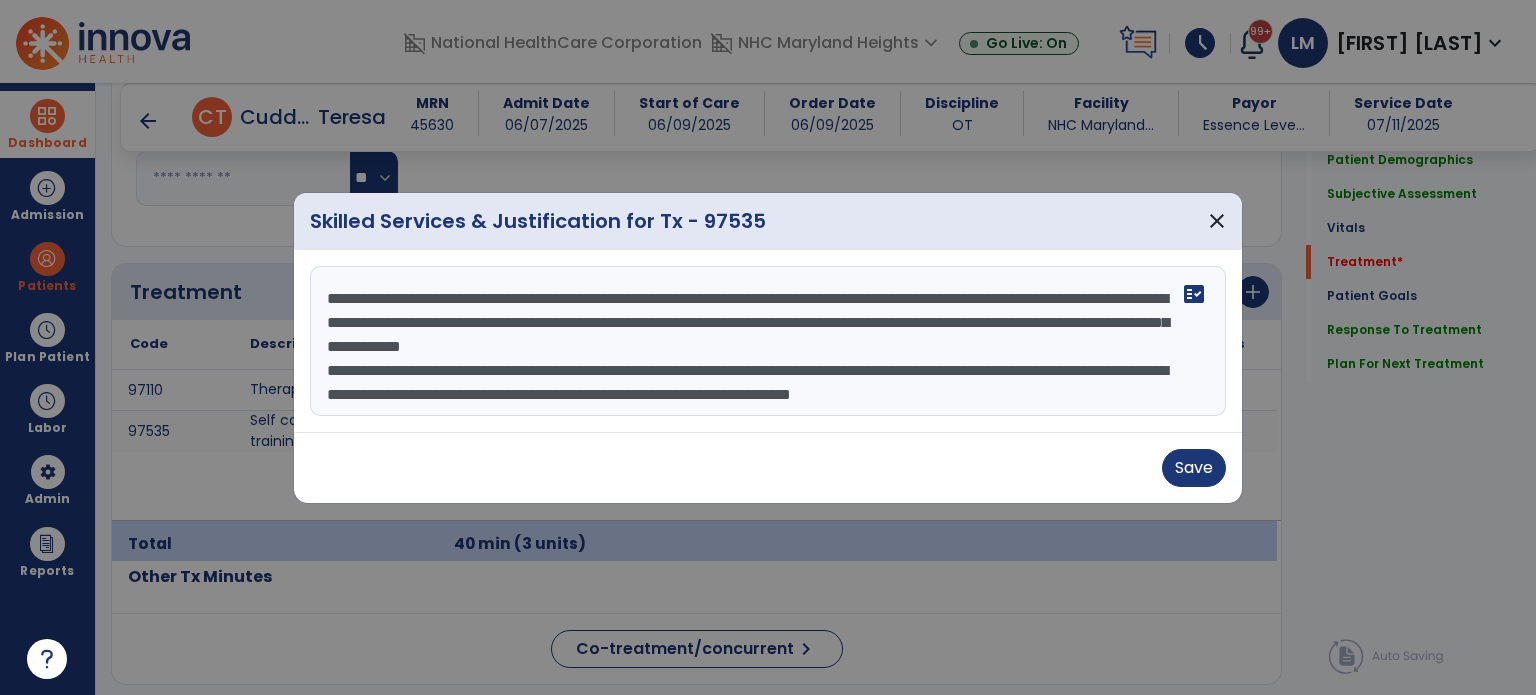 scroll, scrollTop: 15, scrollLeft: 0, axis: vertical 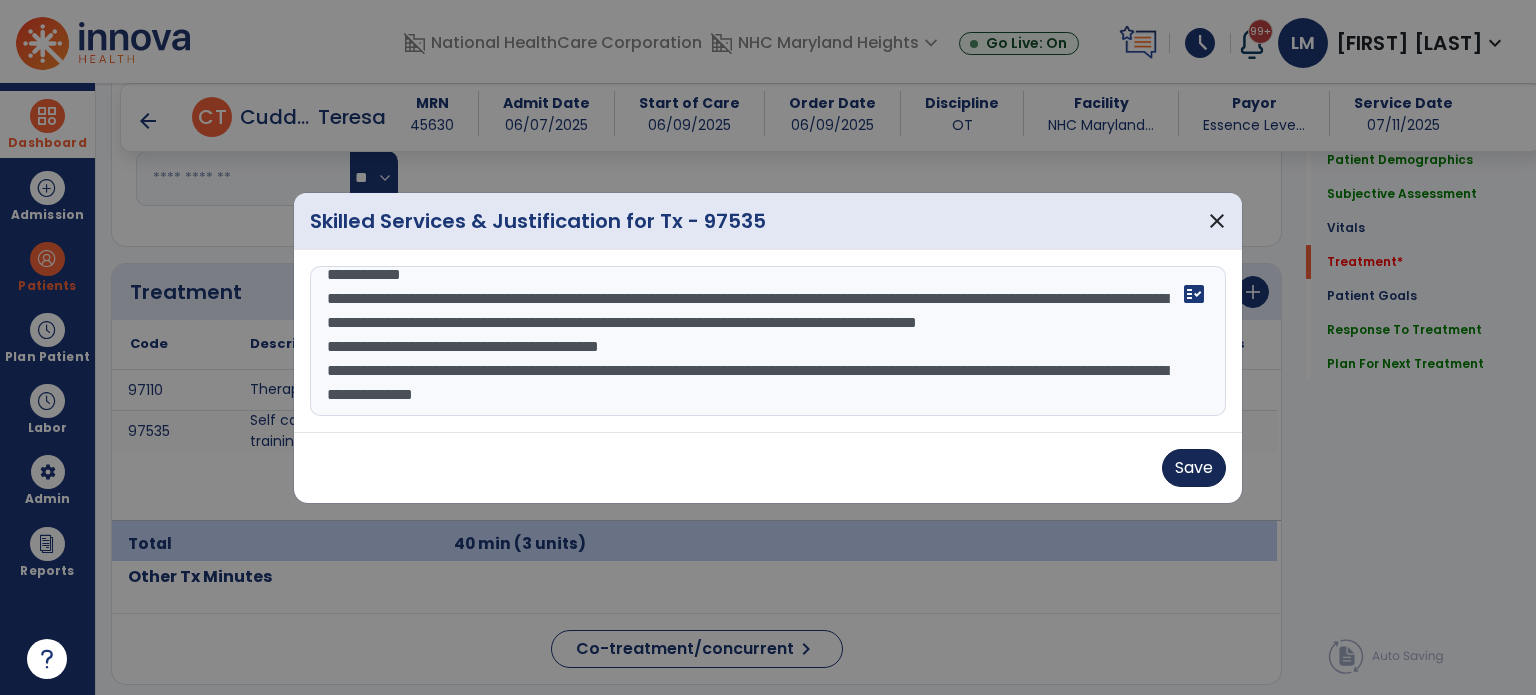 type on "**********" 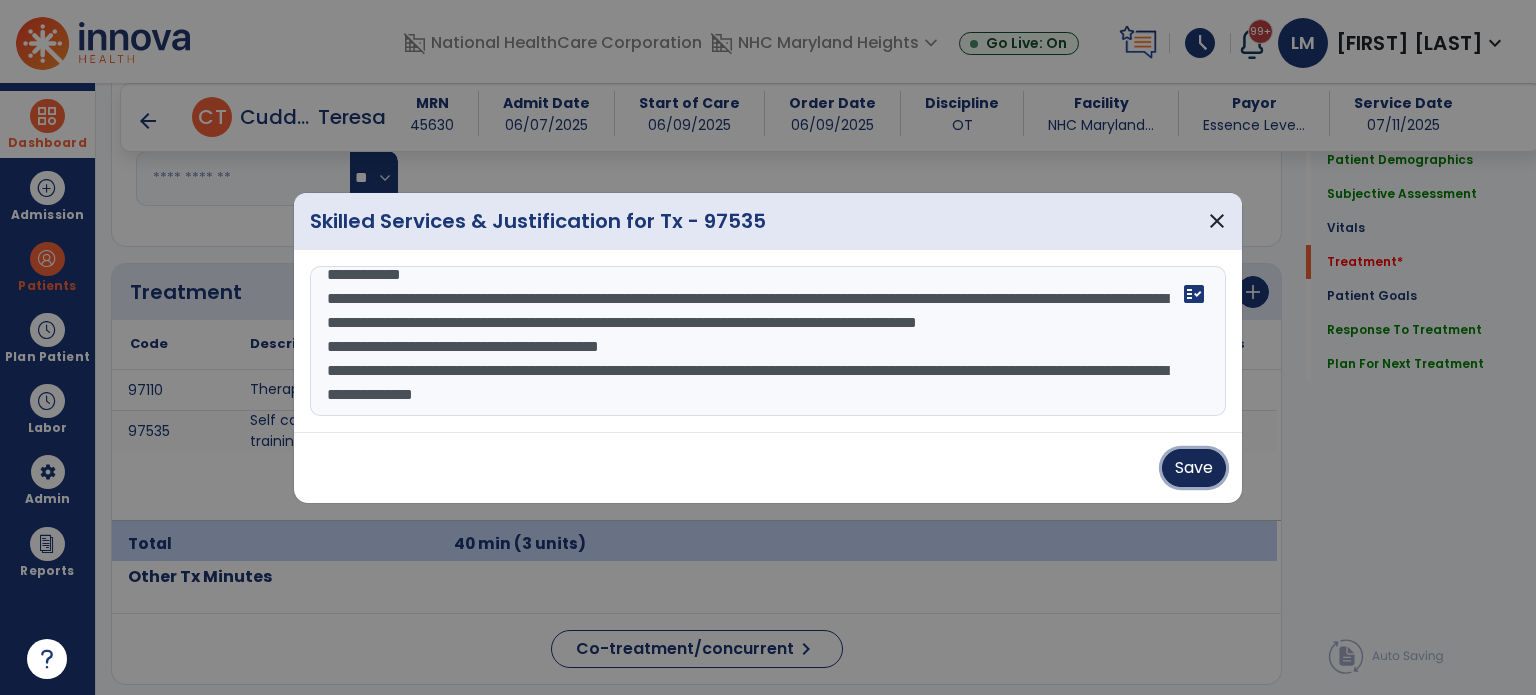 click on "Save" at bounding box center [1194, 468] 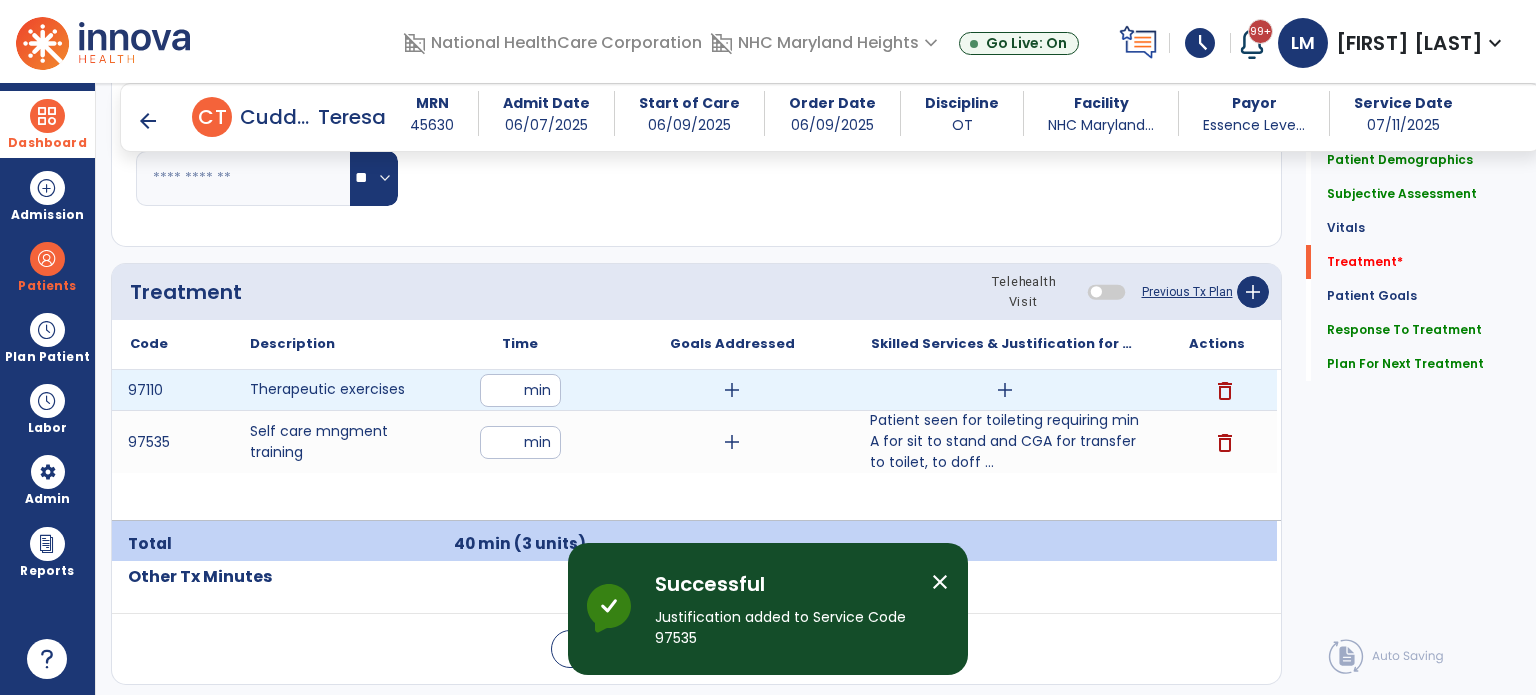 click on "add" at bounding box center (1005, 390) 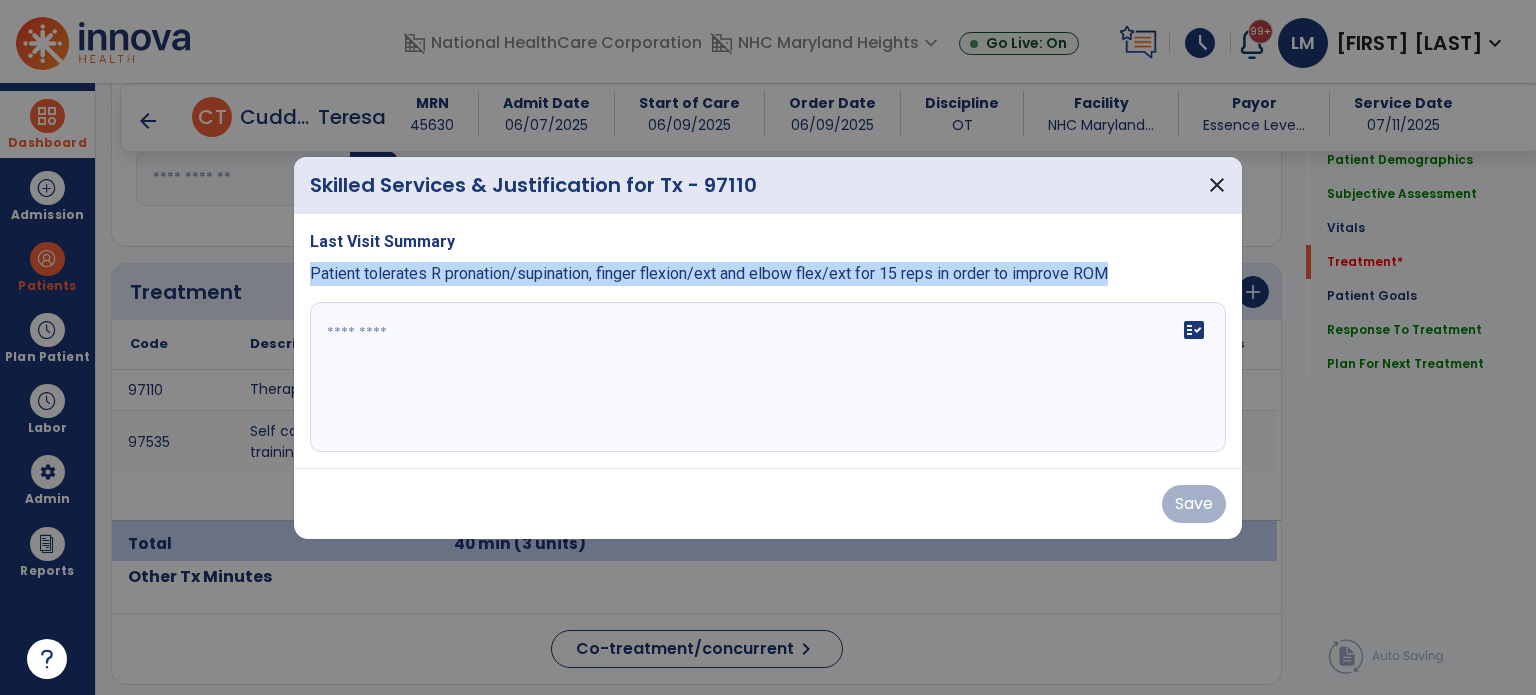 drag, startPoint x: 310, startPoint y: 272, endPoint x: 1193, endPoint y: 293, distance: 883.2497 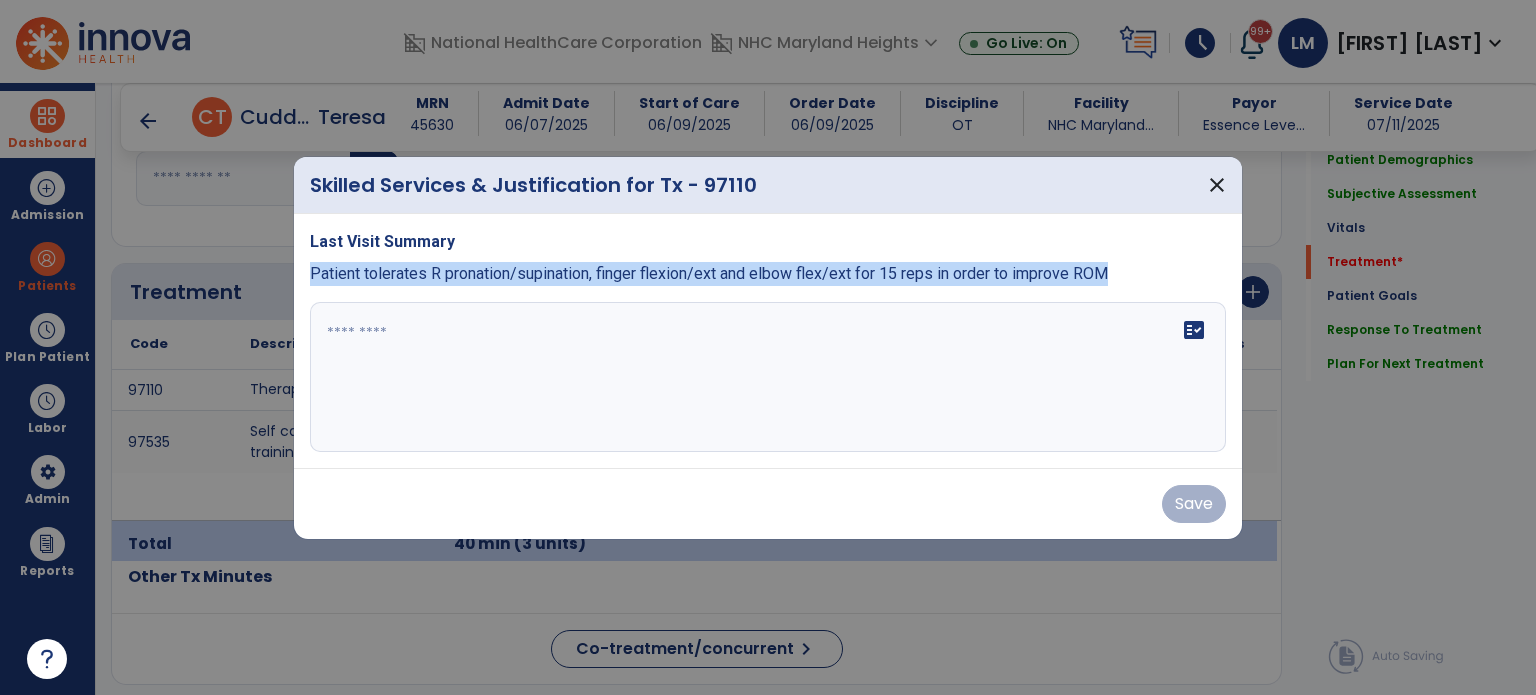 click on "Last Visit Summary Patient tolerates R pronation/supination, finger flexion/ext and elbow flex/ext for 15 reps in order to improve ROM    fact_check" at bounding box center (768, 341) 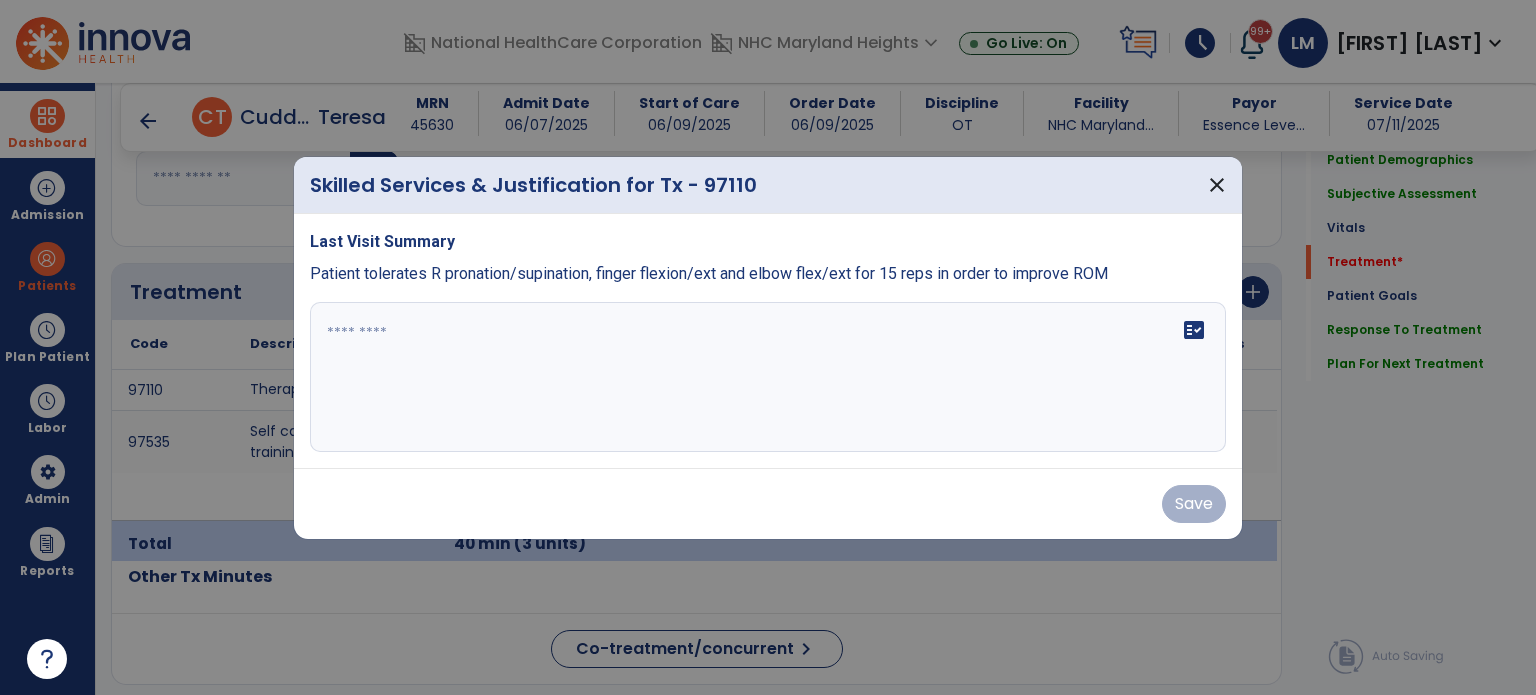 click at bounding box center [768, 377] 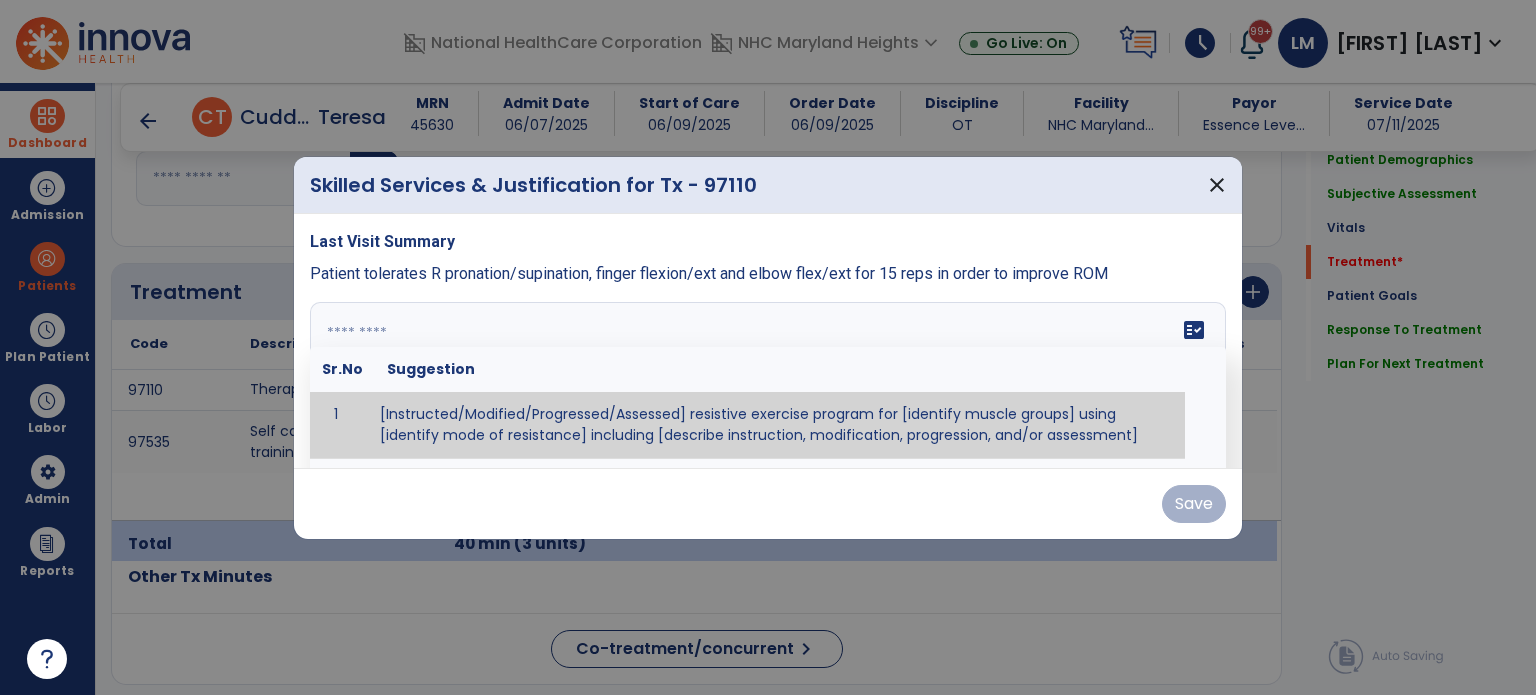paste on "**********" 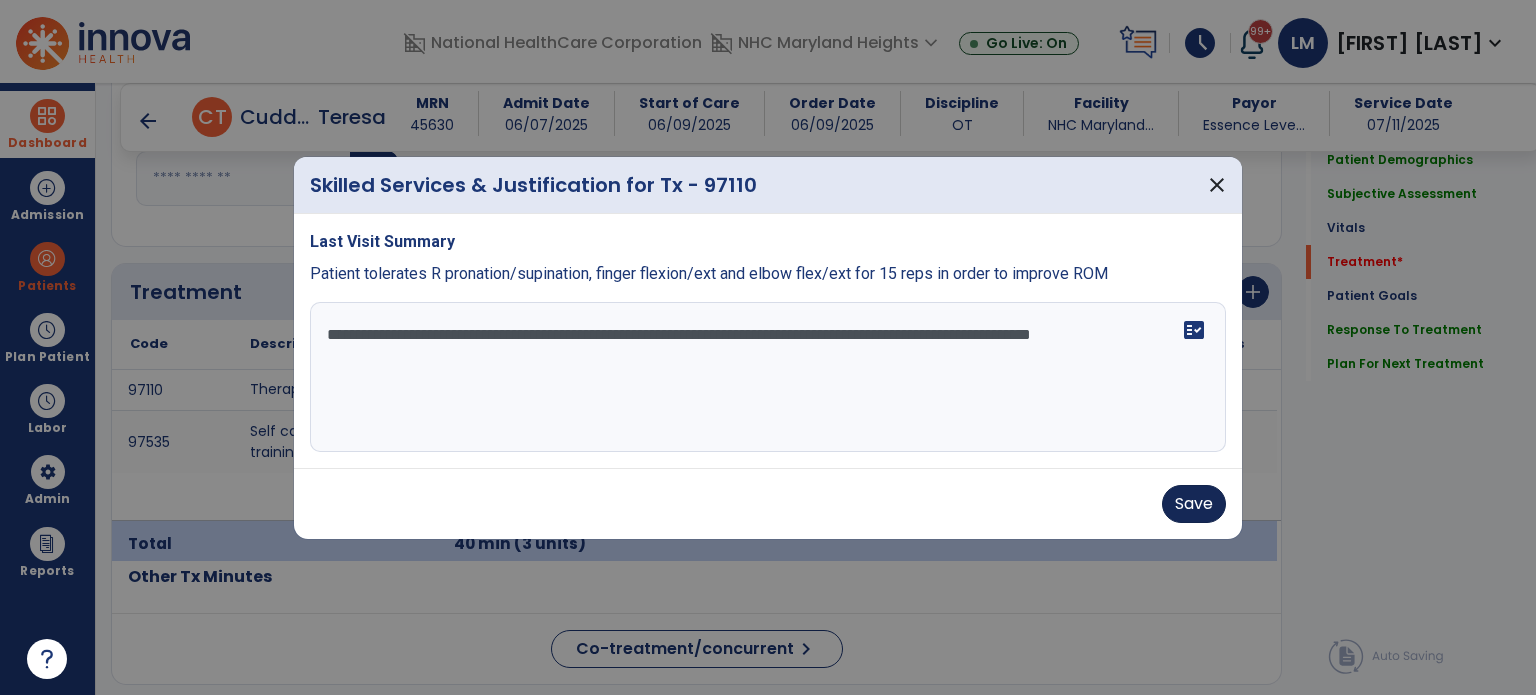 type on "**********" 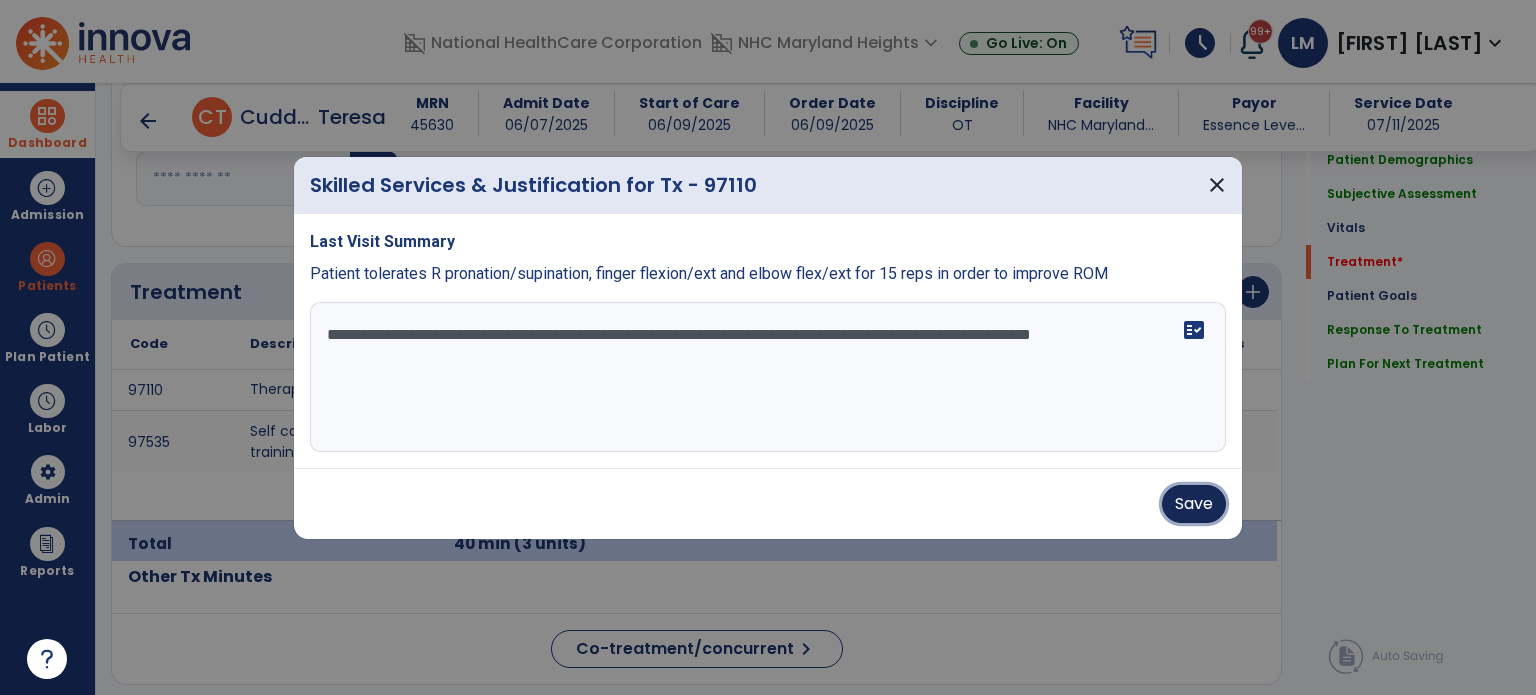 click on "Save" at bounding box center (1194, 504) 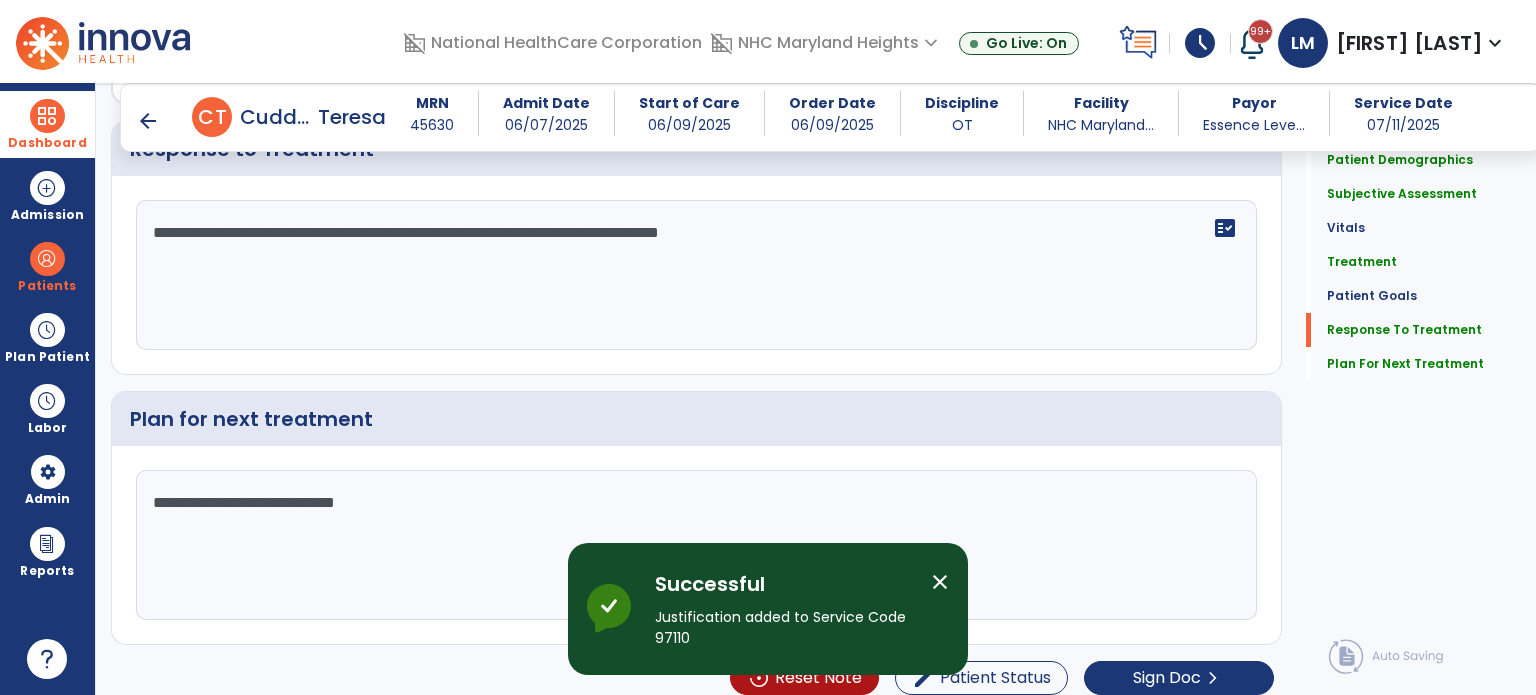 scroll, scrollTop: 2623, scrollLeft: 0, axis: vertical 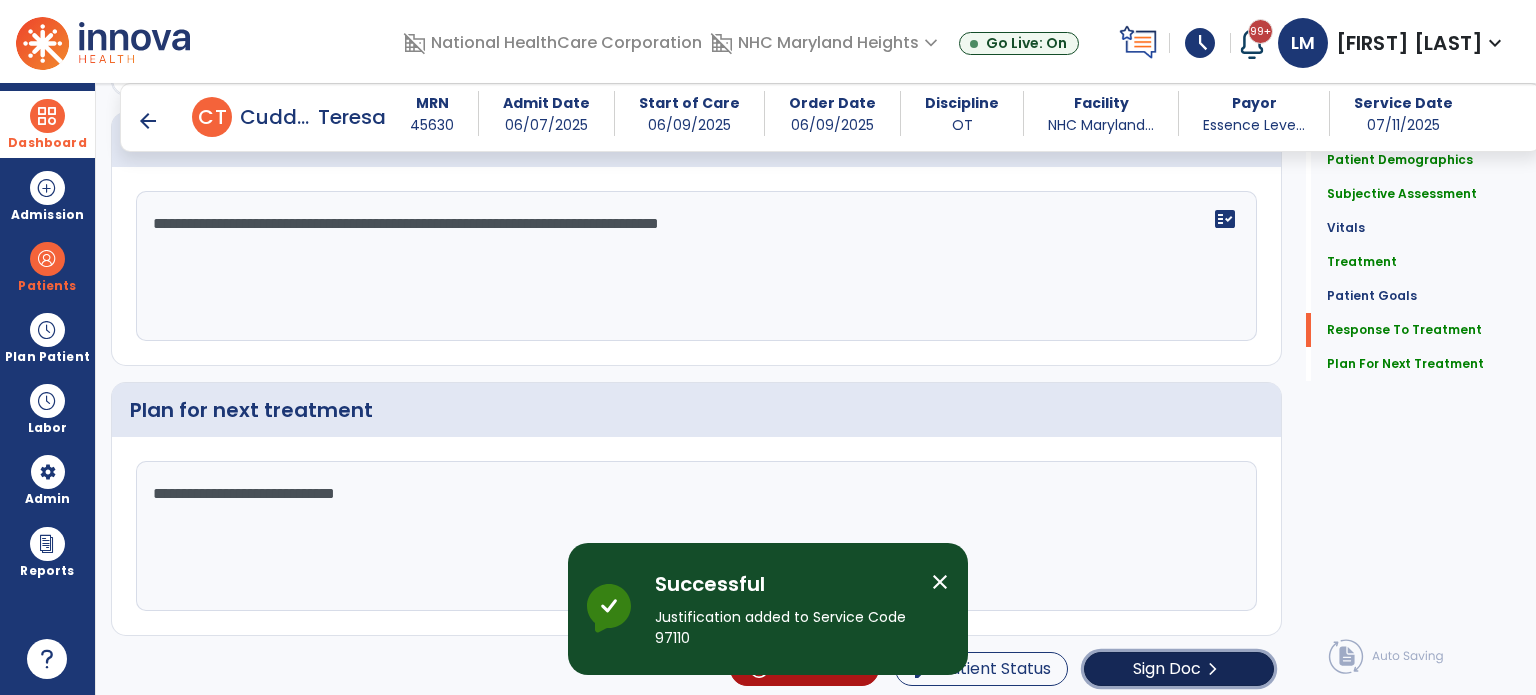 click on "Sign Doc" 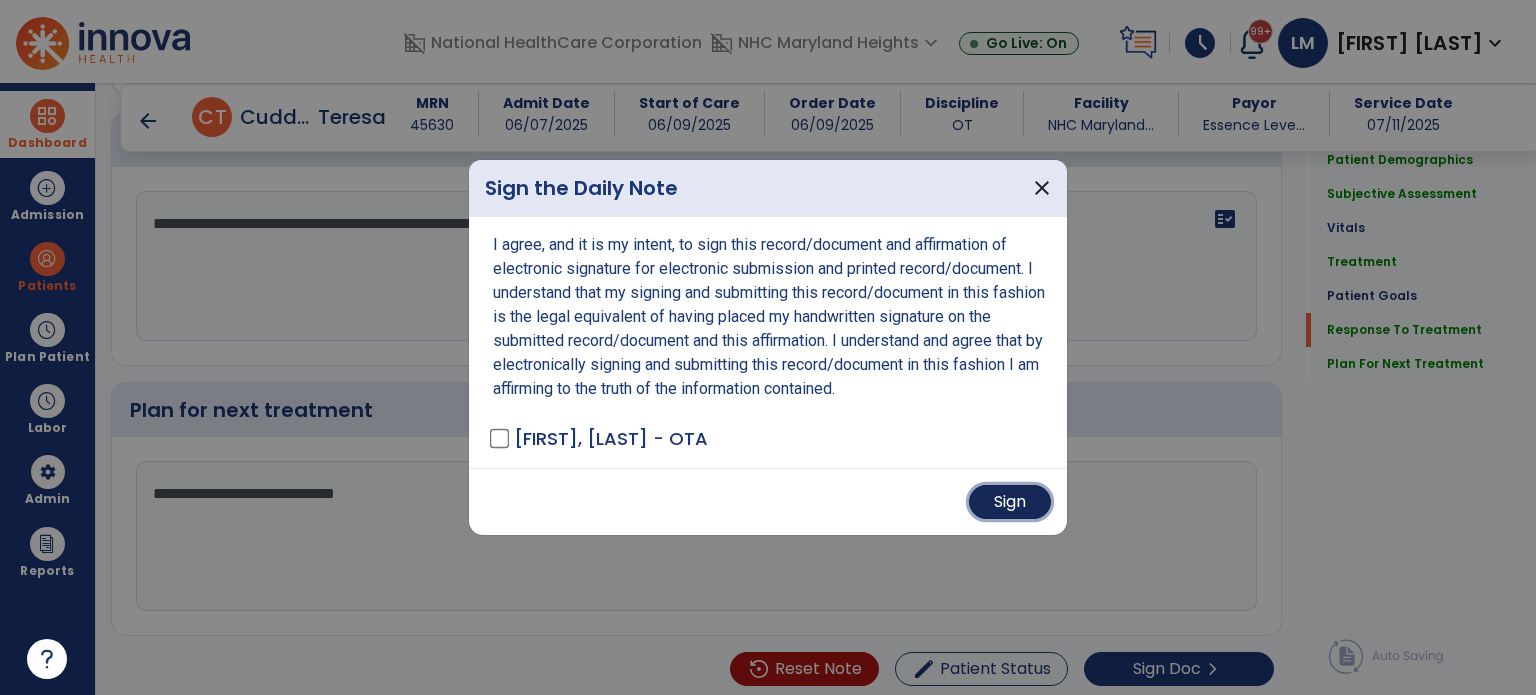 click on "Sign" at bounding box center [1010, 502] 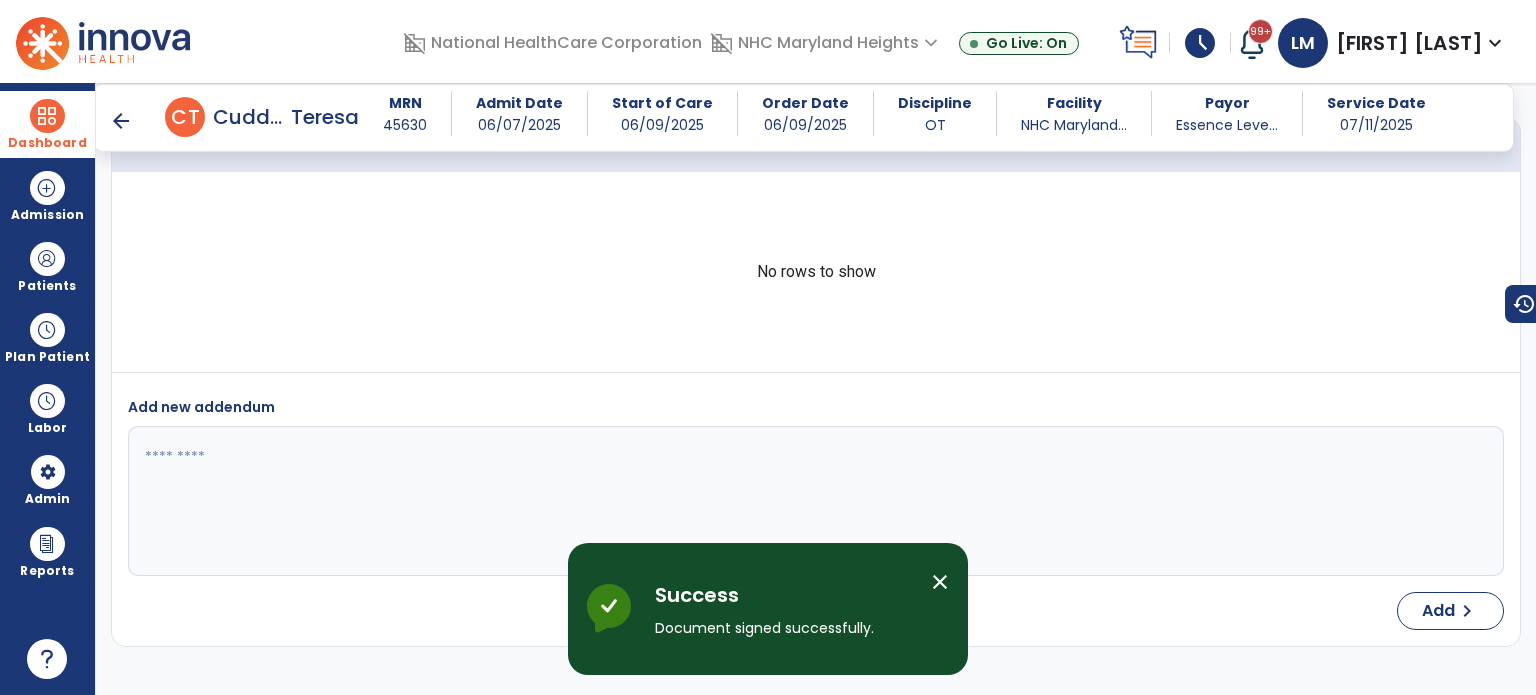 scroll, scrollTop: 3956, scrollLeft: 0, axis: vertical 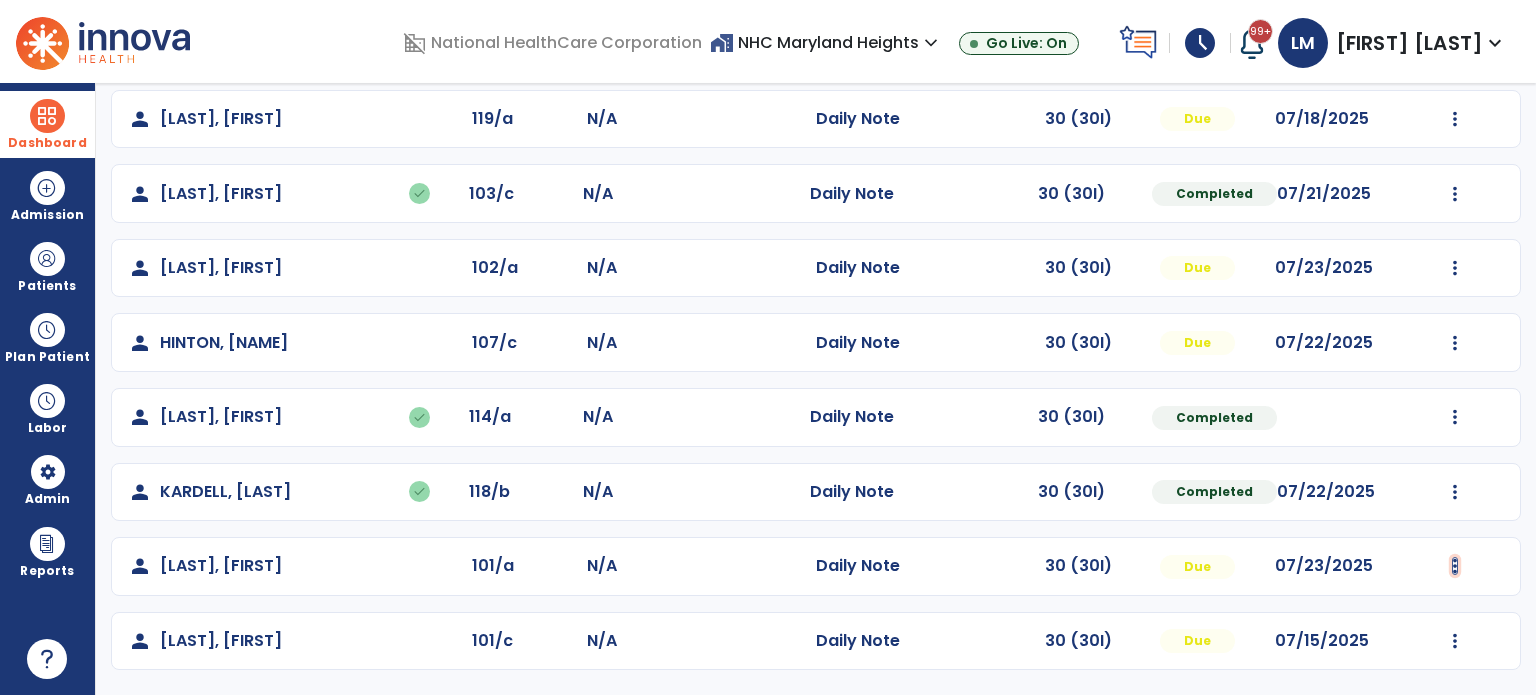 click at bounding box center (1455, 119) 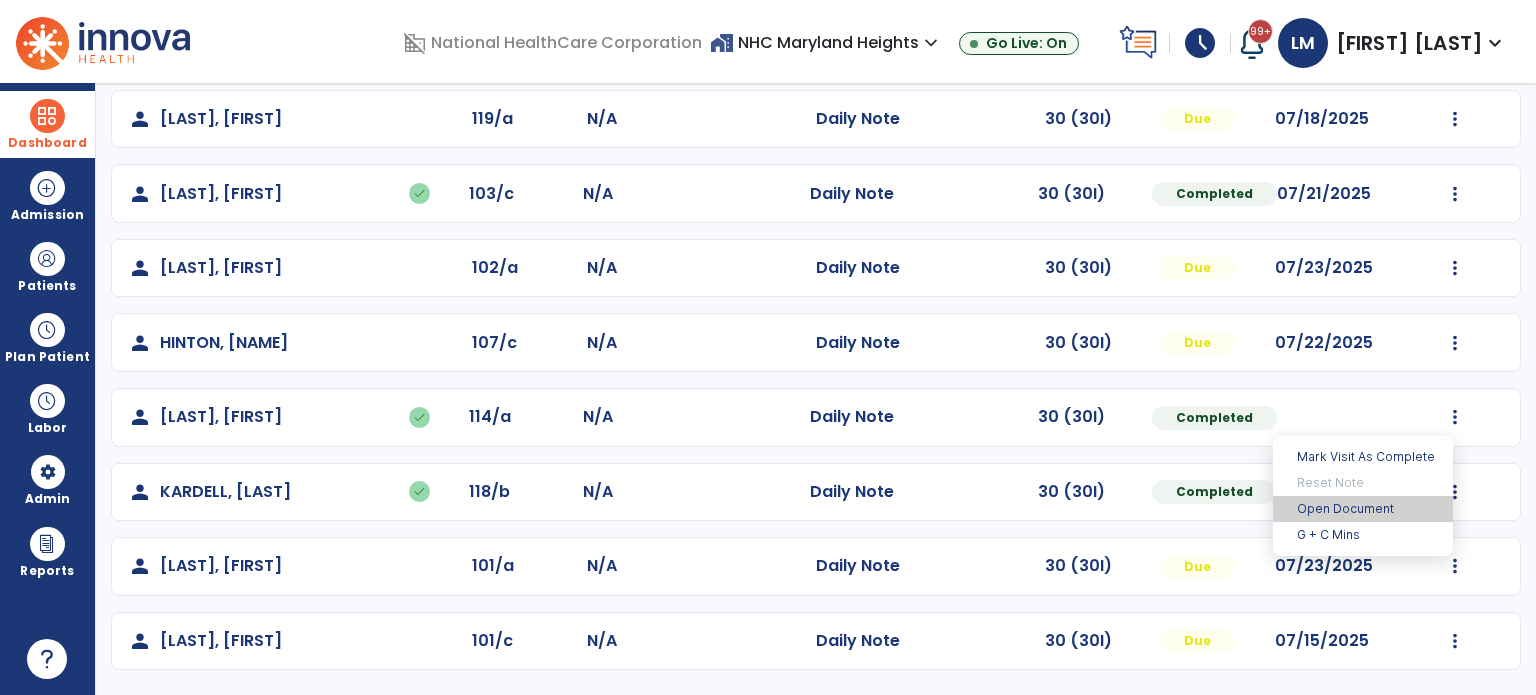 click on "Open Document" at bounding box center [1363, 509] 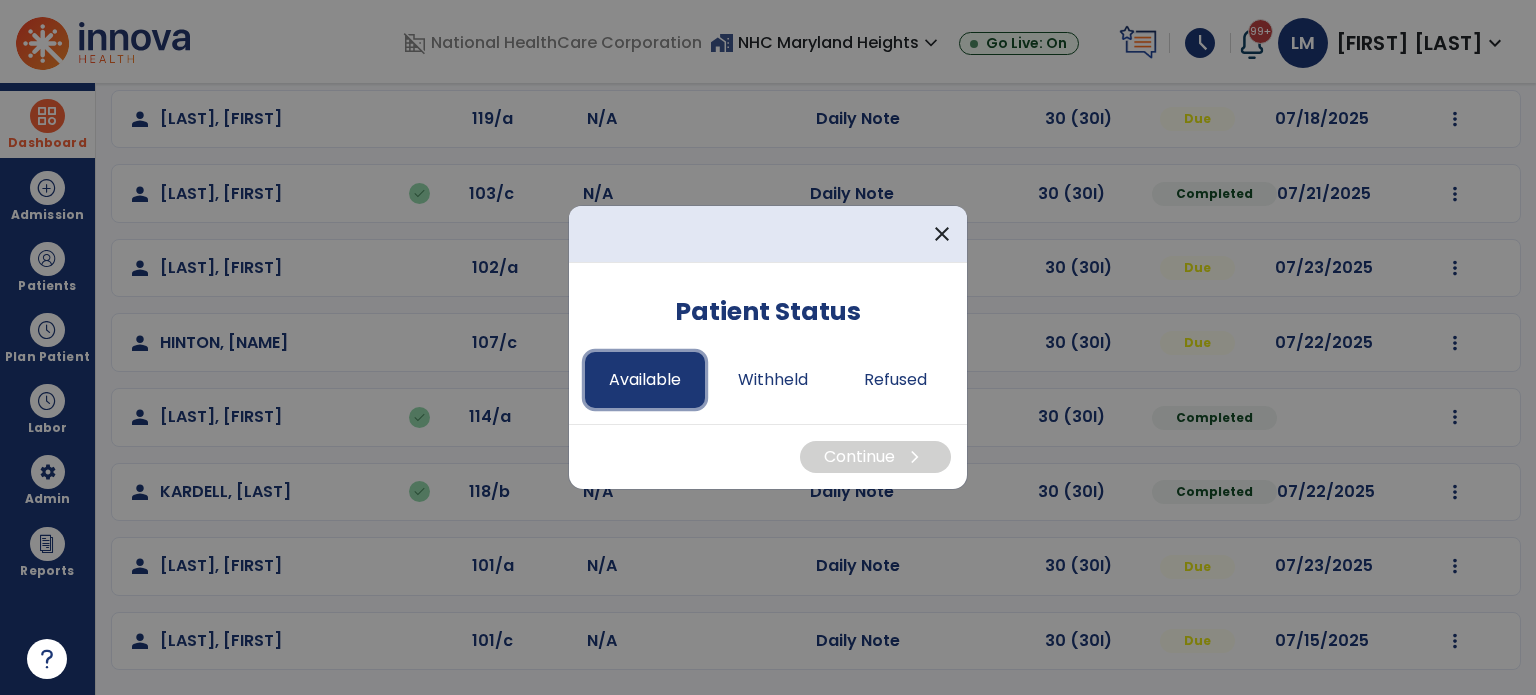 click on "Available" at bounding box center [645, 380] 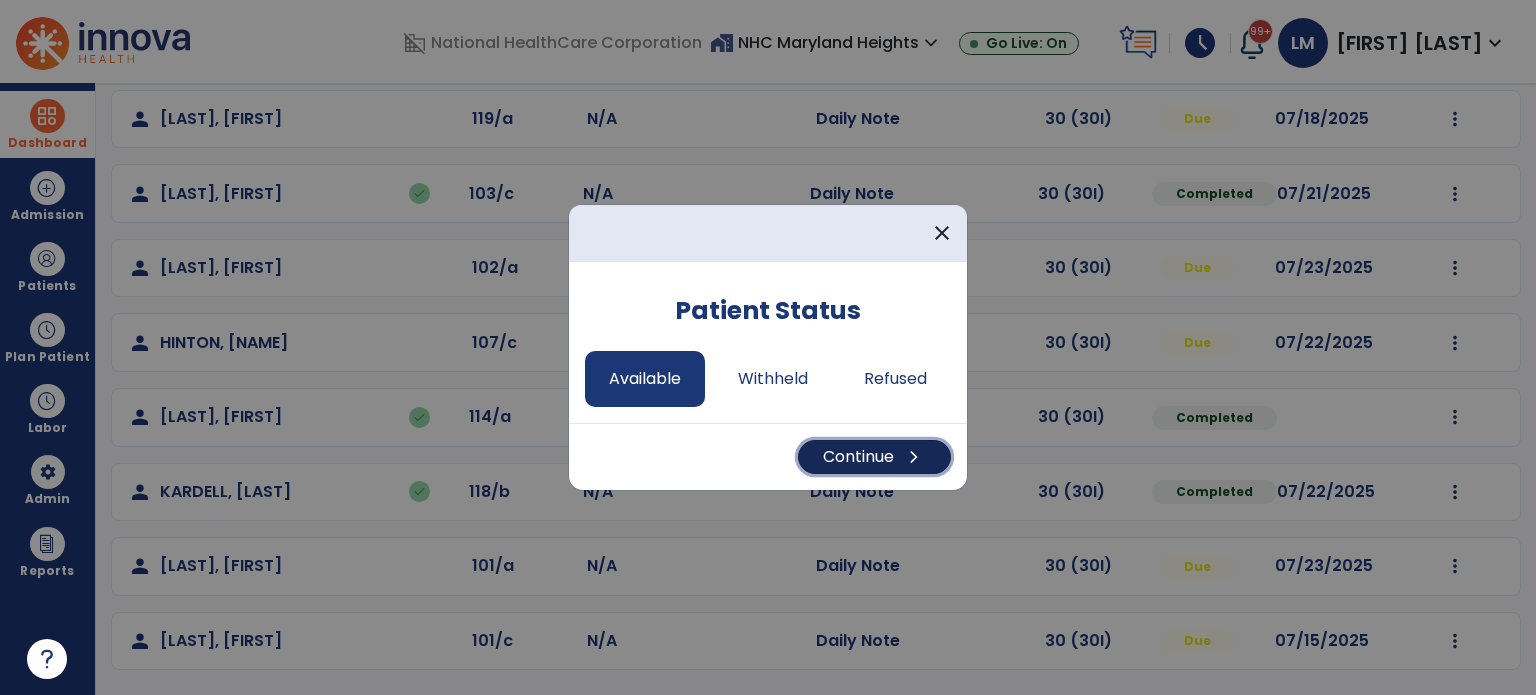 click on "Continue   chevron_right" at bounding box center (874, 457) 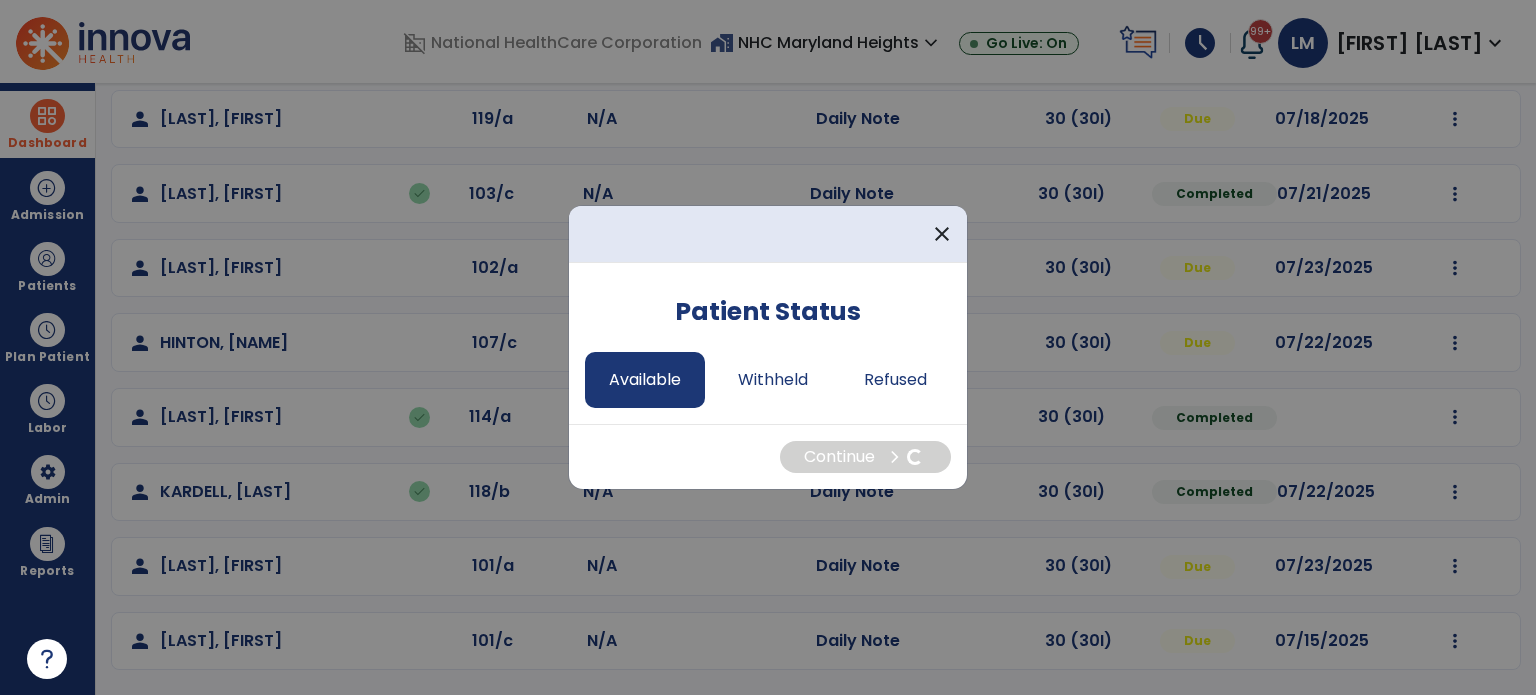select on "*" 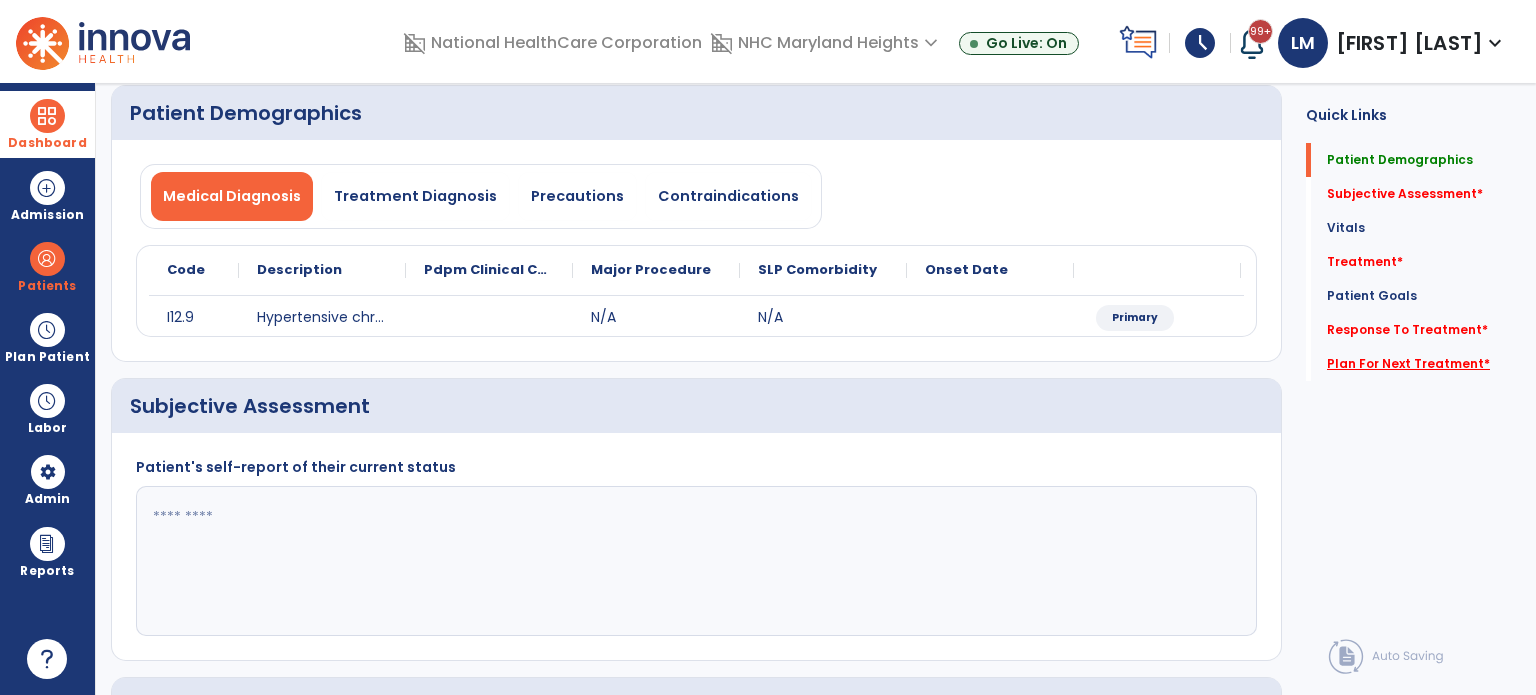 click on "Plan For Next Treatment   *" 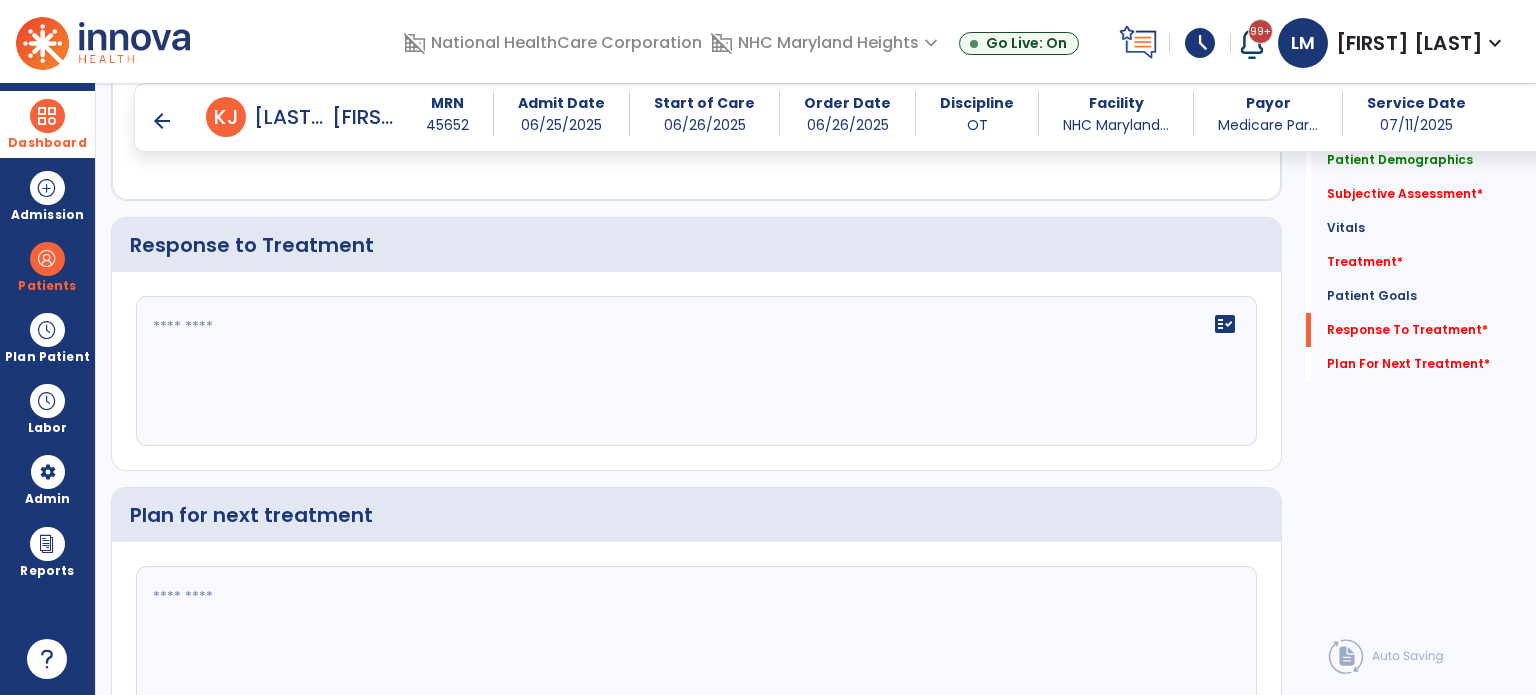 scroll, scrollTop: 2348, scrollLeft: 0, axis: vertical 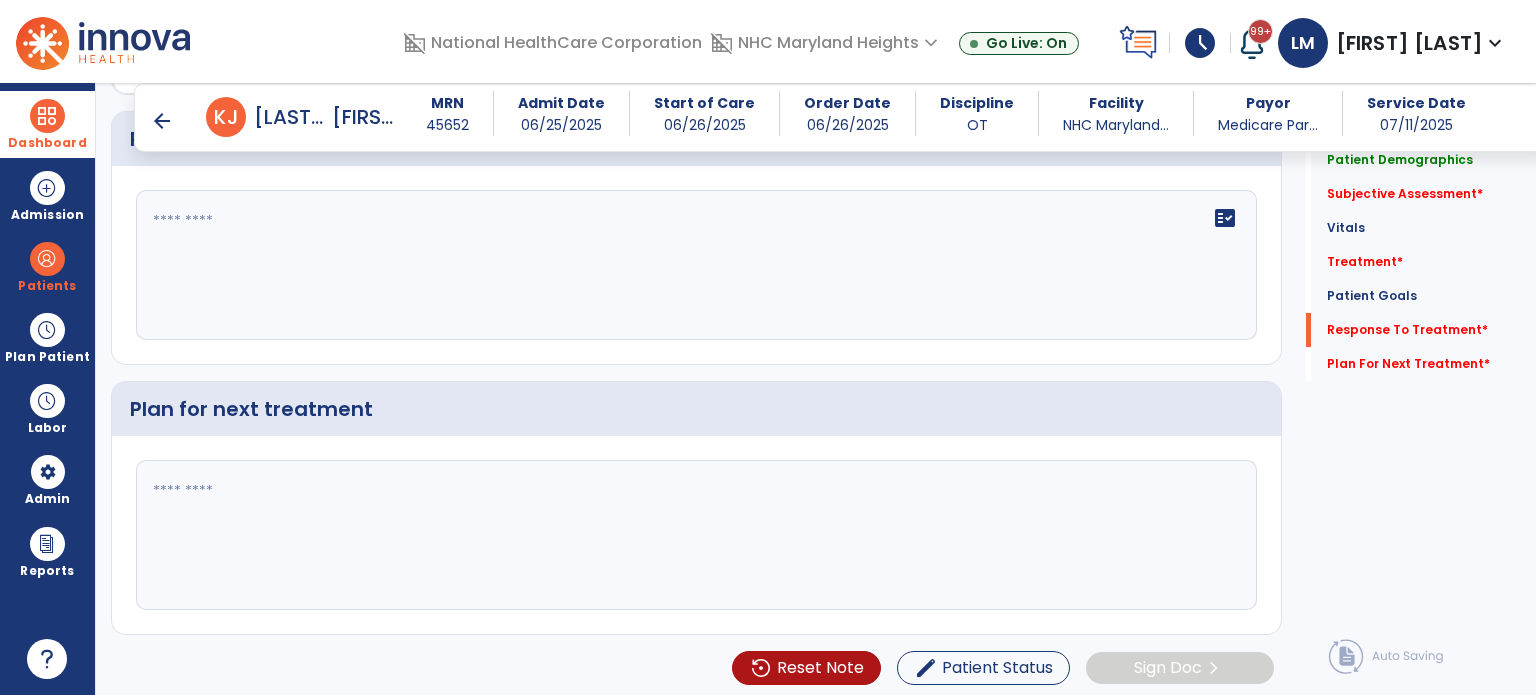 click 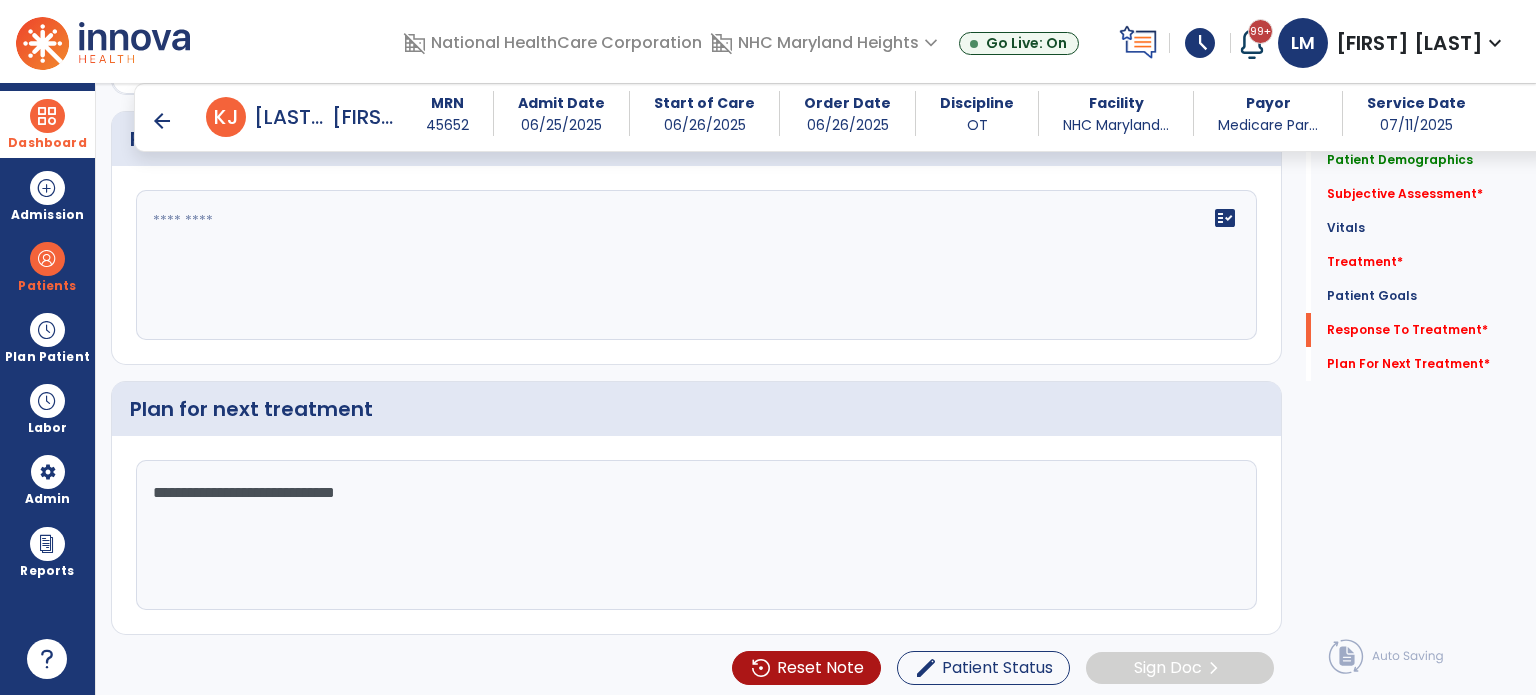 type on "**********" 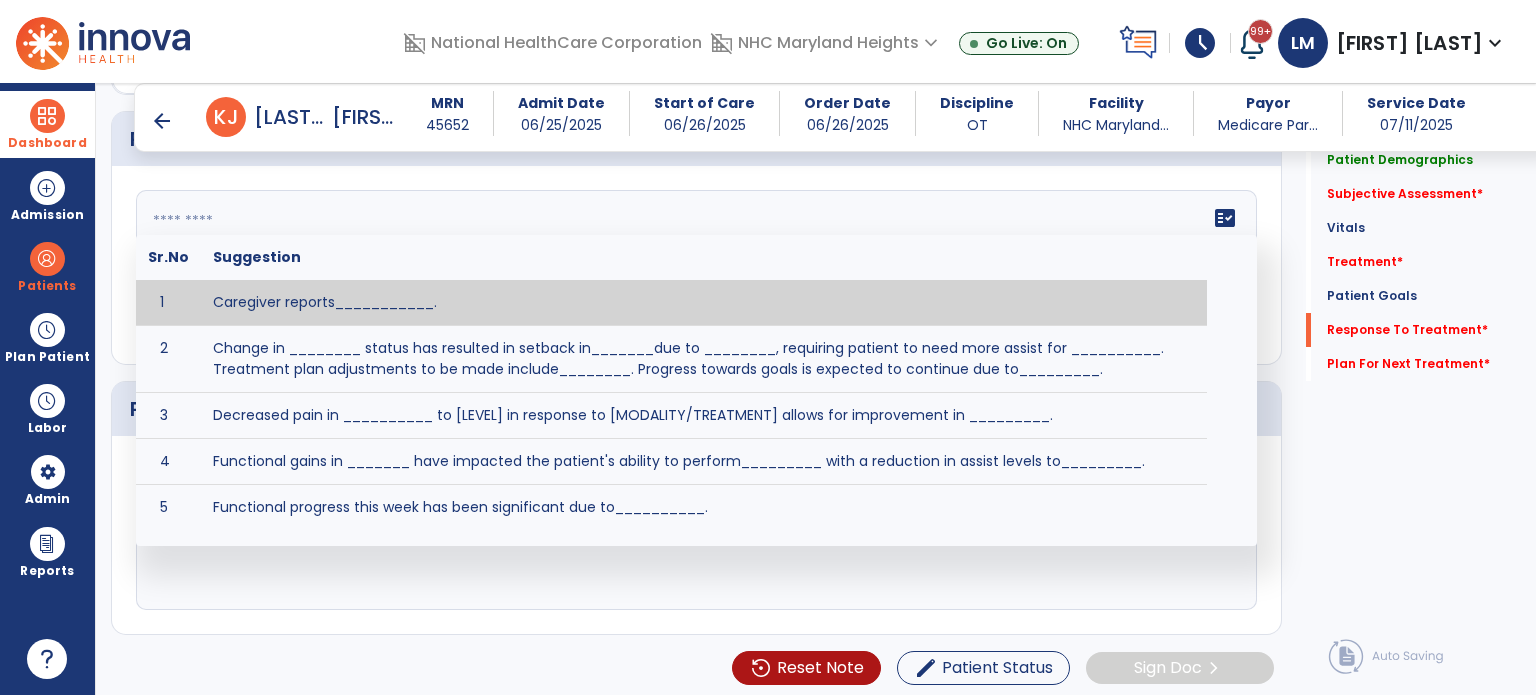 click on "fact_check  Sr.No Suggestion 1 Caregiver reports___________. 2 Change in ________ status has resulted in setback in_______due to ________, requiring patient to need more assist for __________.   Treatment plan adjustments to be made include________.  Progress towards goals is expected to continue due to_________. 3 Decreased pain in __________ to [LEVEL] in response to [MODALITY/TREATMENT] allows for improvement in _________. 4 Functional gains in _______ have impacted the patient's ability to perform_________ with a reduction in assist levels to_________. 5 Functional progress this week has been significant due to__________. 6 Gains in ________ have improved the patient's ability to perform ______with decreased levels of assist to___________. 7 Improvement in ________allows patient to tolerate higher levels of challenges in_________. 8 Pain in [AREA] has decreased to [LEVEL] in response to [TREATMENT/MODALITY], allowing fore ease in completing__________. 9 10 11 12 13 14 15 16 17 18 19 20 21" 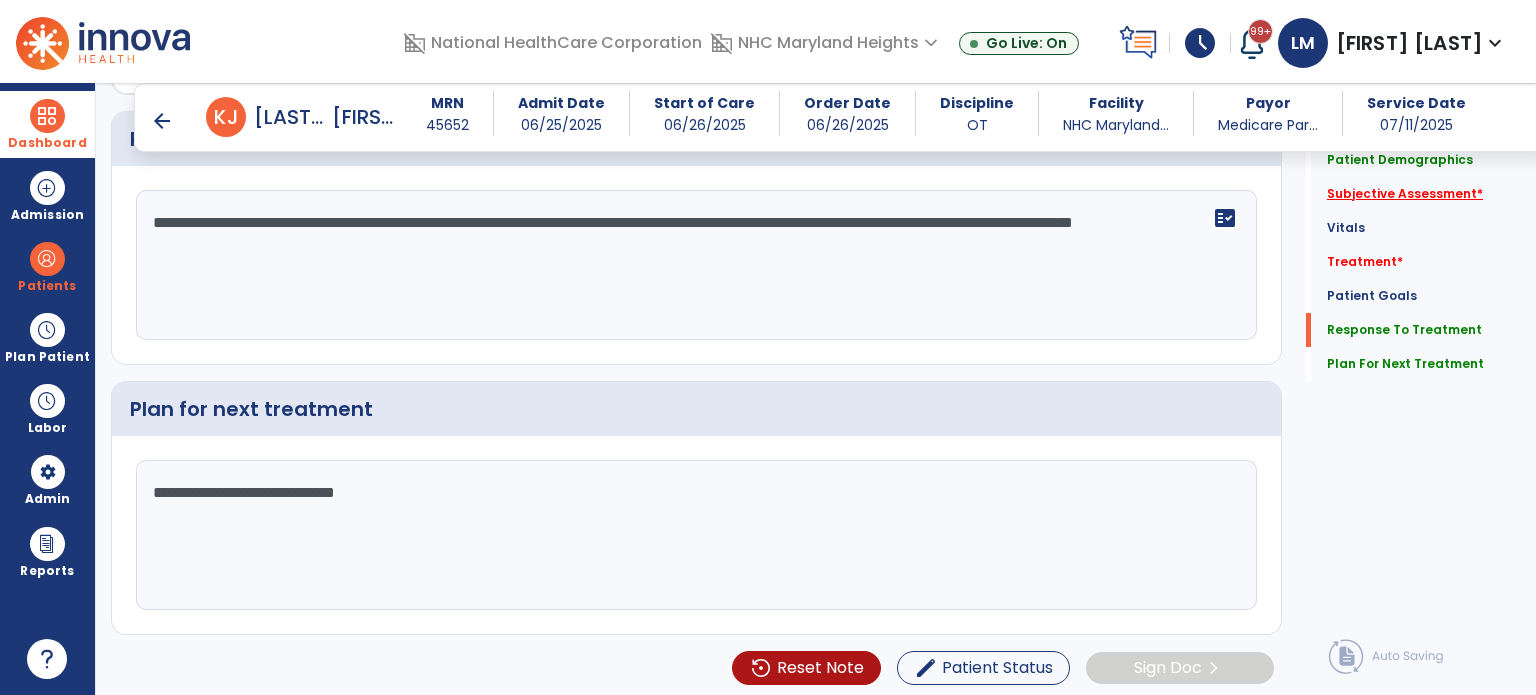 type on "**********" 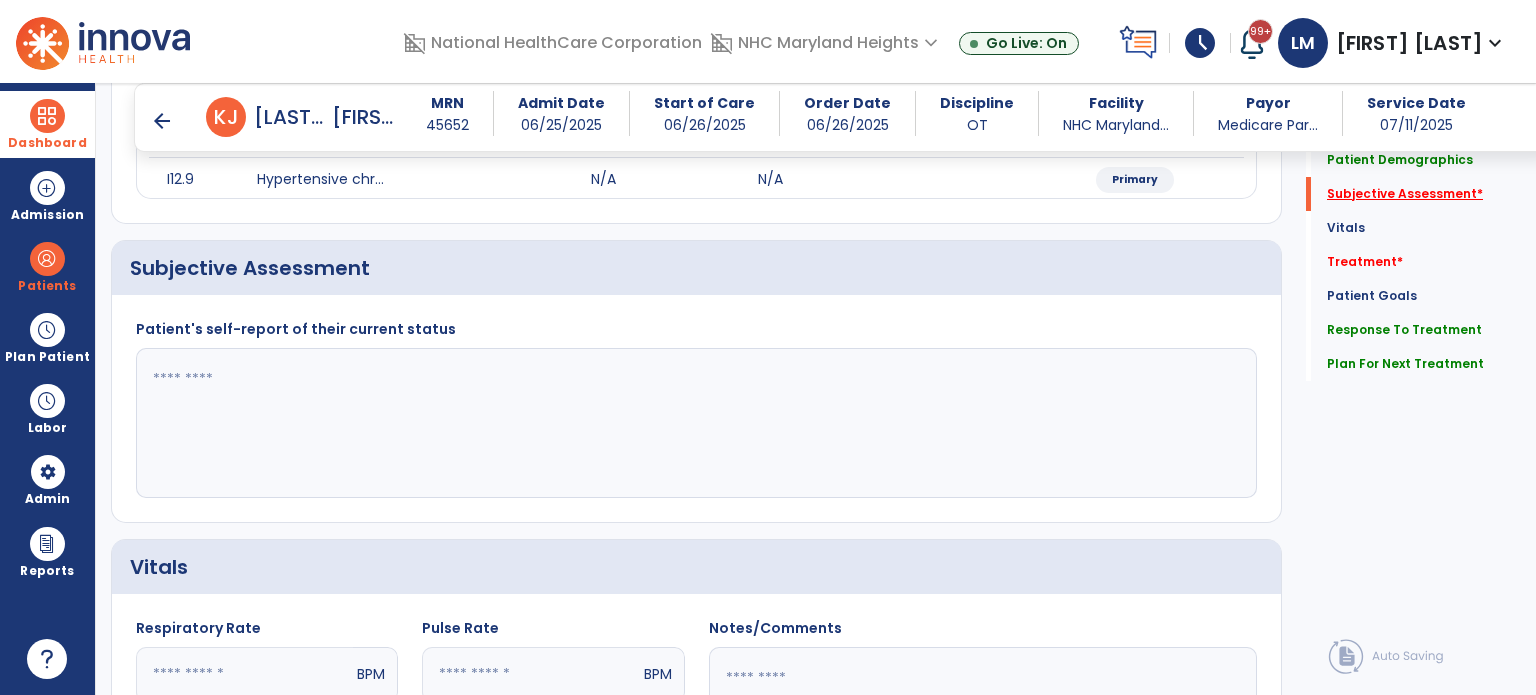 scroll, scrollTop: 279, scrollLeft: 0, axis: vertical 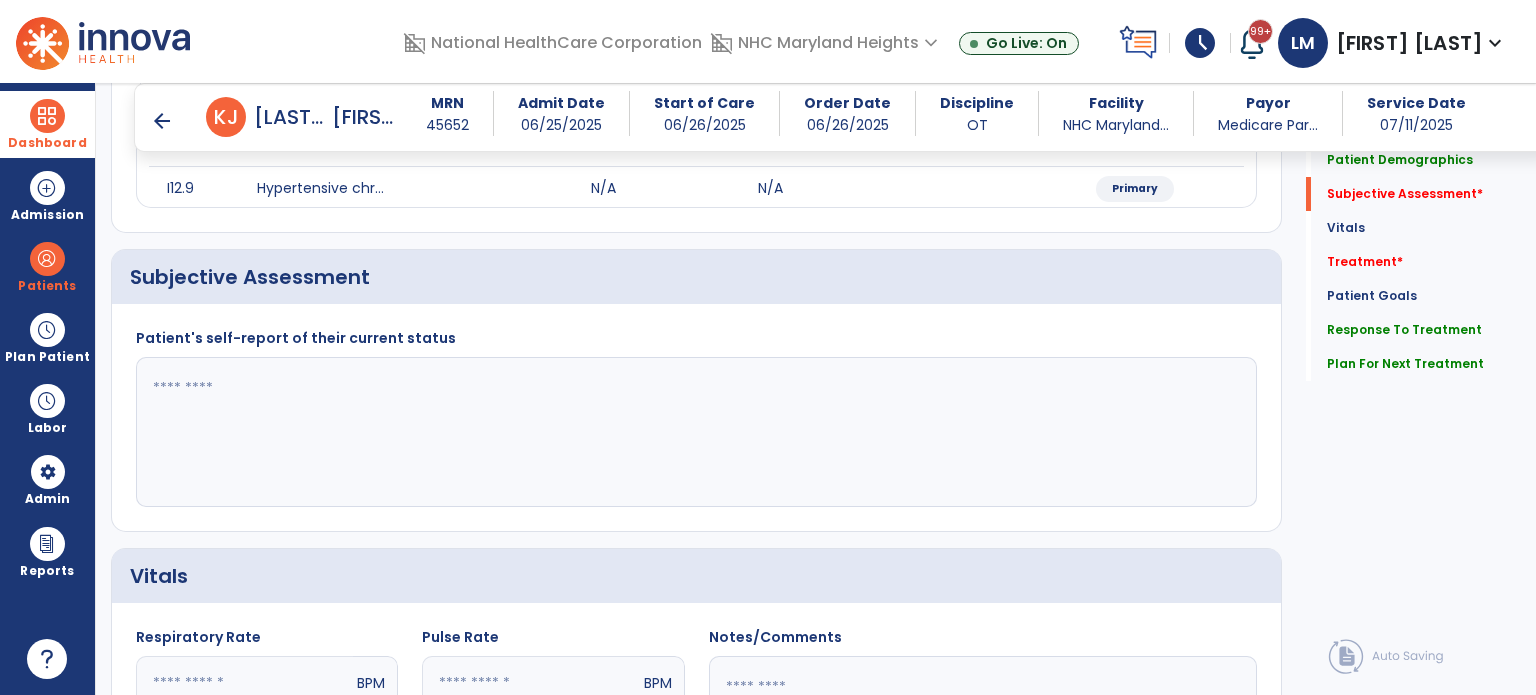 click 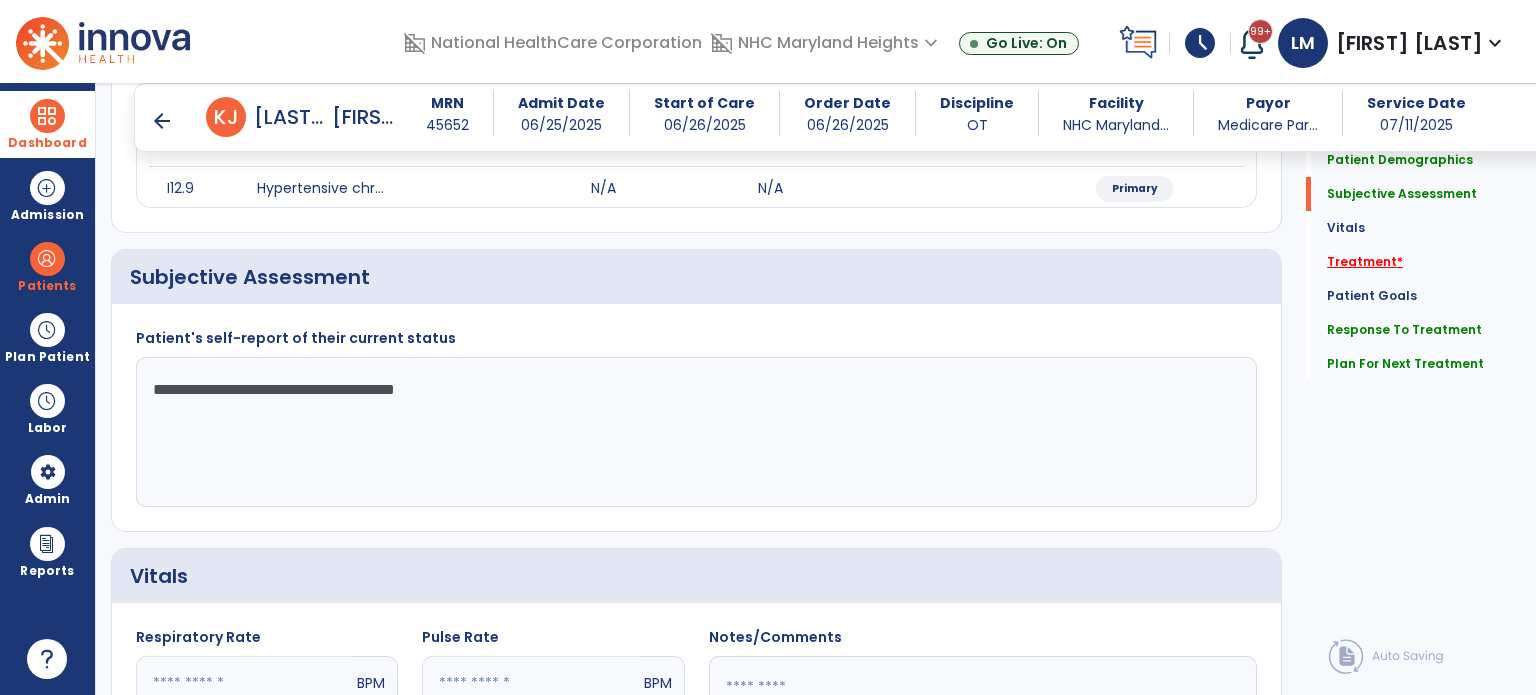 type on "**********" 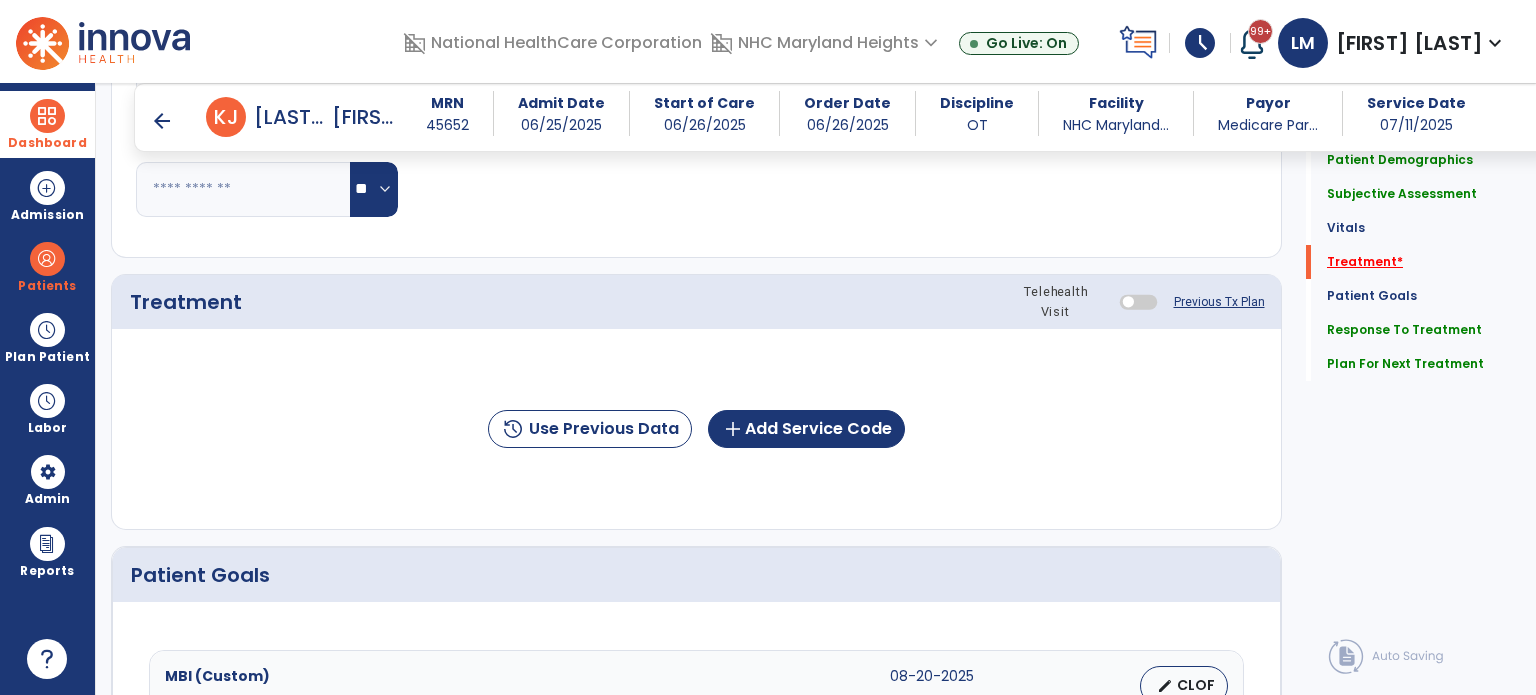 scroll, scrollTop: 987, scrollLeft: 0, axis: vertical 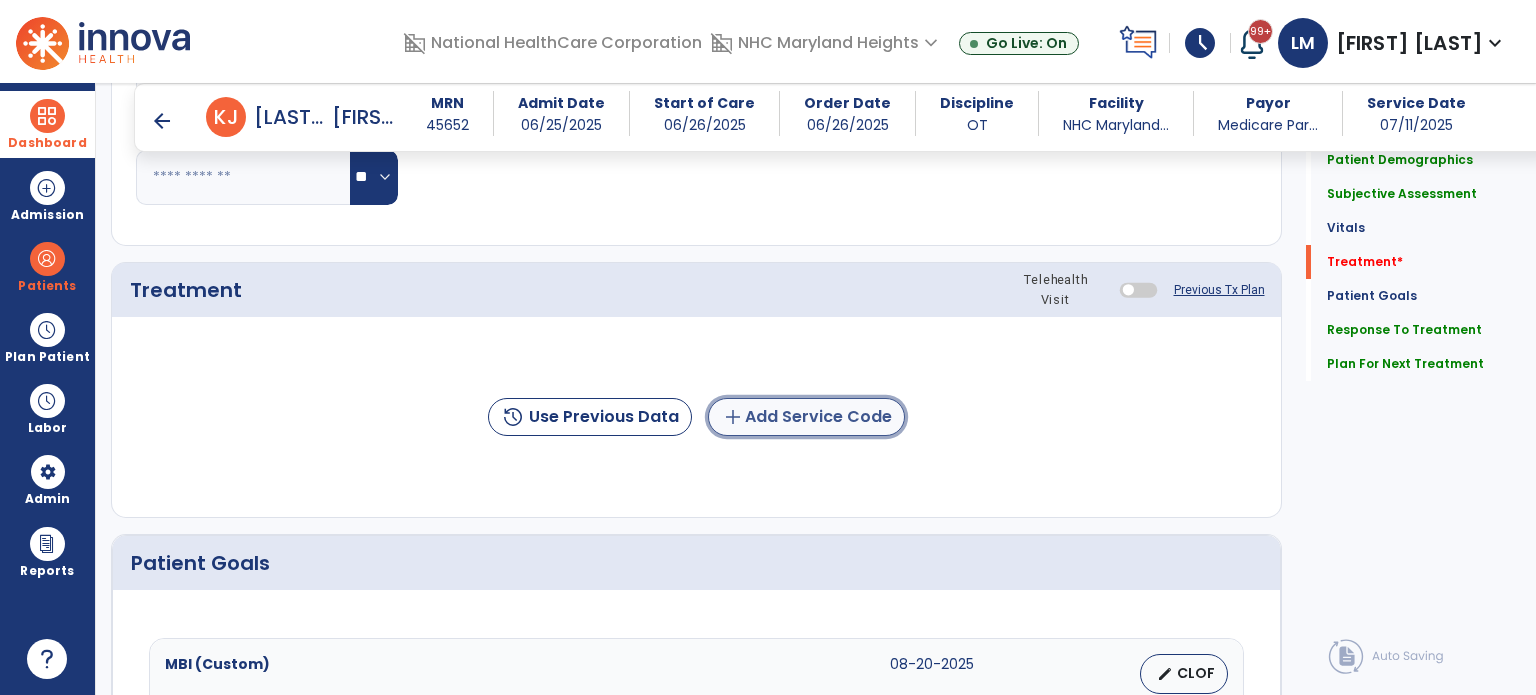 click on "add  Add Service Code" 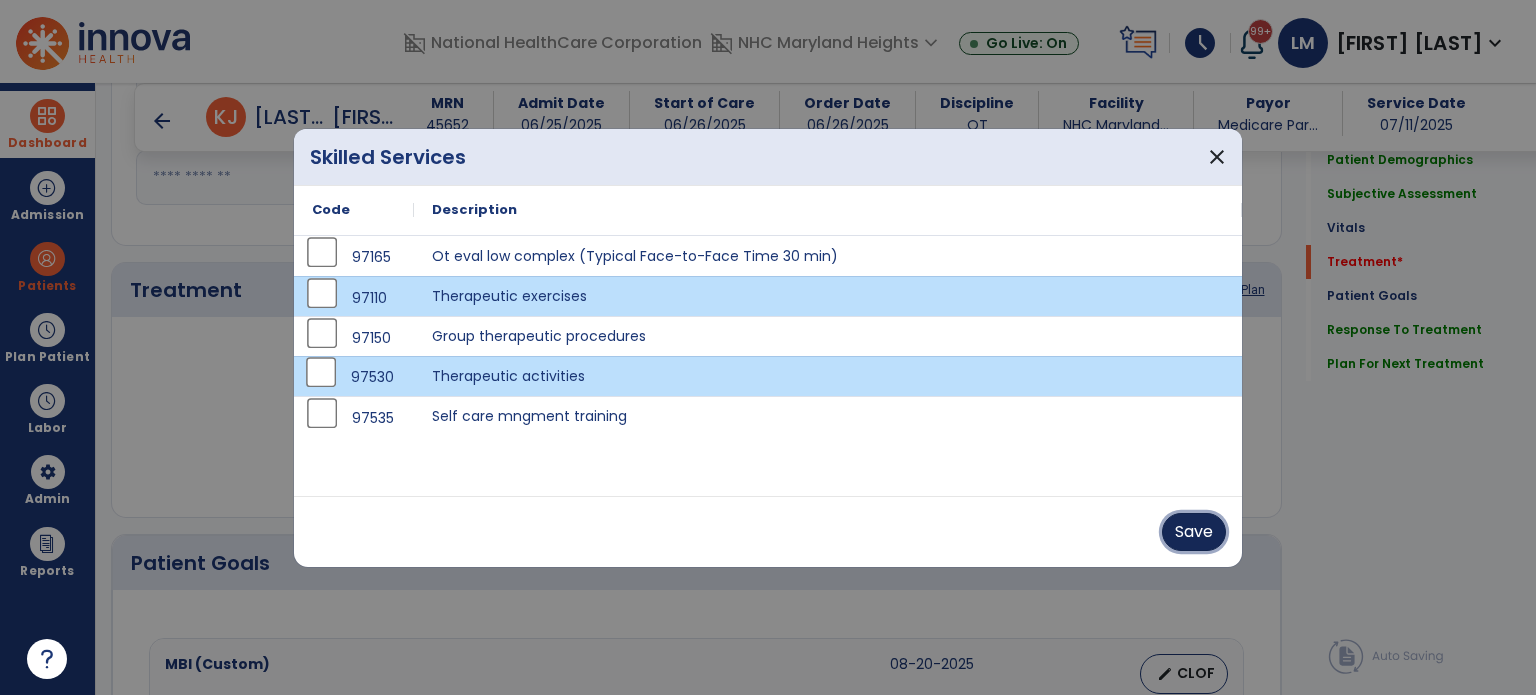 click on "Save" at bounding box center (1194, 532) 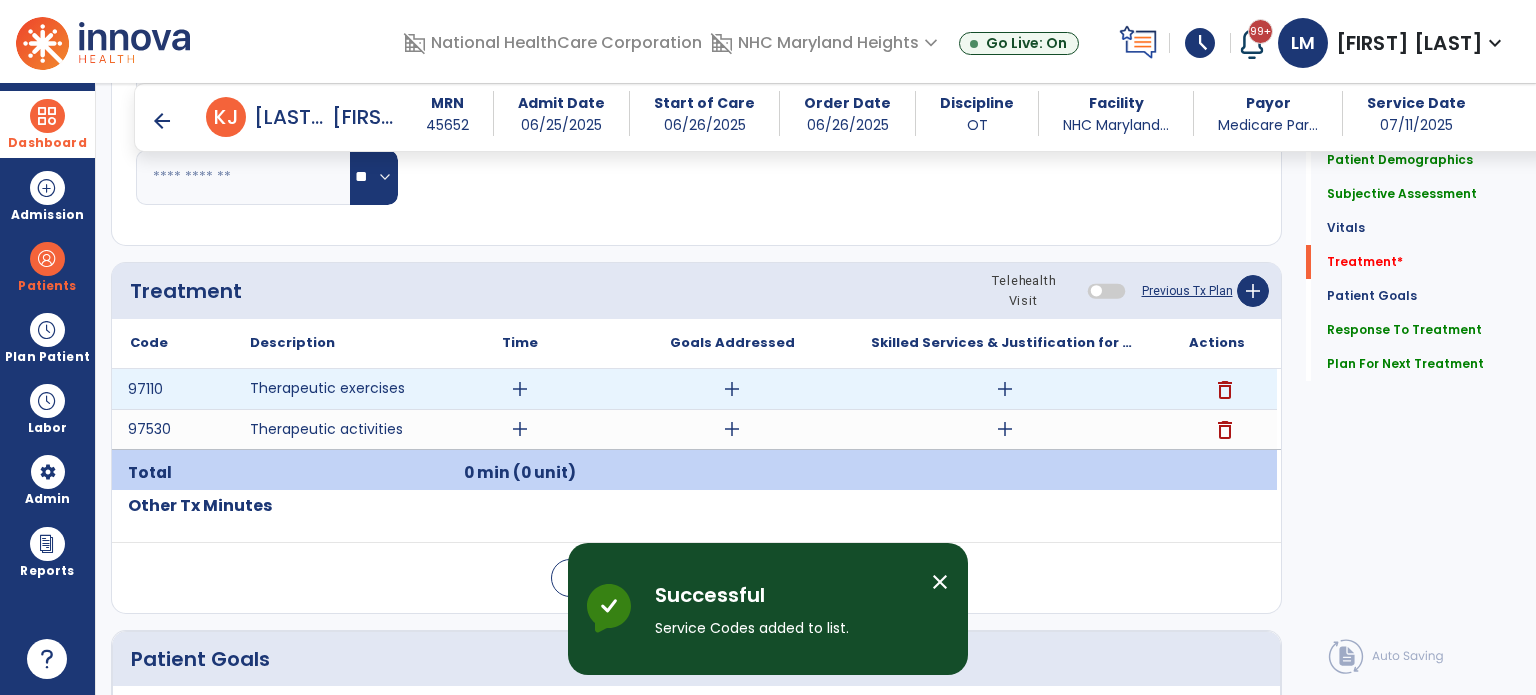 click on "add" at bounding box center [520, 389] 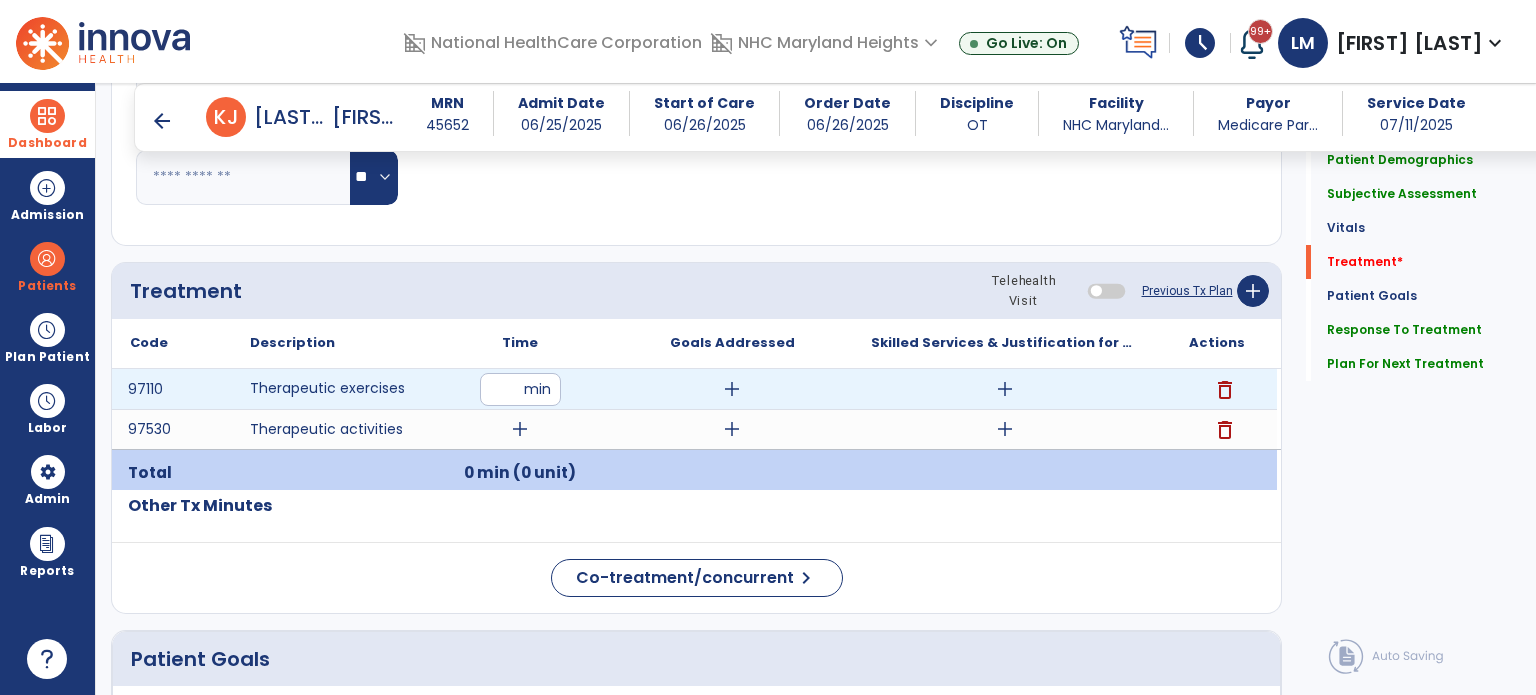 click at bounding box center (520, 389) 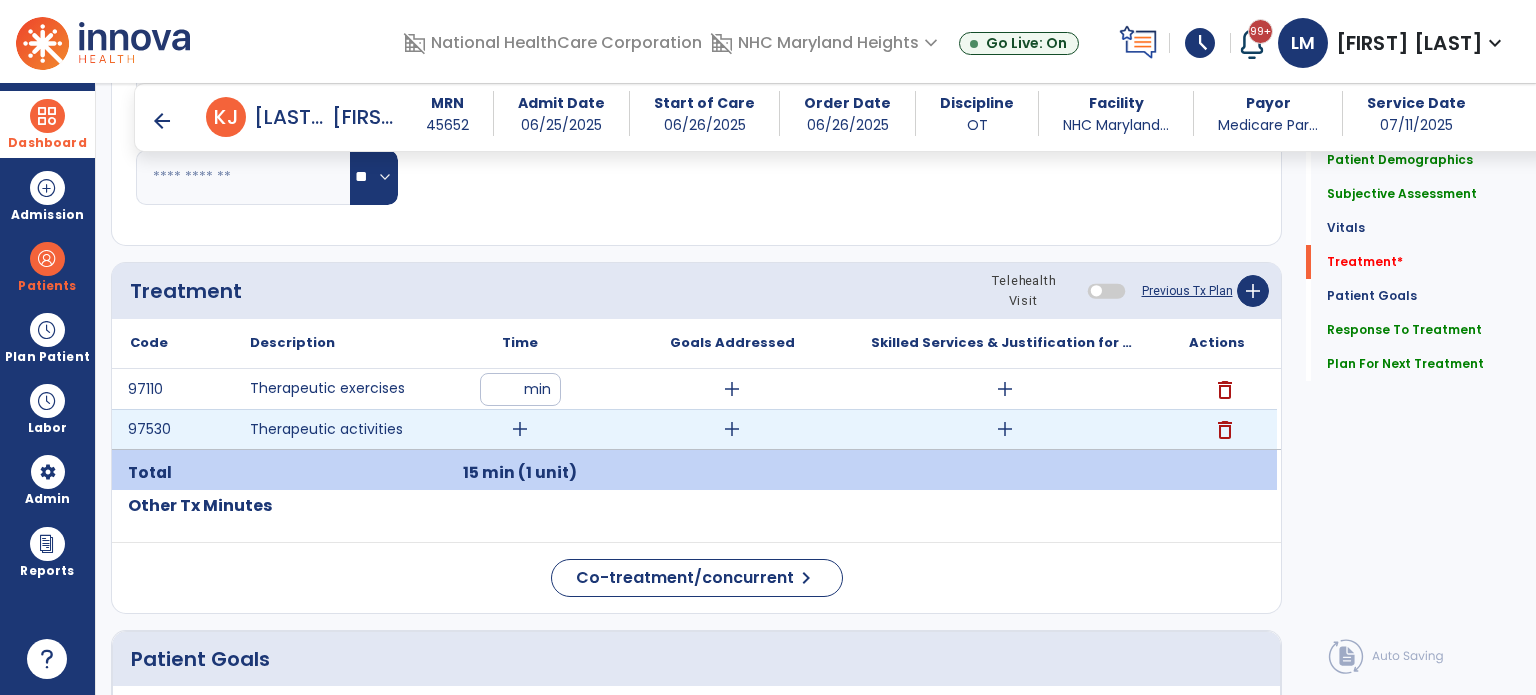 click on "add" at bounding box center (520, 429) 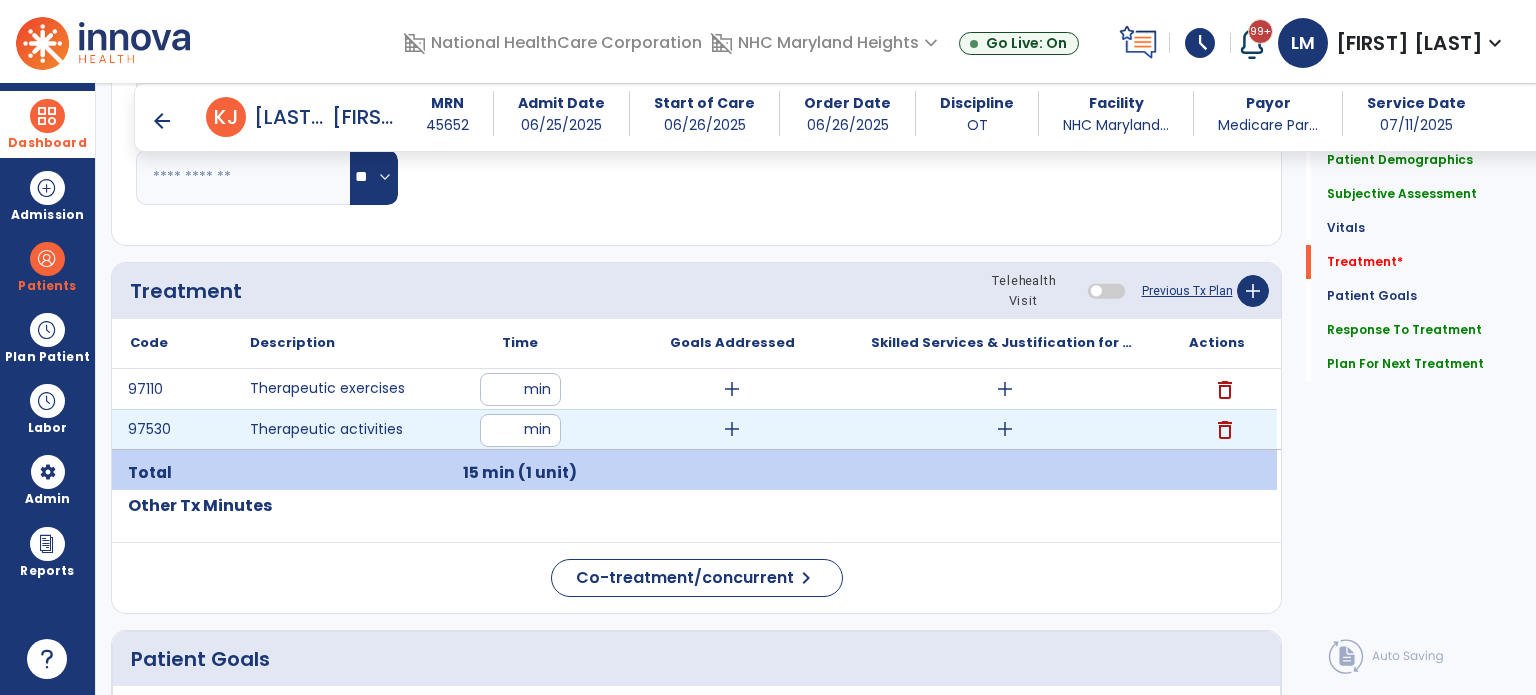 type on "**" 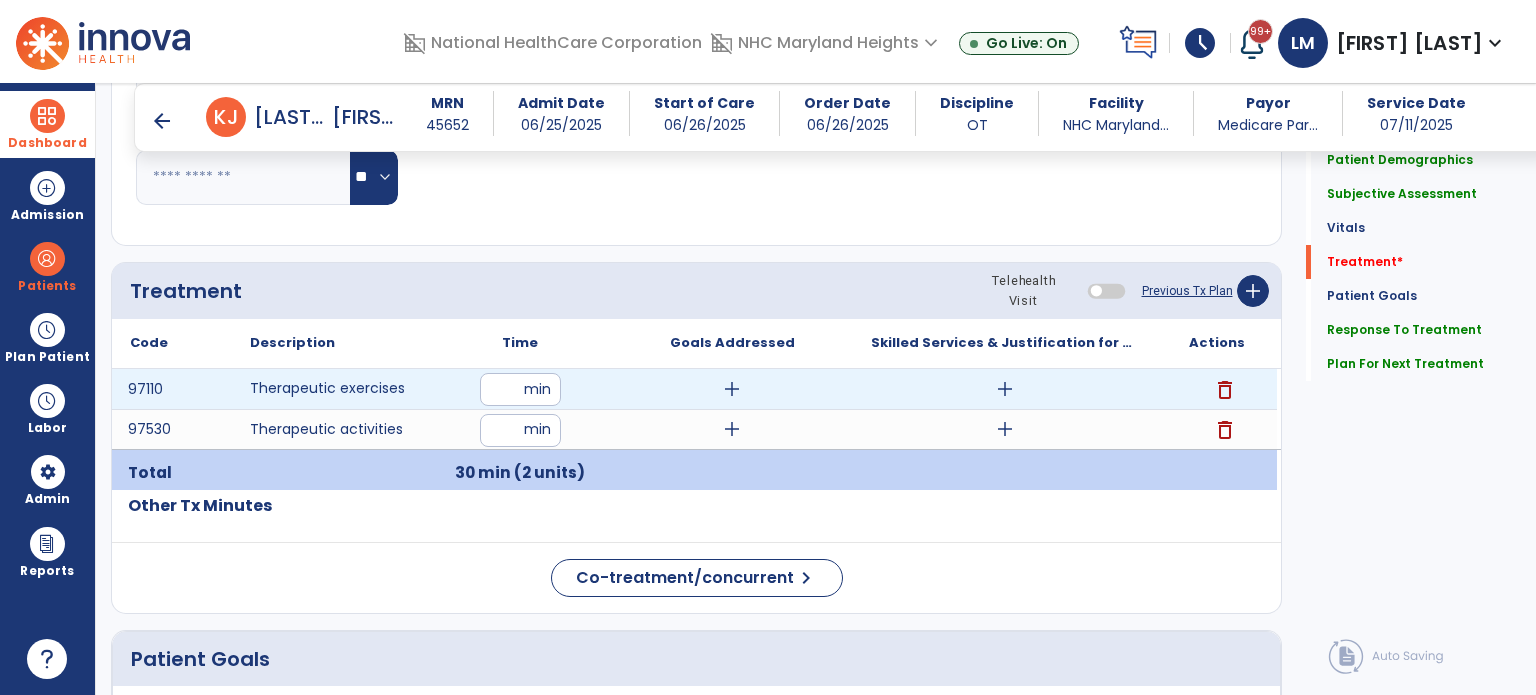 click on "add" at bounding box center [1005, 389] 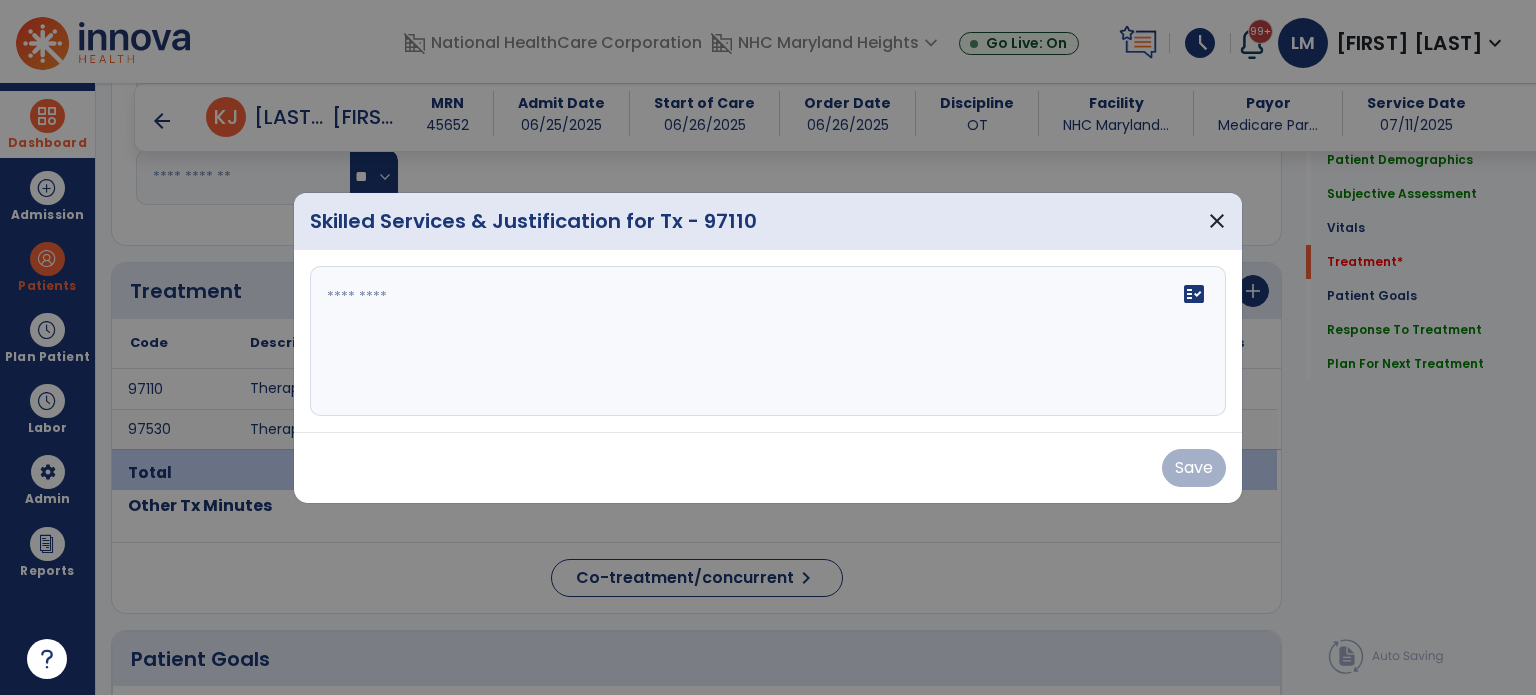 click on "fact_check" at bounding box center [768, 341] 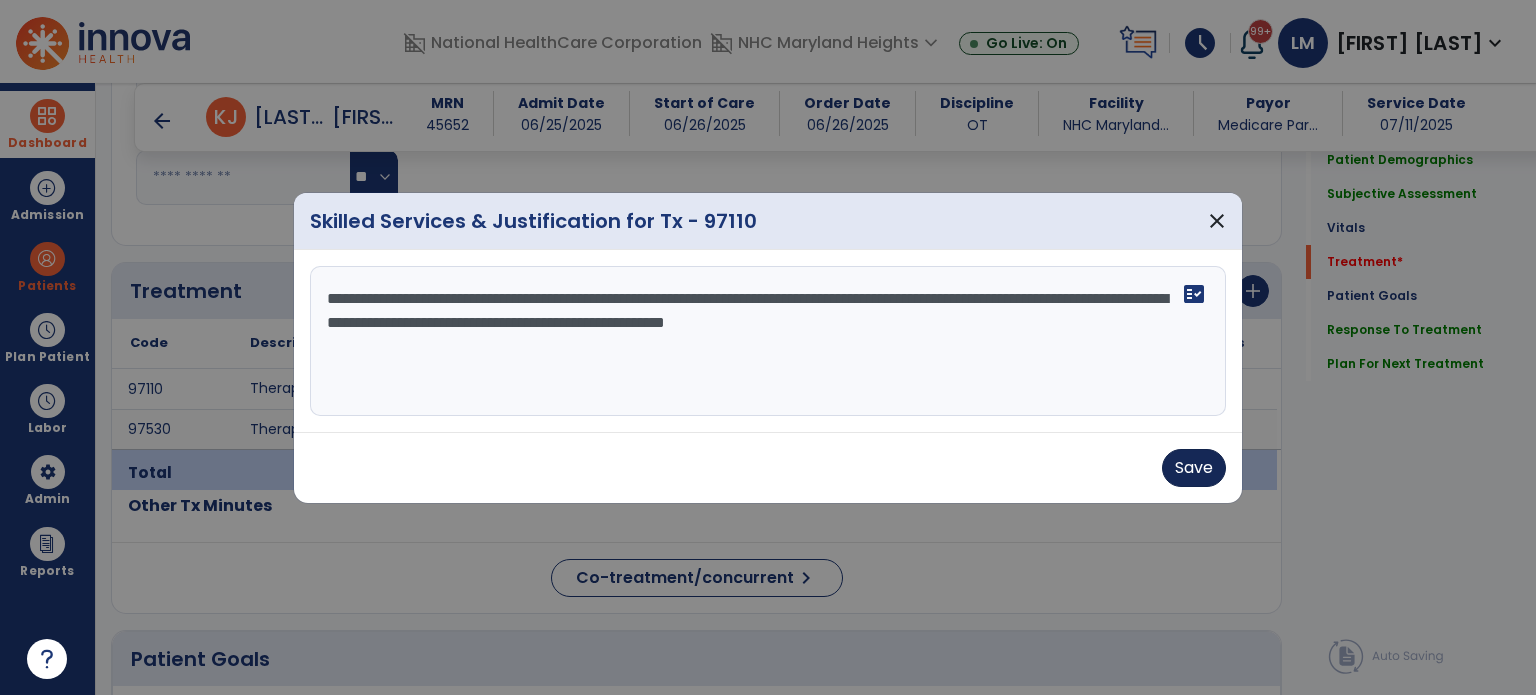 type on "**********" 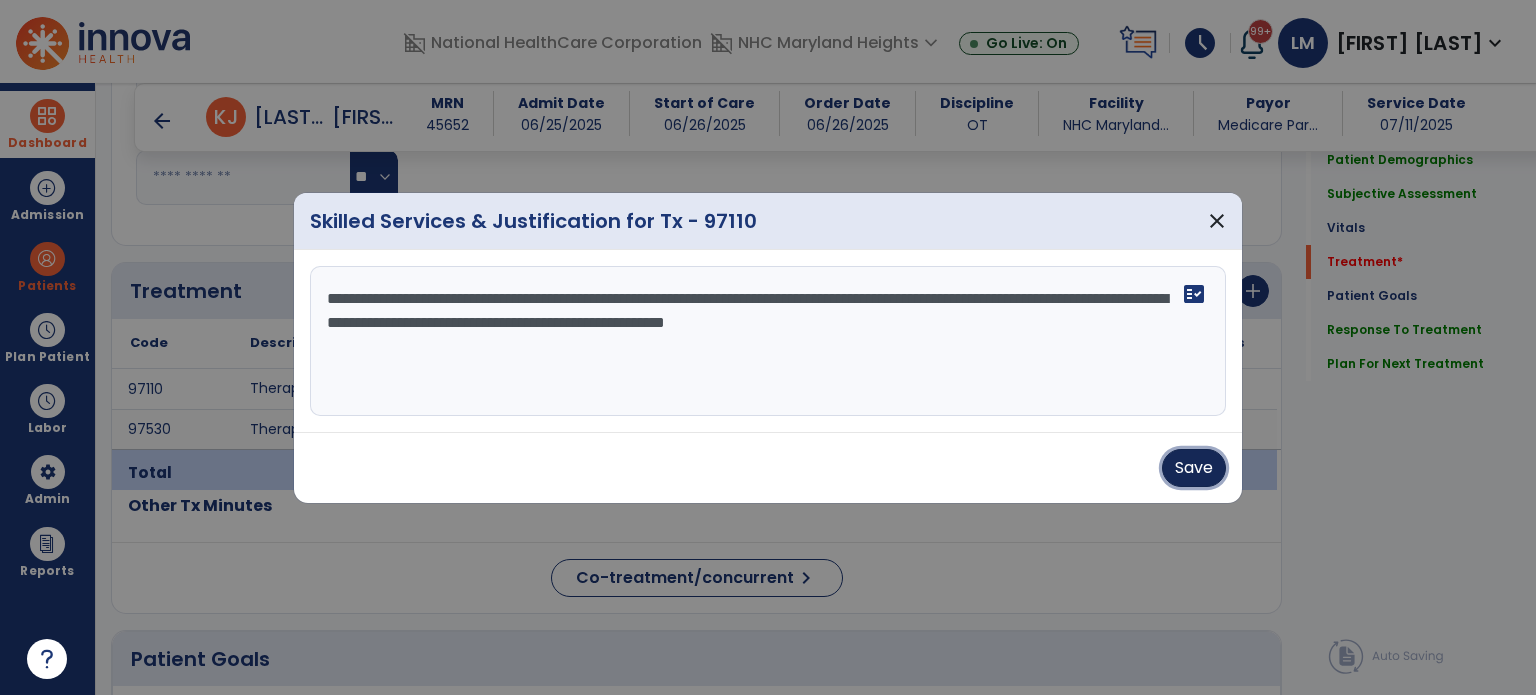 click on "Save" at bounding box center (1194, 468) 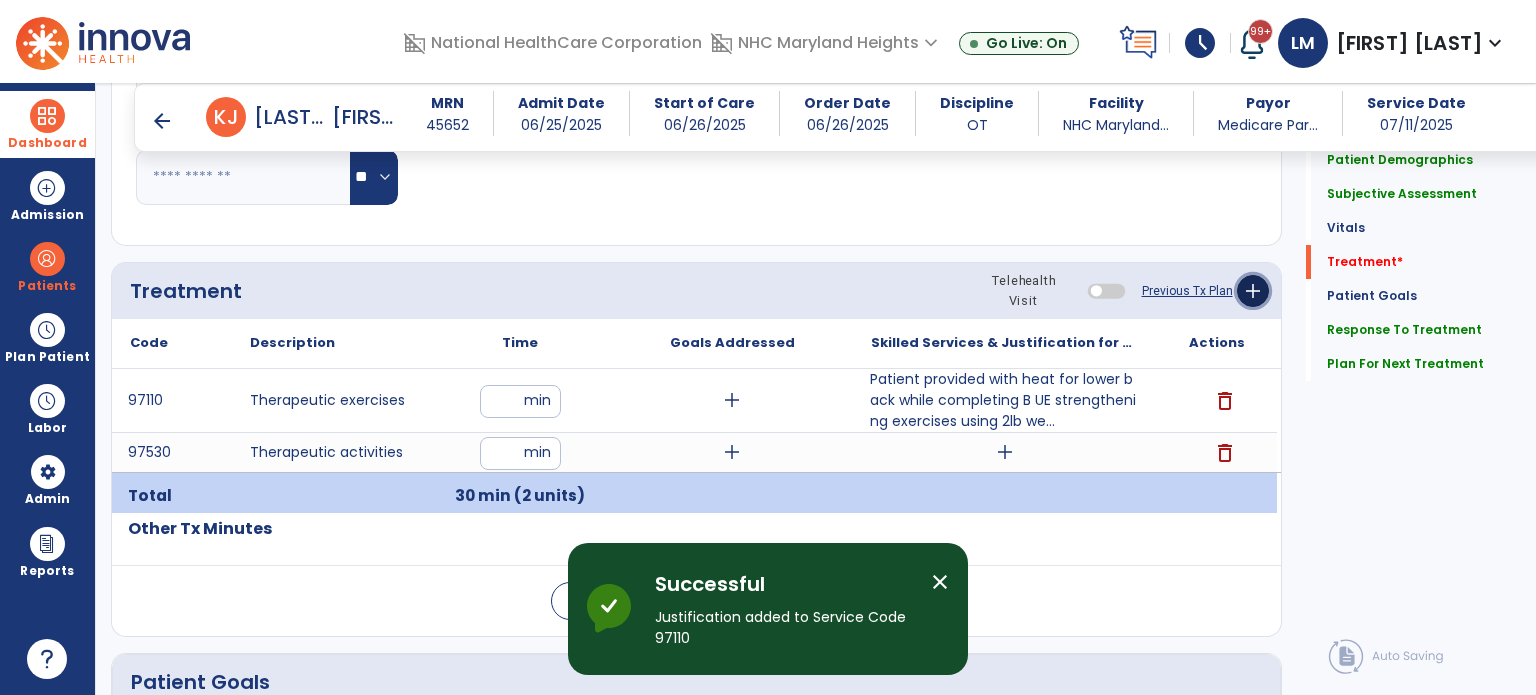 click on "add" 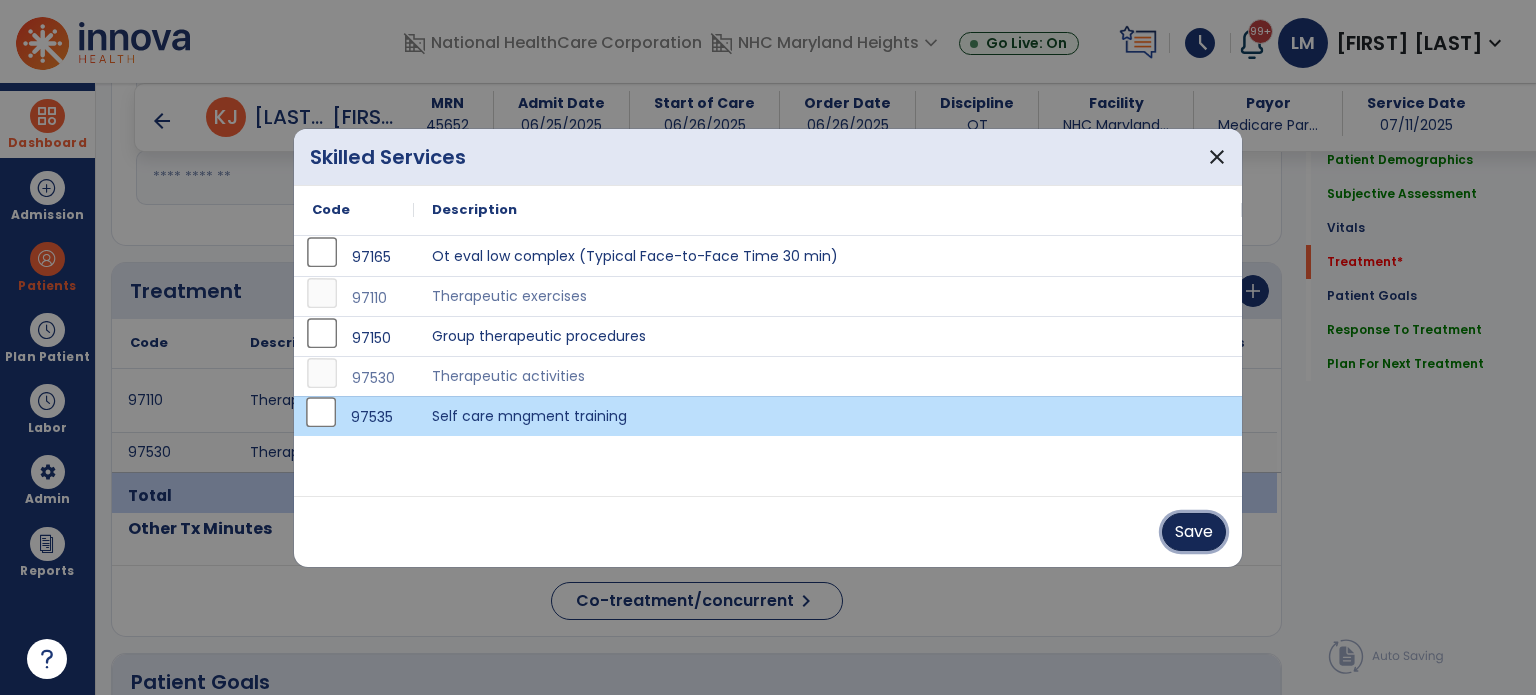 click on "Save" at bounding box center (1194, 532) 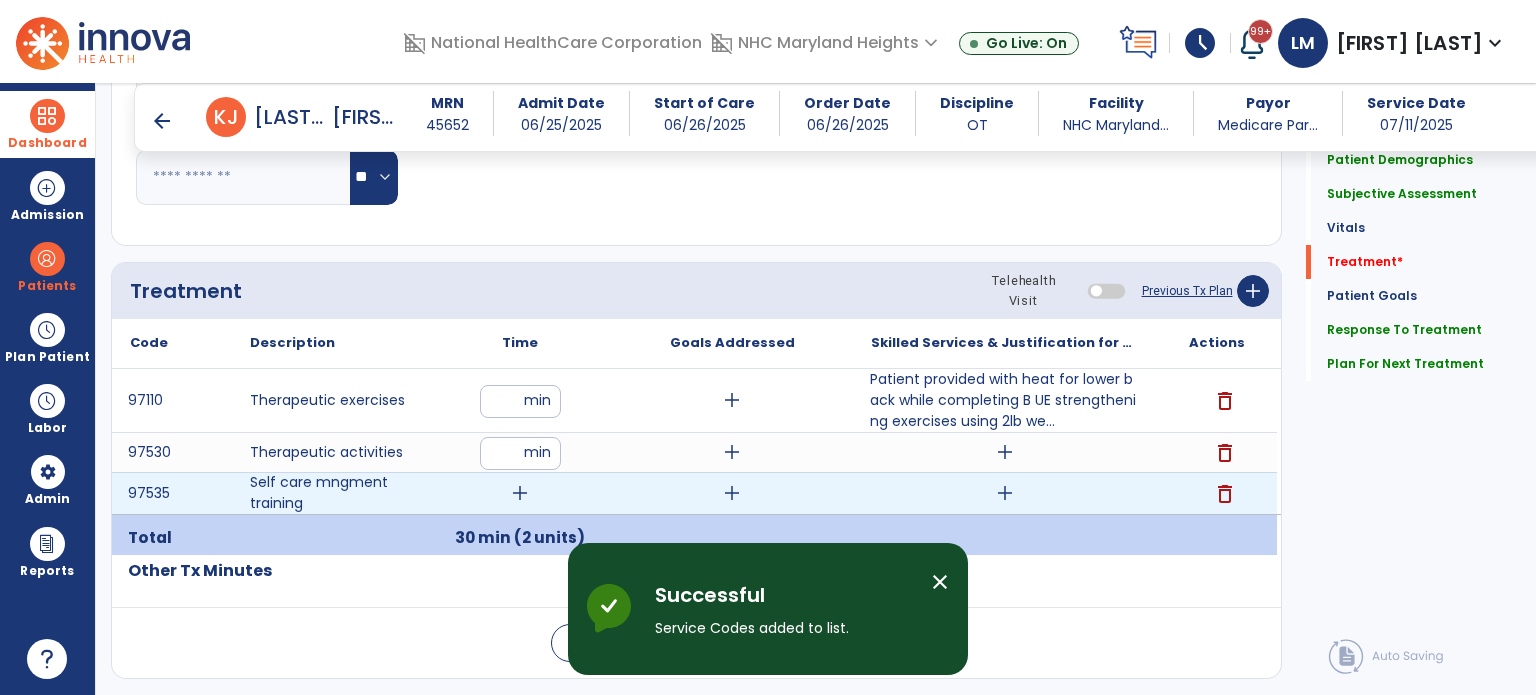 click on "add" at bounding box center (520, 493) 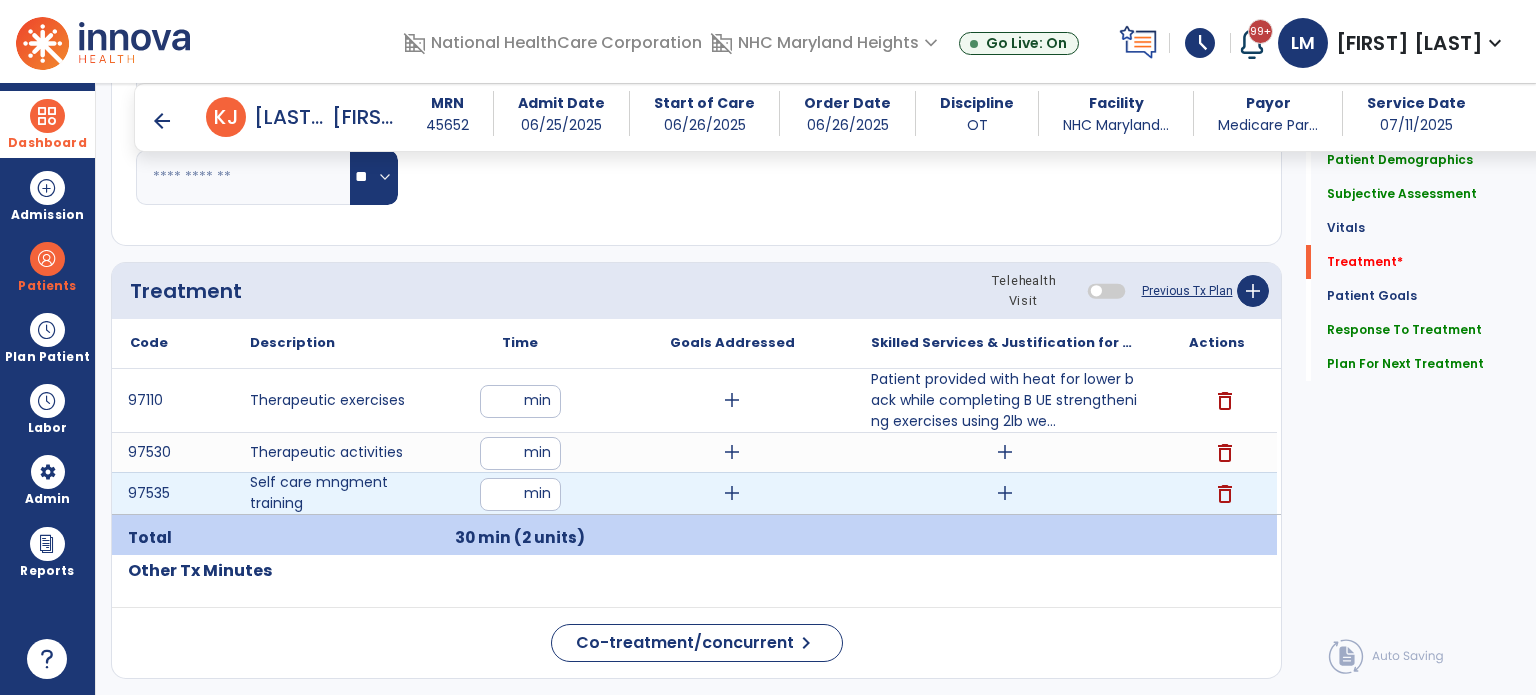 click at bounding box center (520, 494) 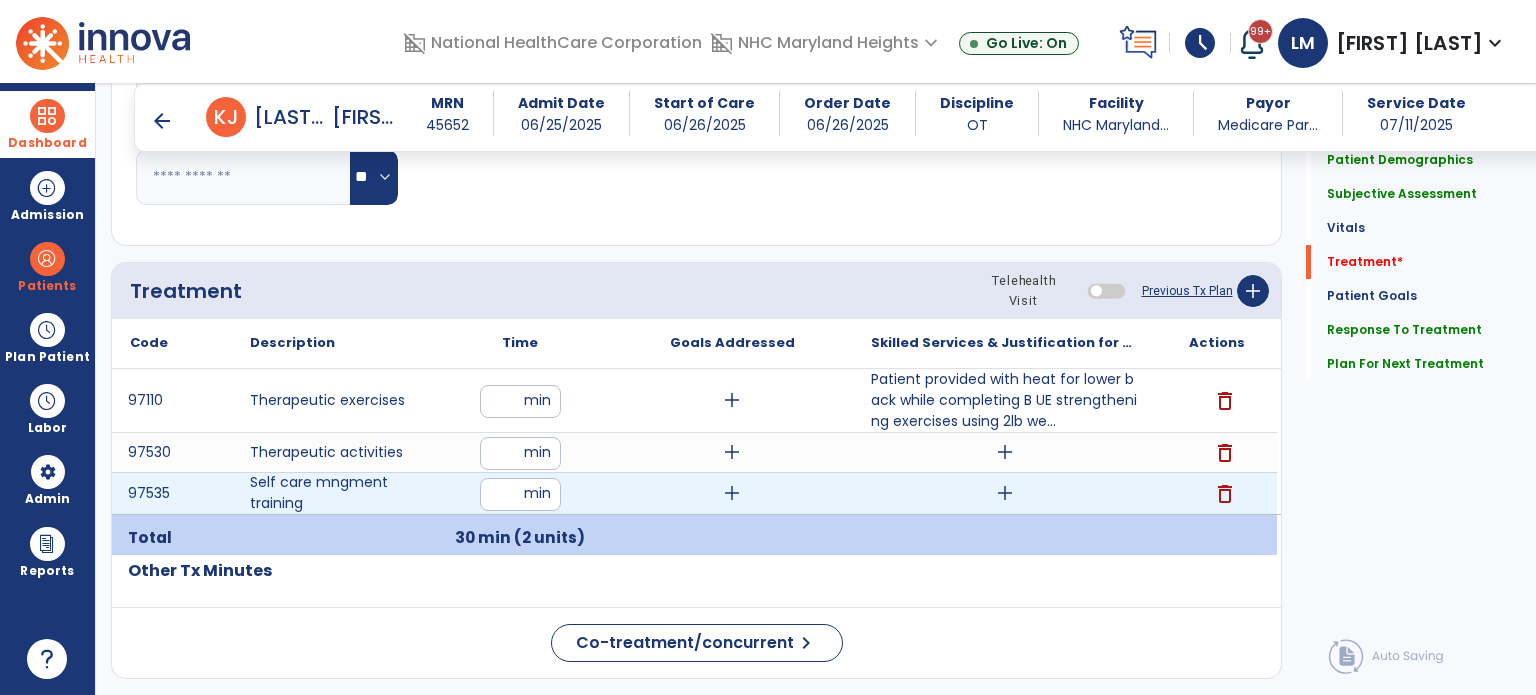 type on "*" 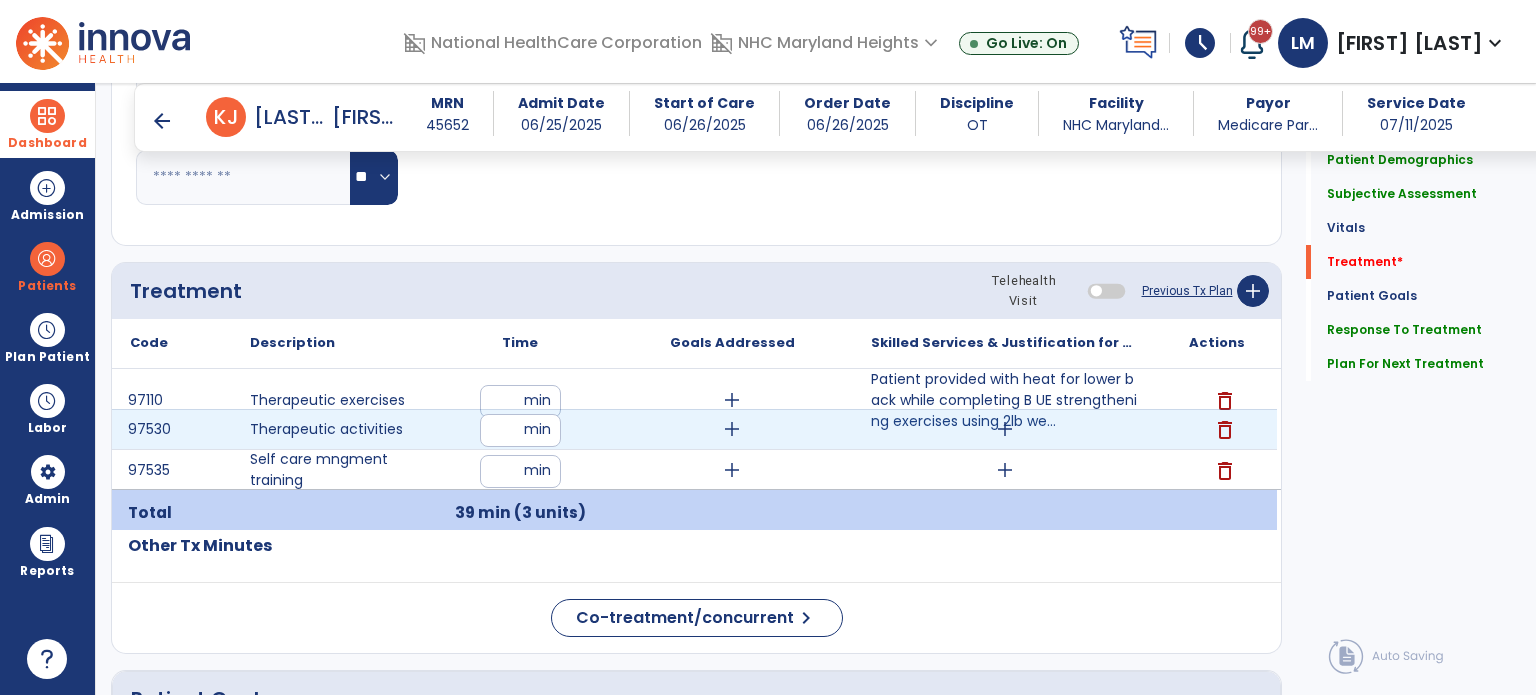 click on "add" at bounding box center [1004, 429] 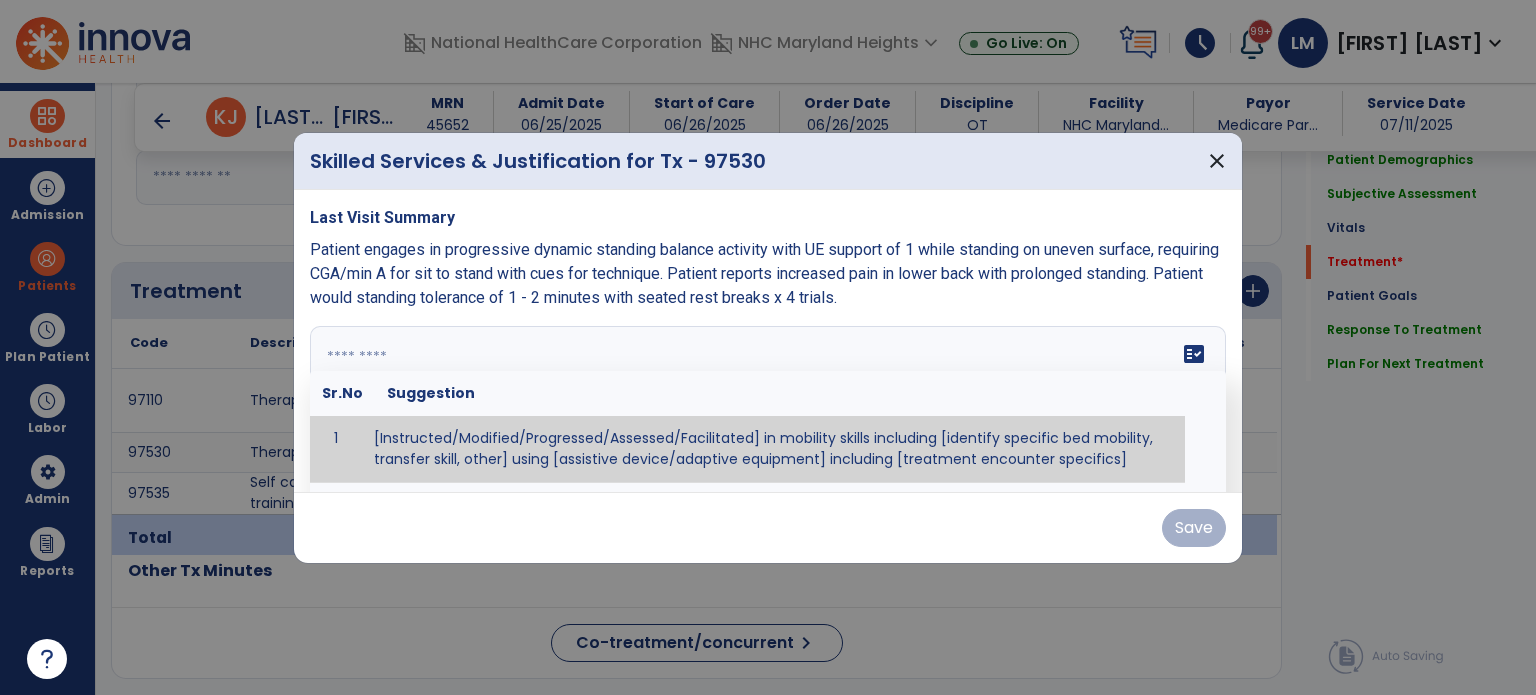 click on "fact_check  Sr.No Suggestion 1 [Instructed/Modified/Progressed/Assessed/Facilitated] in mobility skills including [identify specific bed mobility, transfer skill, other] using [assistive device/adaptive equipment] including [treatment encounter specifics]" at bounding box center [768, 401] 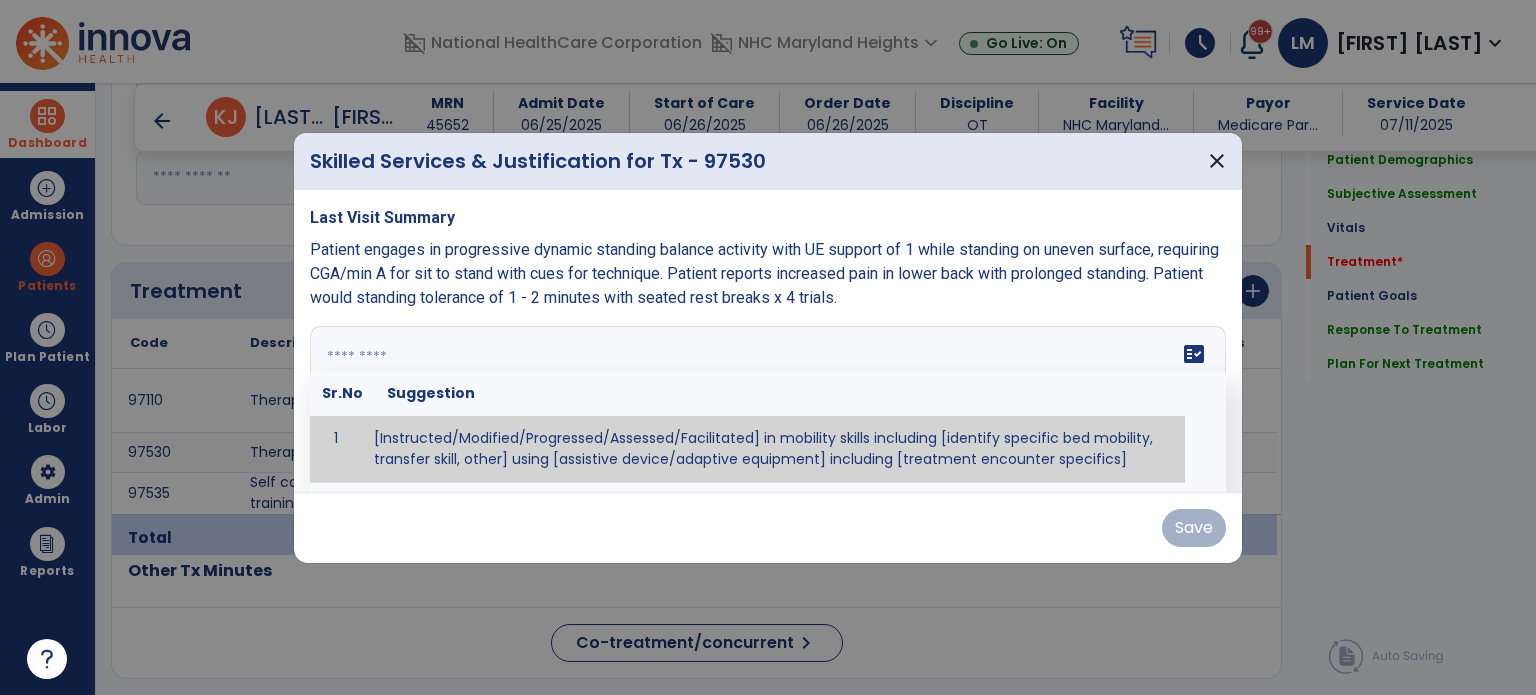 click at bounding box center (766, 401) 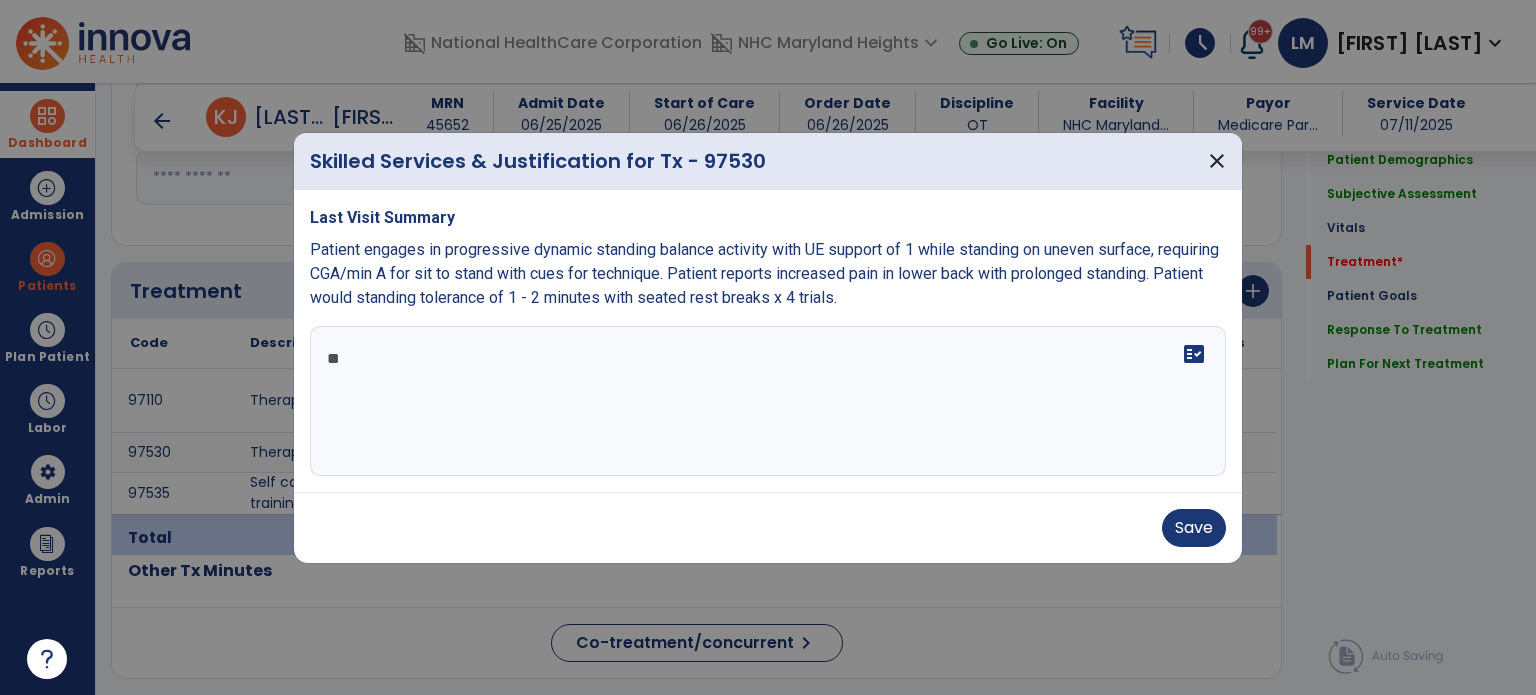 type on "*" 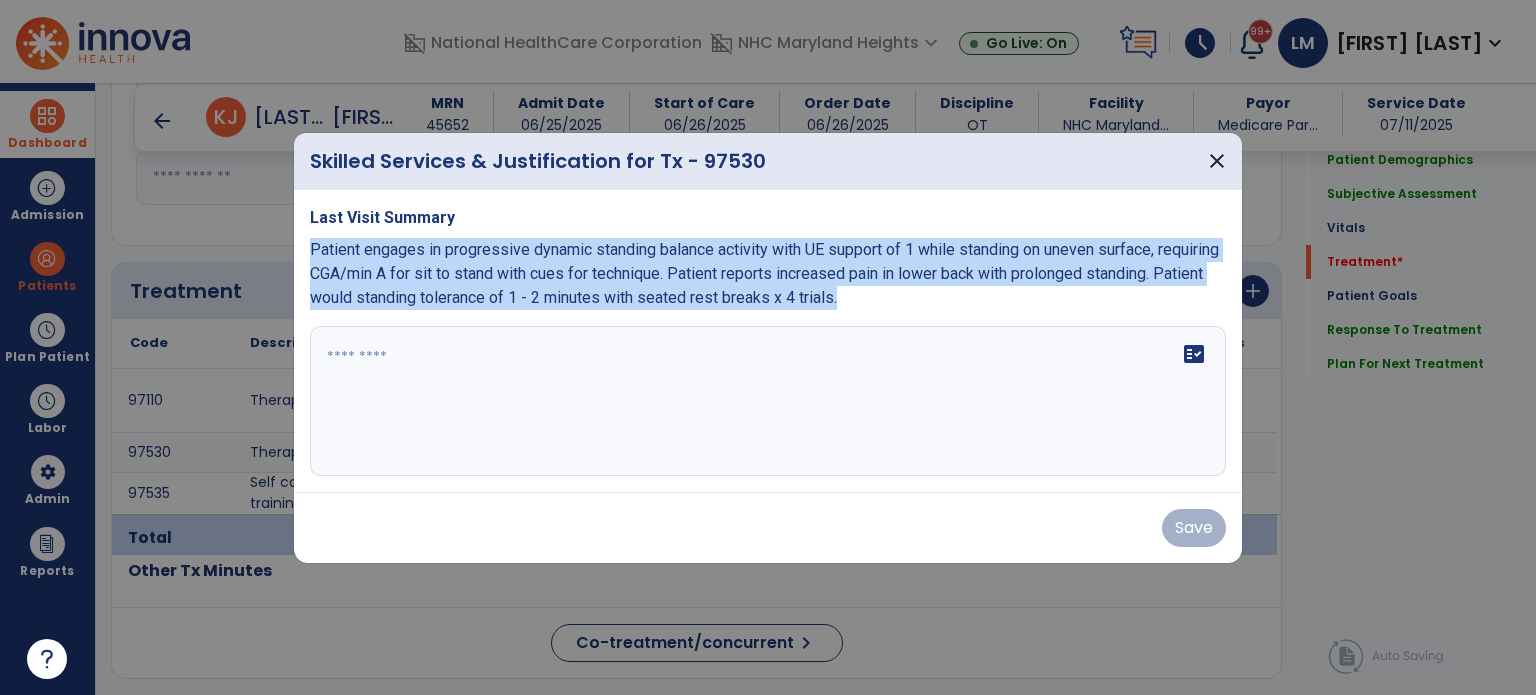 drag, startPoint x: 310, startPoint y: 242, endPoint x: 972, endPoint y: 296, distance: 664.1988 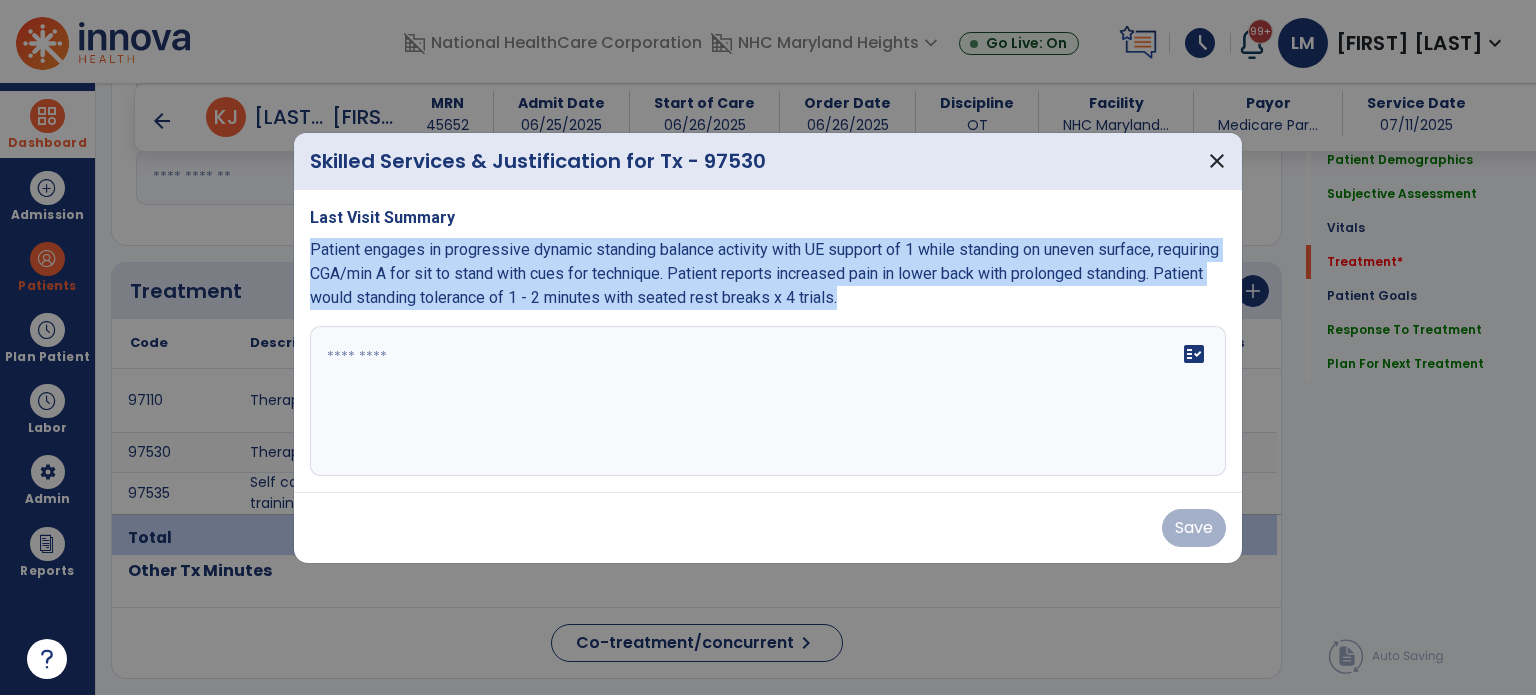 click on "Patient engages in progressive dynamic standing balance activity with UE support of 1 while standing on uneven surface, requiring CGA/min A for sit to stand with cues for technique. Patient reports increased pain in lower back with prolonged standing. Patient would standing tolerance of 1 - 2 minutes with seated rest breaks x 4 trials." at bounding box center [768, 274] 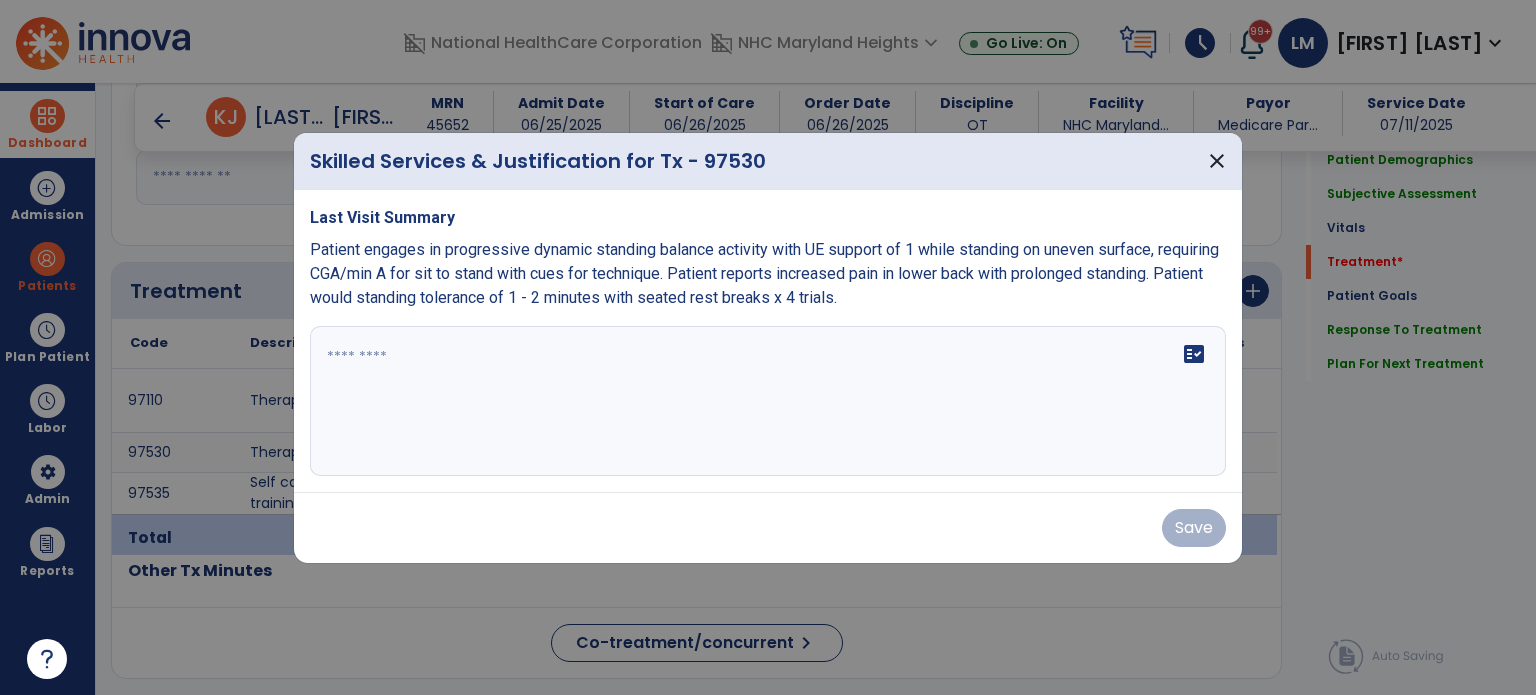 click on "fact_check" at bounding box center (768, 401) 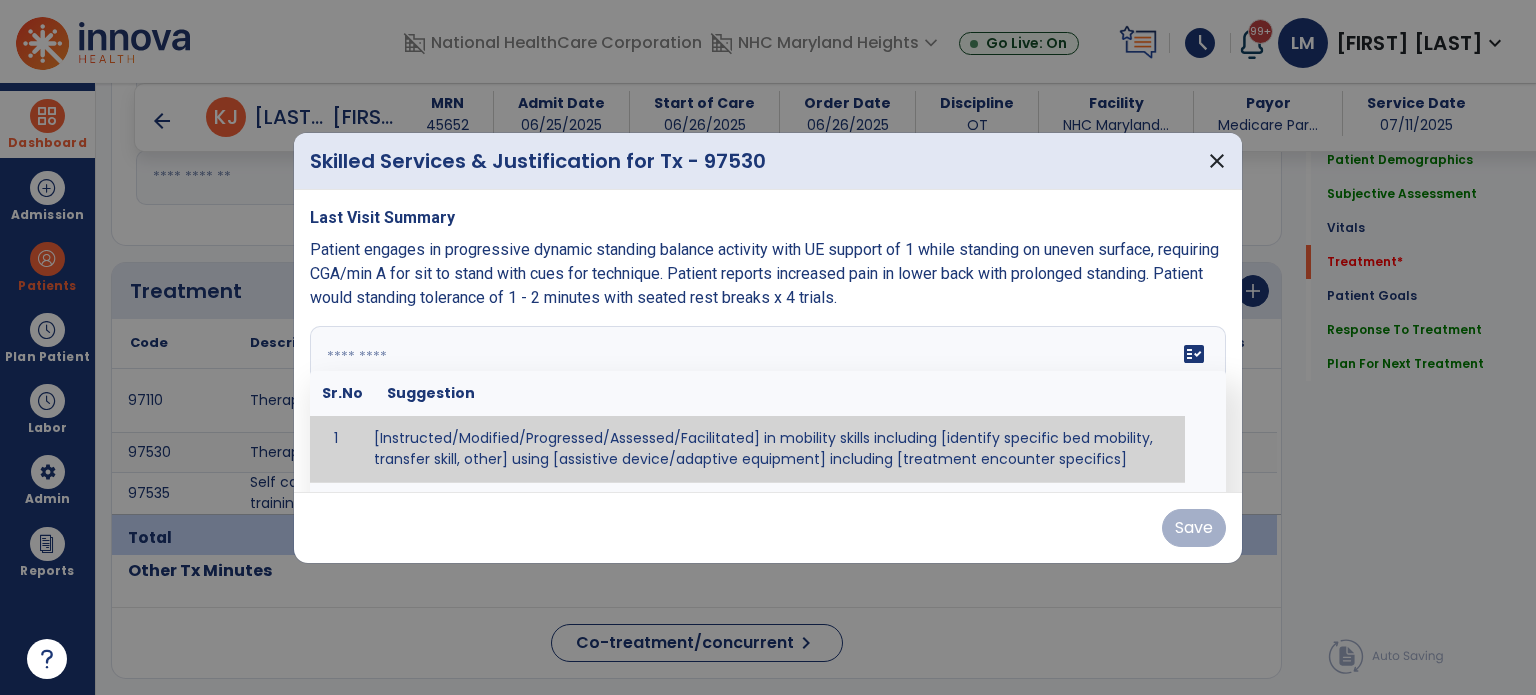paste on "**********" 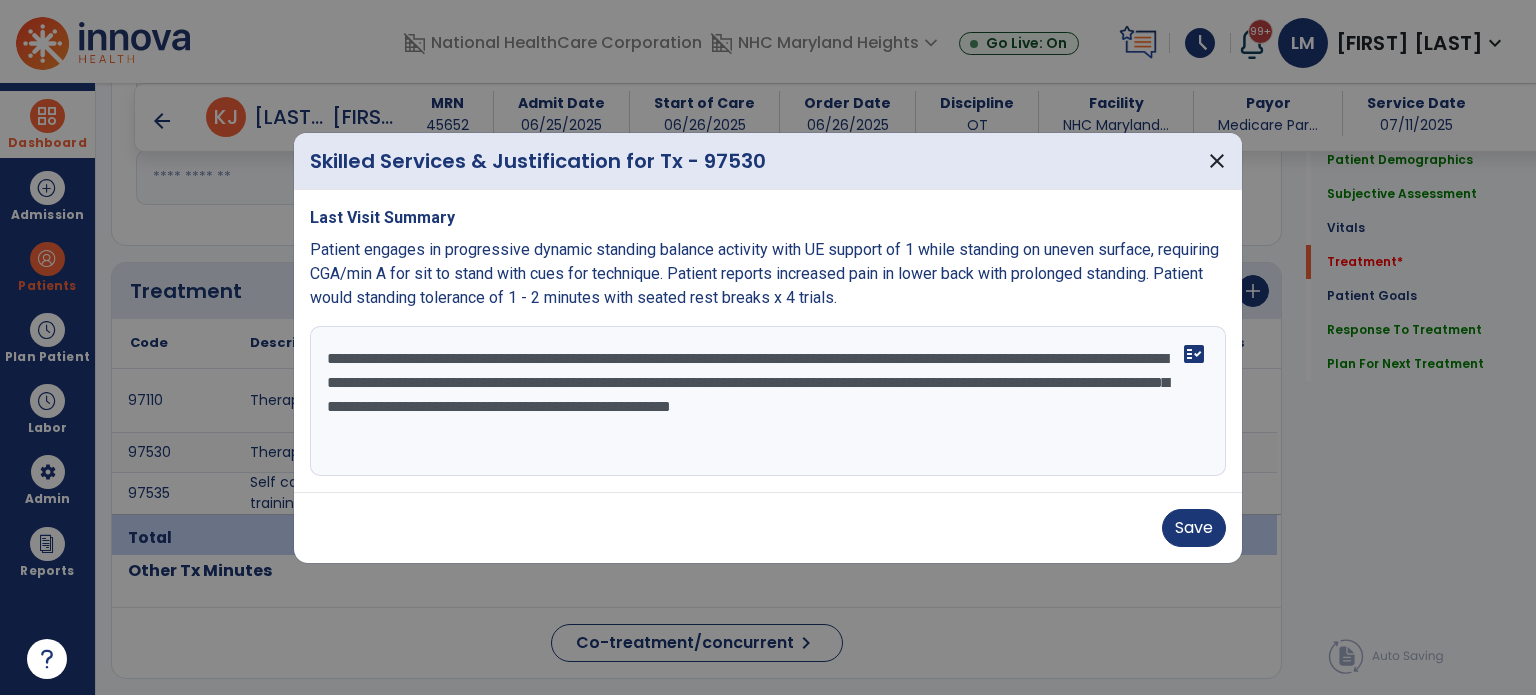click on "**********" at bounding box center (768, 401) 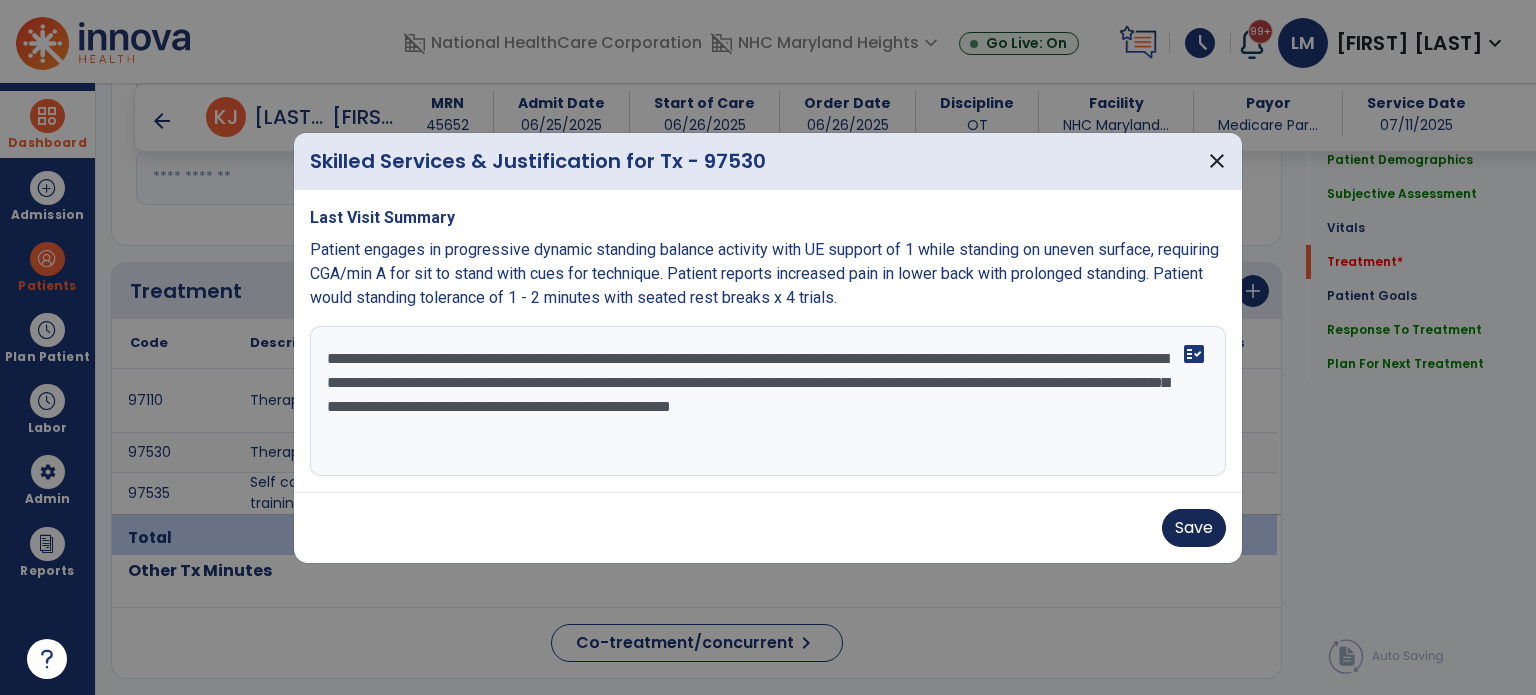 type on "**********" 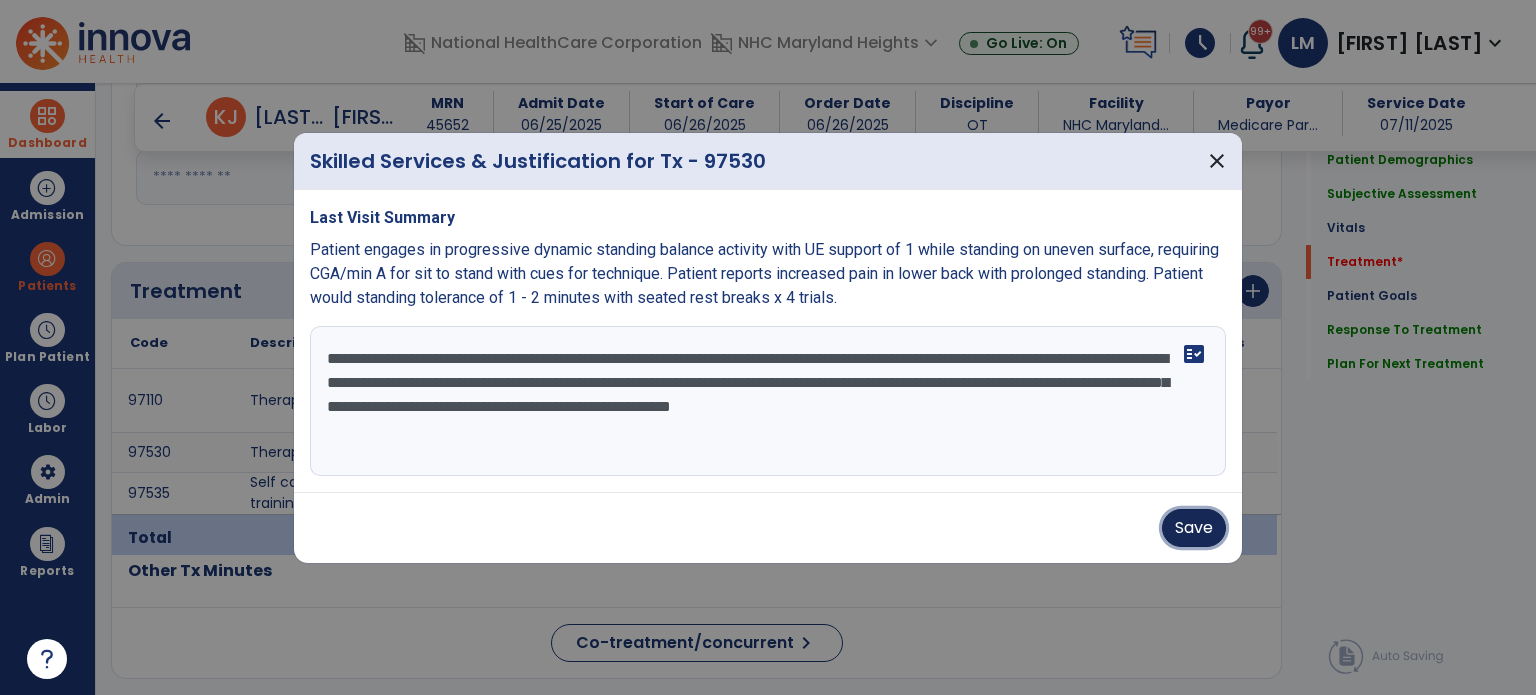 click on "Save" at bounding box center (1194, 528) 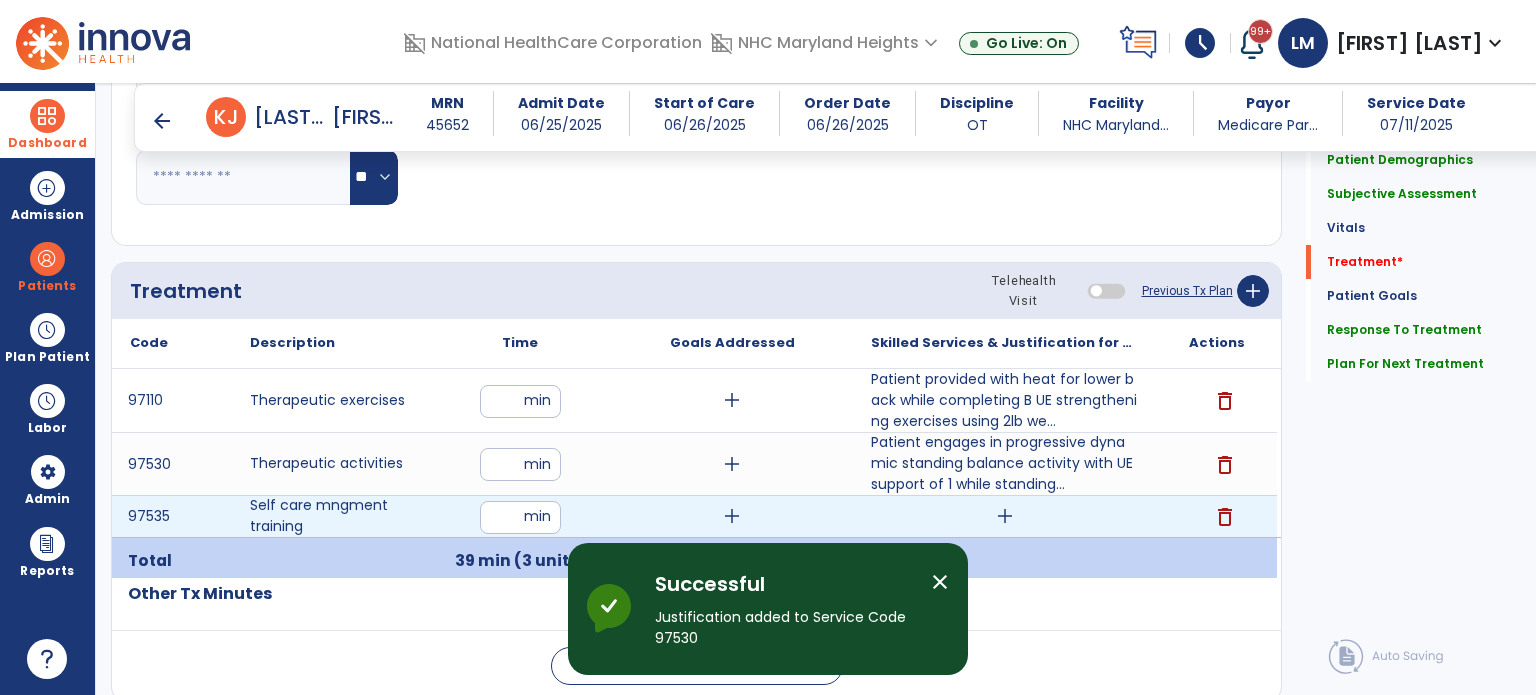 click on "add" at bounding box center [1005, 516] 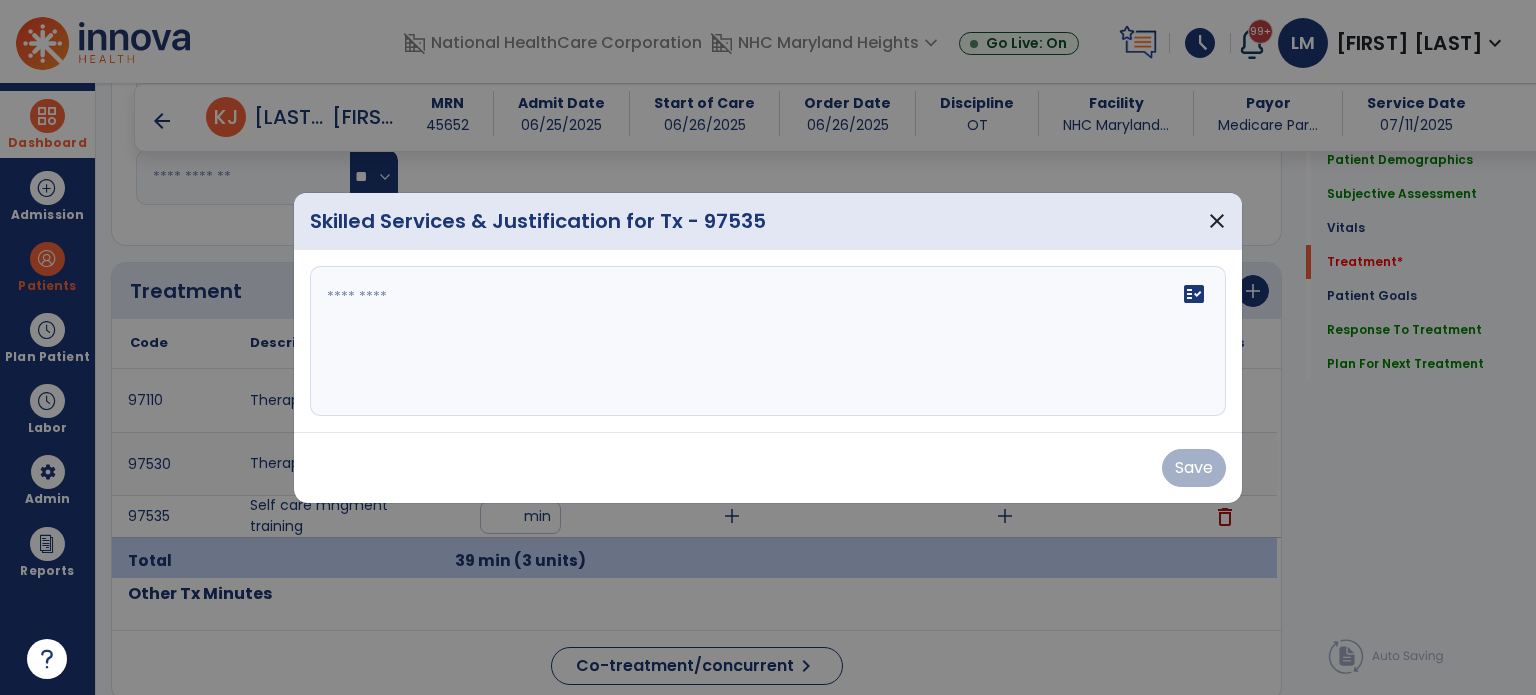 click at bounding box center [768, 347] 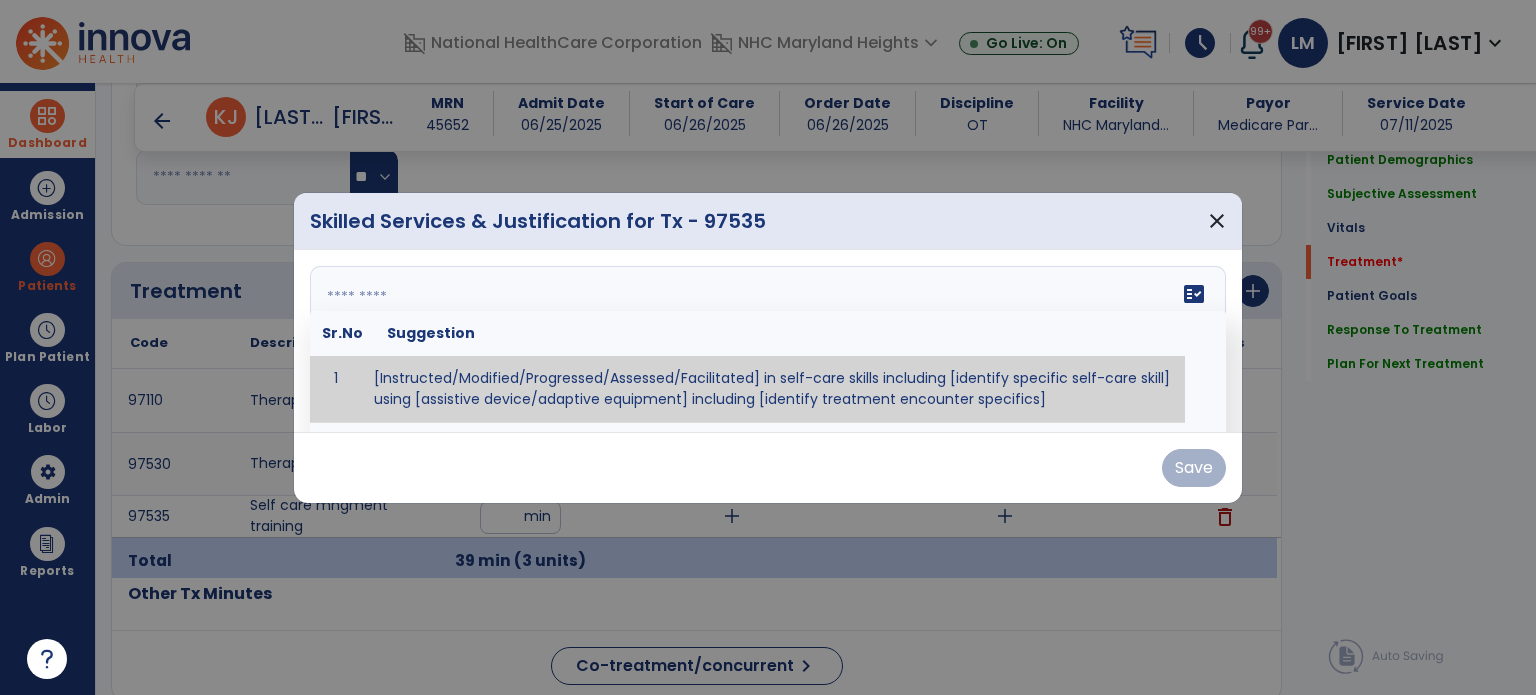 click on "fact_check  Sr.No Suggestion 1 [Instructed/Modified/Progressed/Assessed/Facilitated] in self-care skills including [identify specific self-care skill] using [assistive device/adaptive equipment] including [identify treatment encounter specifics]" at bounding box center [768, 341] 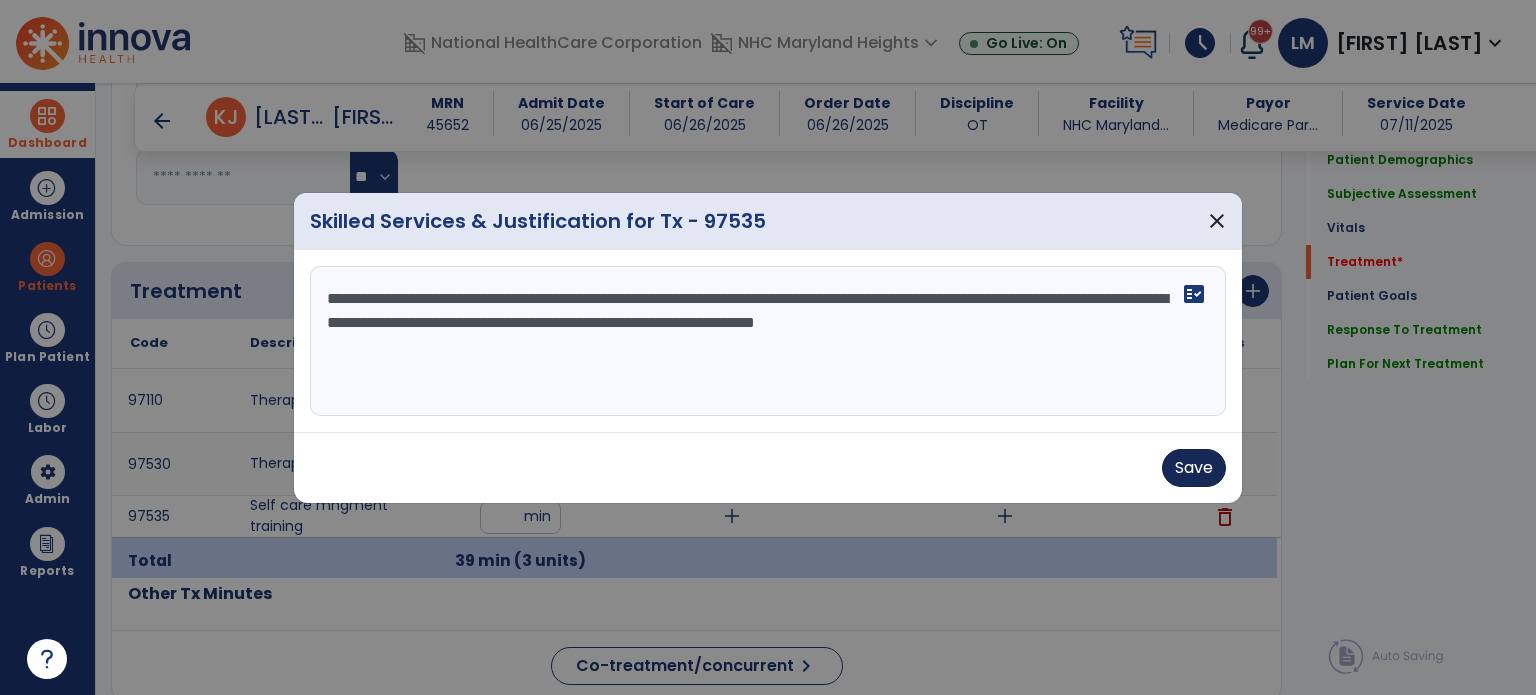 type on "**********" 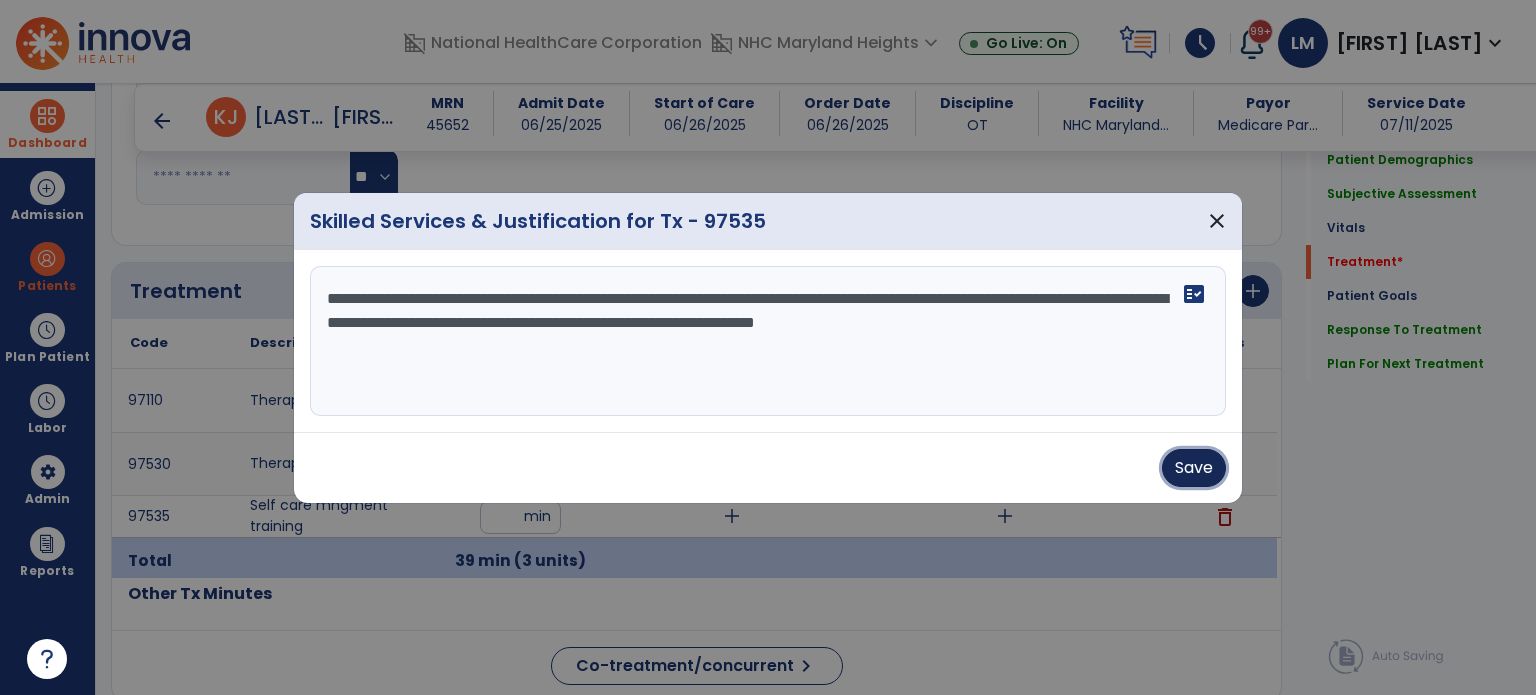 click on "Save" at bounding box center (1194, 468) 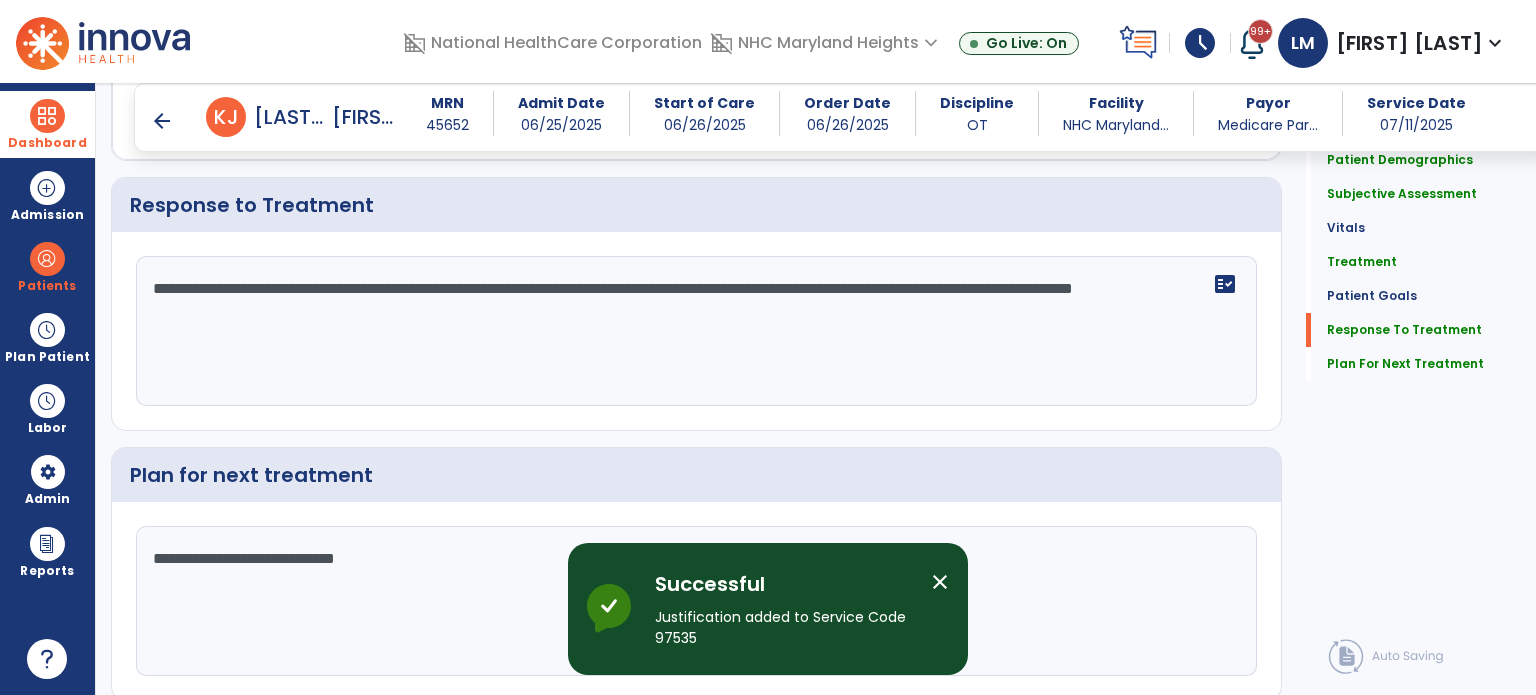 scroll, scrollTop: 2552, scrollLeft: 0, axis: vertical 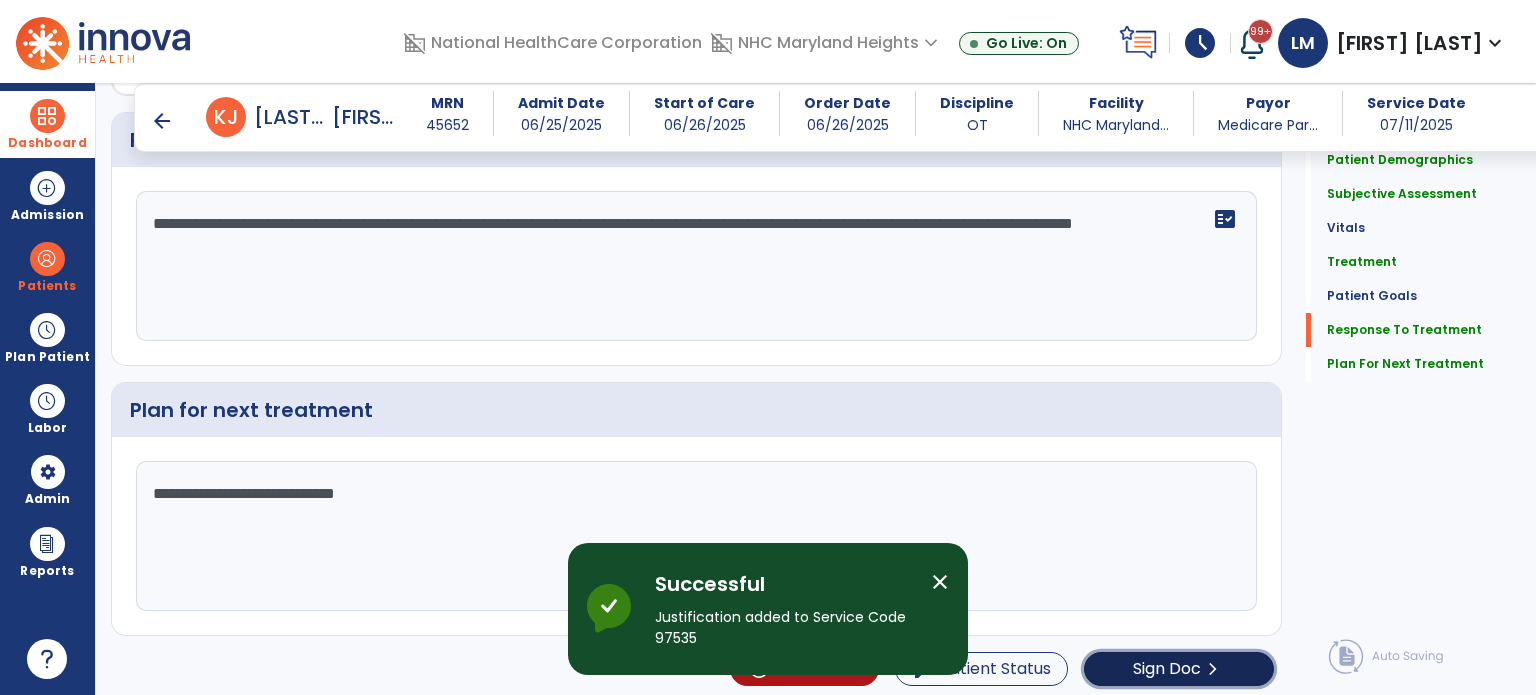 click on "Sign Doc" 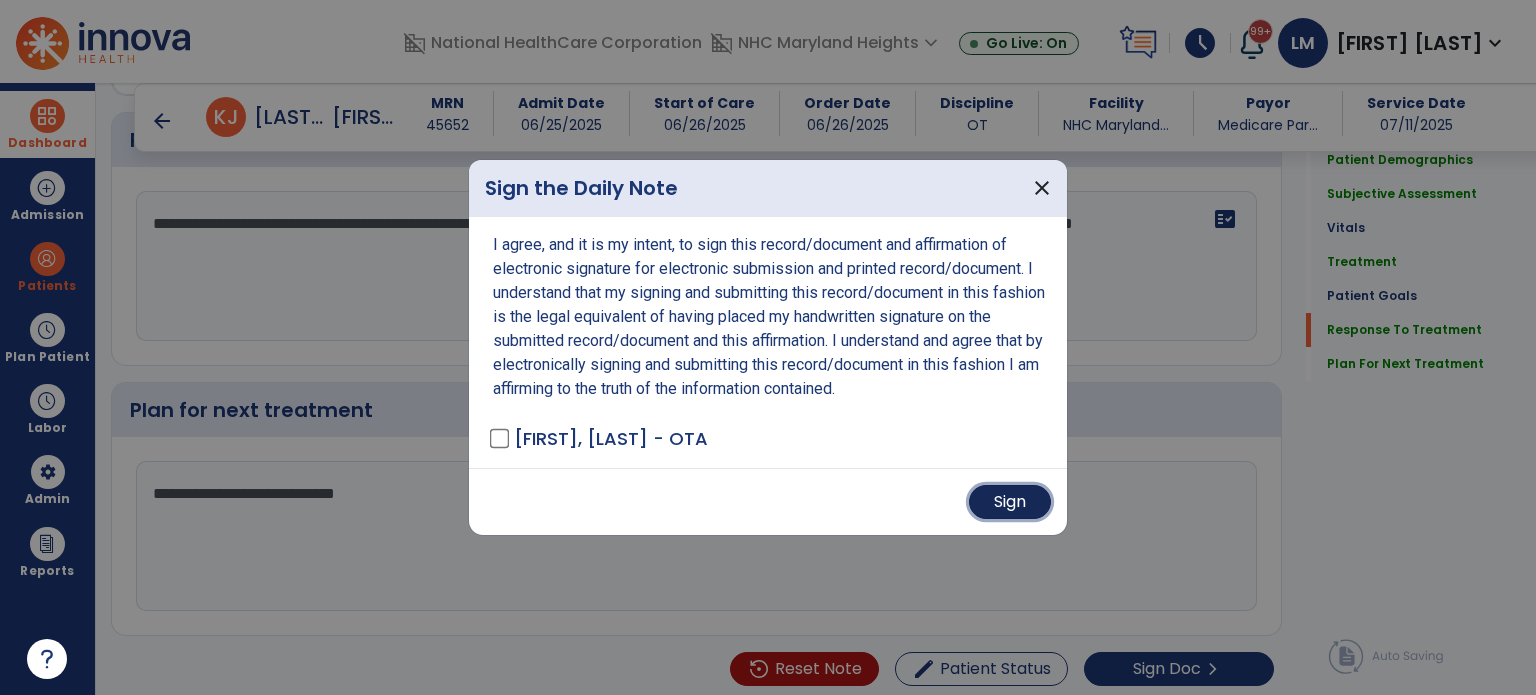 click on "Sign" at bounding box center (1010, 502) 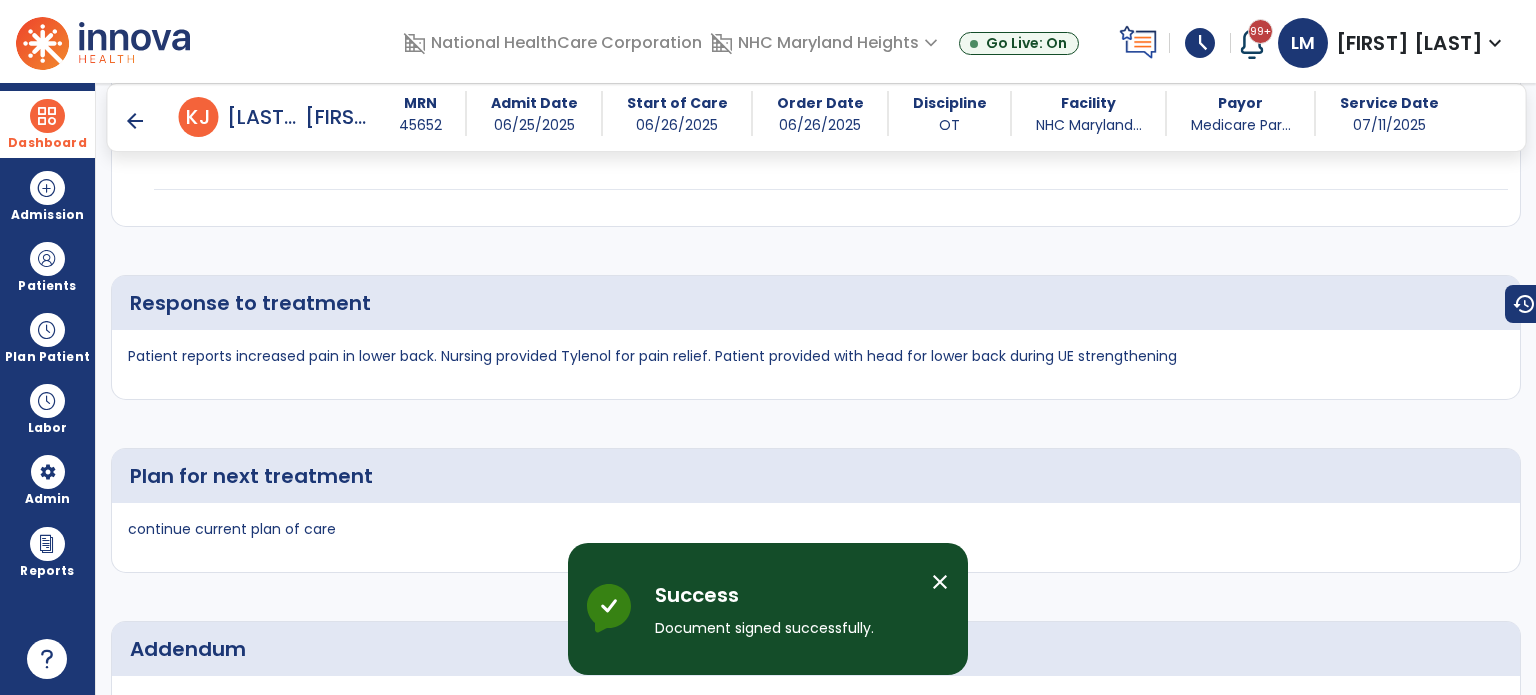 scroll, scrollTop: 4044, scrollLeft: 0, axis: vertical 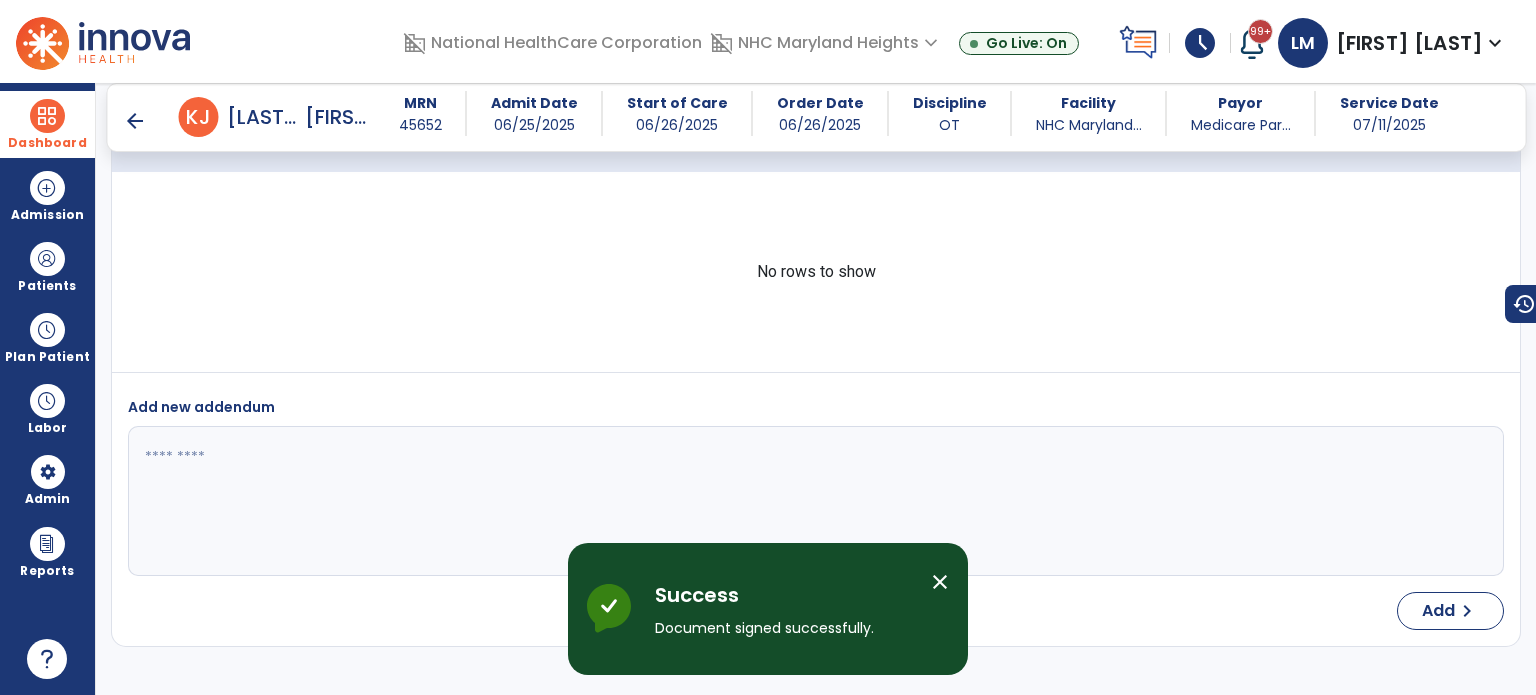 click on "schedule" at bounding box center (1200, 43) 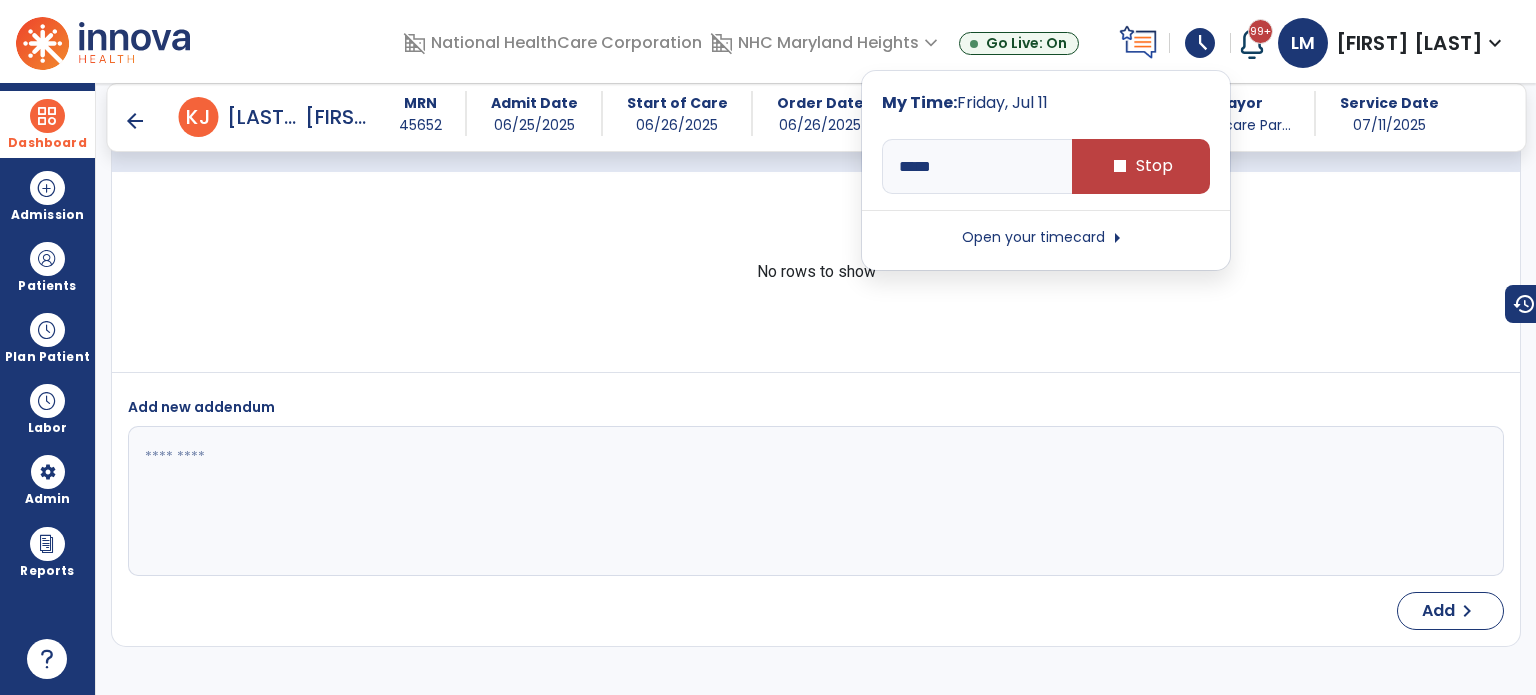 click on "schedule" at bounding box center [1200, 43] 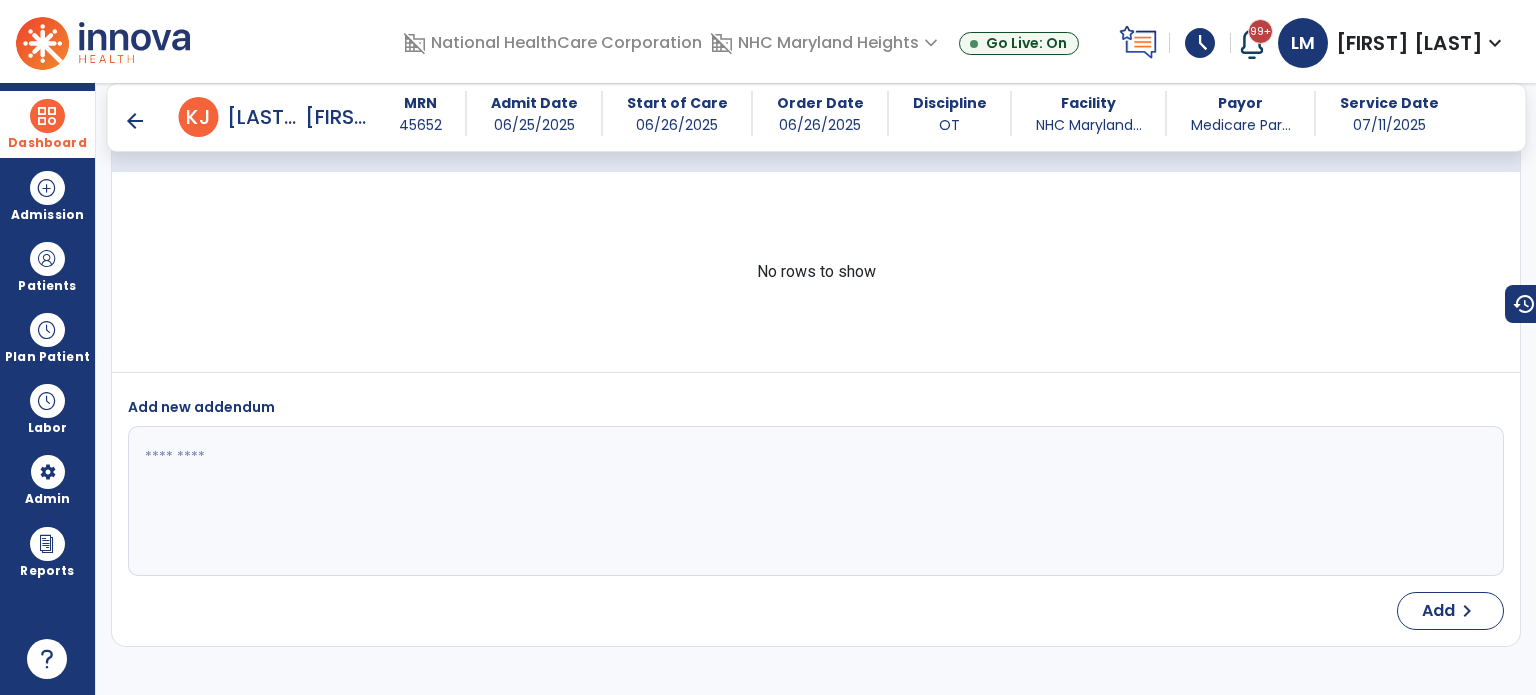click on "schedule" at bounding box center (1200, 43) 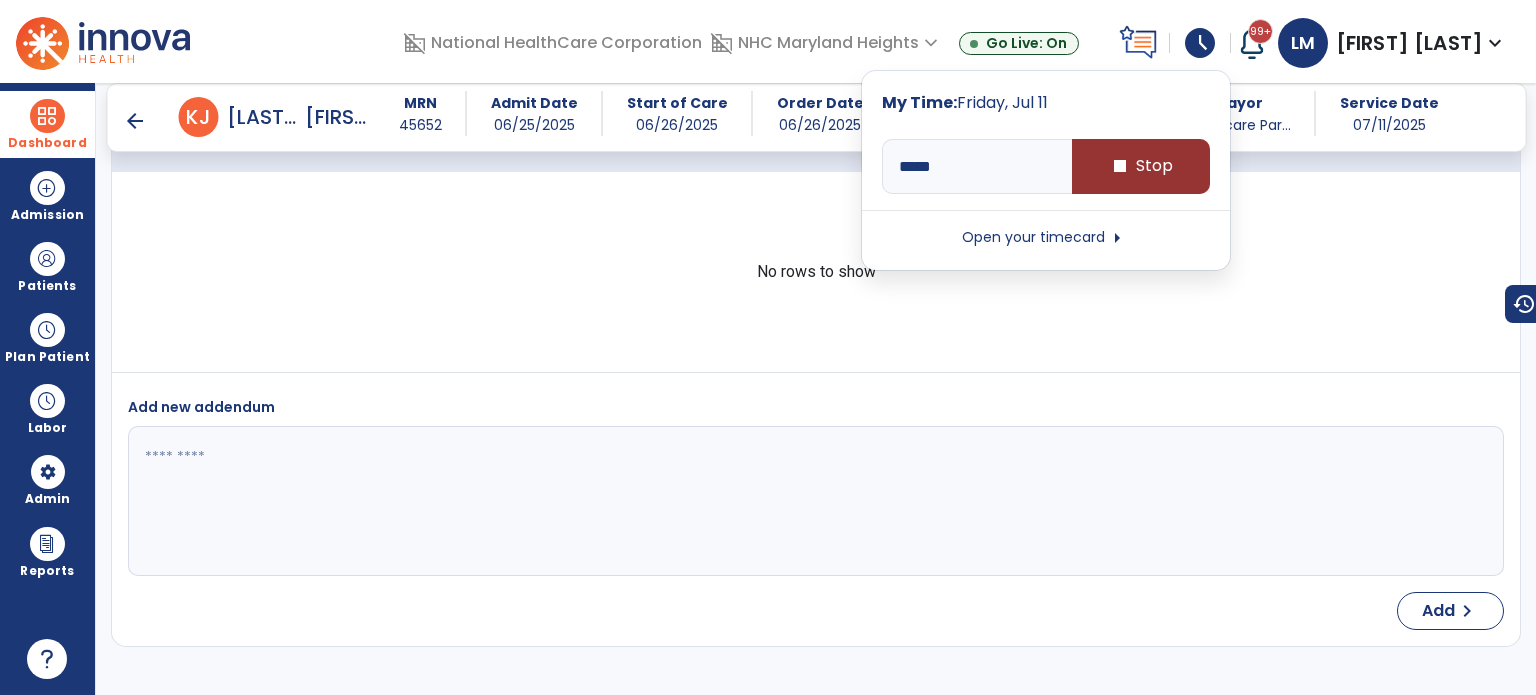 click on "stop  Stop" at bounding box center [1141, 166] 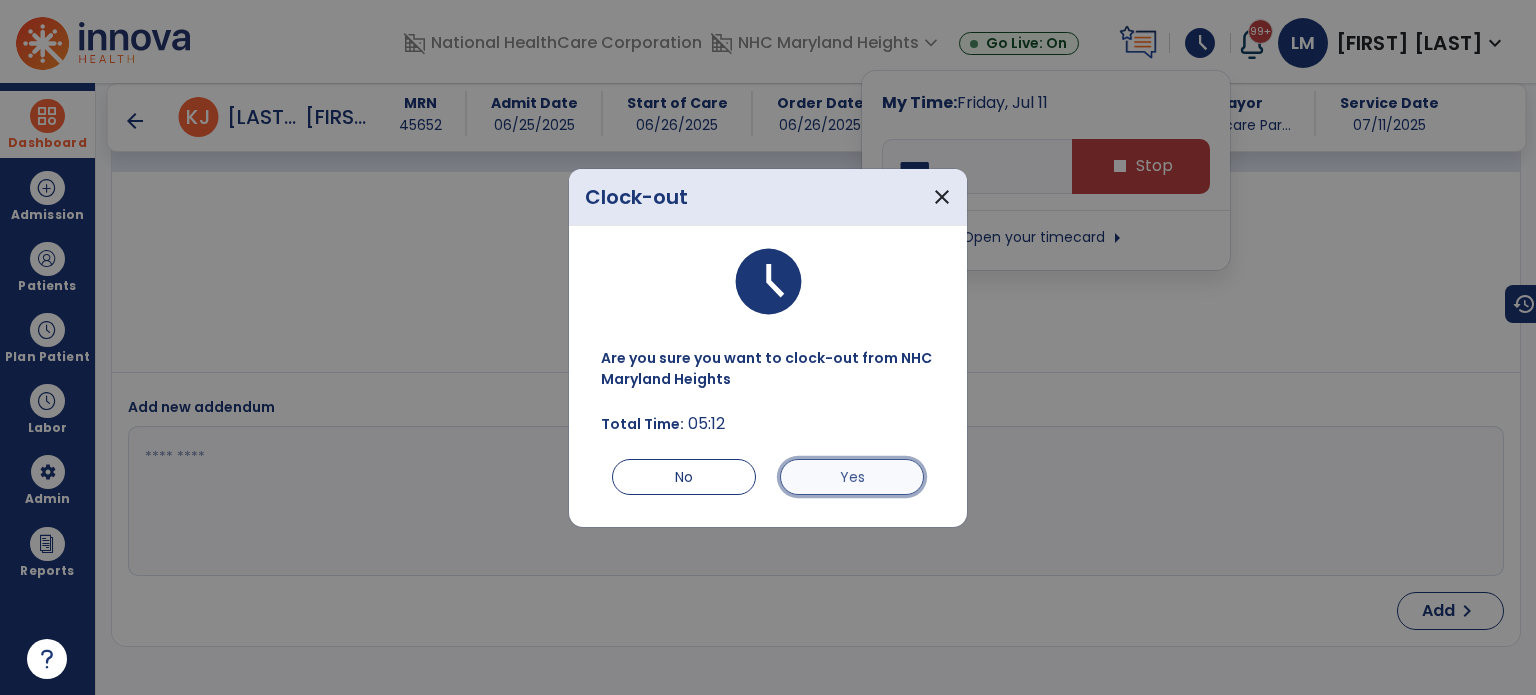 click on "Yes" at bounding box center [852, 477] 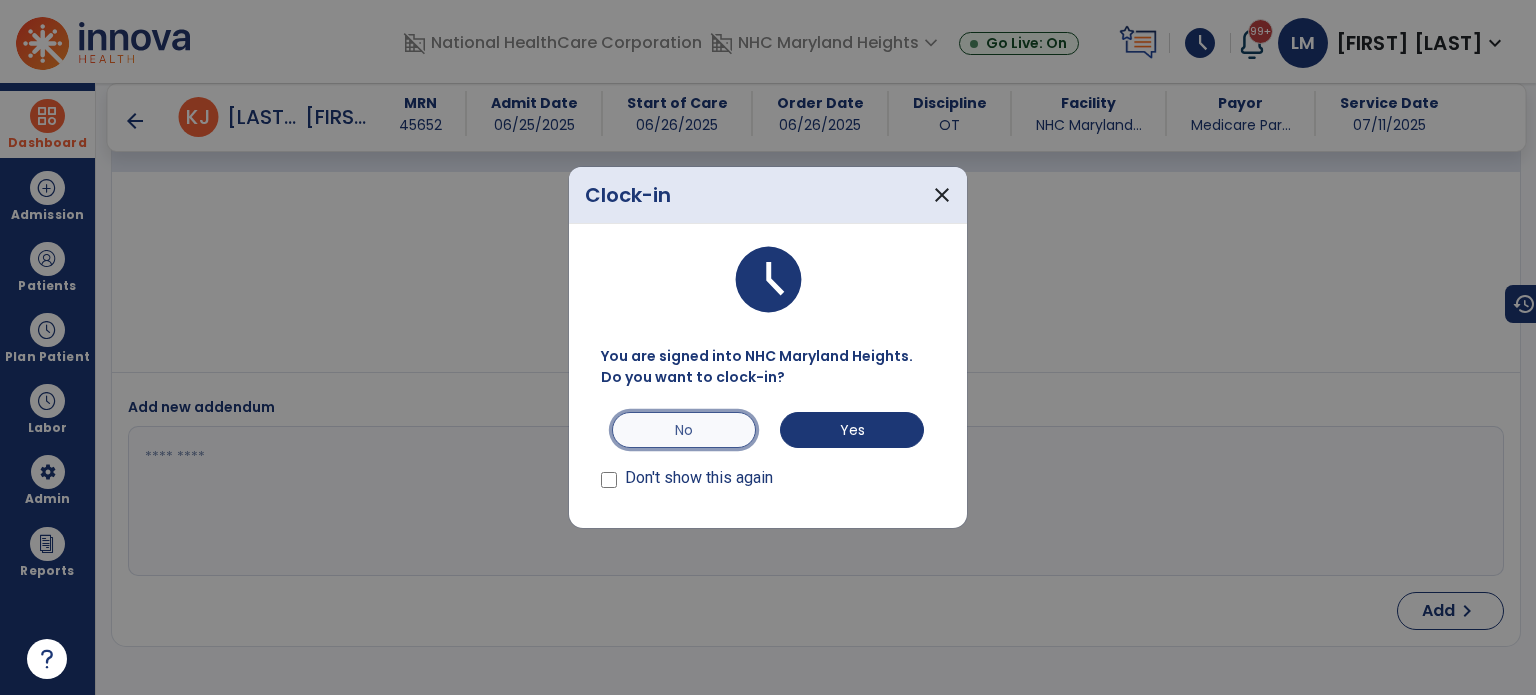 click on "No" at bounding box center (684, 430) 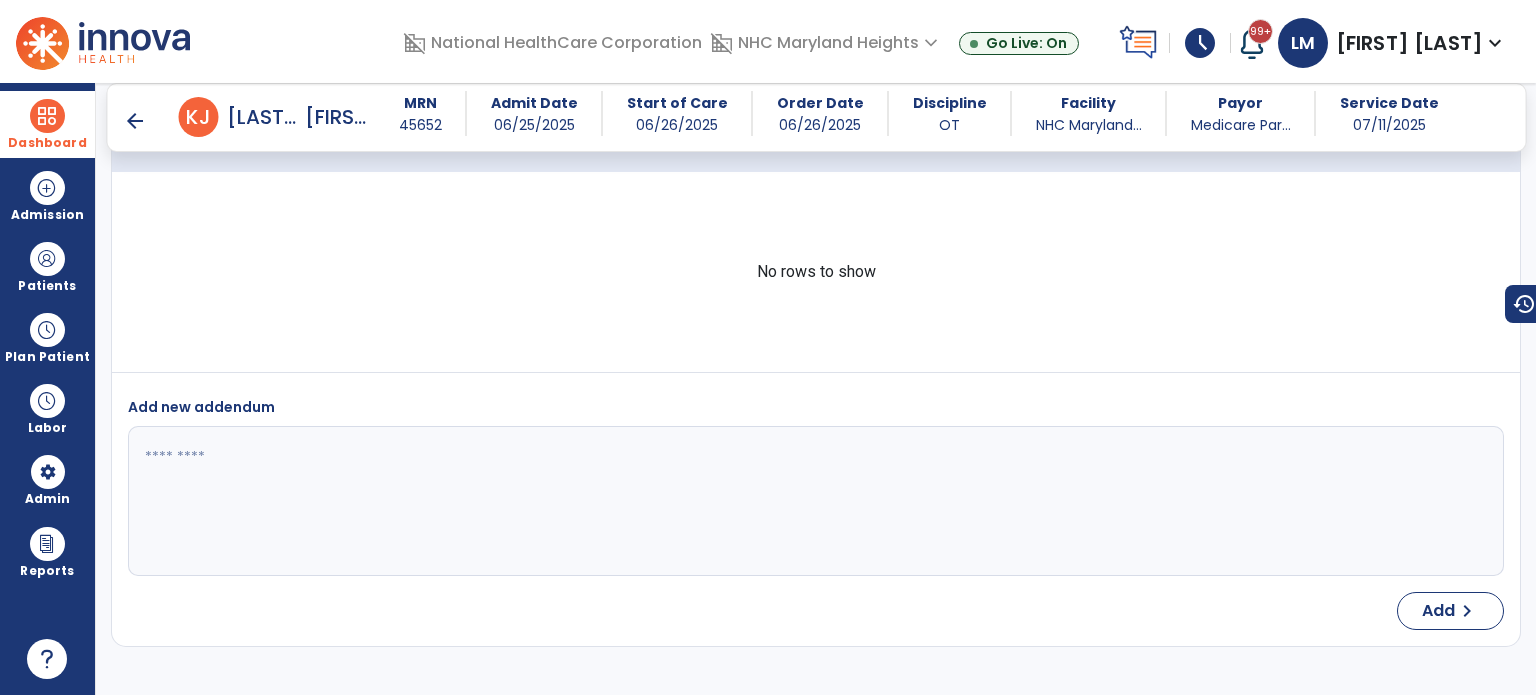 click at bounding box center [47, 116] 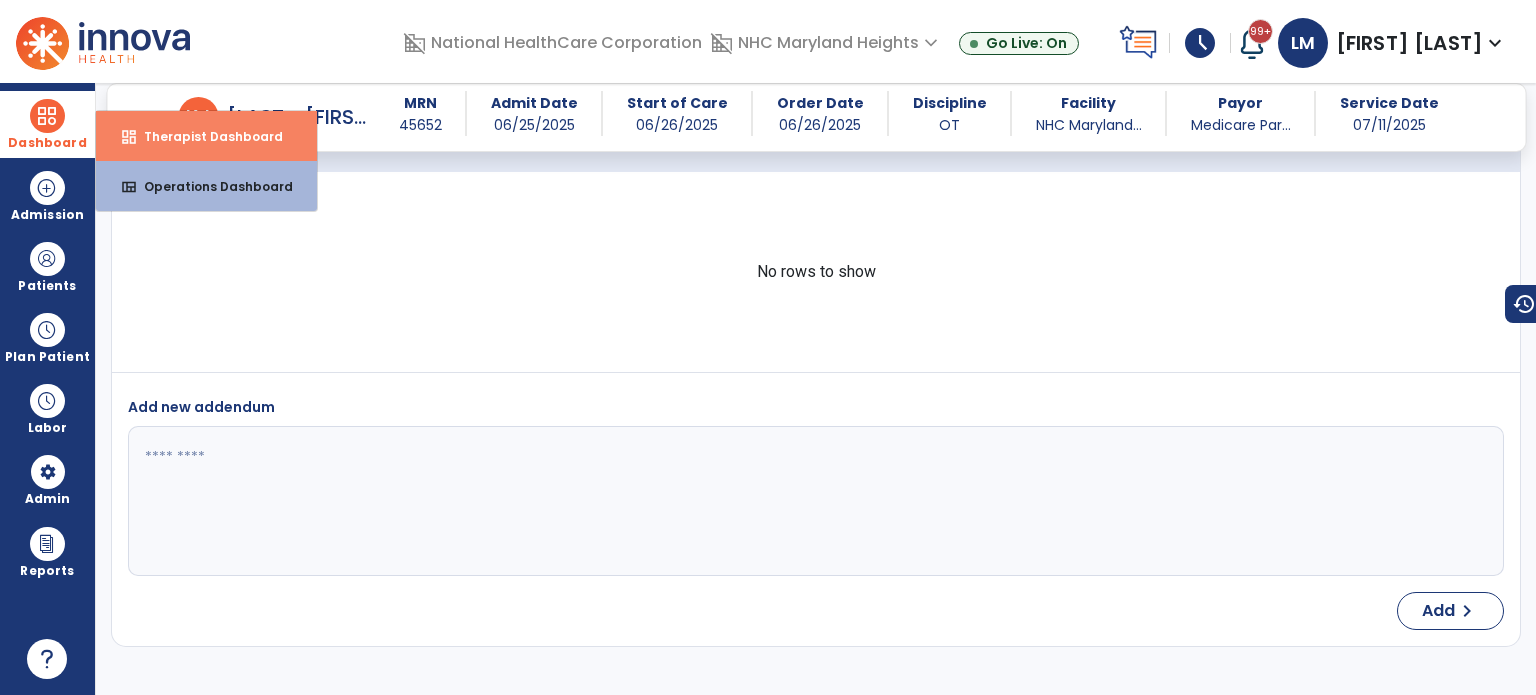 click on "Therapist Dashboard" at bounding box center (205, 136) 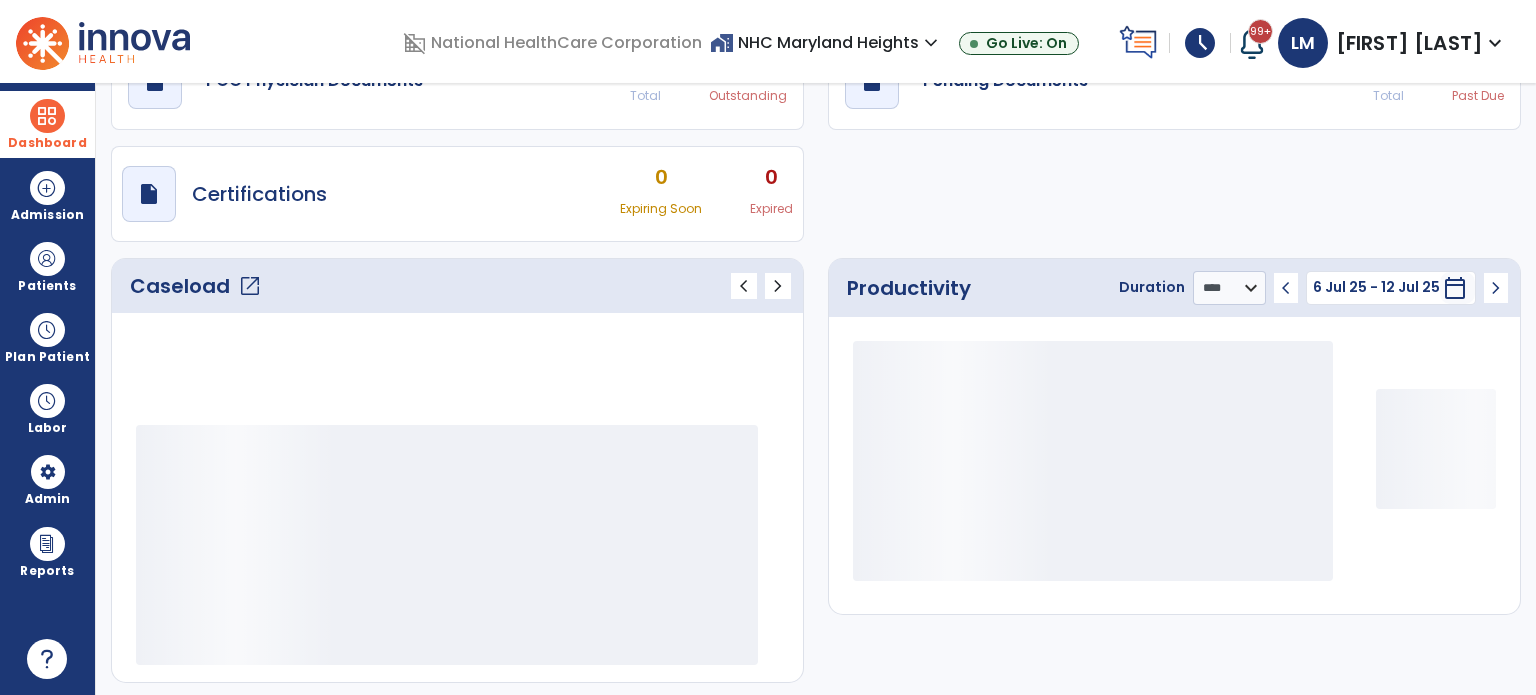 scroll, scrollTop: 49, scrollLeft: 0, axis: vertical 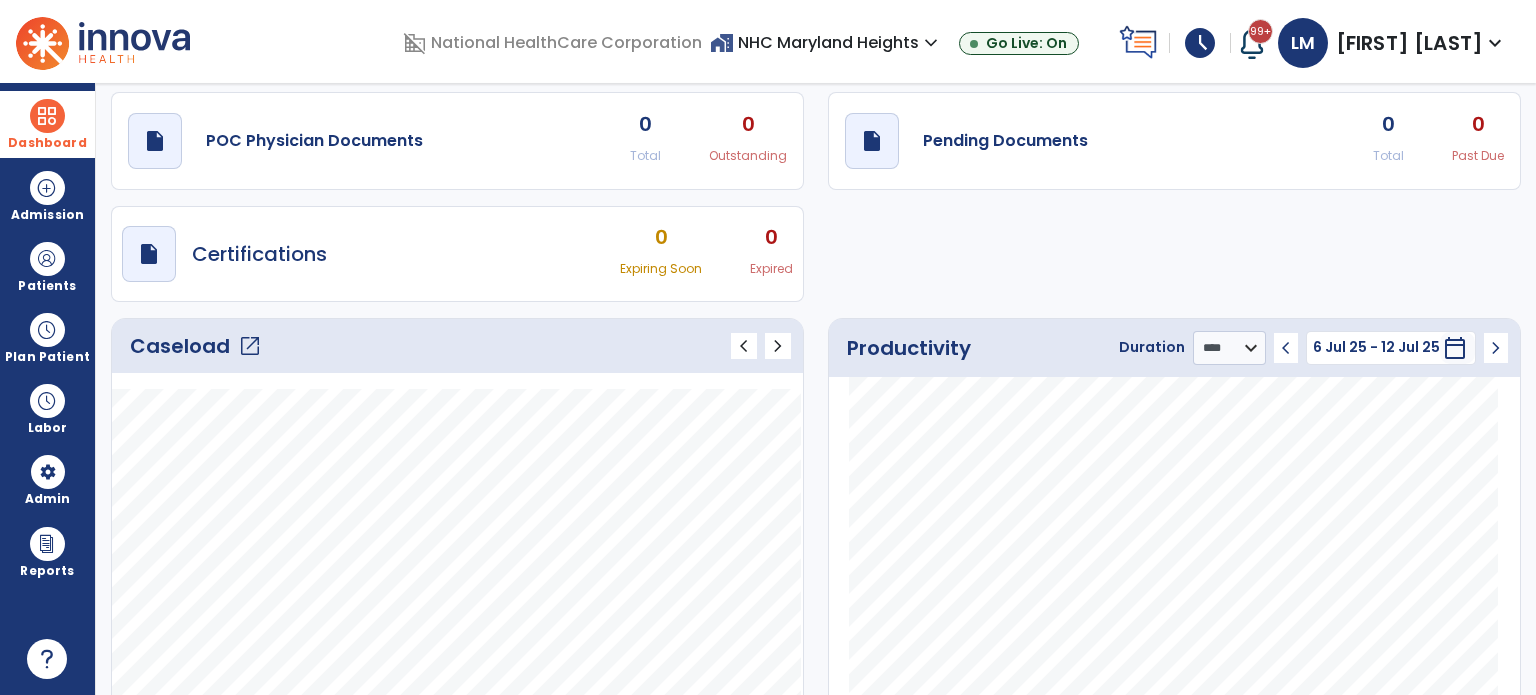 click on "open_in_new" 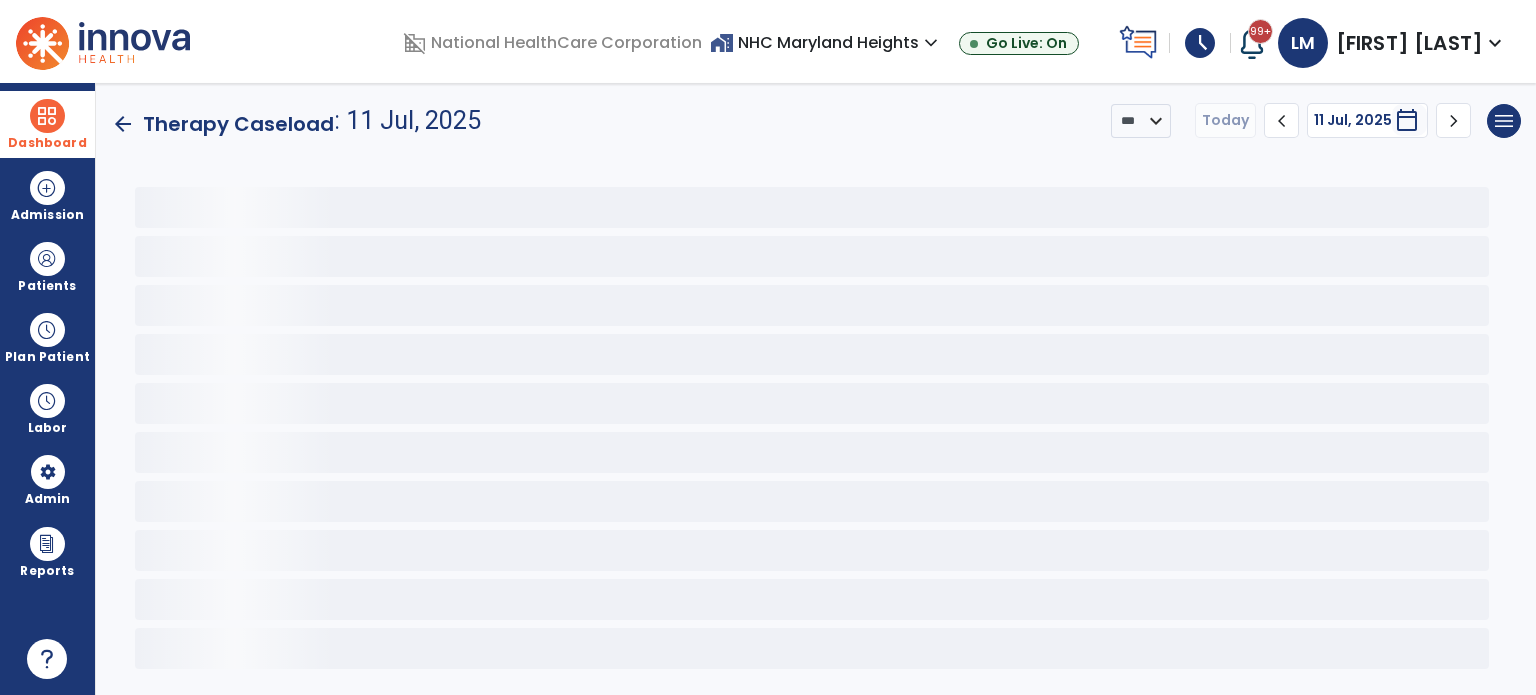 scroll, scrollTop: 0, scrollLeft: 0, axis: both 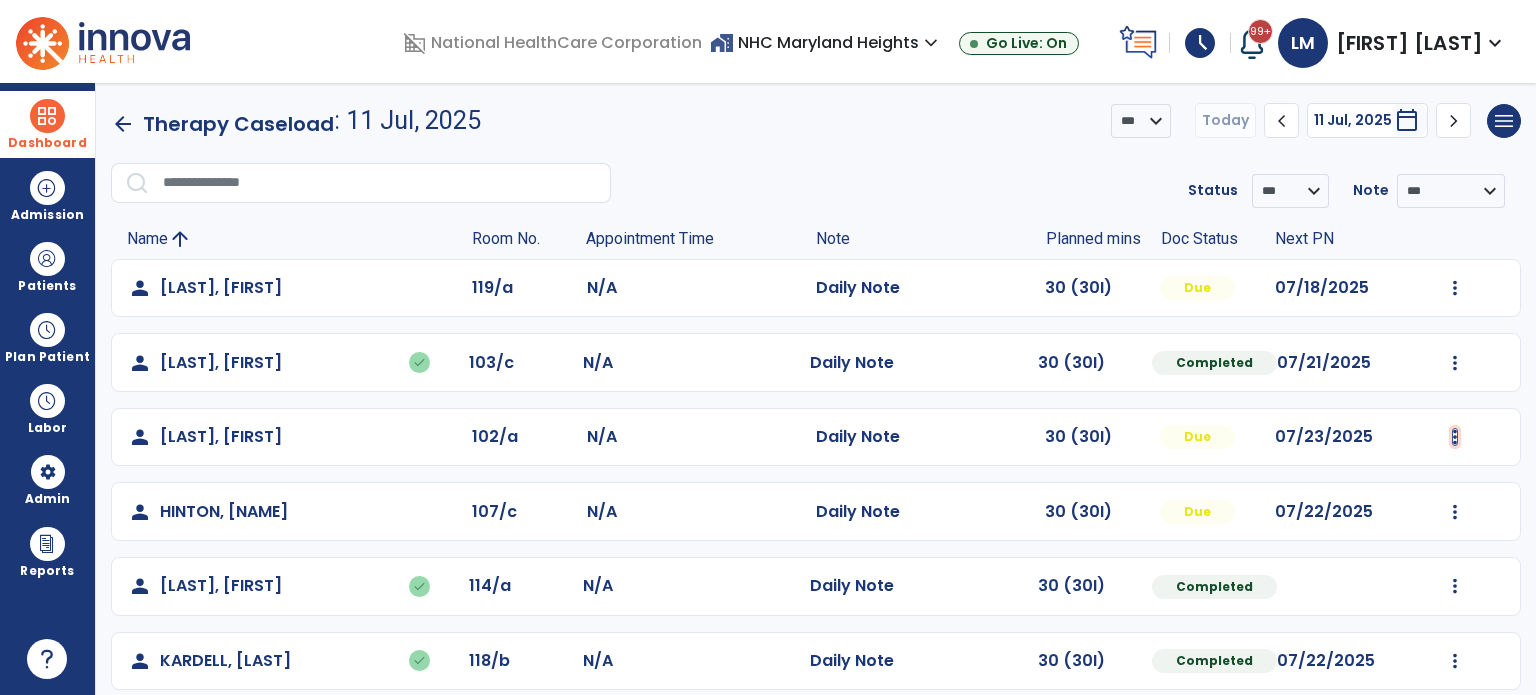 click at bounding box center (1455, 288) 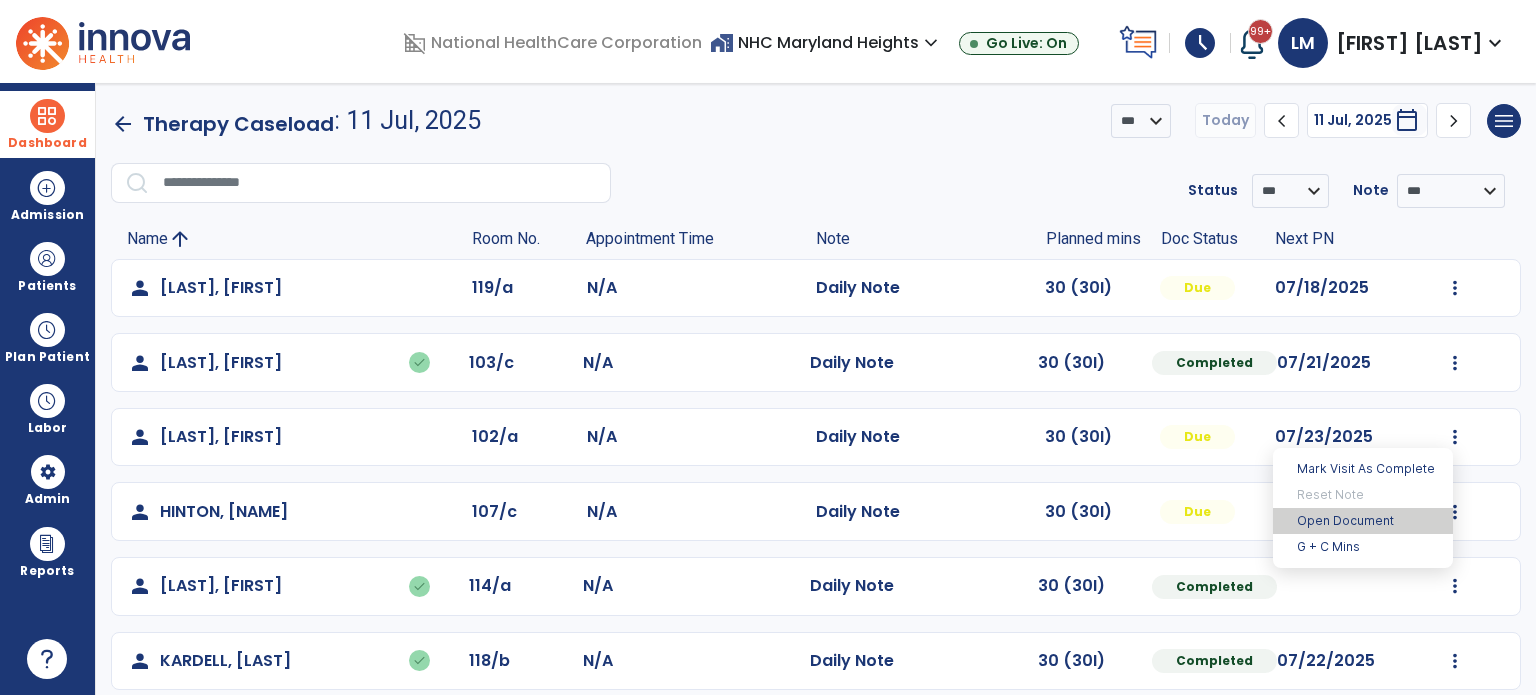 click on "Open Document" at bounding box center (1363, 521) 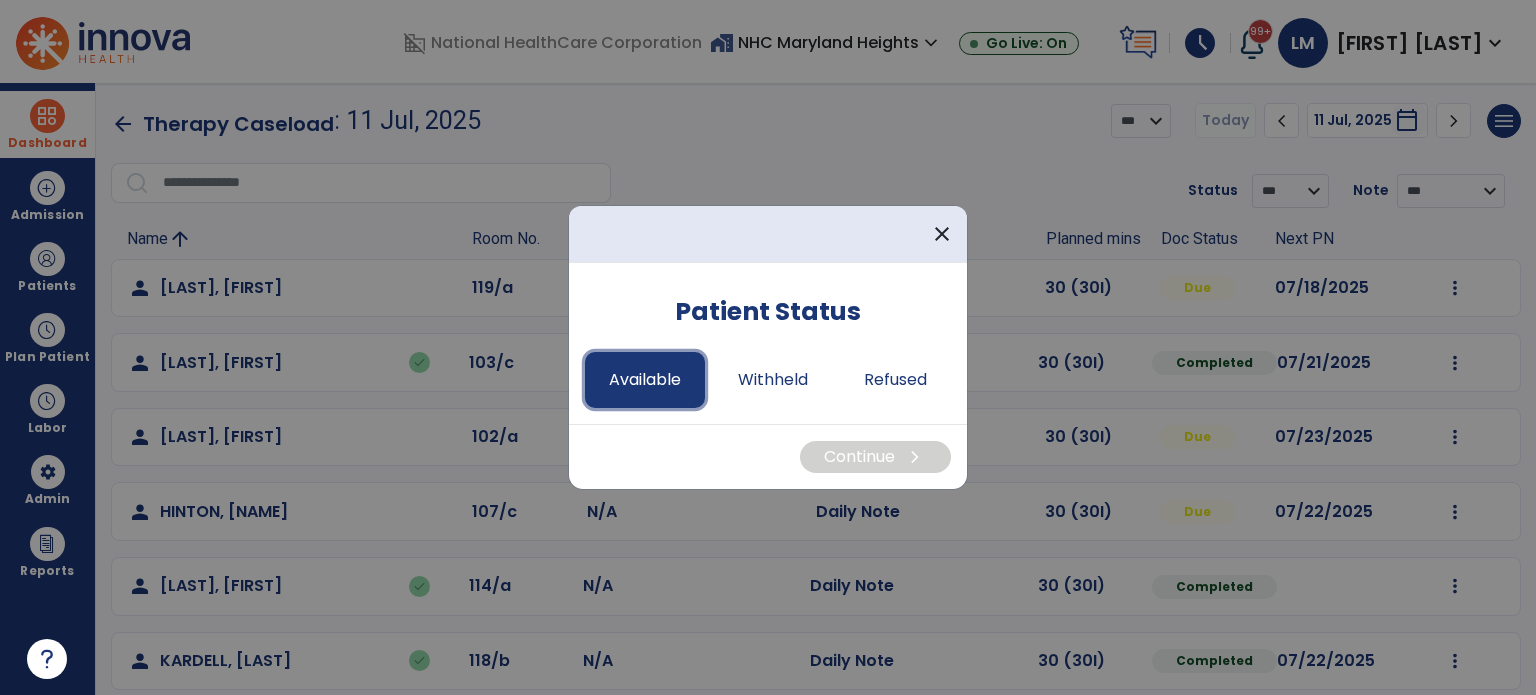 click on "Available" at bounding box center [645, 380] 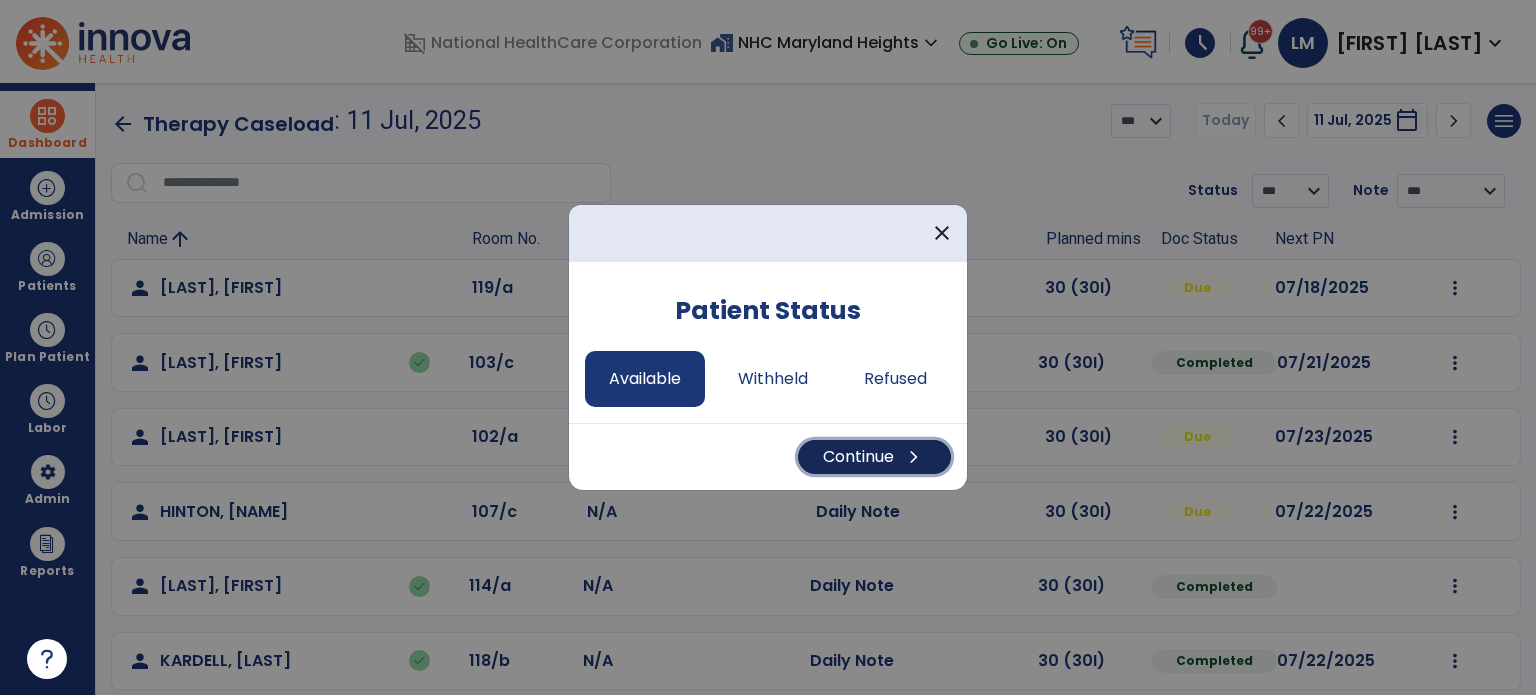 click on "Continue   chevron_right" at bounding box center [874, 457] 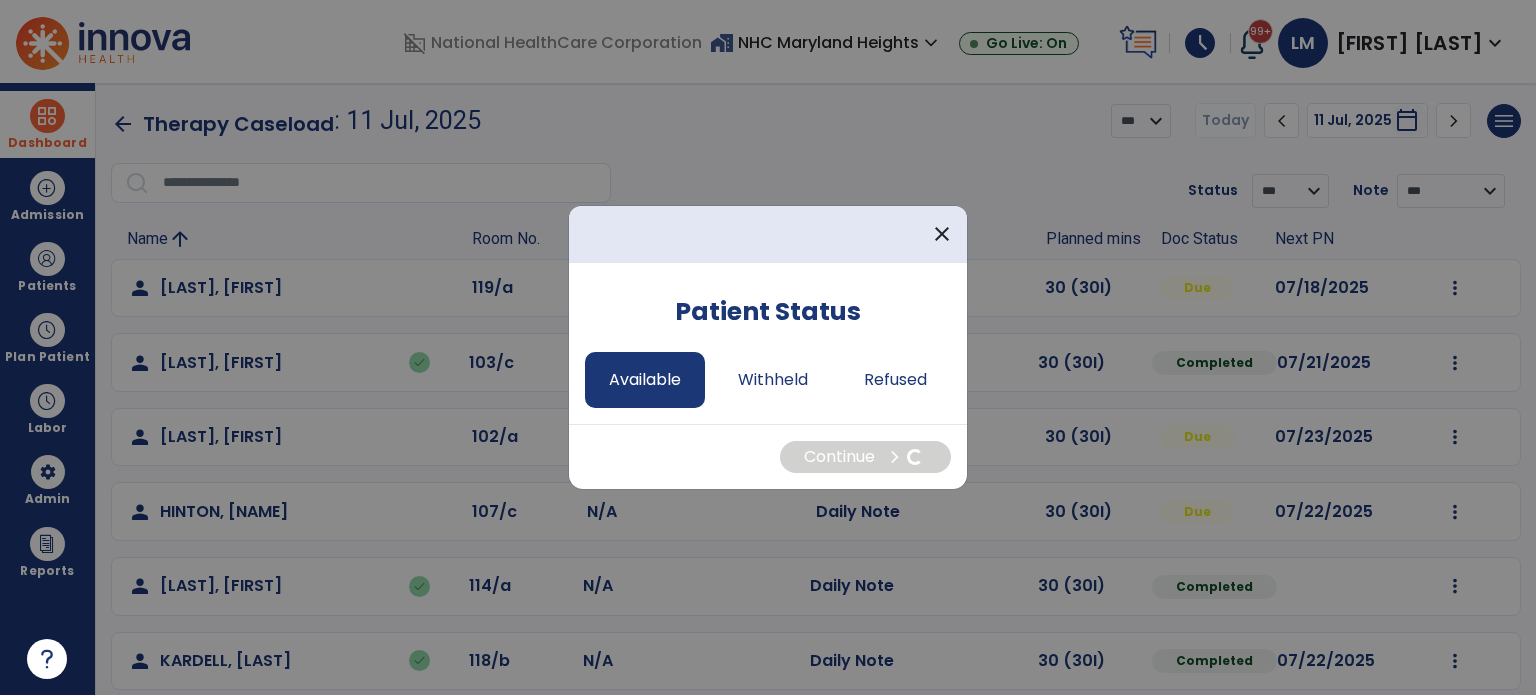 select on "*" 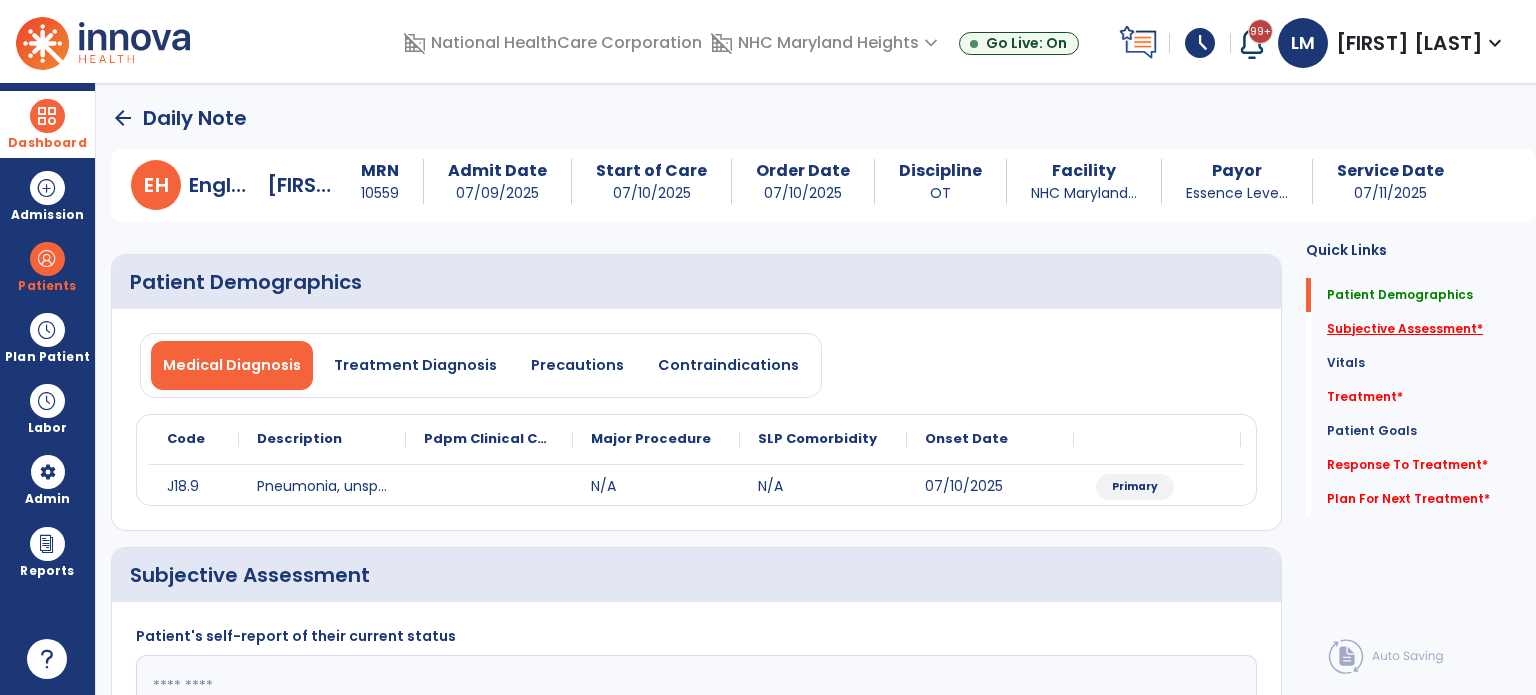 click on "Subjective Assessment   *" 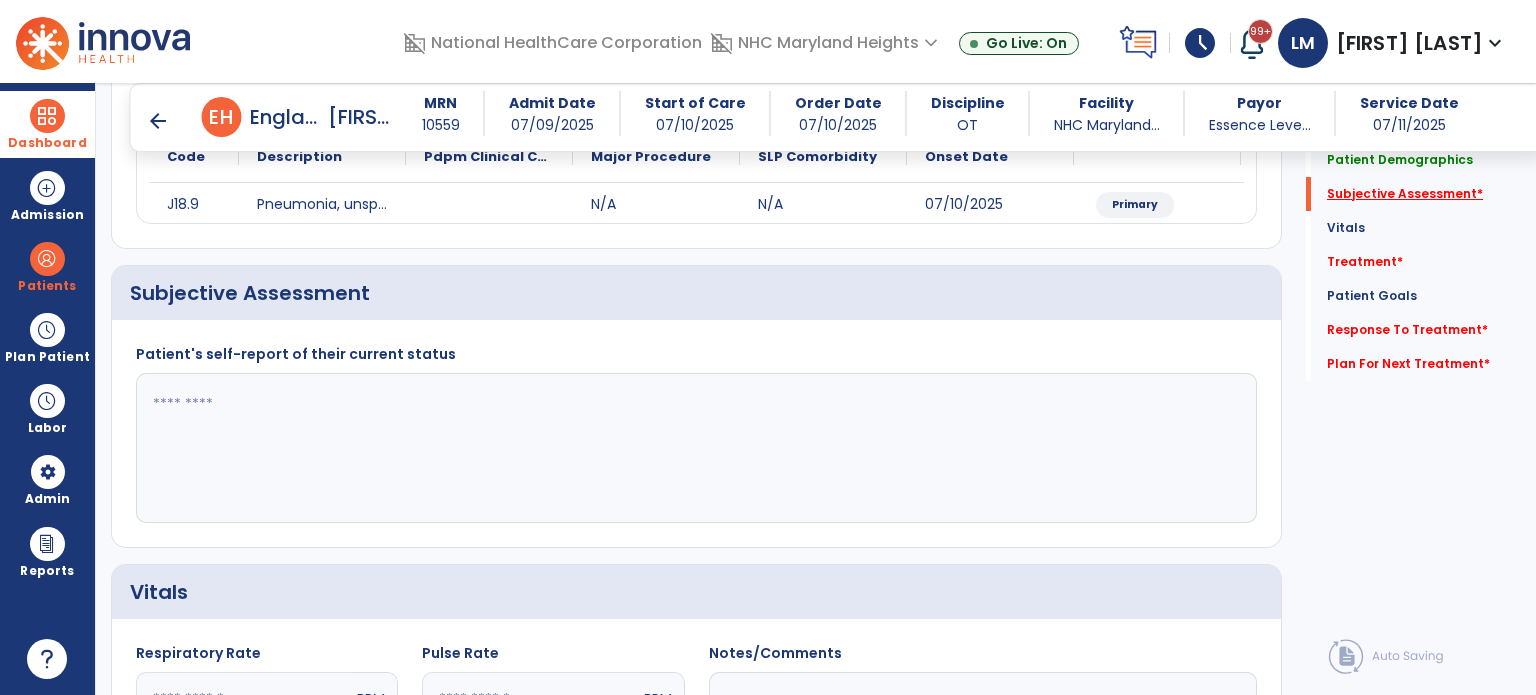 scroll, scrollTop: 298, scrollLeft: 0, axis: vertical 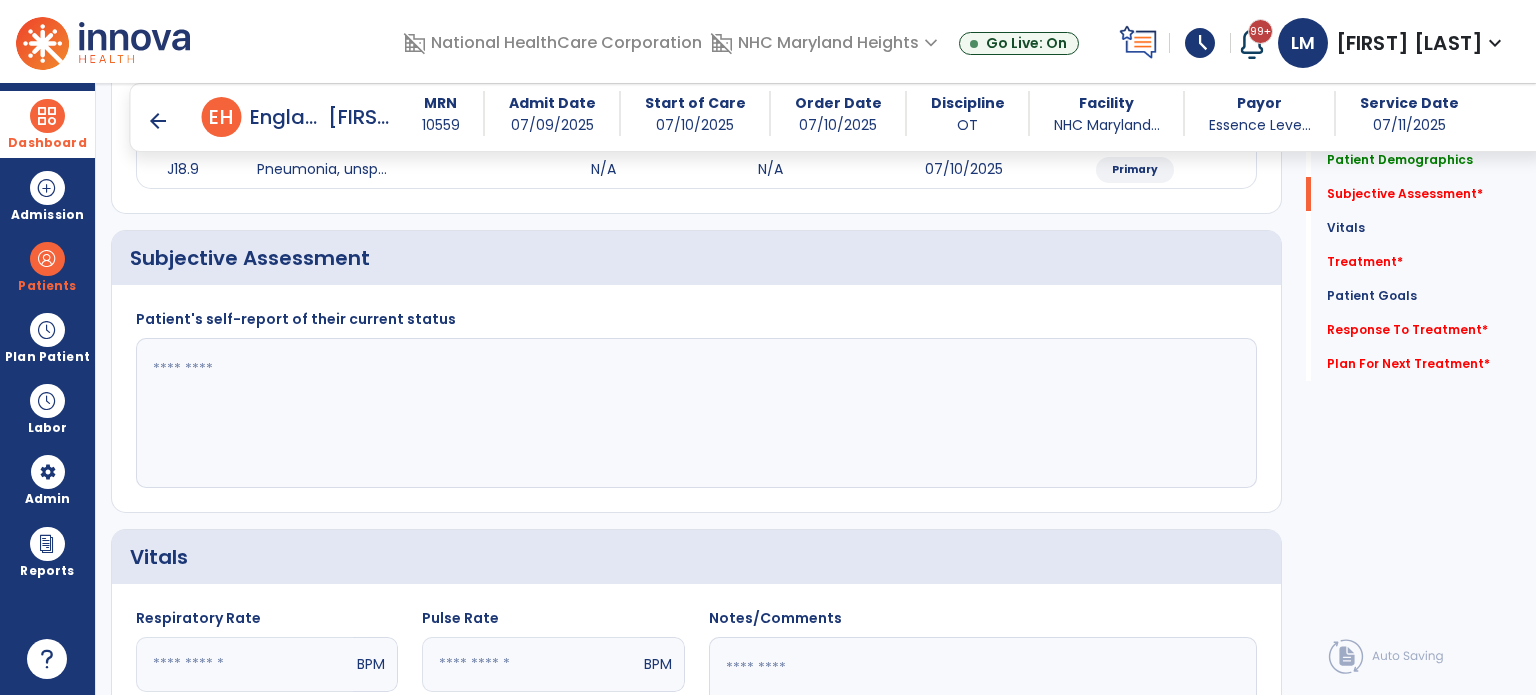 click 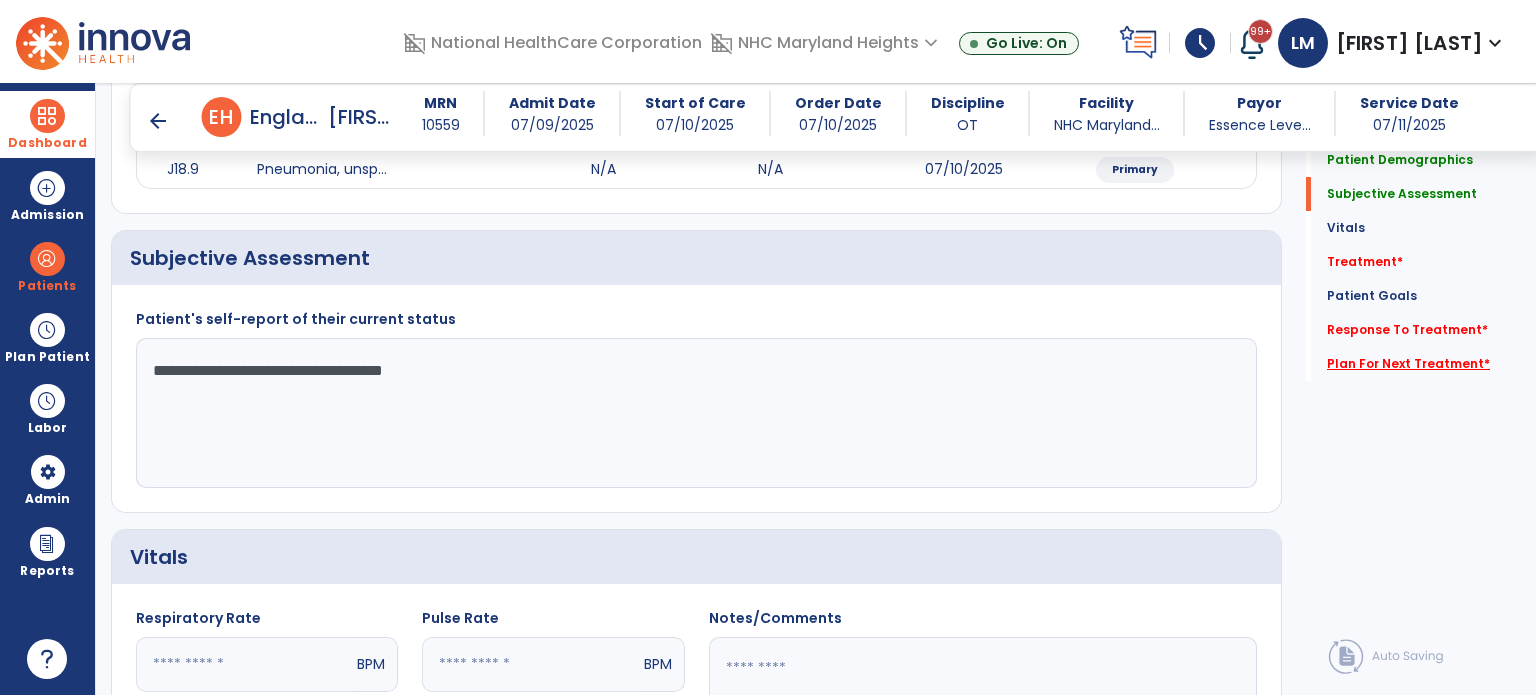 type on "**********" 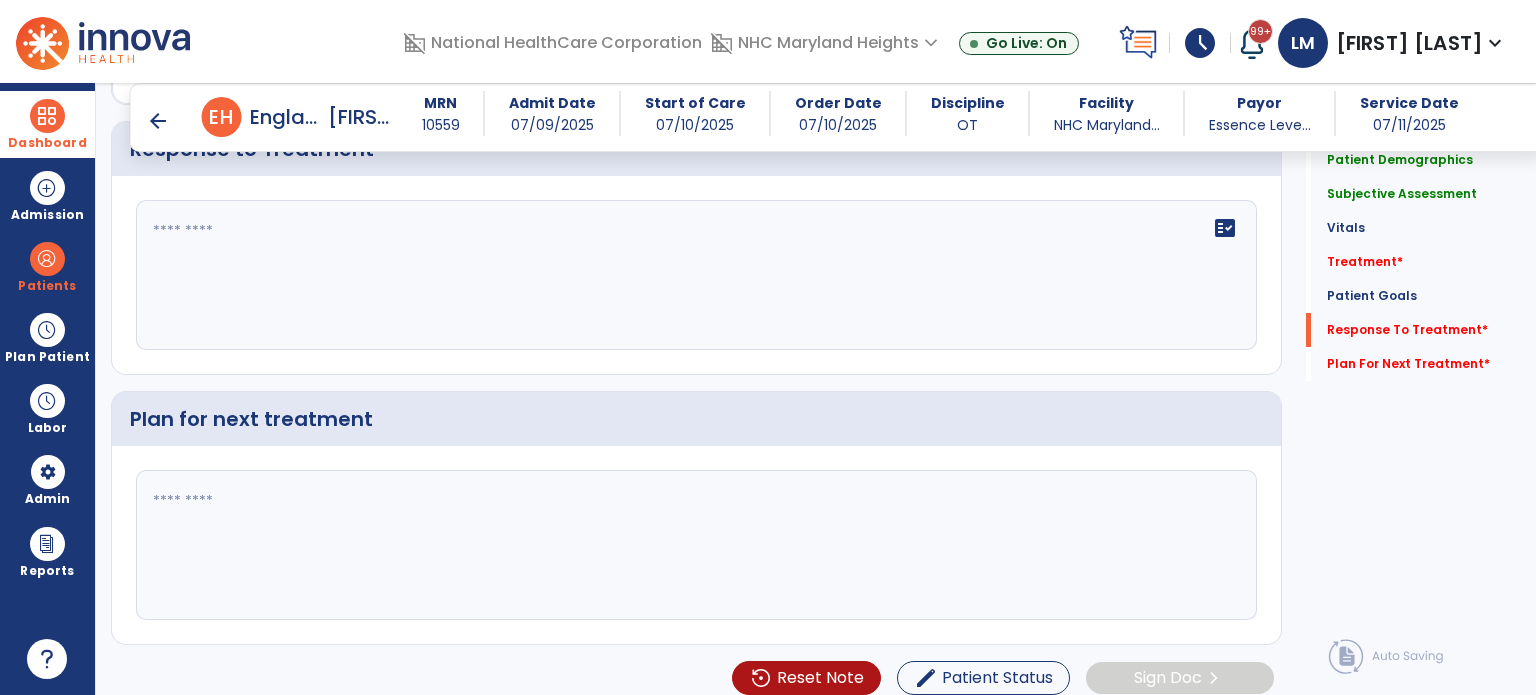 scroll, scrollTop: 2472, scrollLeft: 0, axis: vertical 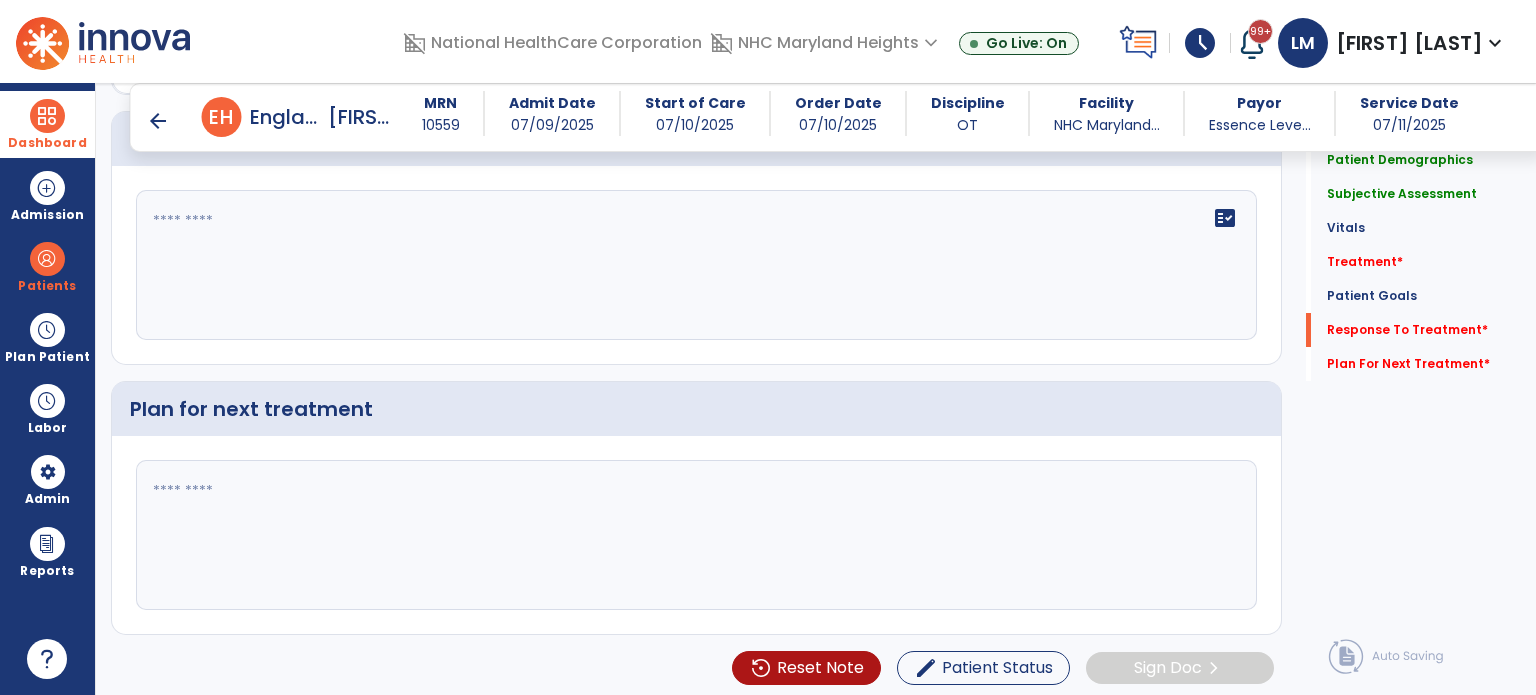 click 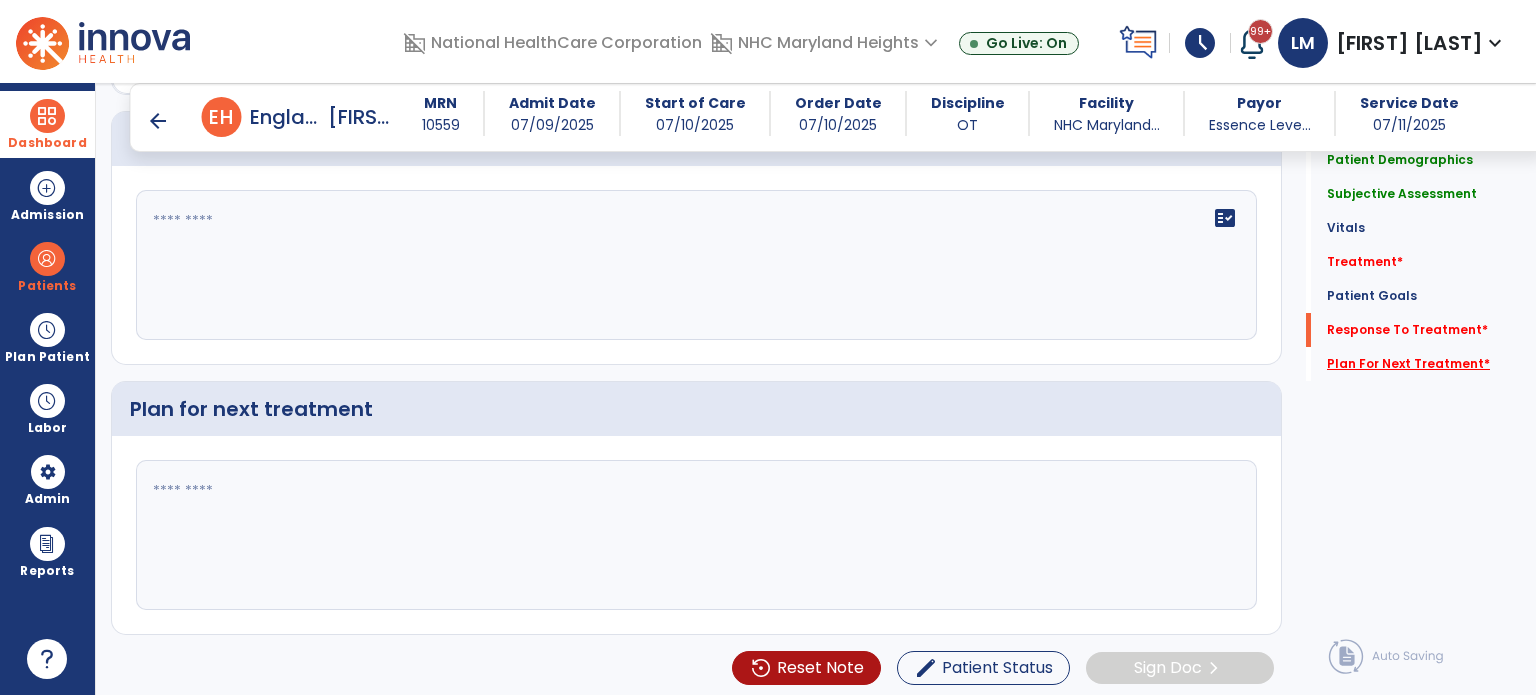 click on "Plan For Next Treatment   *" 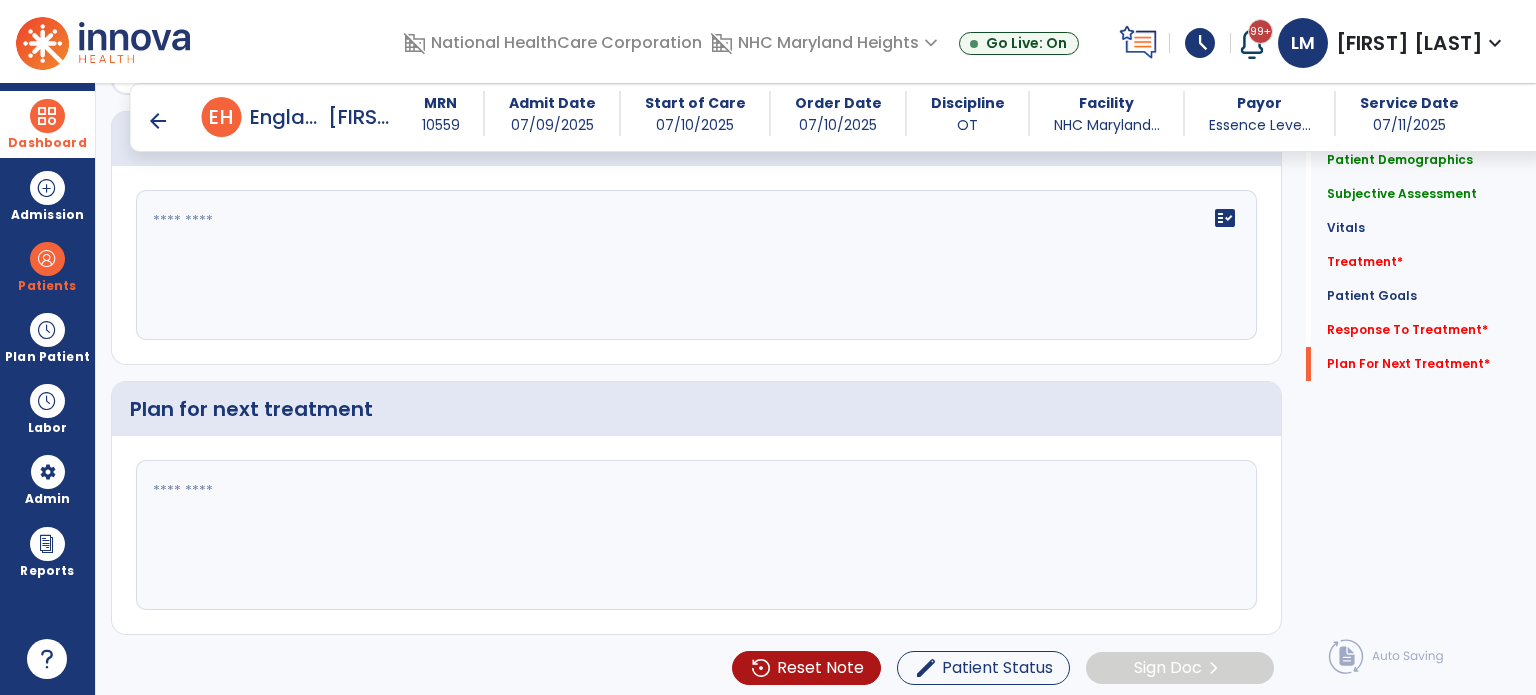 click 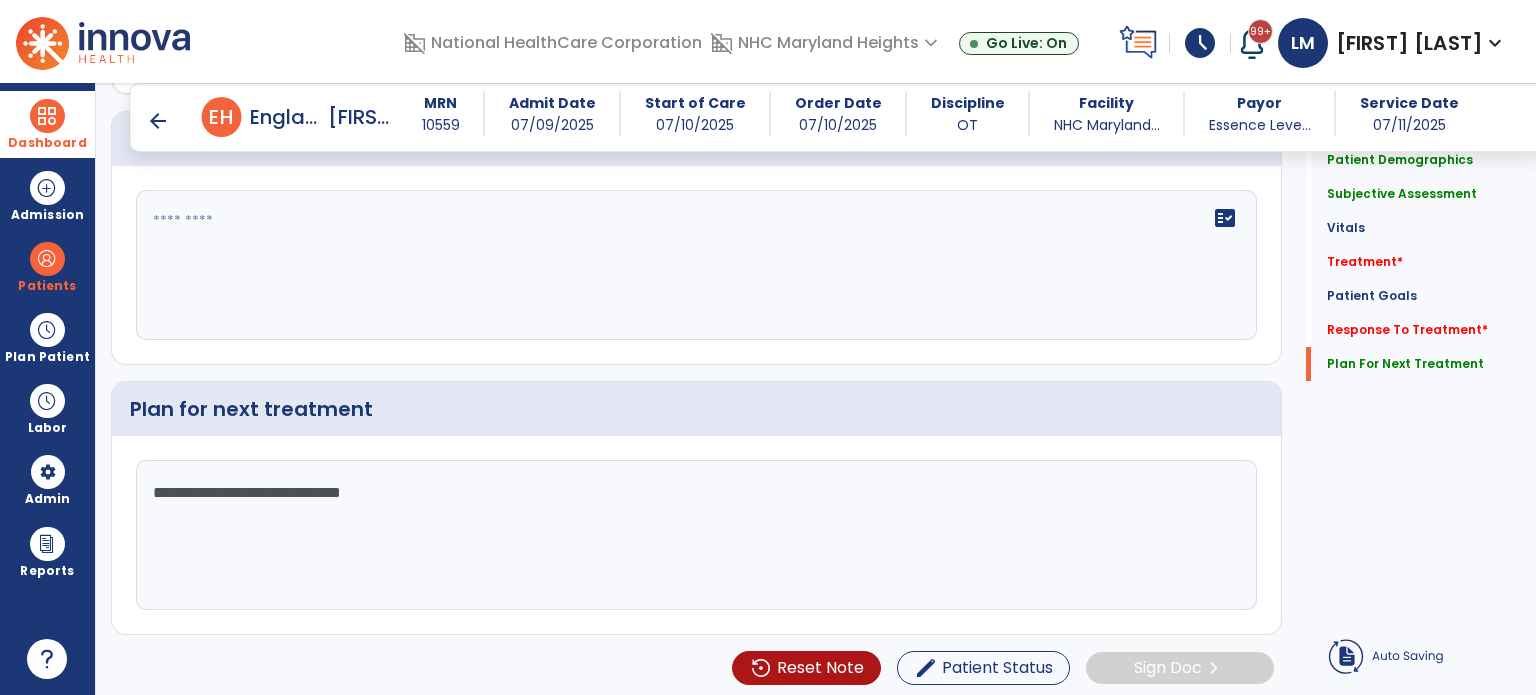type on "**********" 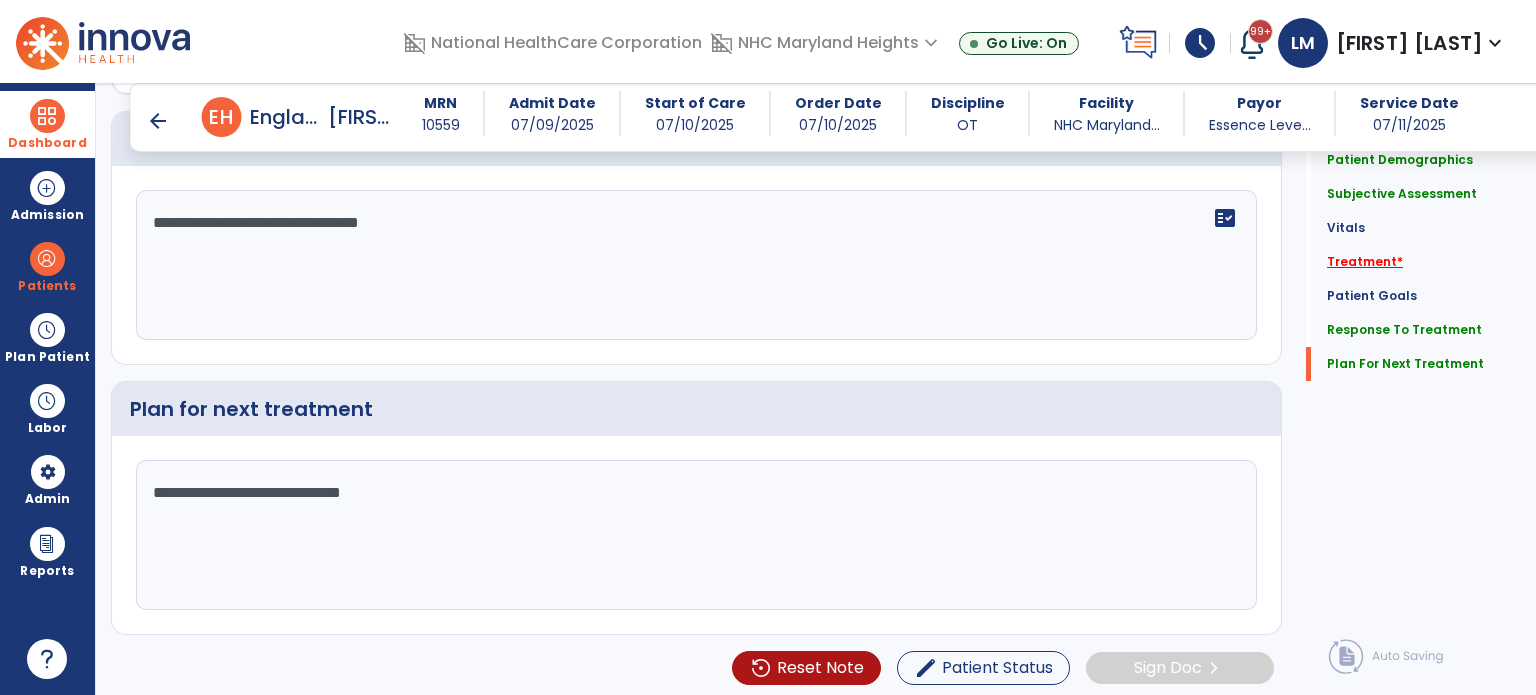 type on "**********" 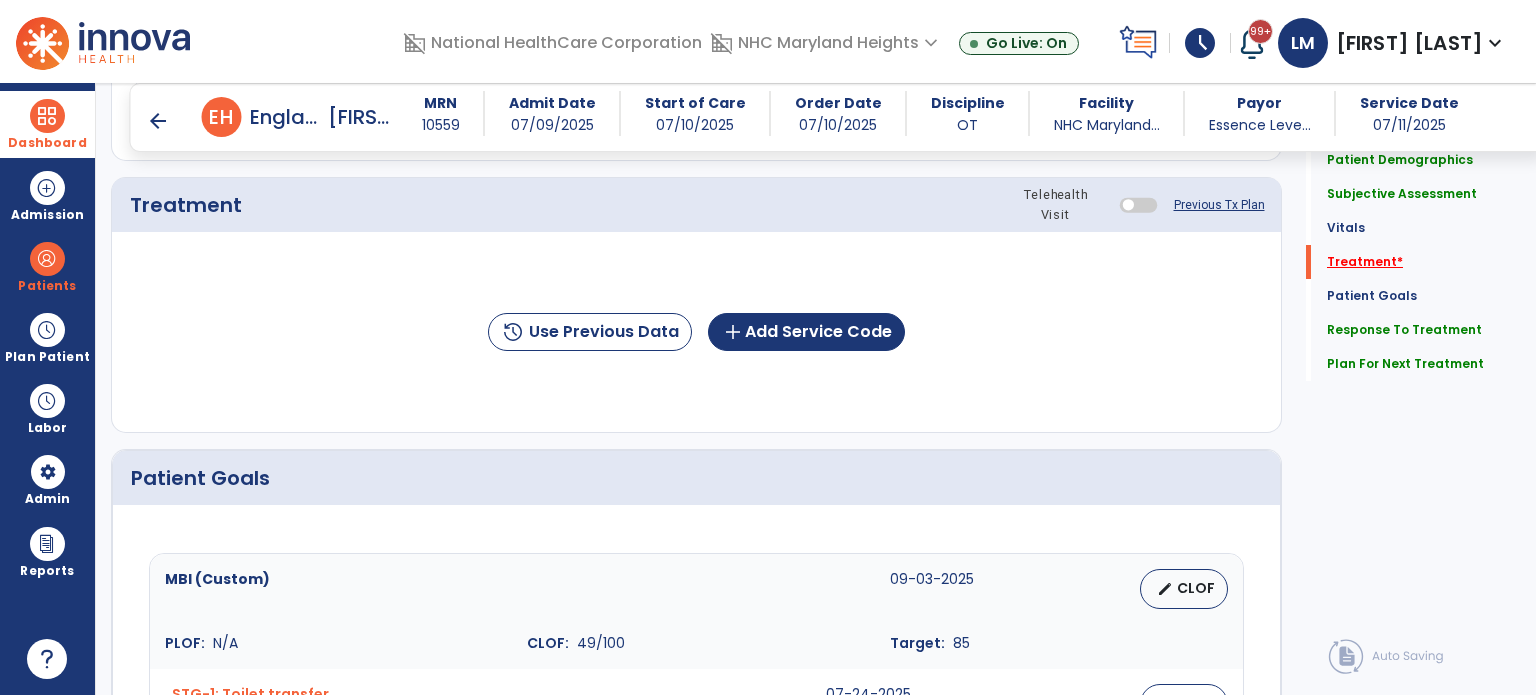 scroll, scrollTop: 987, scrollLeft: 0, axis: vertical 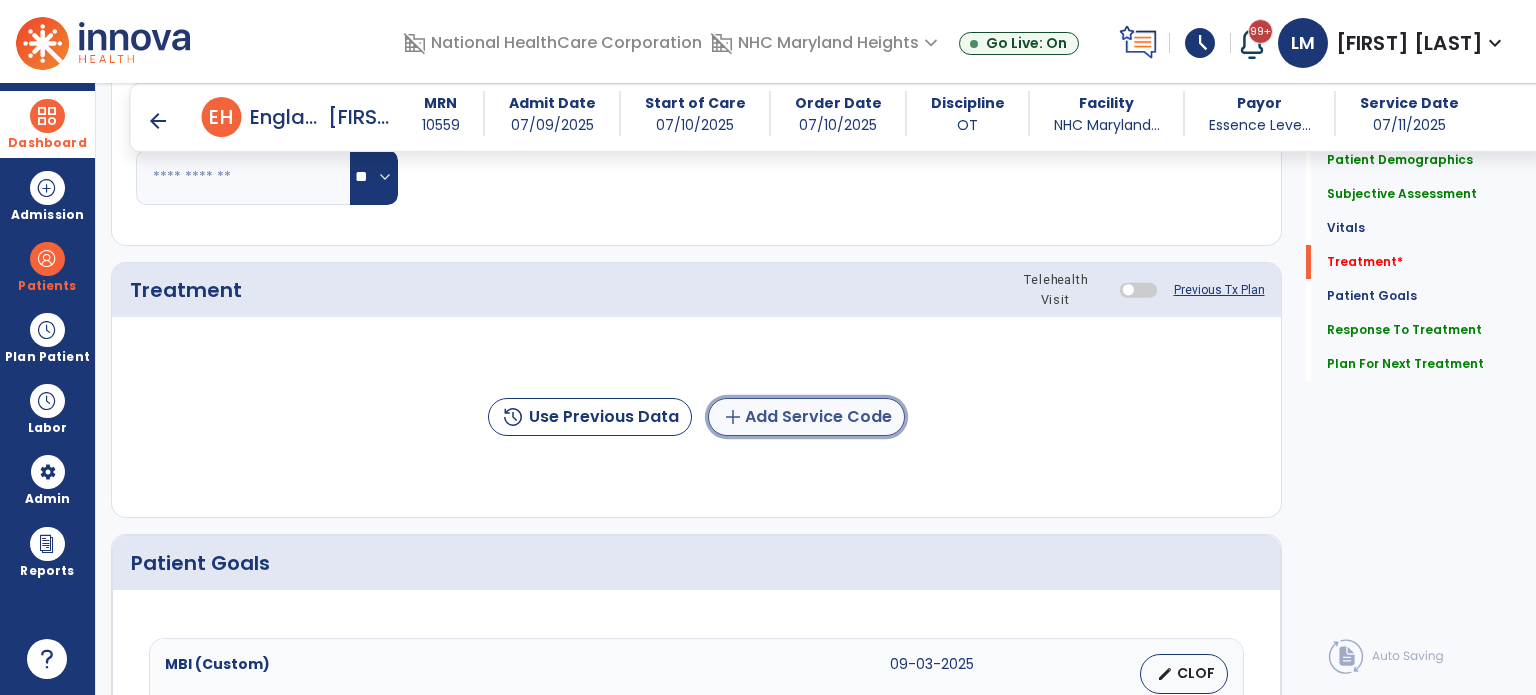 click on "add  Add Service Code" 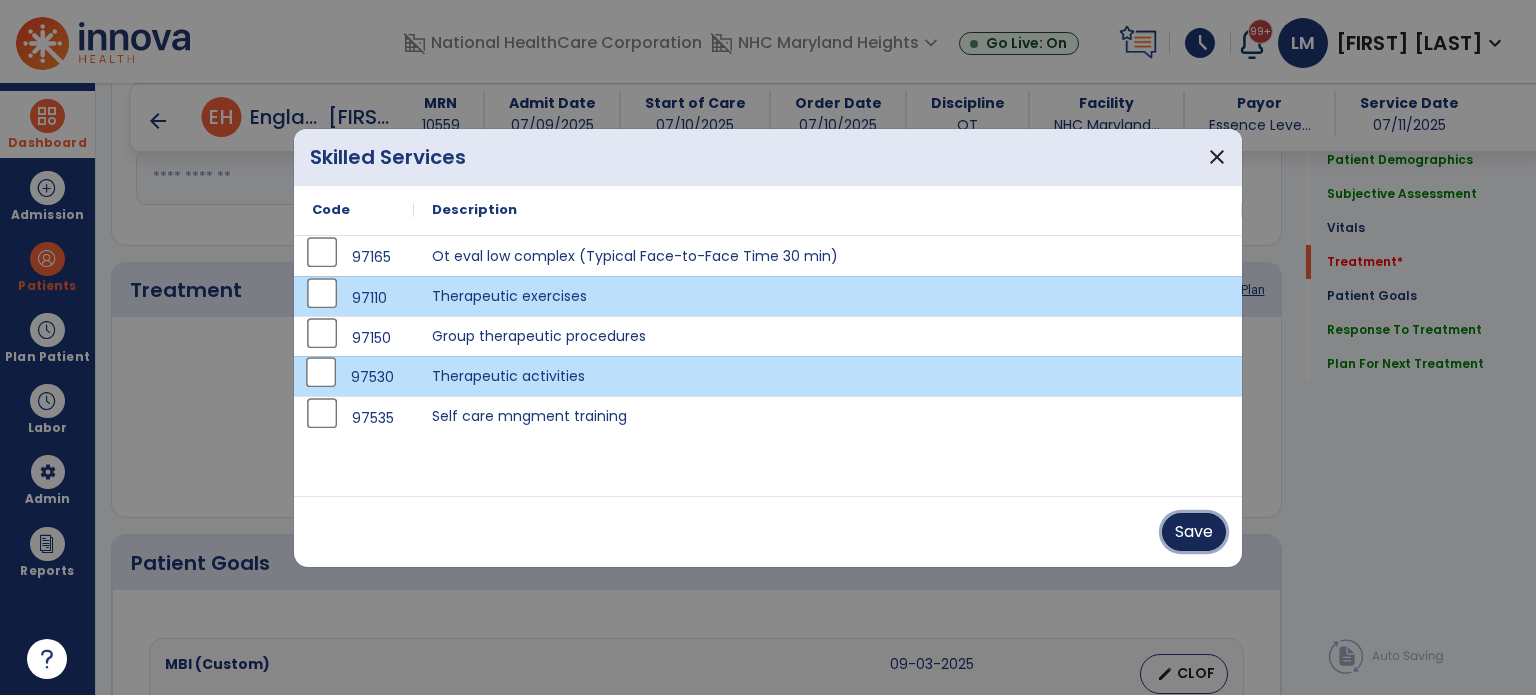 click on "Save" at bounding box center [1194, 532] 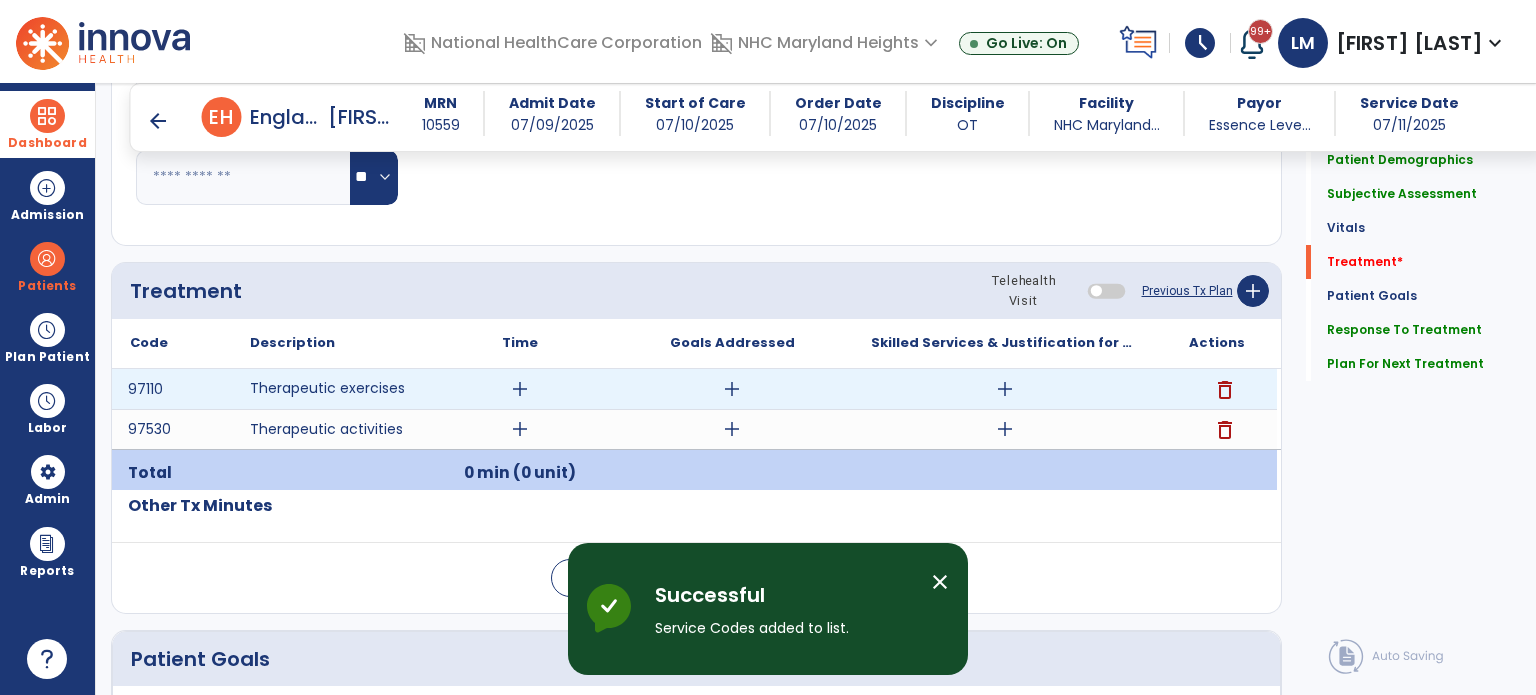 click on "add" at bounding box center (520, 389) 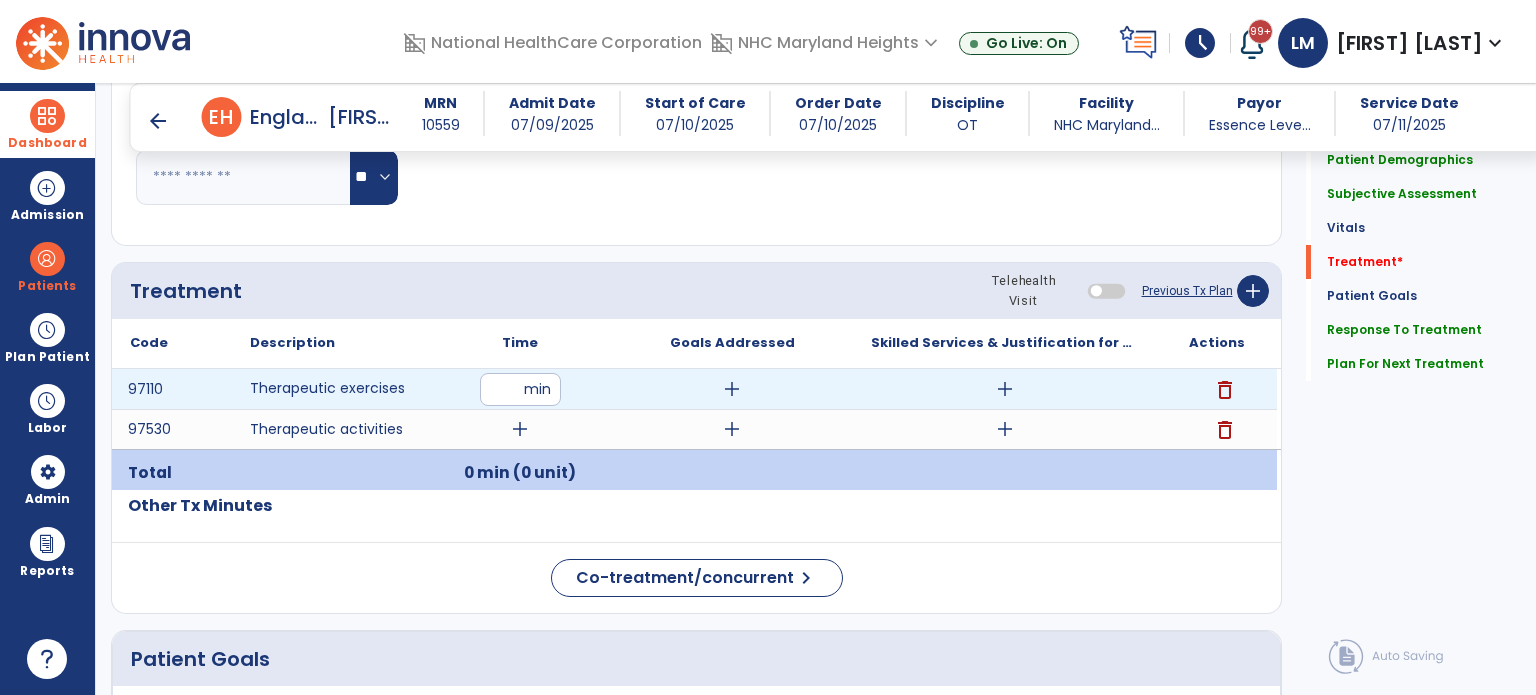click at bounding box center [520, 389] 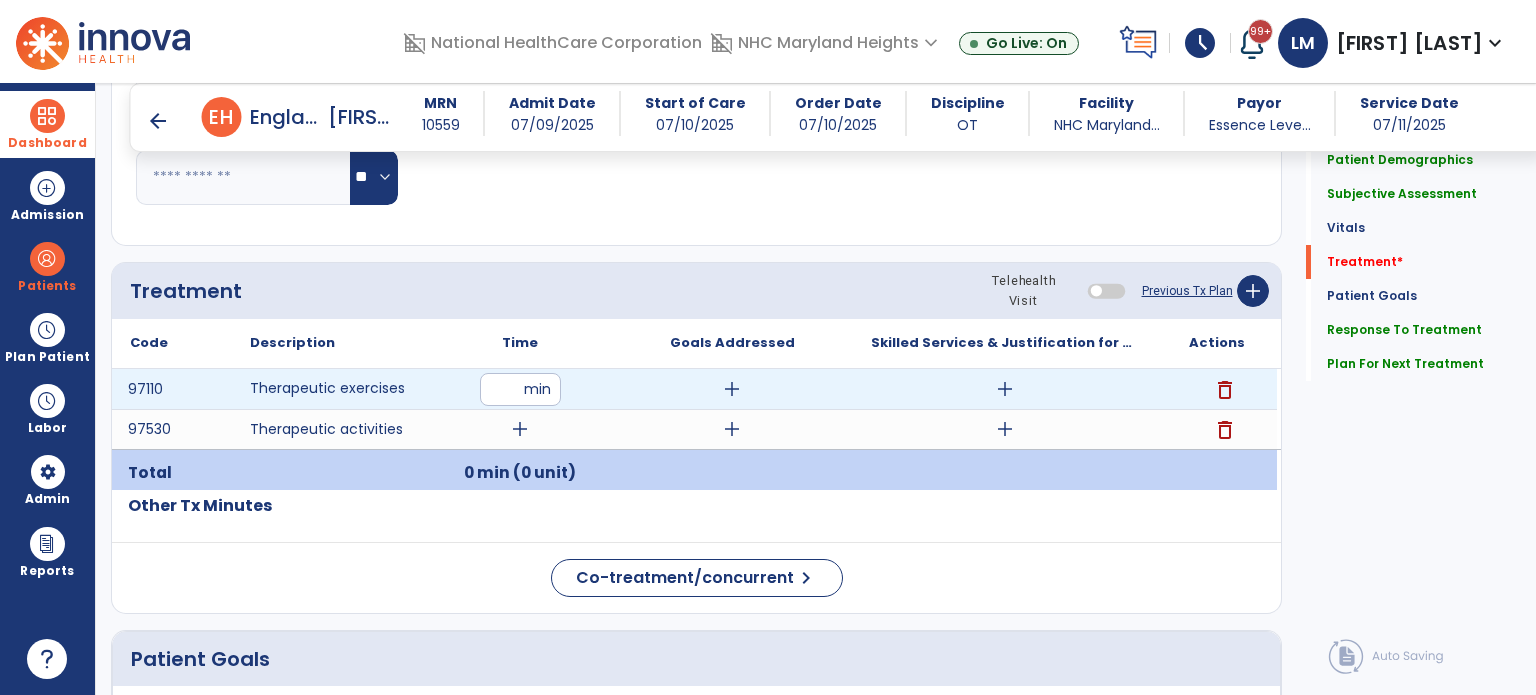 type on "**" 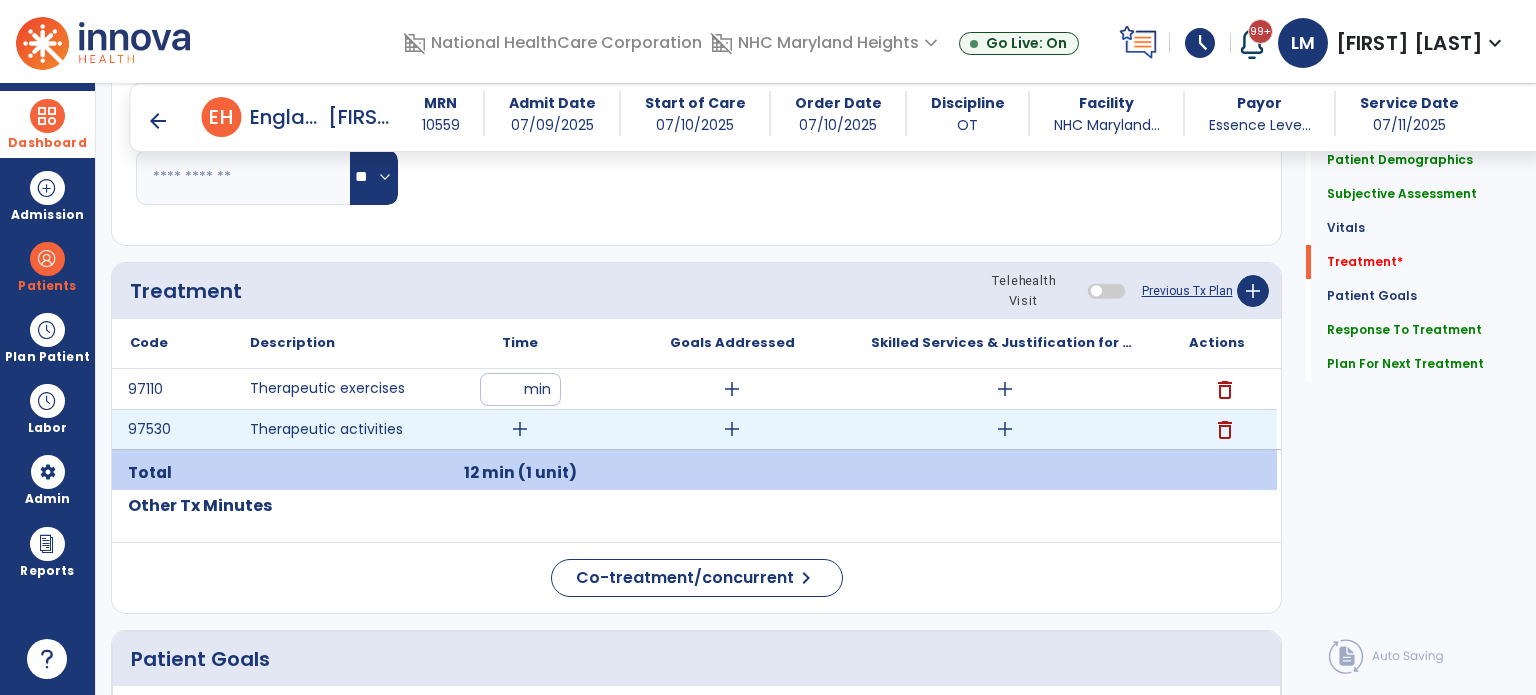 click on "add" at bounding box center (520, 429) 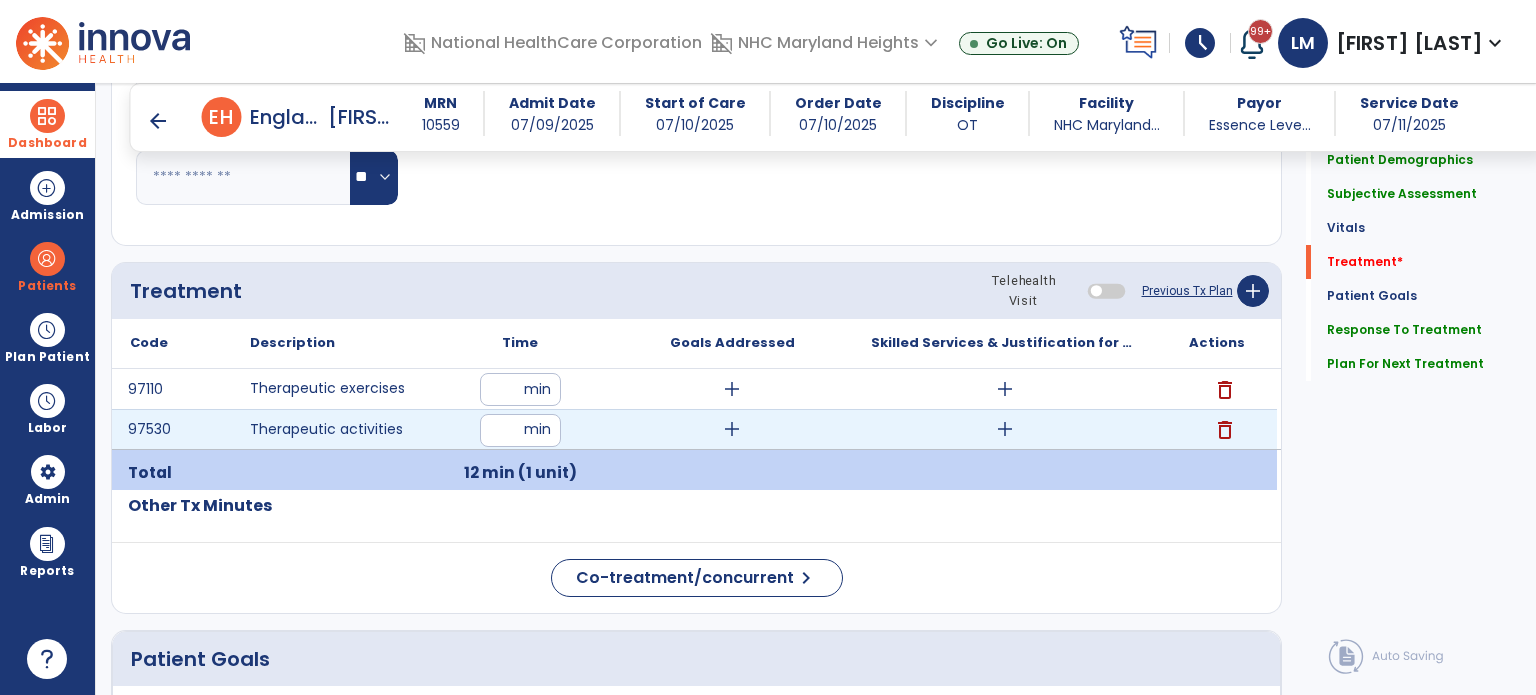 click at bounding box center [520, 430] 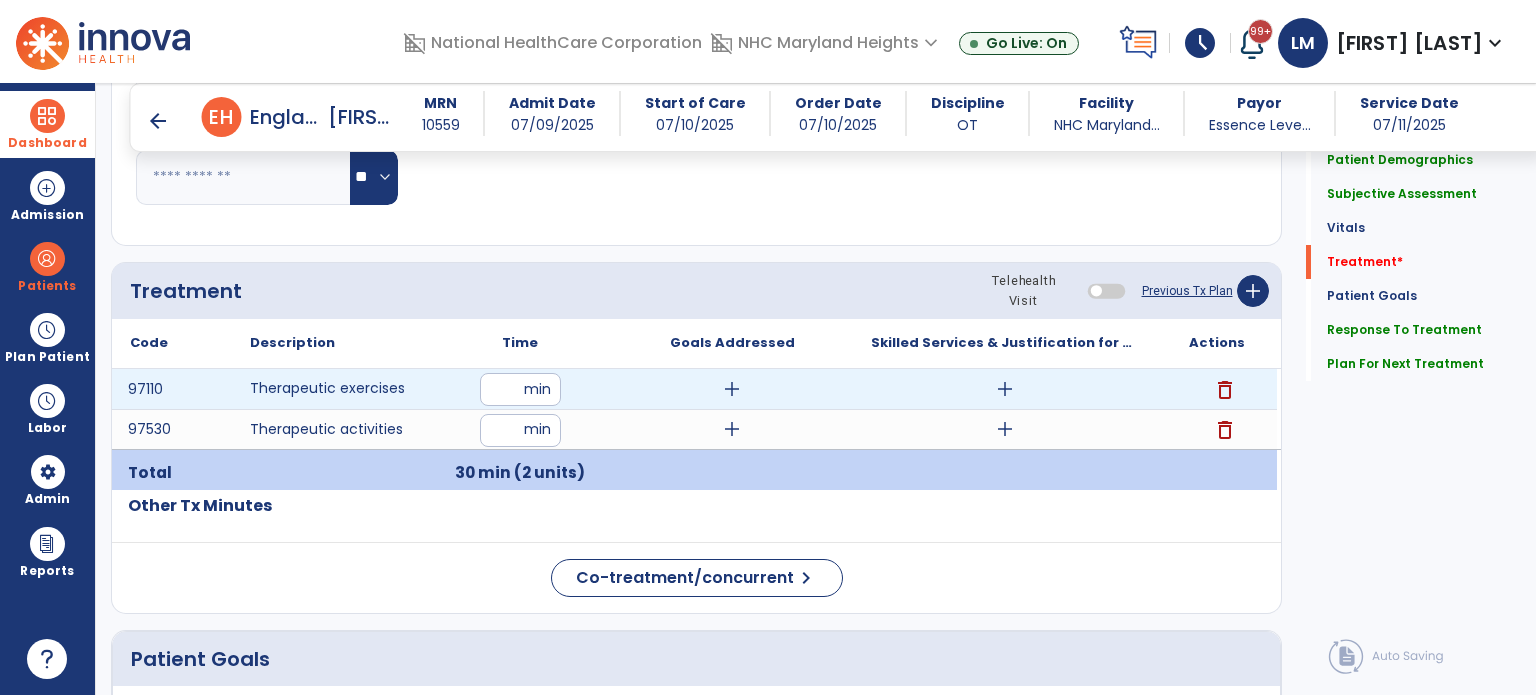 click on "add" at bounding box center (1005, 389) 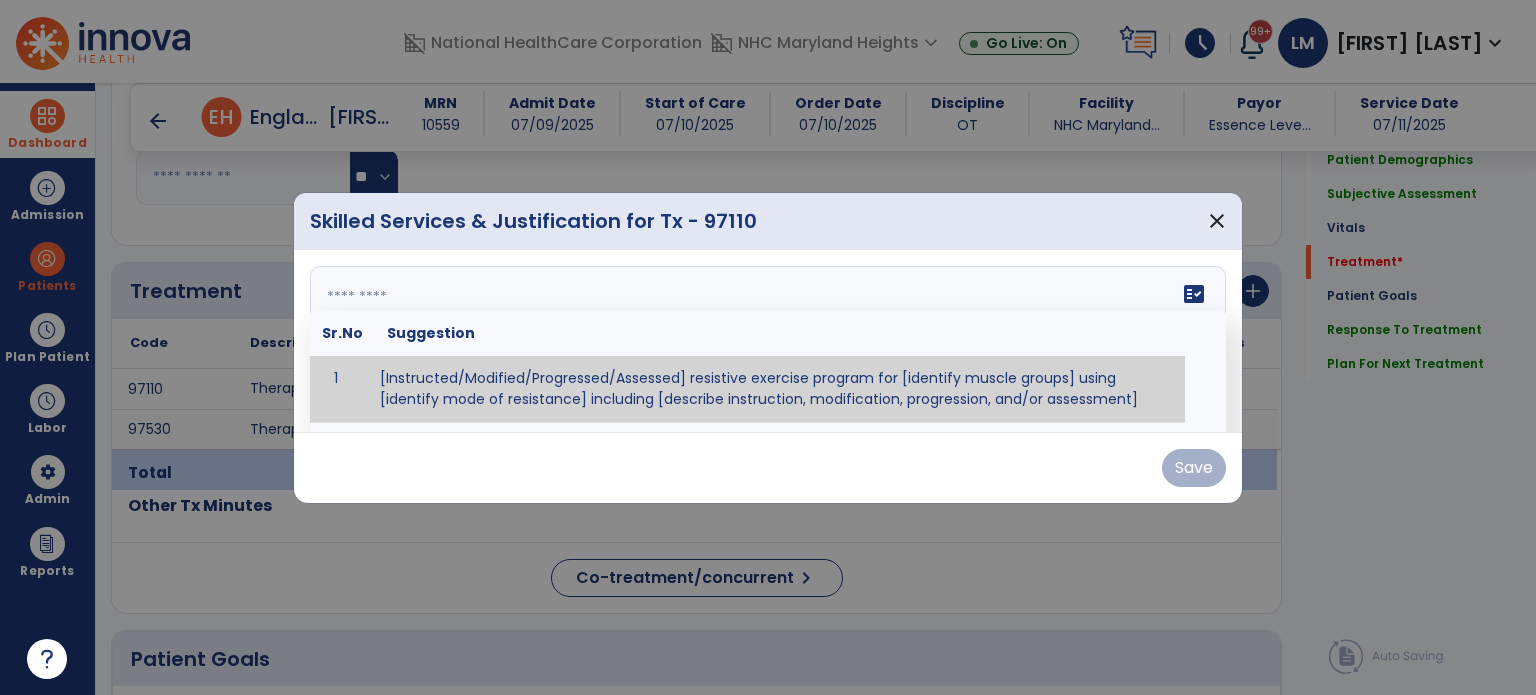 click on "fact_check  Sr.No Suggestion 1 [Instructed/Modified/Progressed/Assessed] resistive exercise program for [identify muscle groups] using [identify mode of resistance] including [describe instruction, modification, progression, and/or assessment] 2 [Instructed/Modified/Progressed/Assessed] aerobic exercise program using [identify equipment/mode] including [describe instruction, modification,progression, and/or assessment] 3 [Instructed/Modified/Progressed/Assessed] [PROM/A/AROM/AROM] program for [identify joint movements] using [contract-relax, over-pressure, inhibitory techniques, other] 4 [Assessed/Tested] aerobic capacity with administration of [aerobic capacity test]" at bounding box center [768, 341] 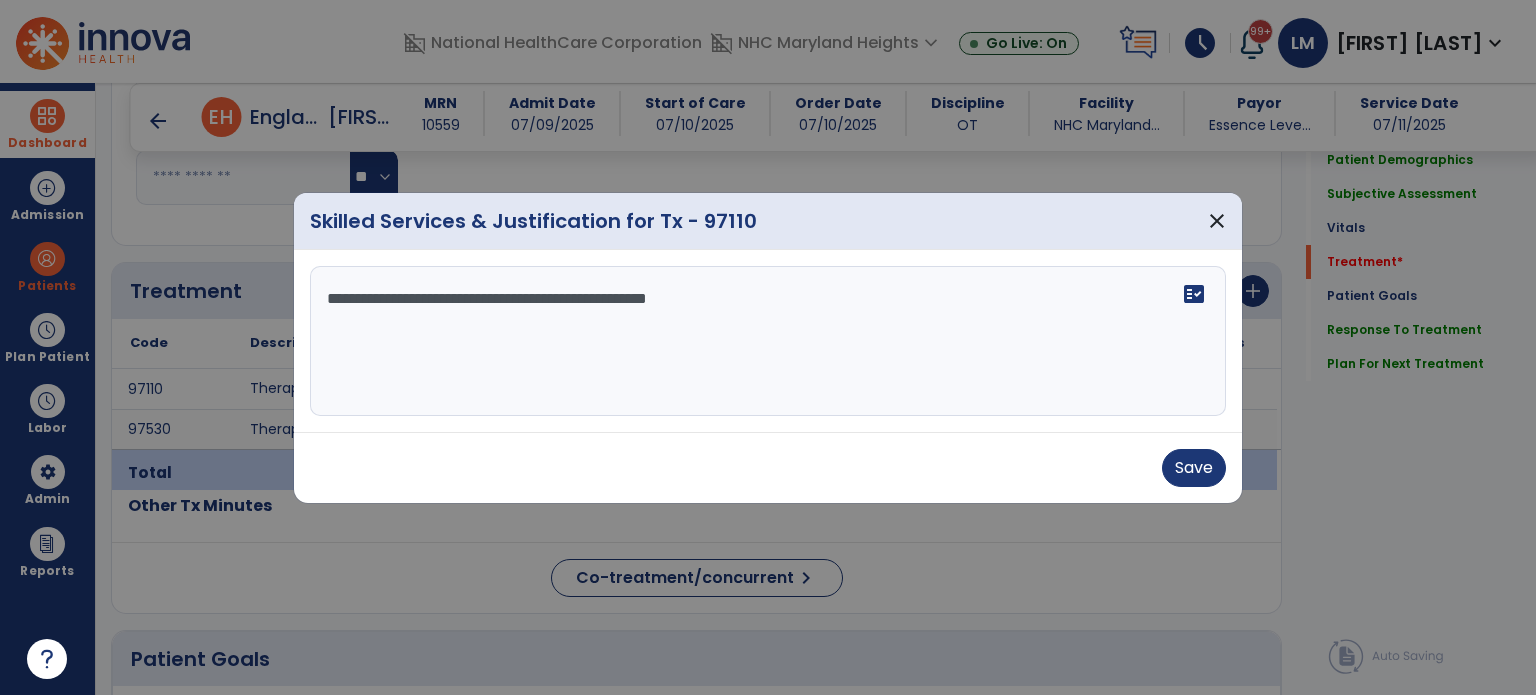click on "**********" at bounding box center (768, 341) 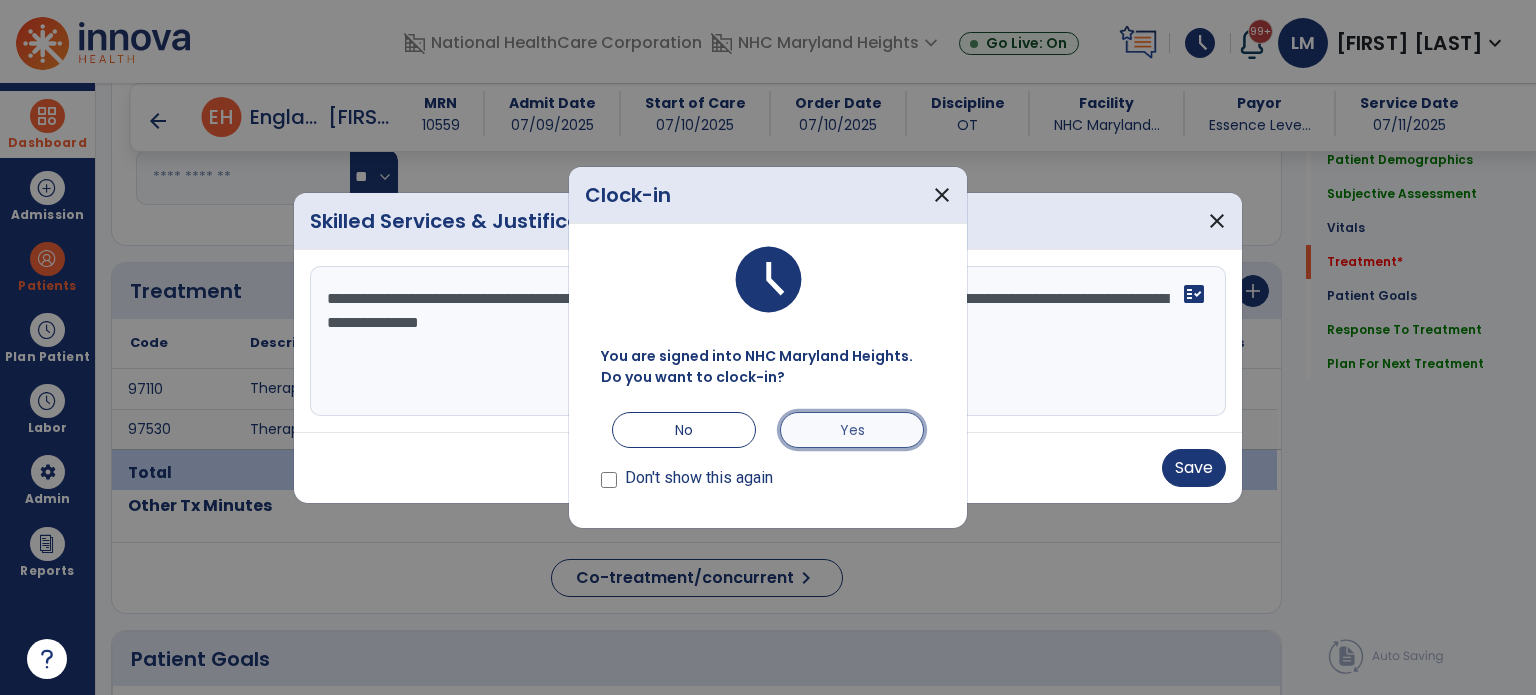 click on "Yes" at bounding box center (852, 430) 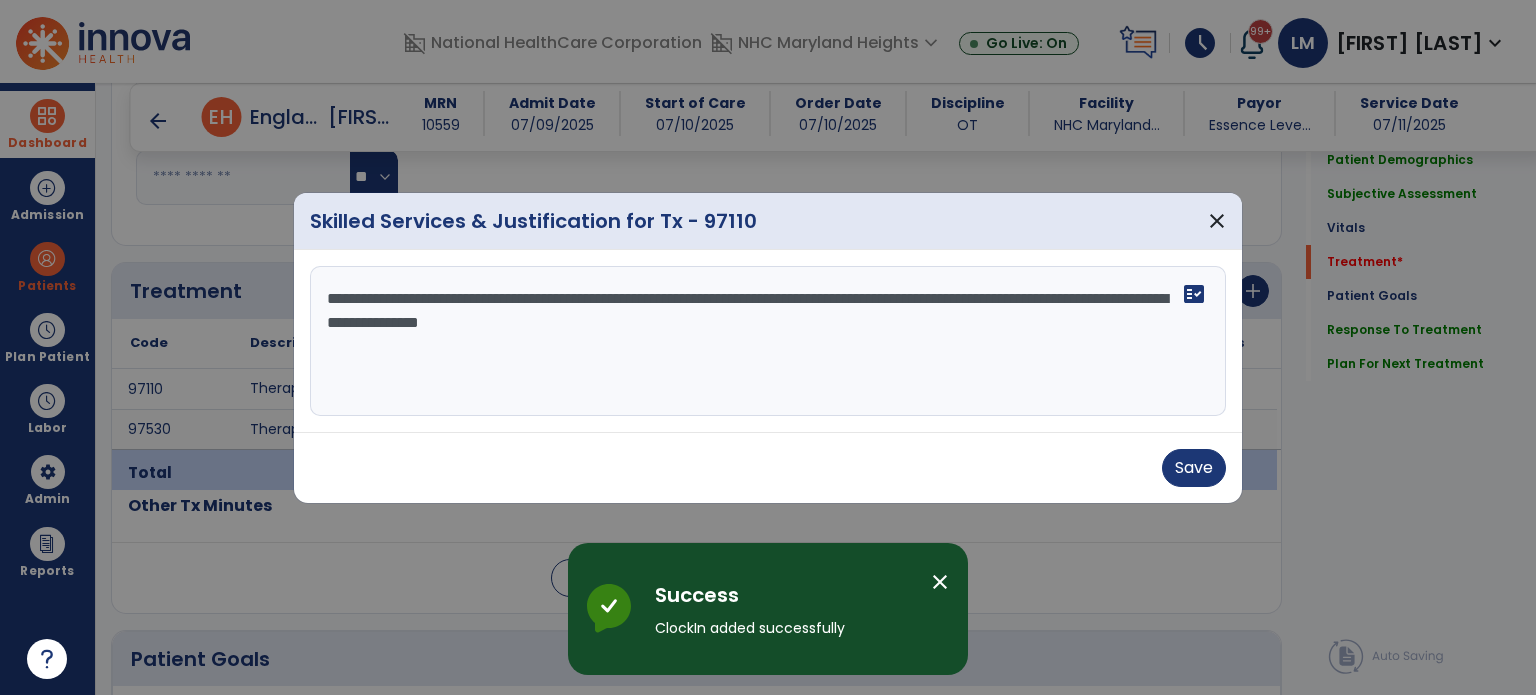 click on "**********" at bounding box center [768, 341] 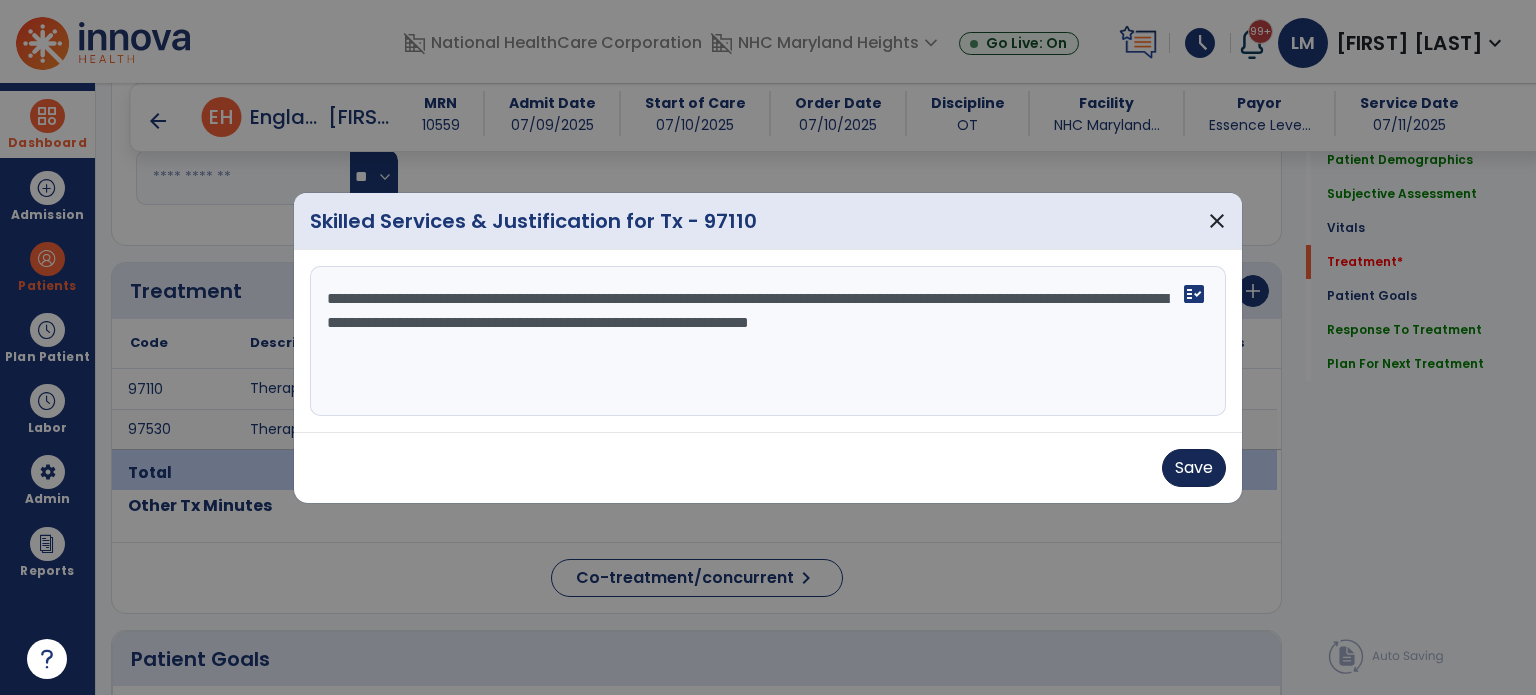 type on "**********" 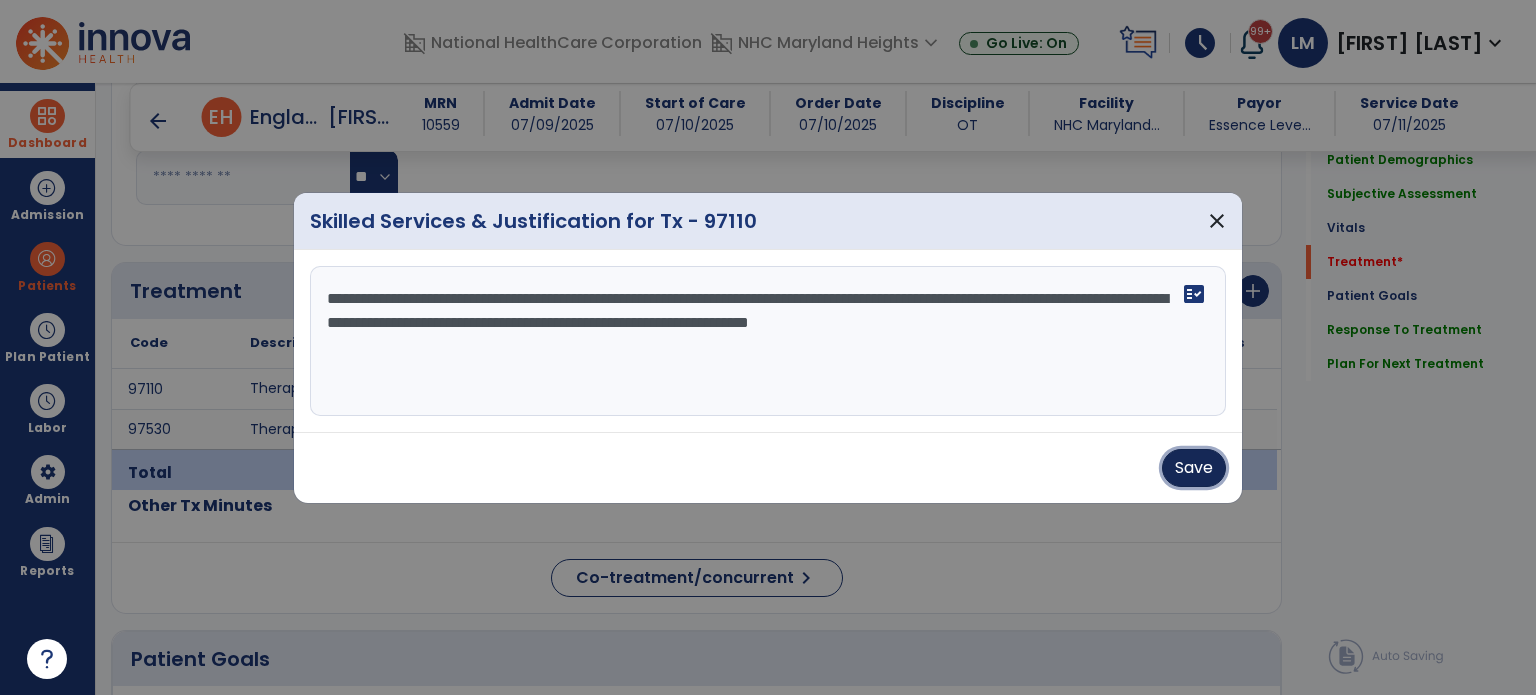click on "Save" at bounding box center (1194, 468) 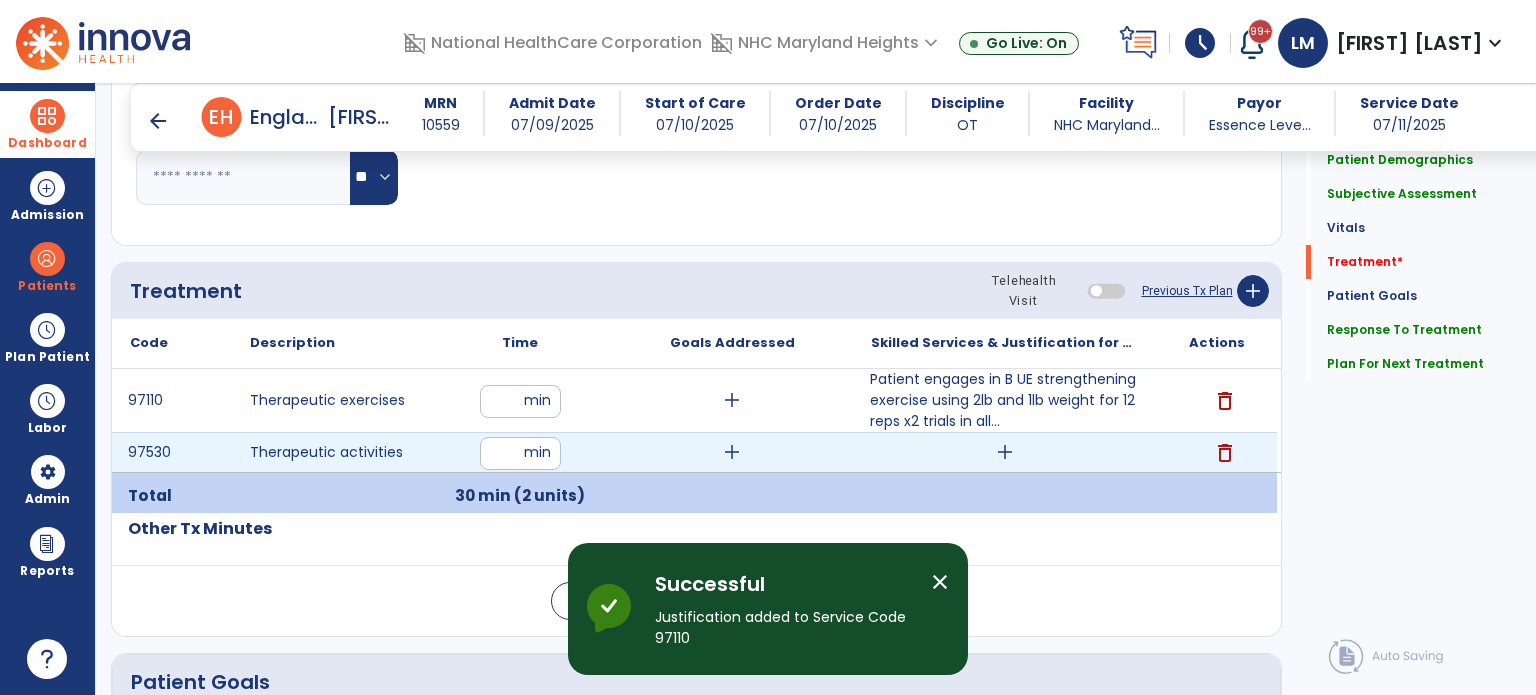 click on "add" at bounding box center (1005, 452) 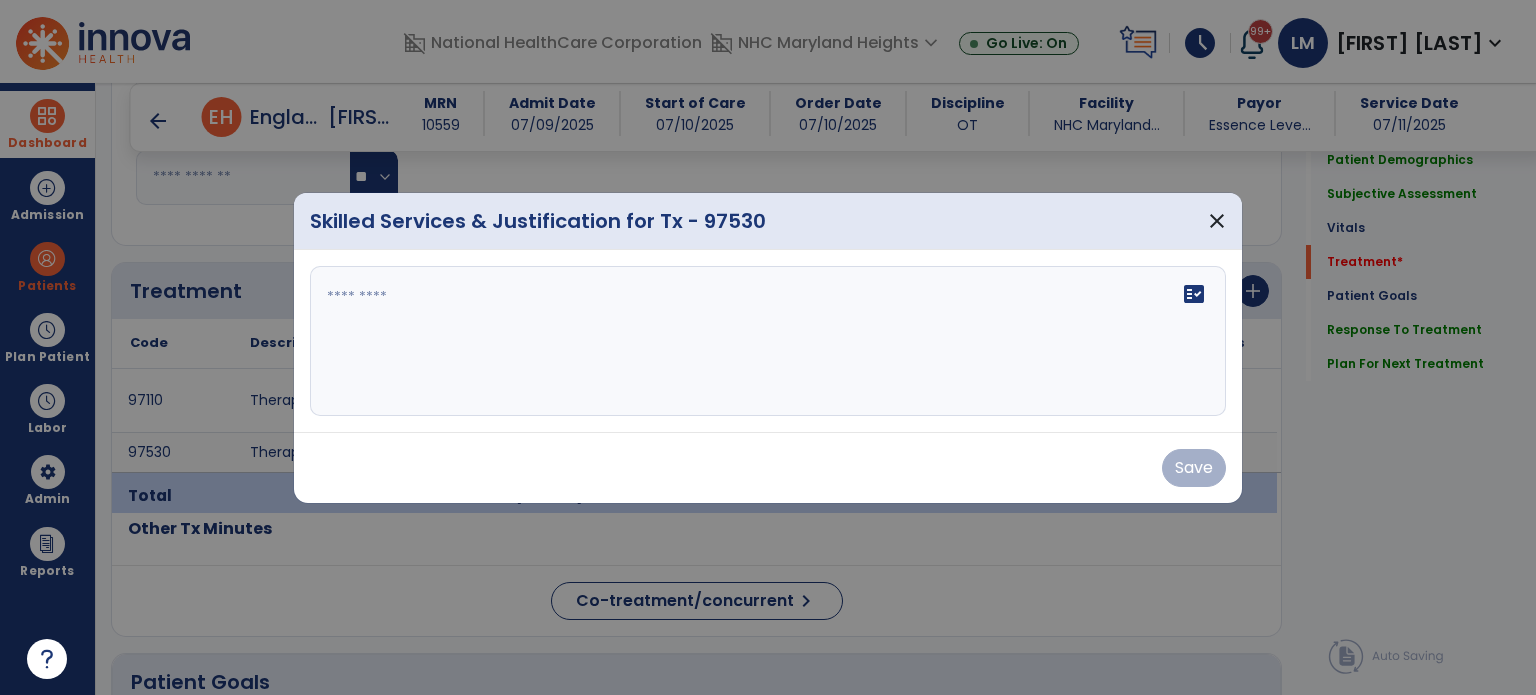 click on "fact_check" at bounding box center [768, 341] 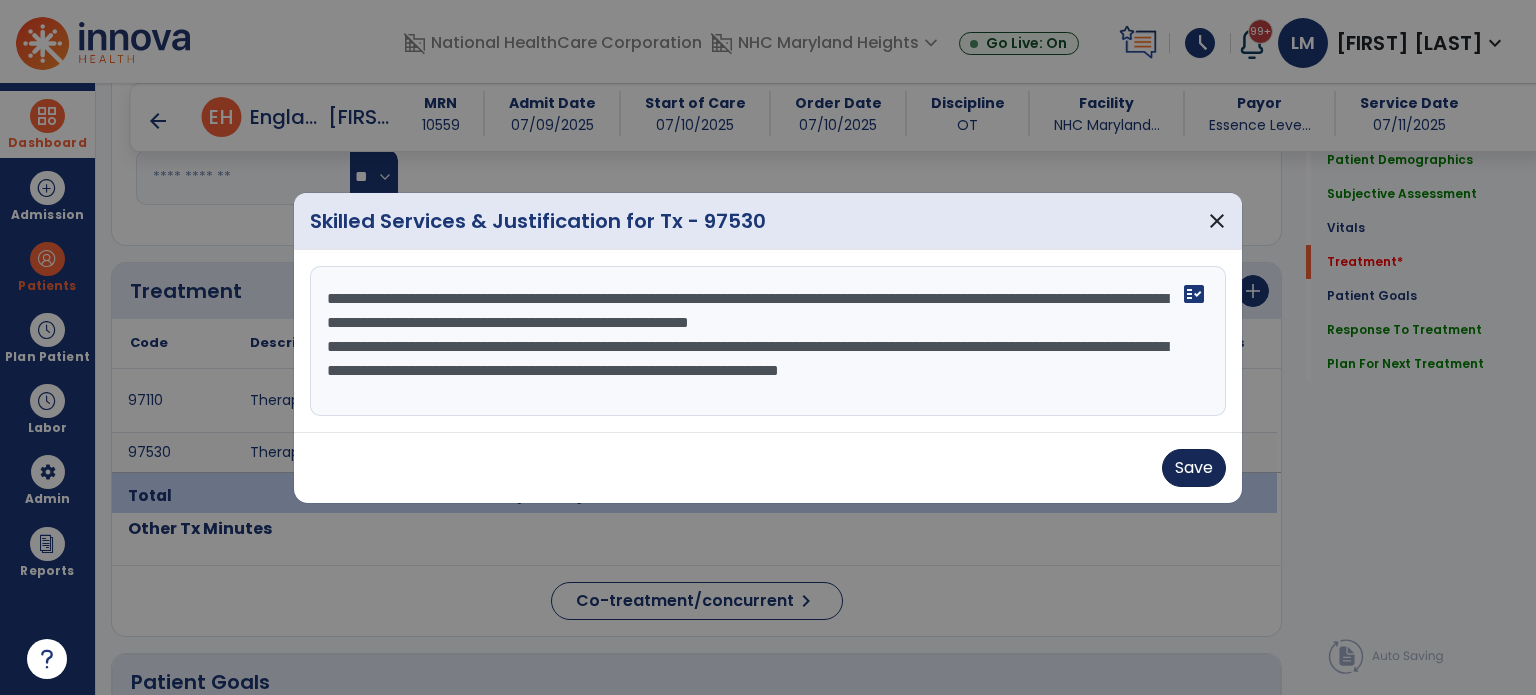 type on "**********" 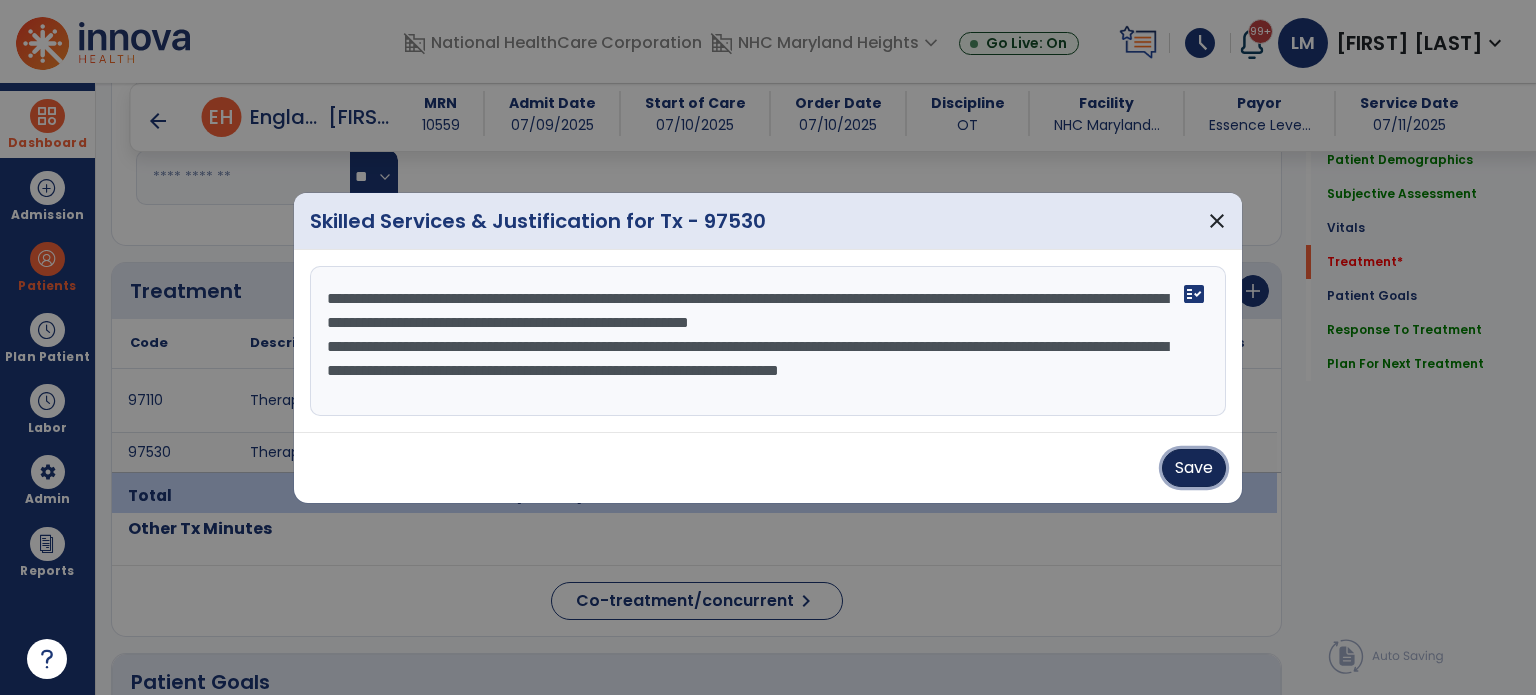 click on "Save" at bounding box center (1194, 468) 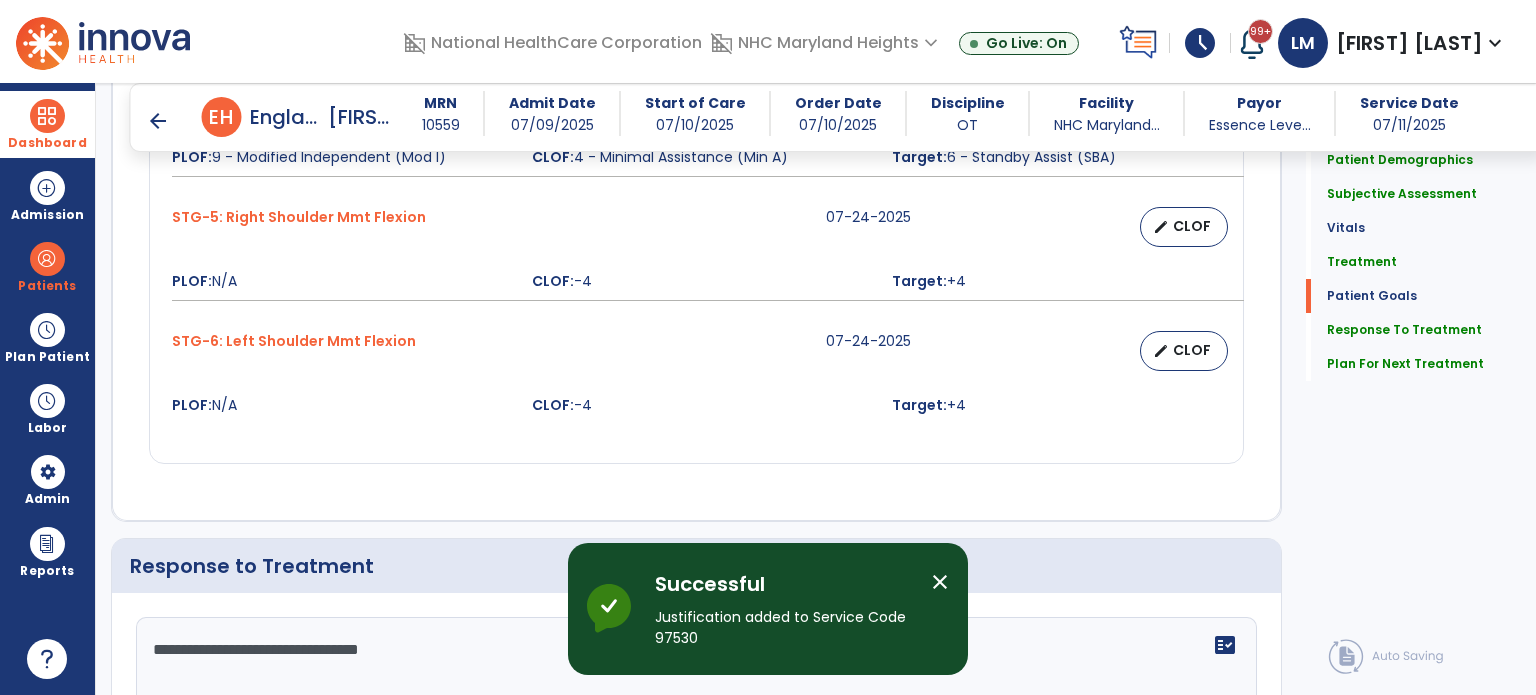 scroll, scrollTop: 2613, scrollLeft: 0, axis: vertical 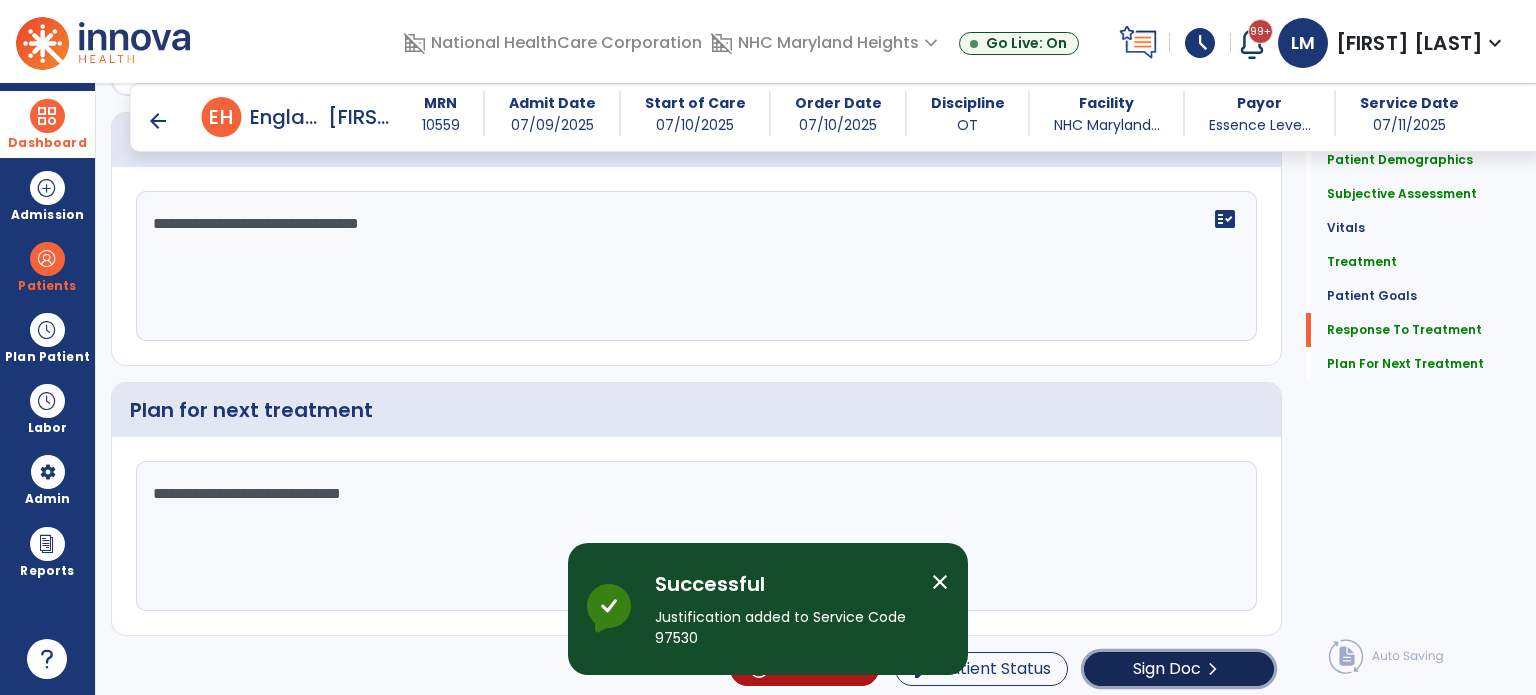 click on "Sign Doc" 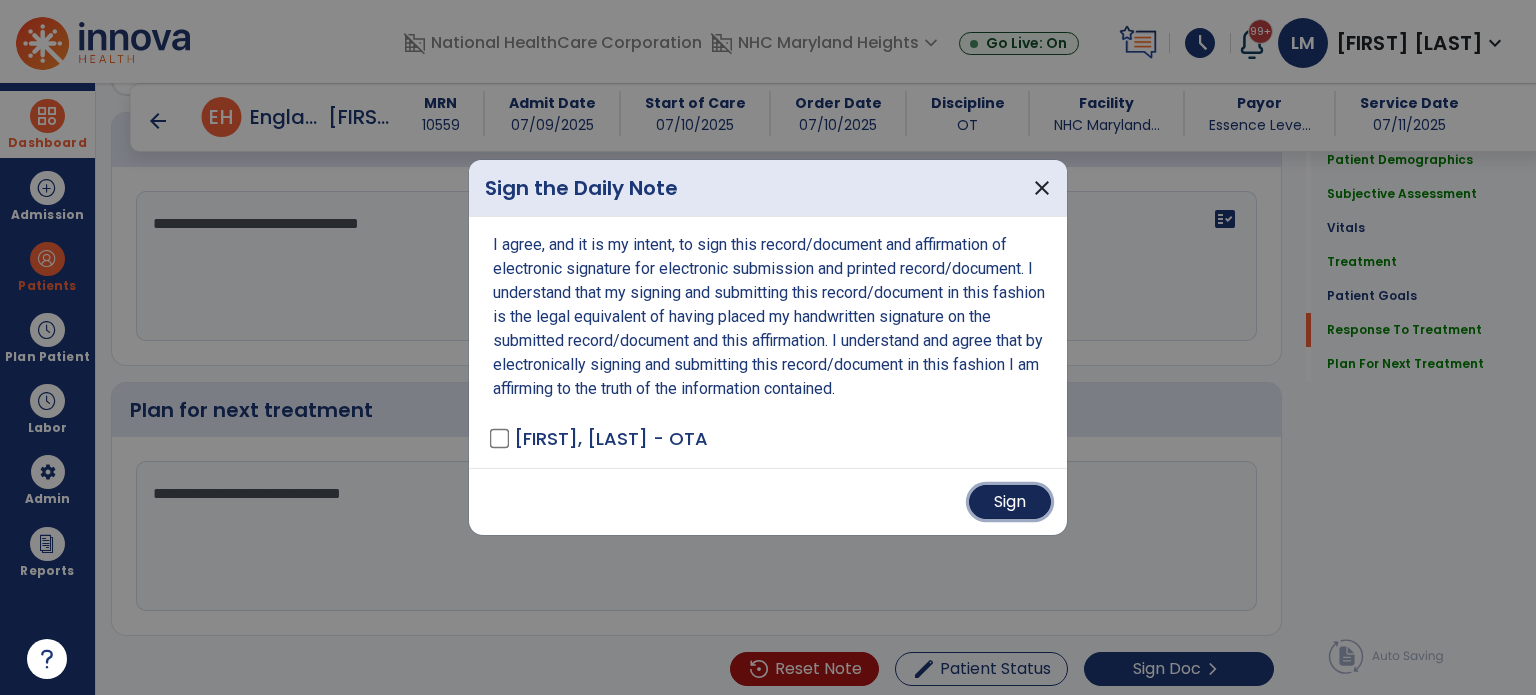 click on "Sign" at bounding box center [1010, 502] 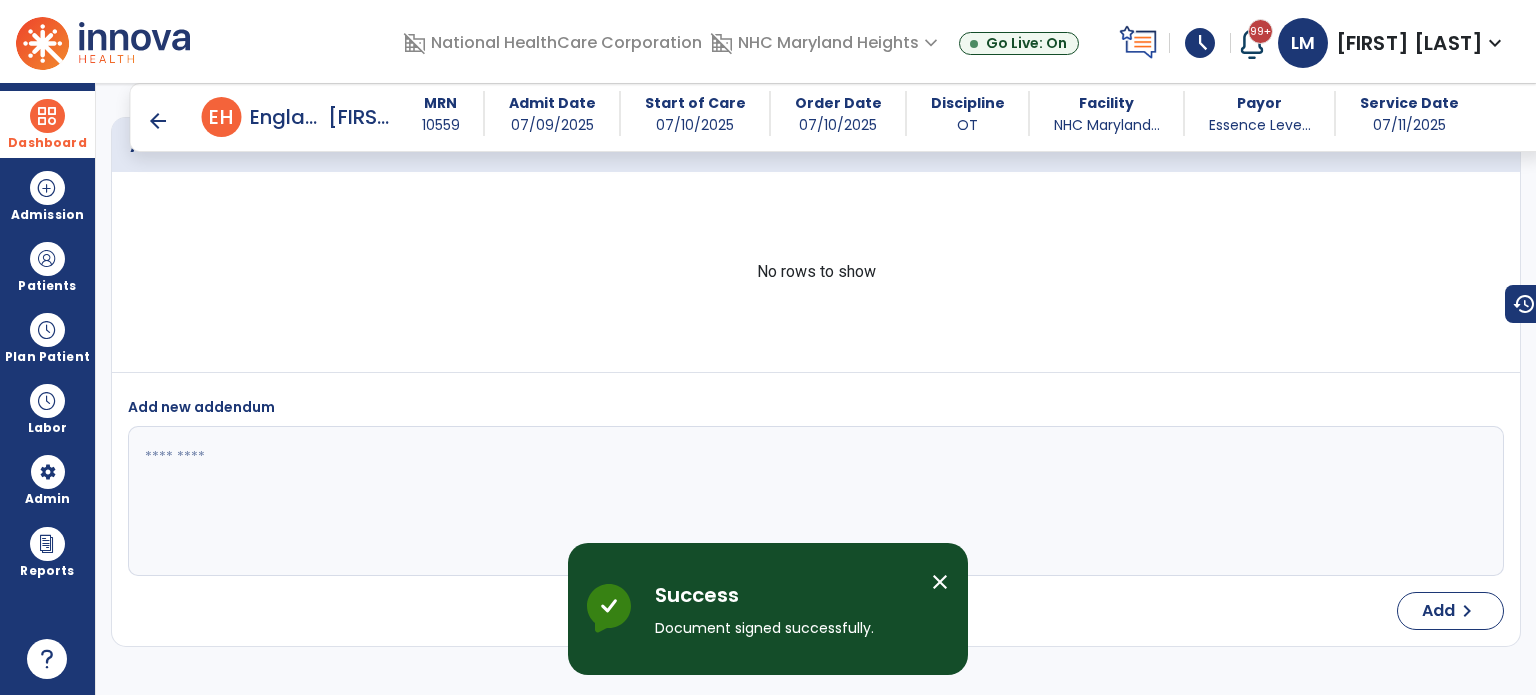scroll, scrollTop: 3955, scrollLeft: 0, axis: vertical 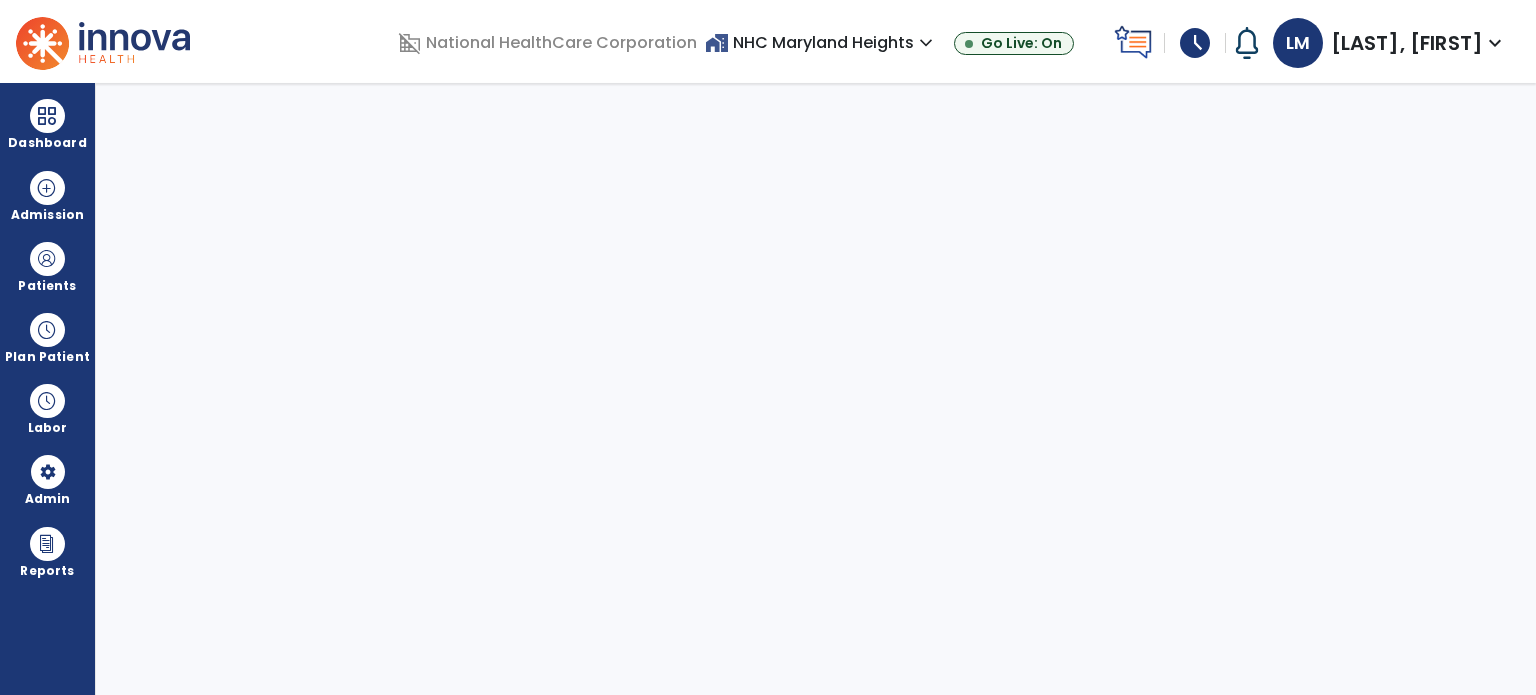 select on "***" 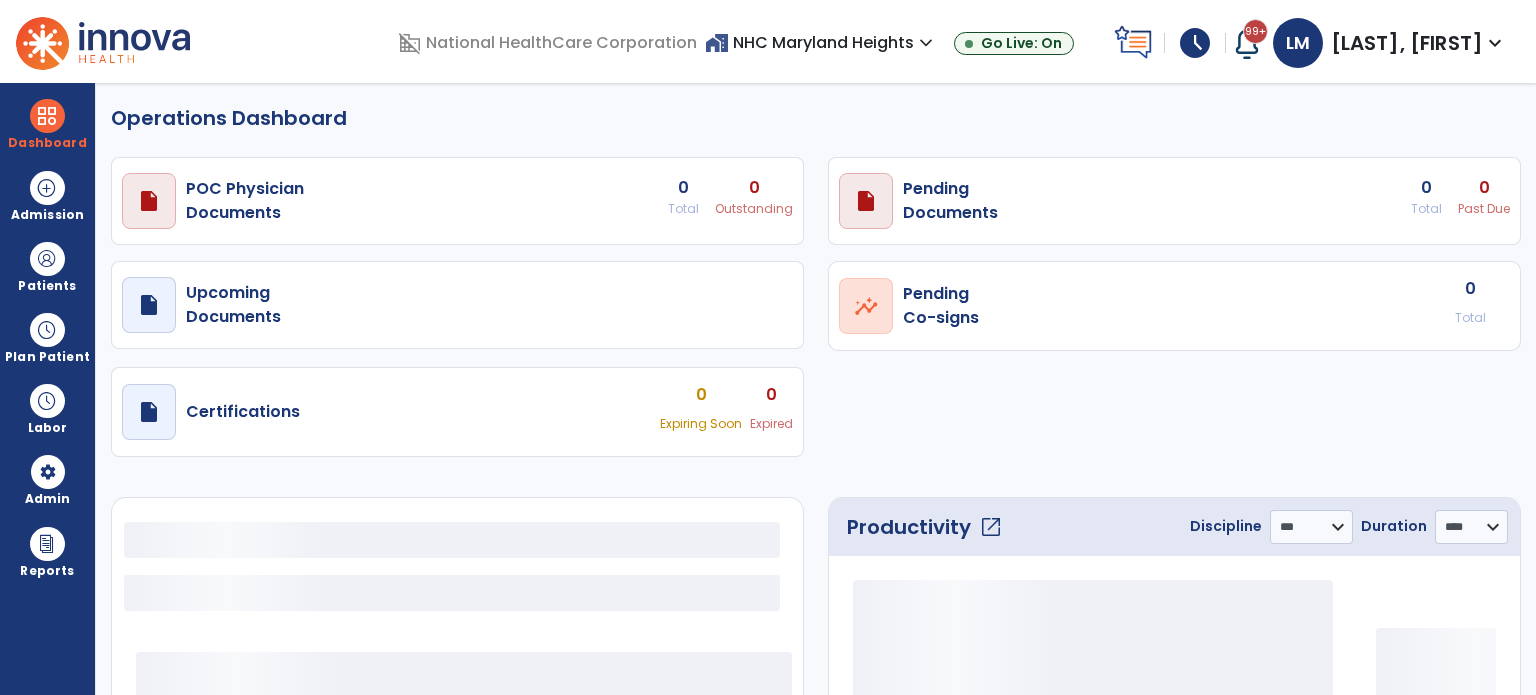 select on "***" 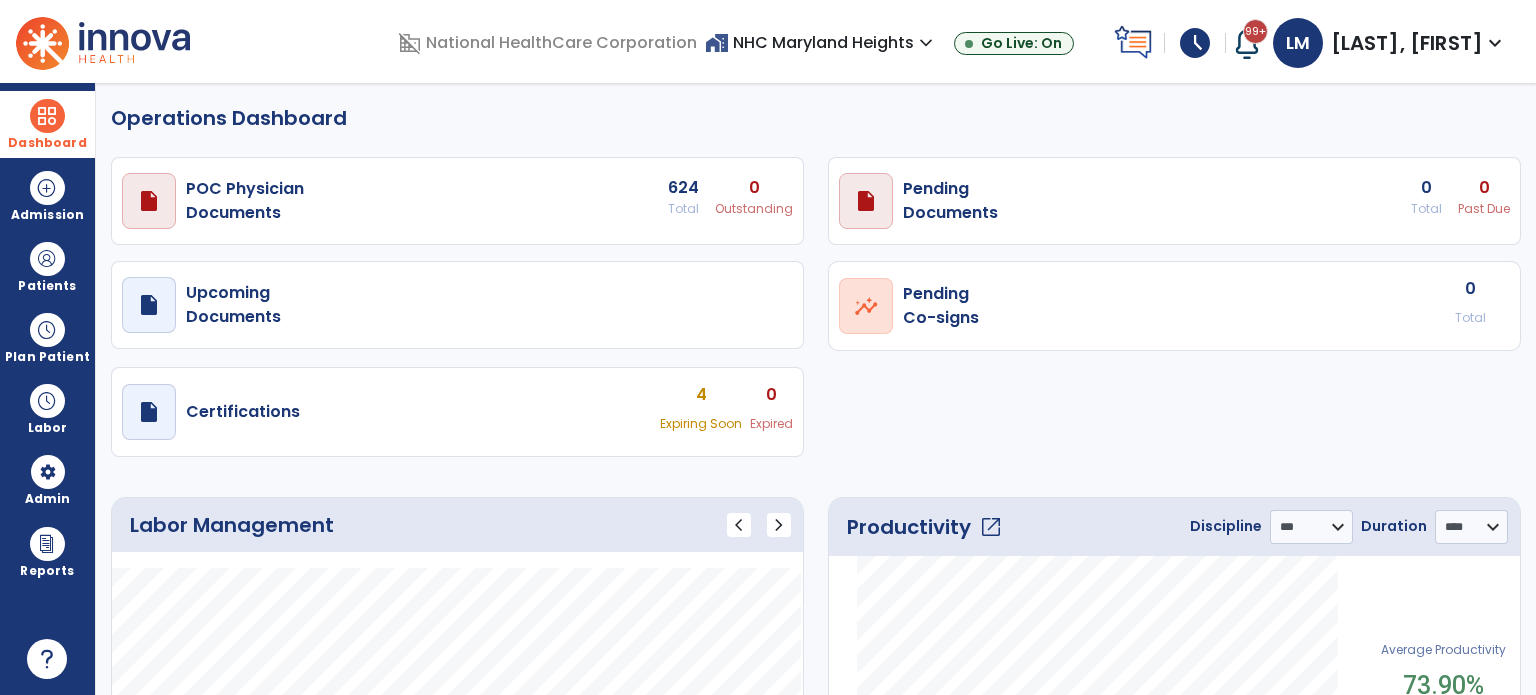 click at bounding box center (47, 116) 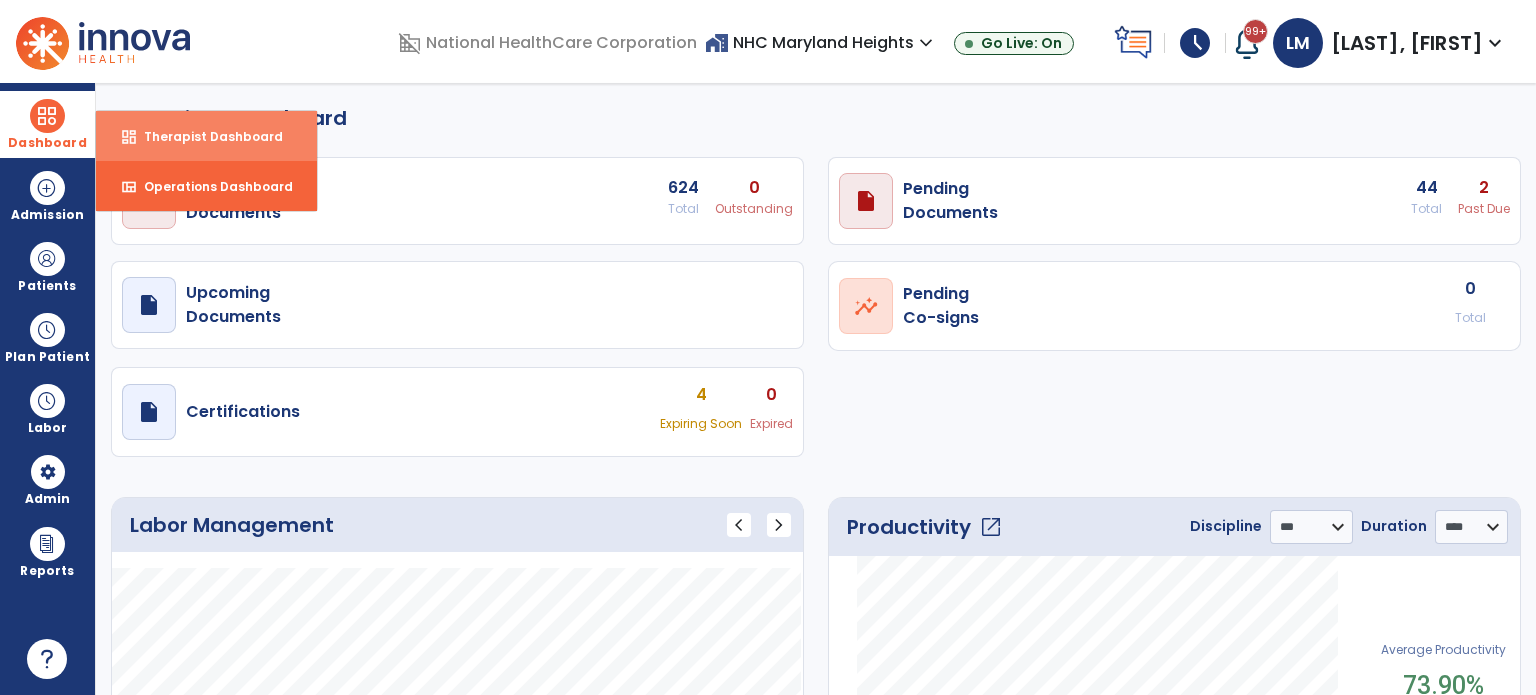 click on "dashboard  Therapist Dashboard" at bounding box center (206, 136) 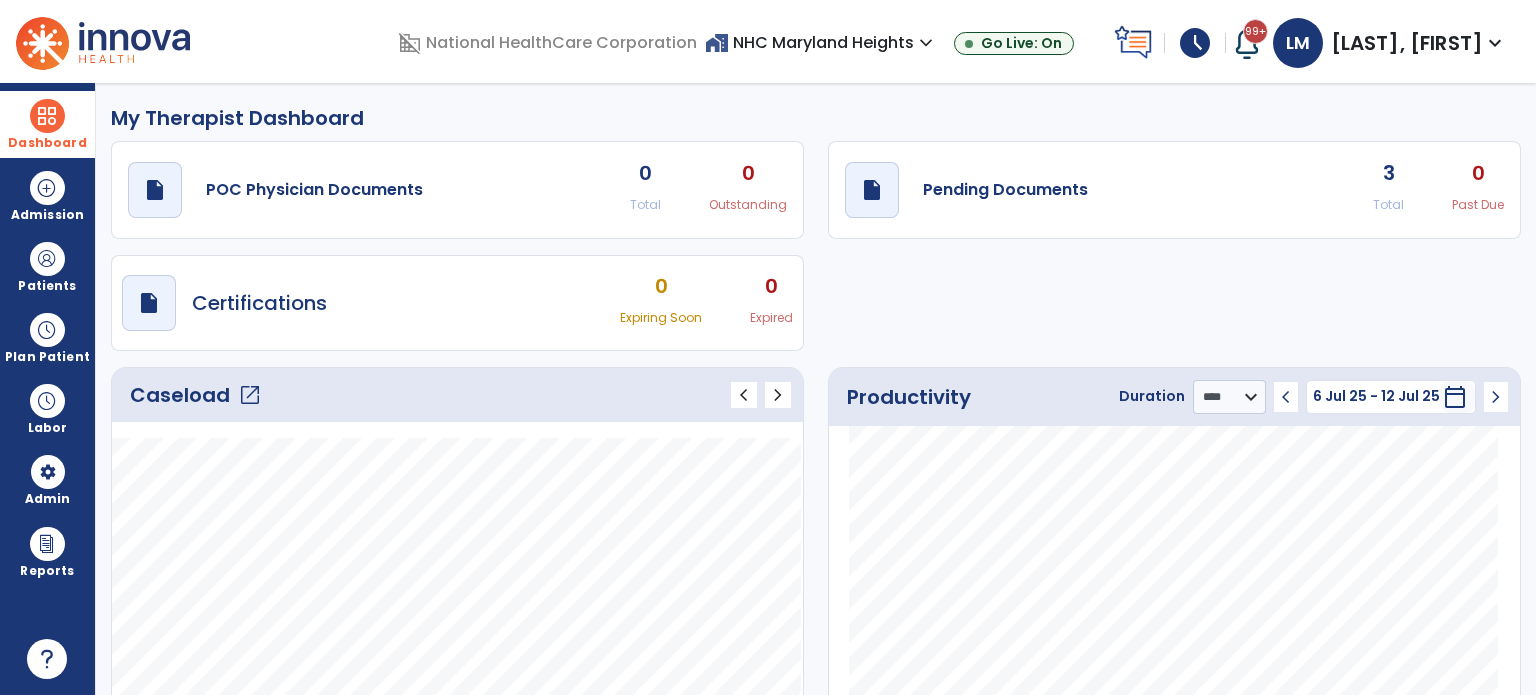 click at bounding box center (47, 116) 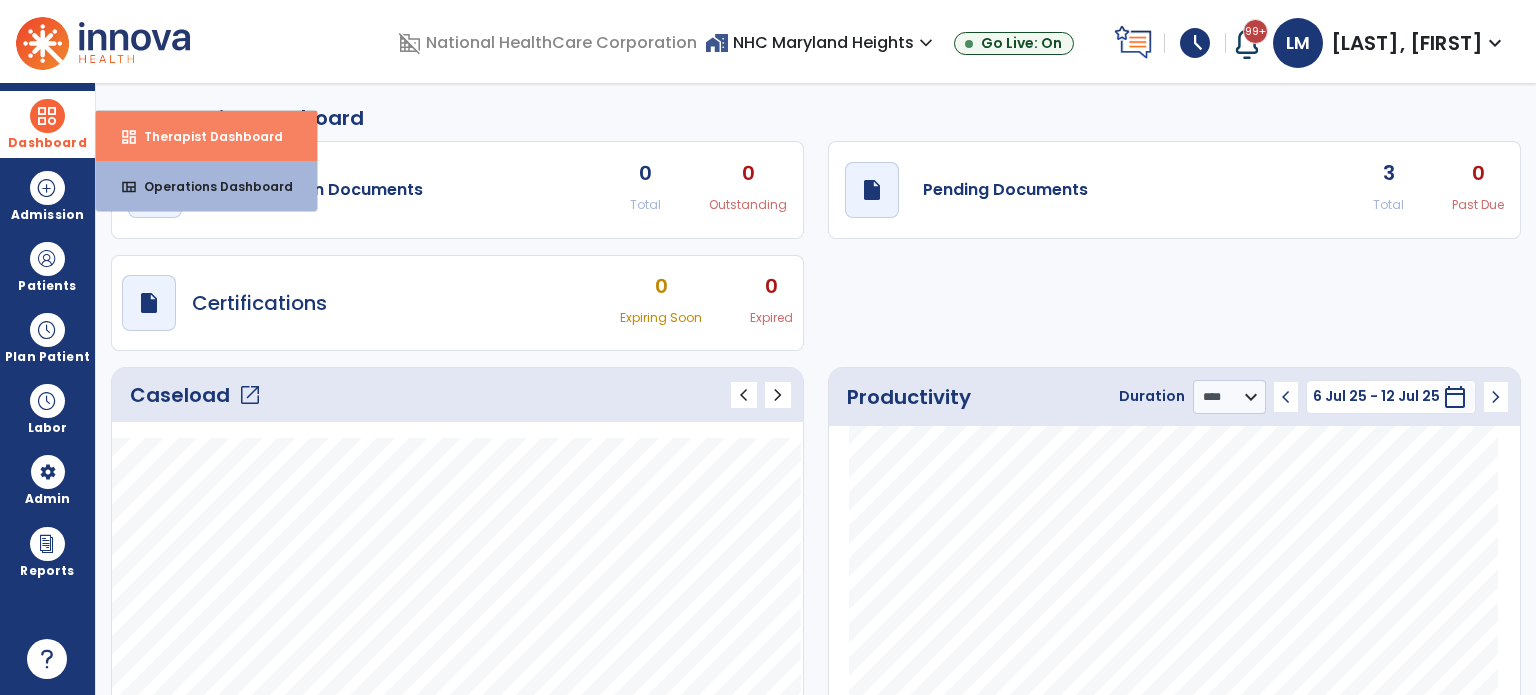 click on "Therapist Dashboard" at bounding box center [205, 136] 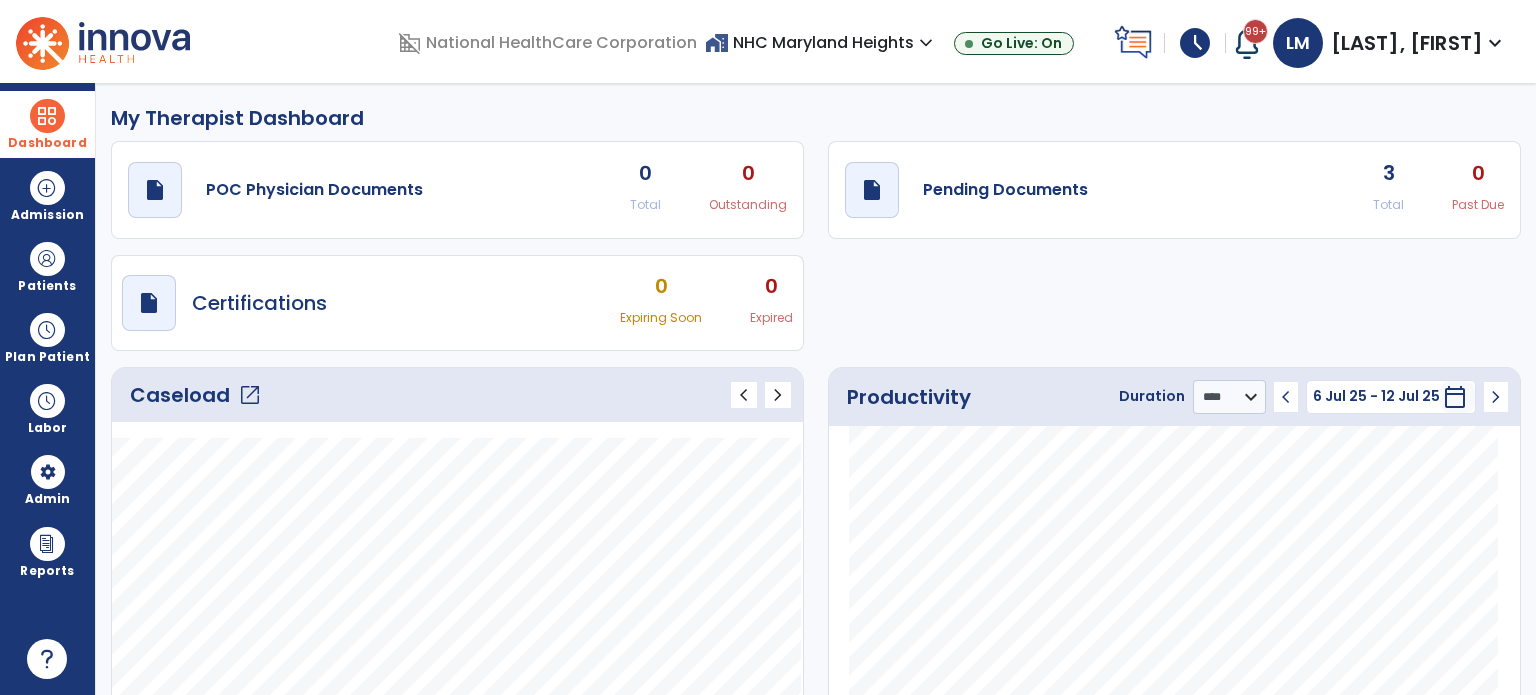 click on "open_in_new" 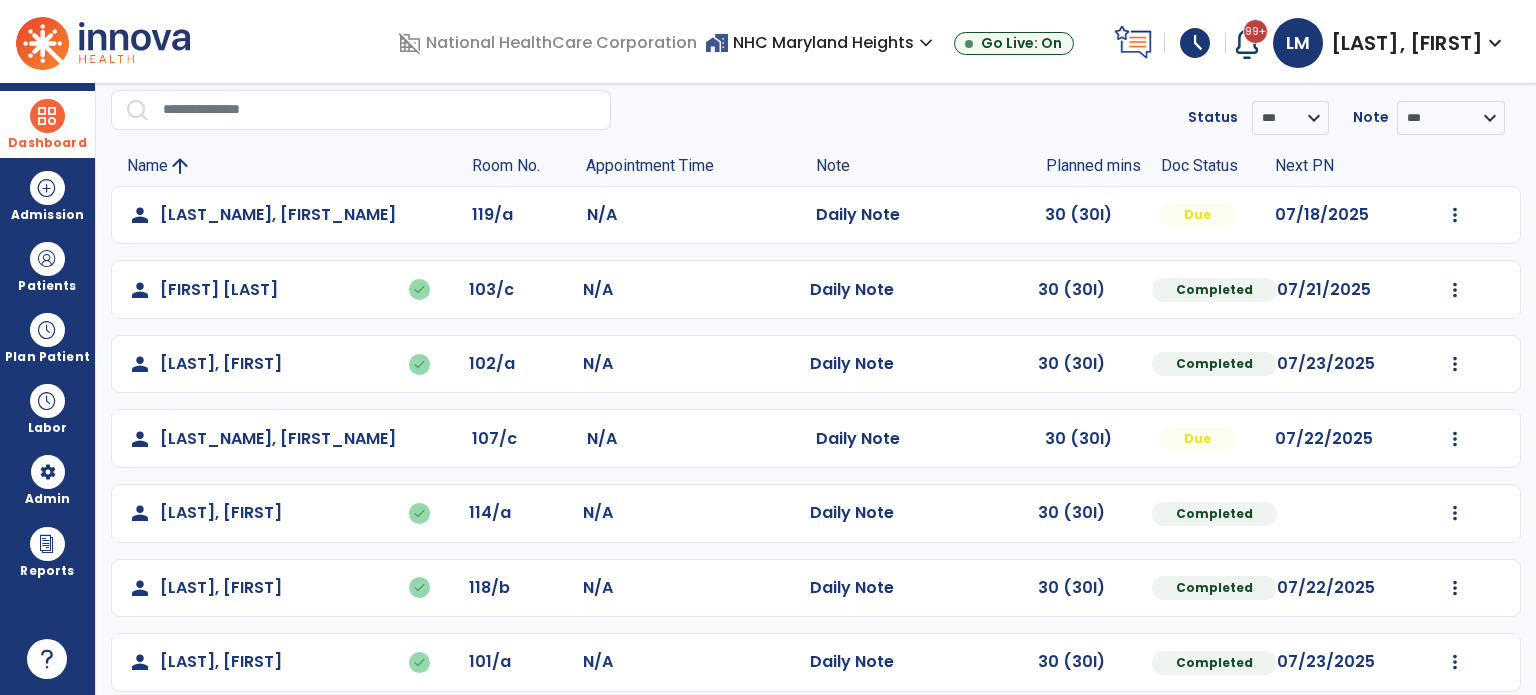 scroll, scrollTop: 169, scrollLeft: 0, axis: vertical 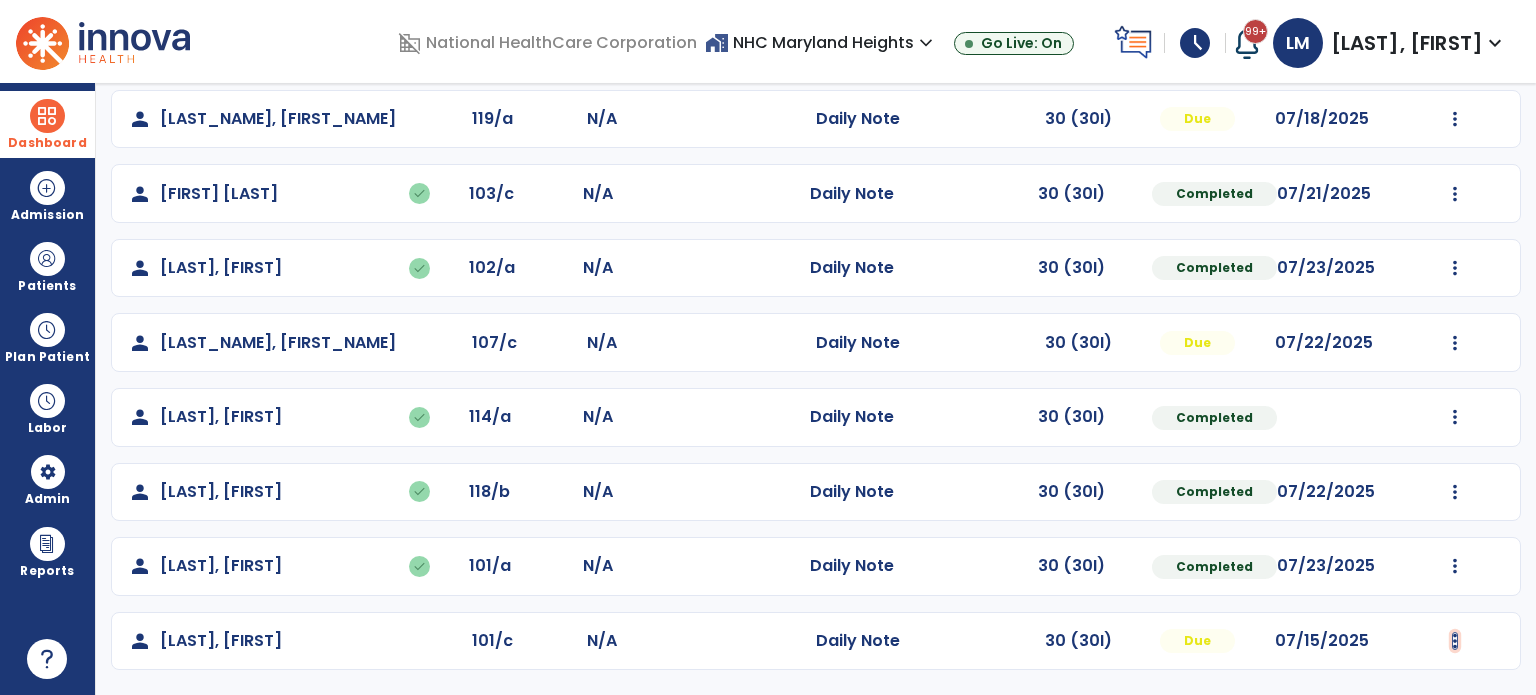 click at bounding box center (1455, 119) 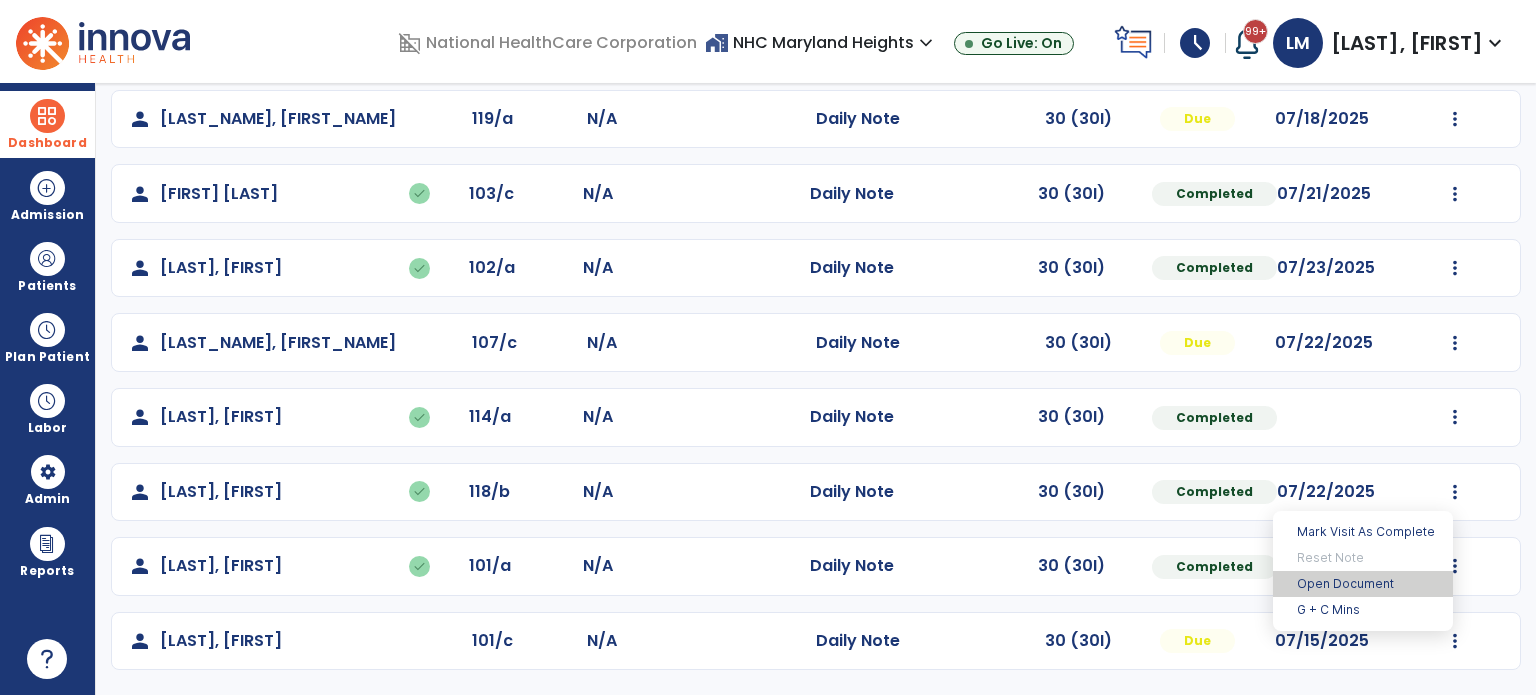click on "Open Document" at bounding box center [1363, 584] 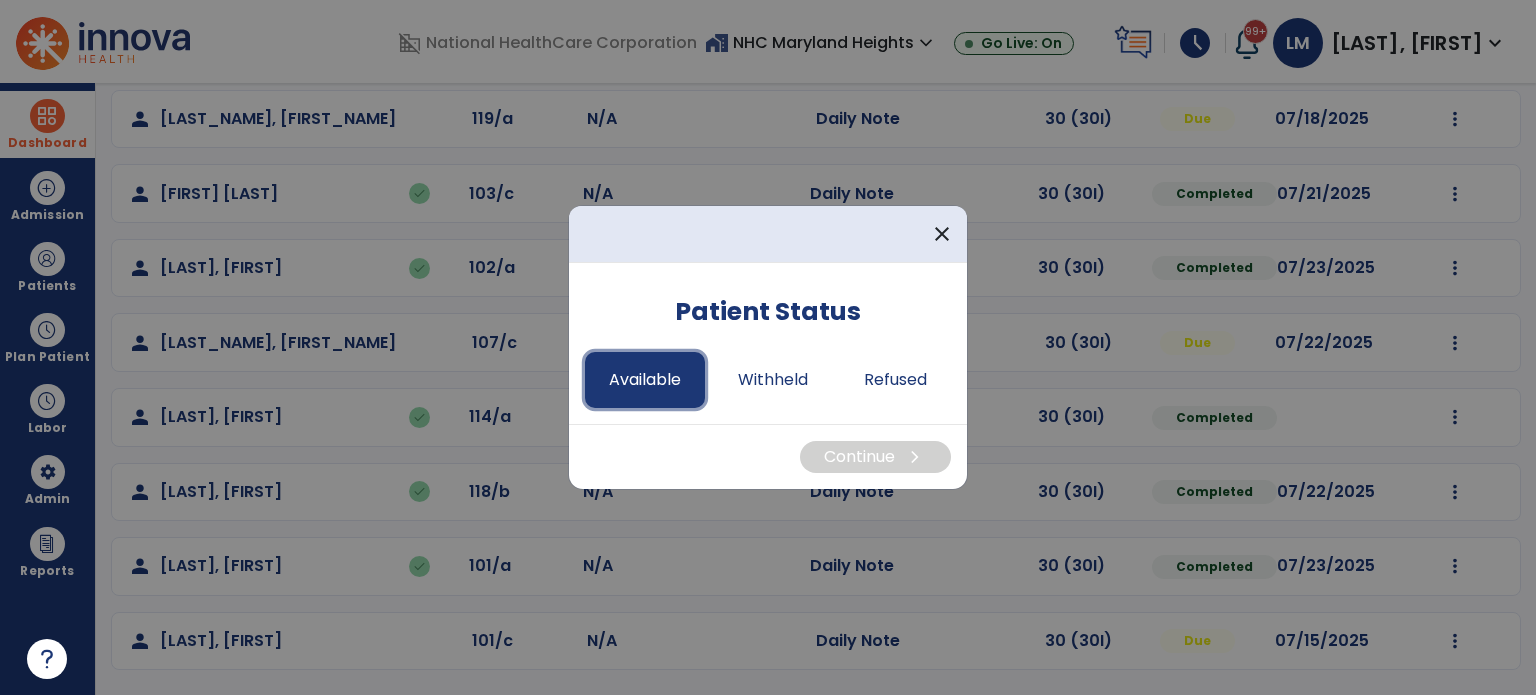 click on "Available" at bounding box center (645, 380) 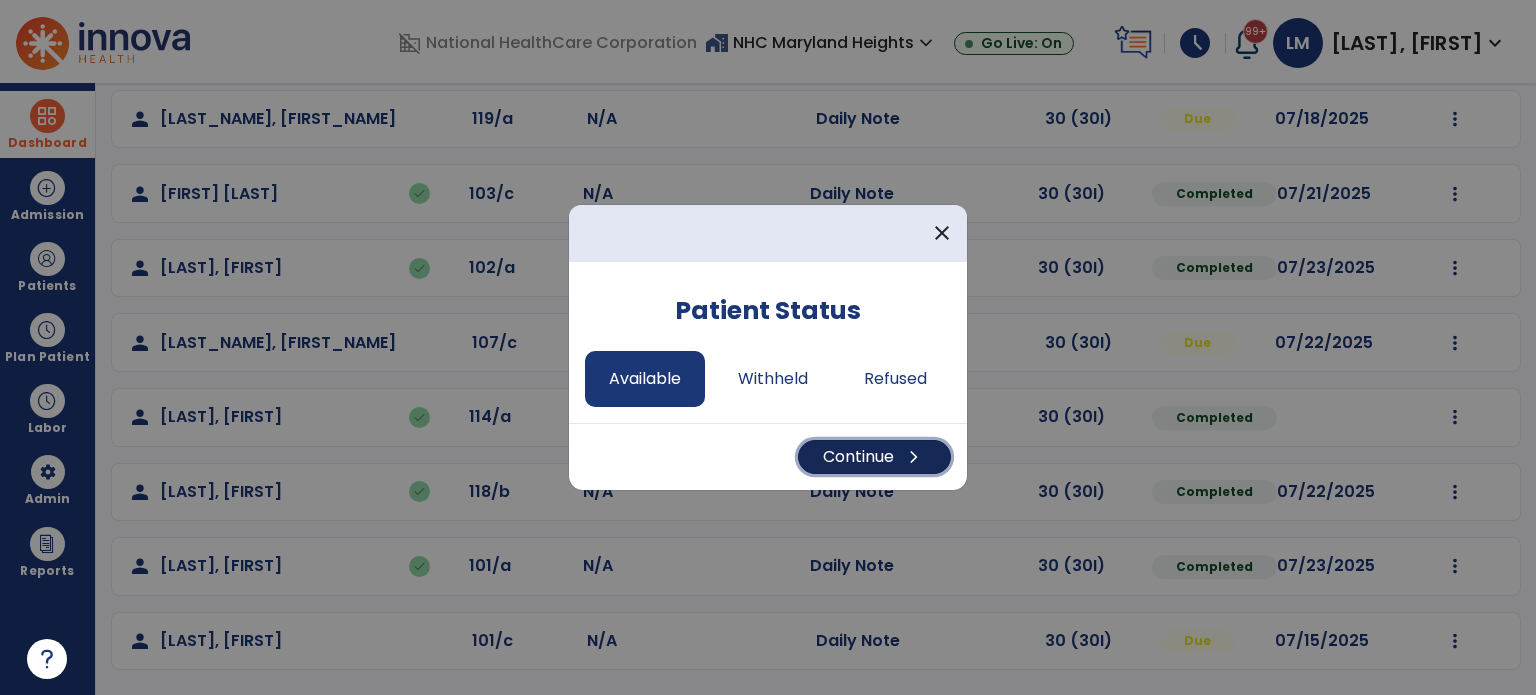 click on "Continue   chevron_right" at bounding box center [874, 457] 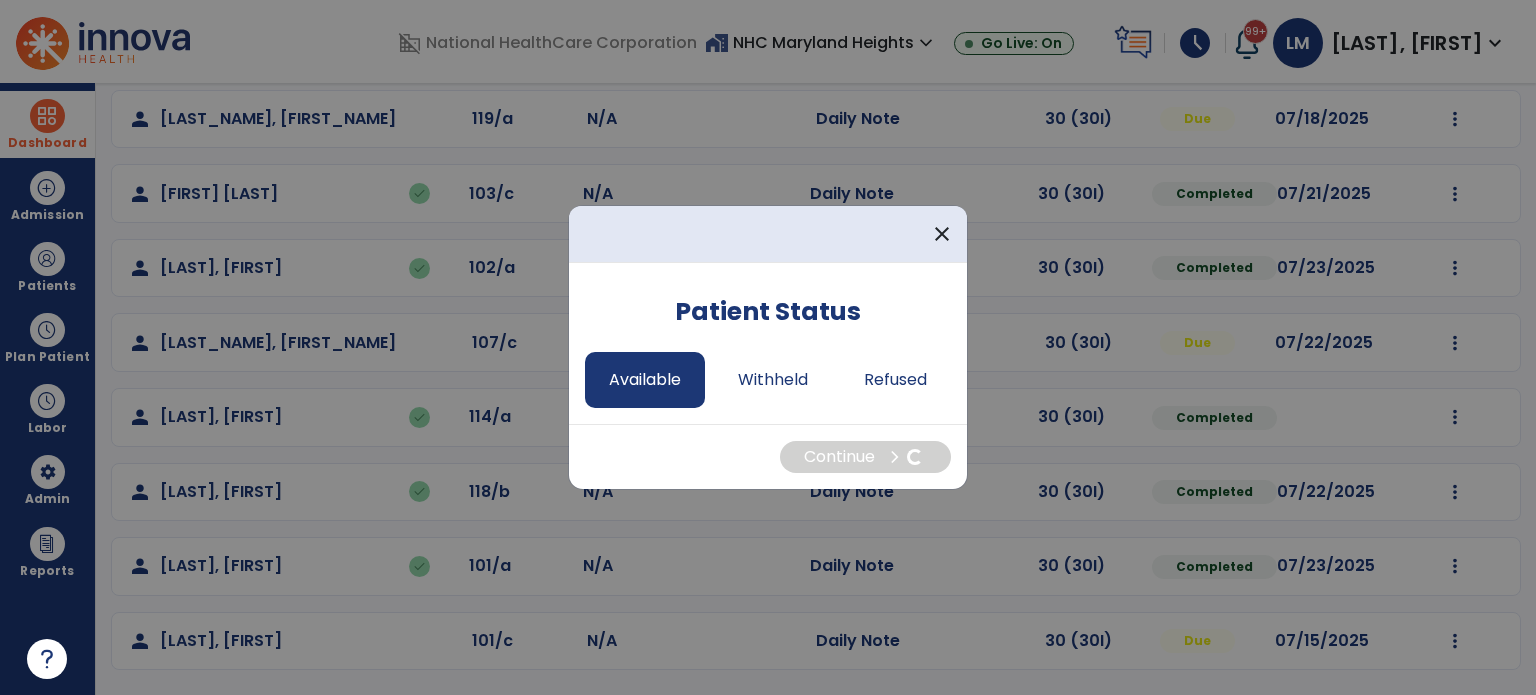 select on "*" 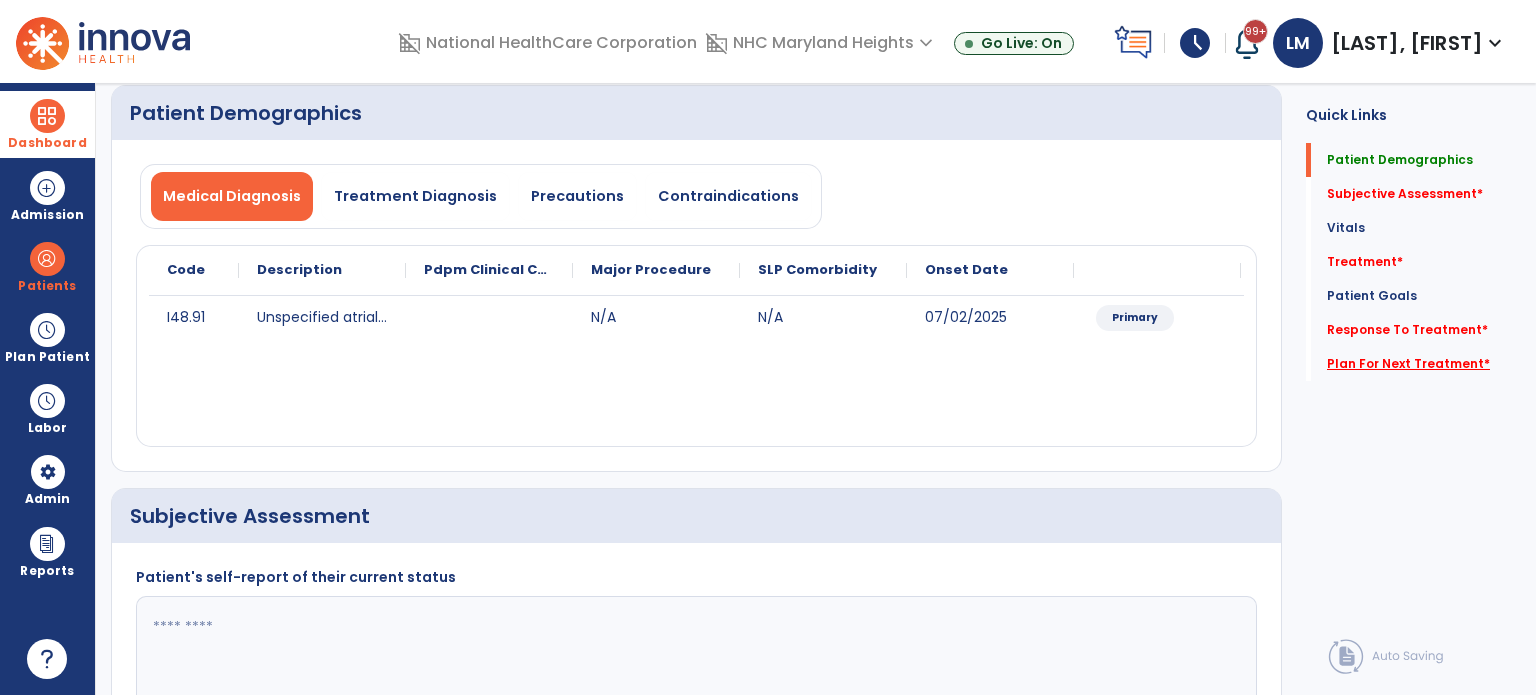 click on "Plan For Next Treatment   *" 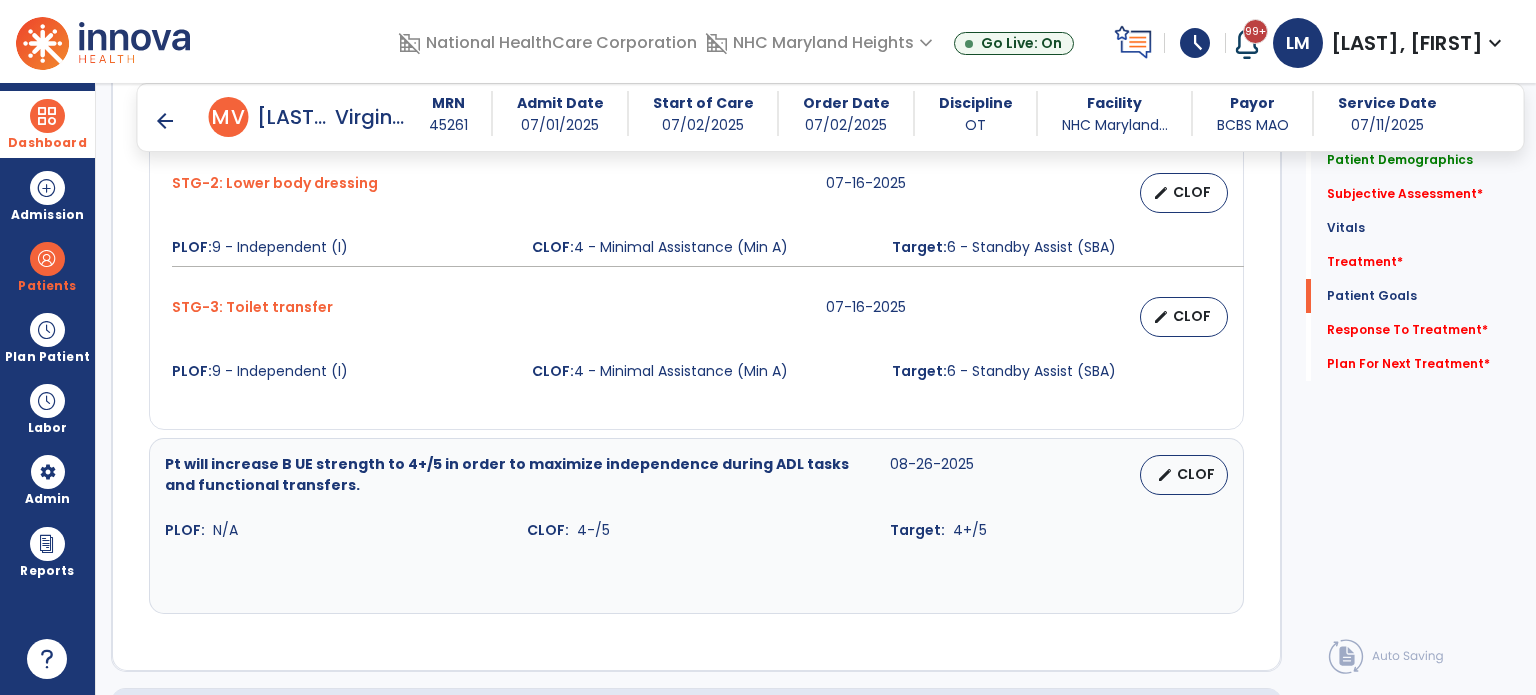 scroll, scrollTop: 2396, scrollLeft: 0, axis: vertical 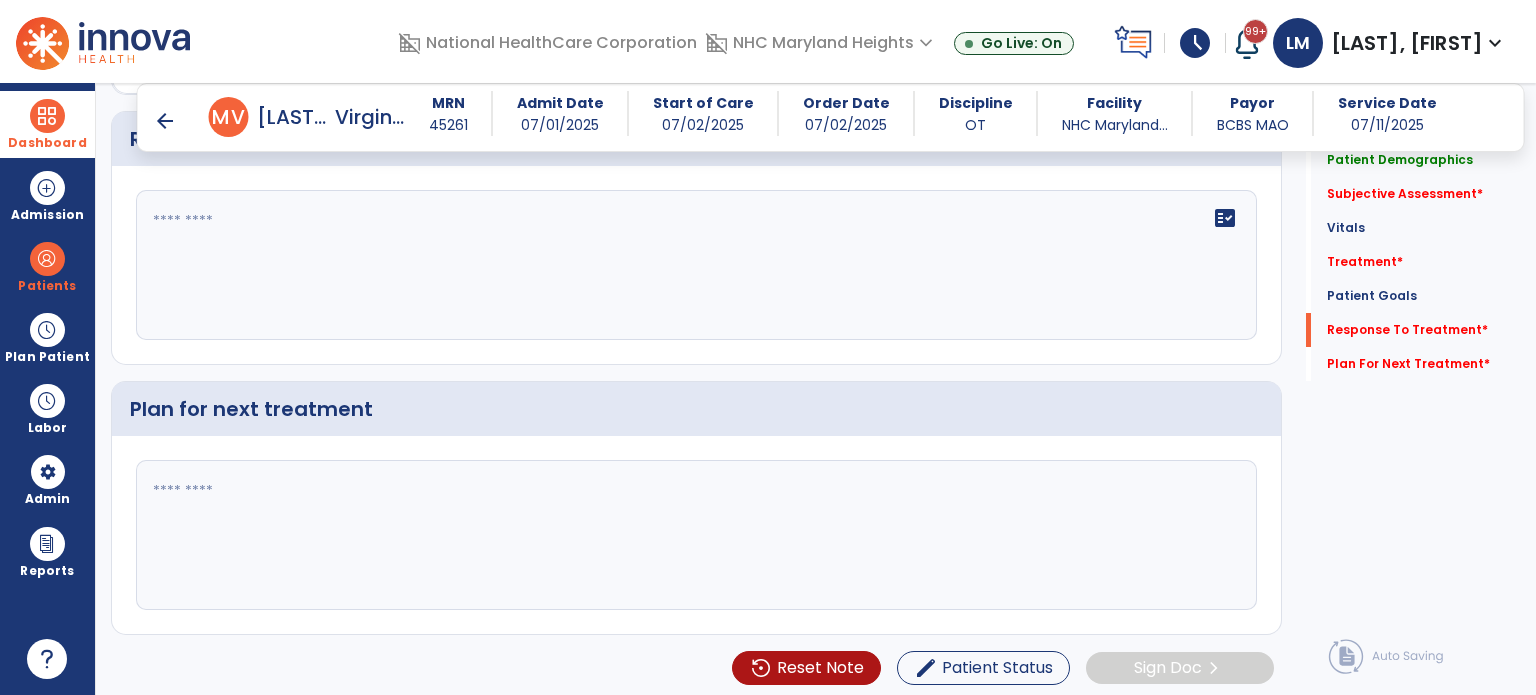 click 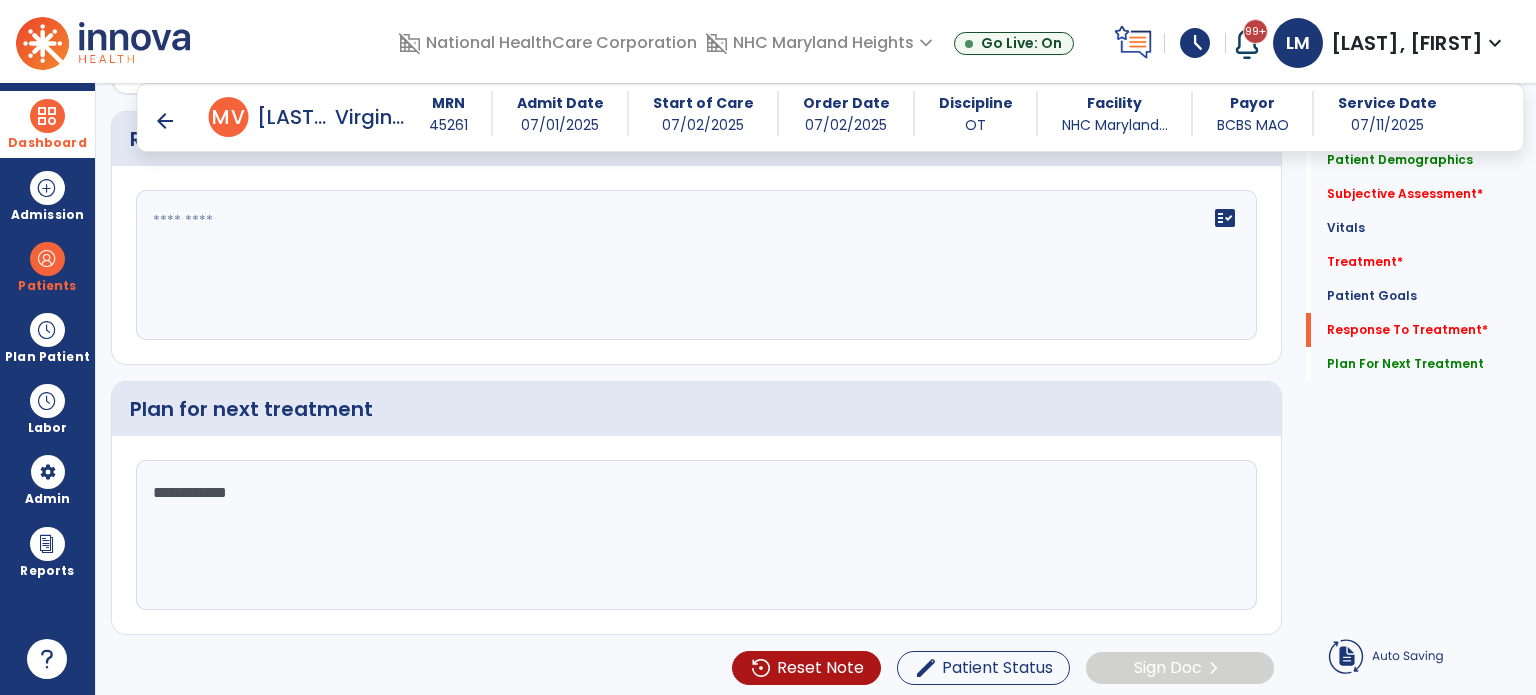 type on "**********" 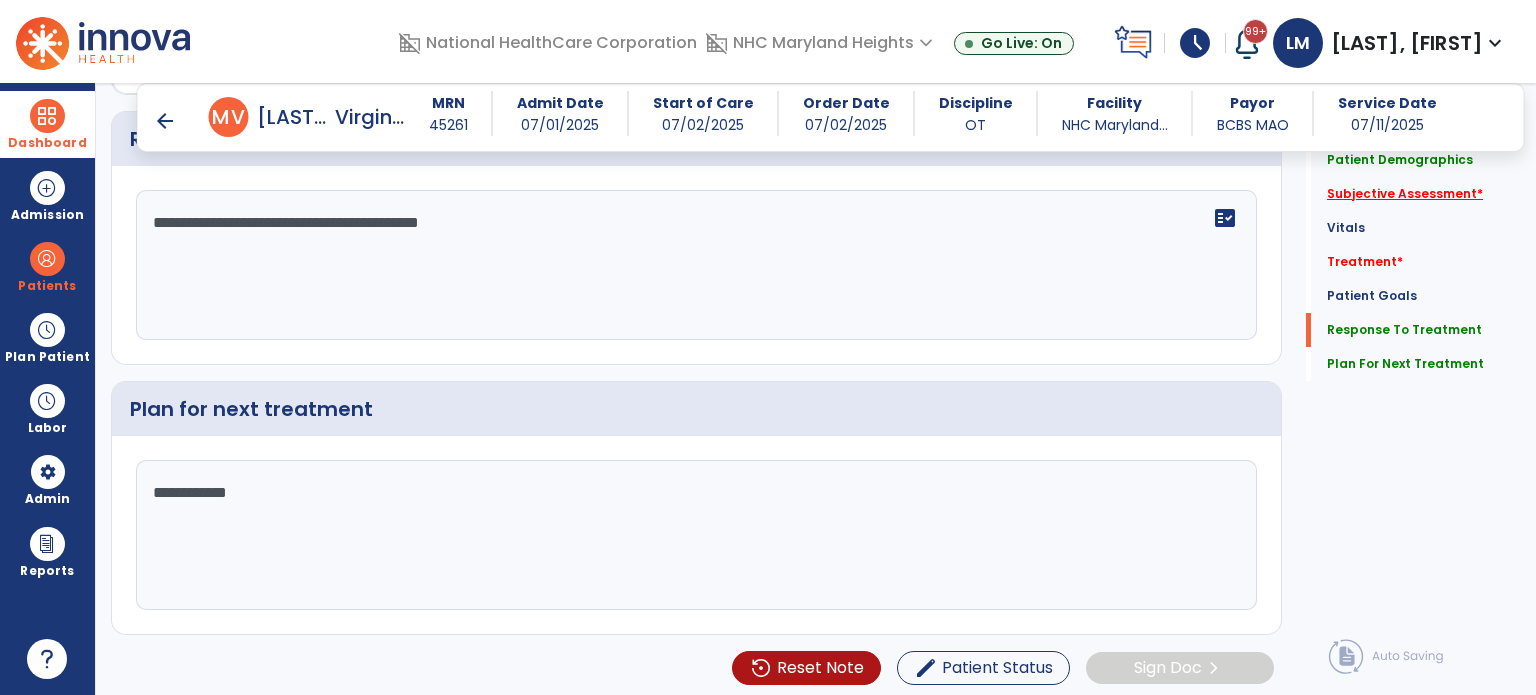 type on "**********" 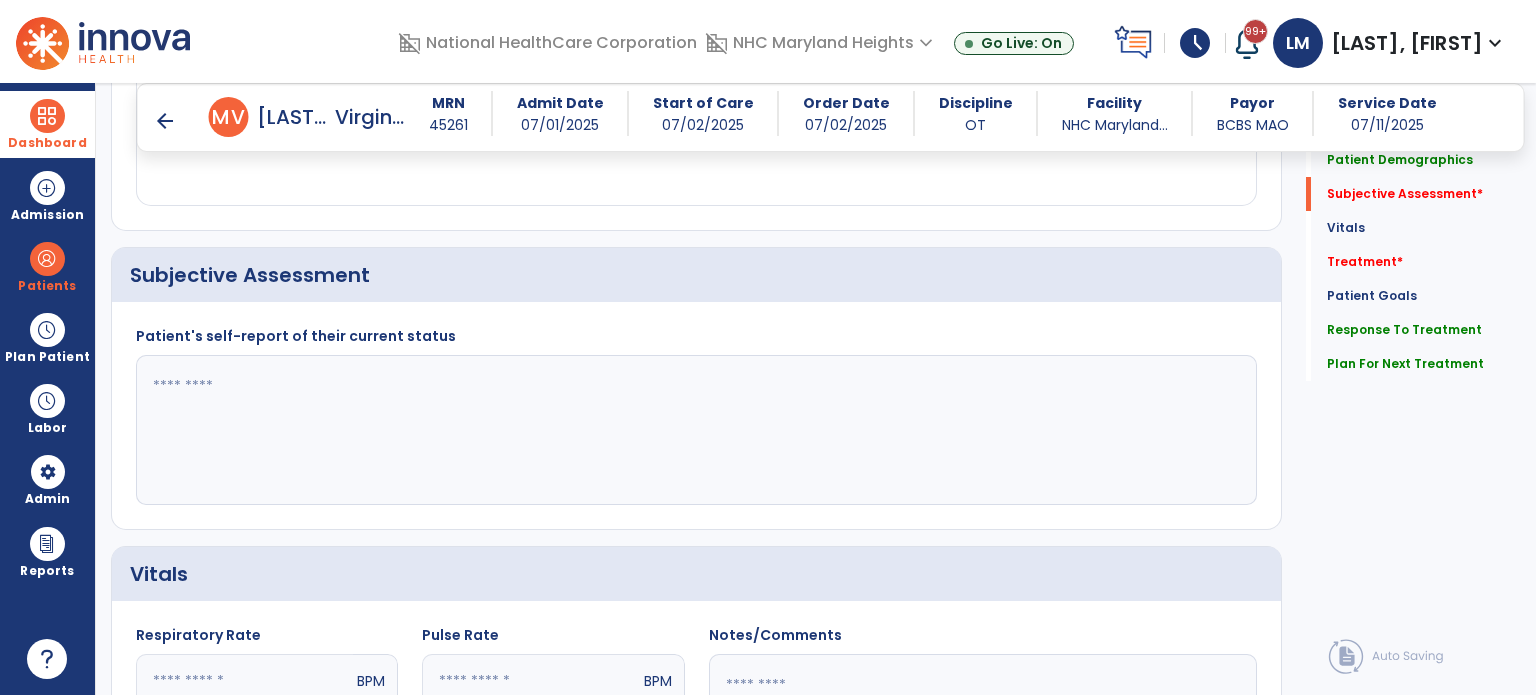 scroll, scrollTop: 388, scrollLeft: 0, axis: vertical 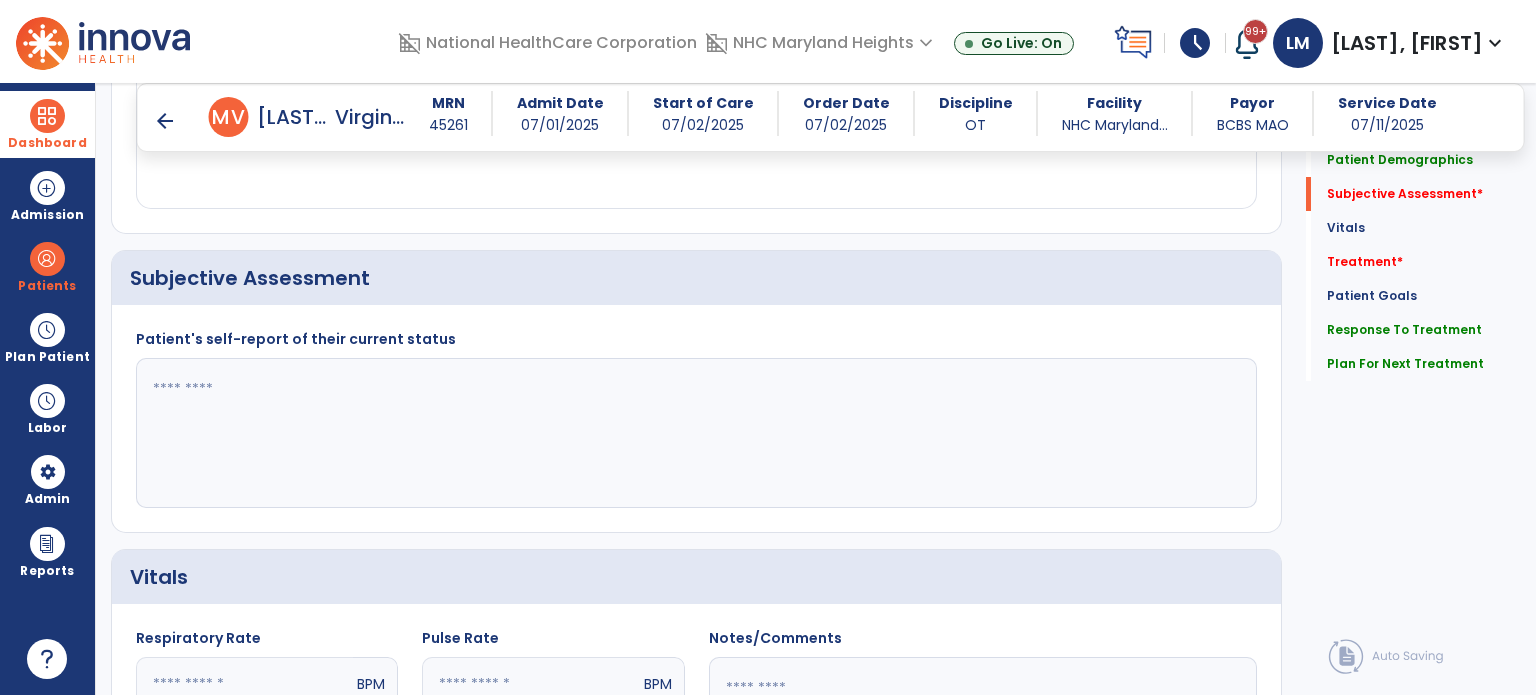 click 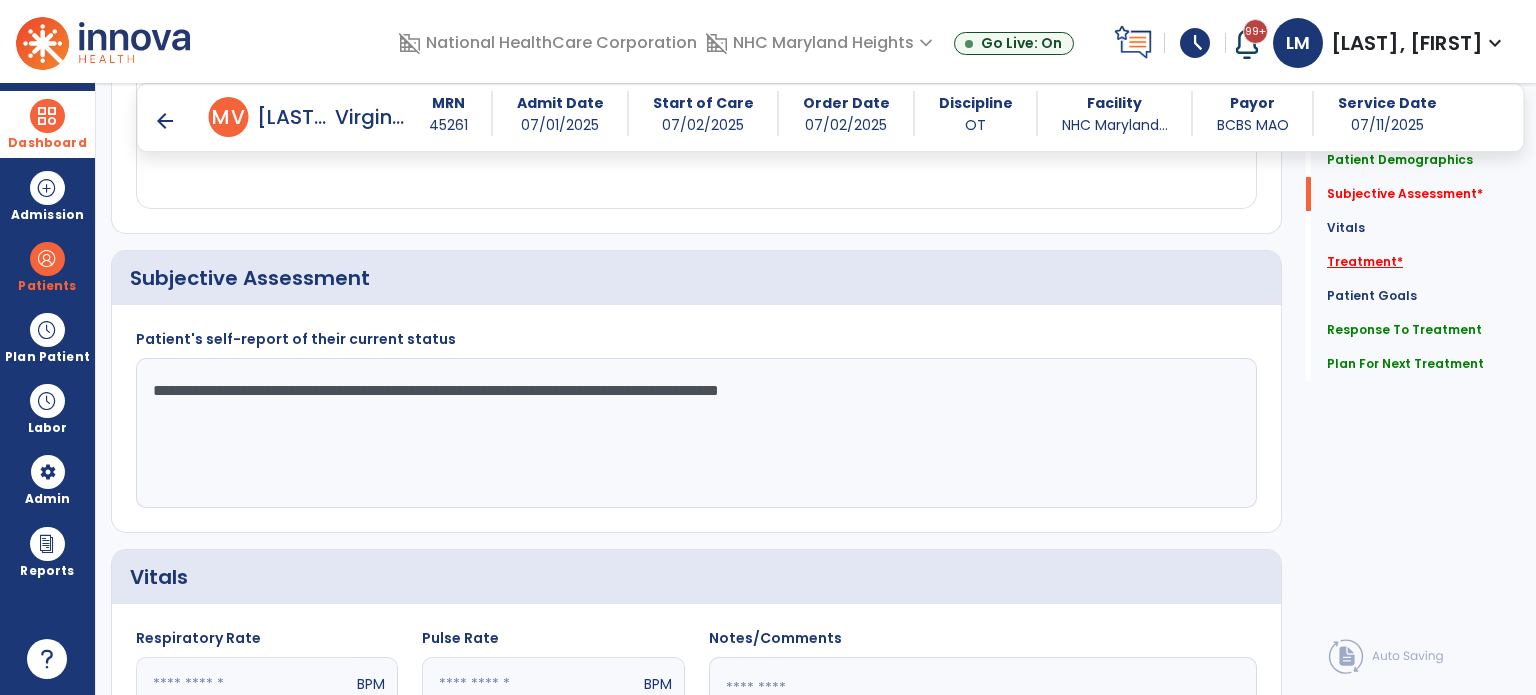 type on "**********" 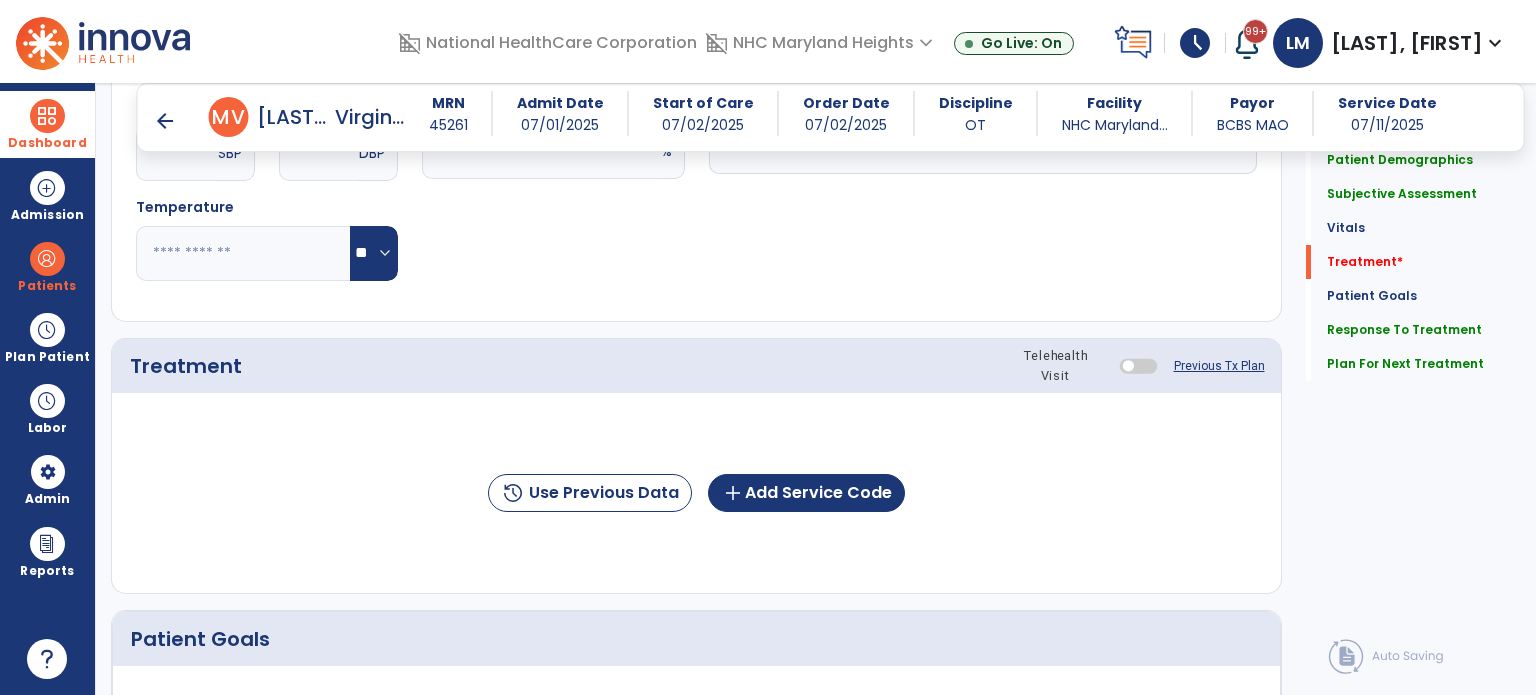 scroll, scrollTop: 1096, scrollLeft: 0, axis: vertical 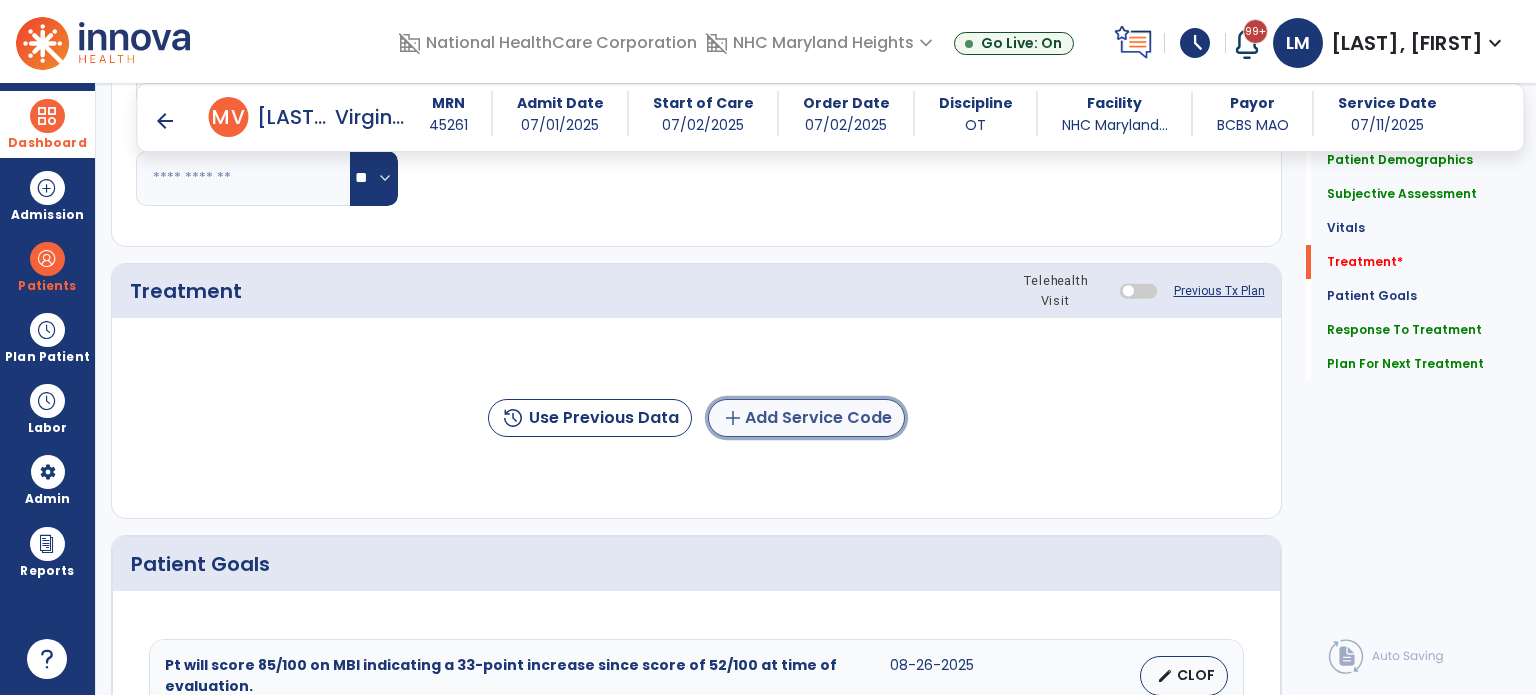 click on "add  Add Service Code" 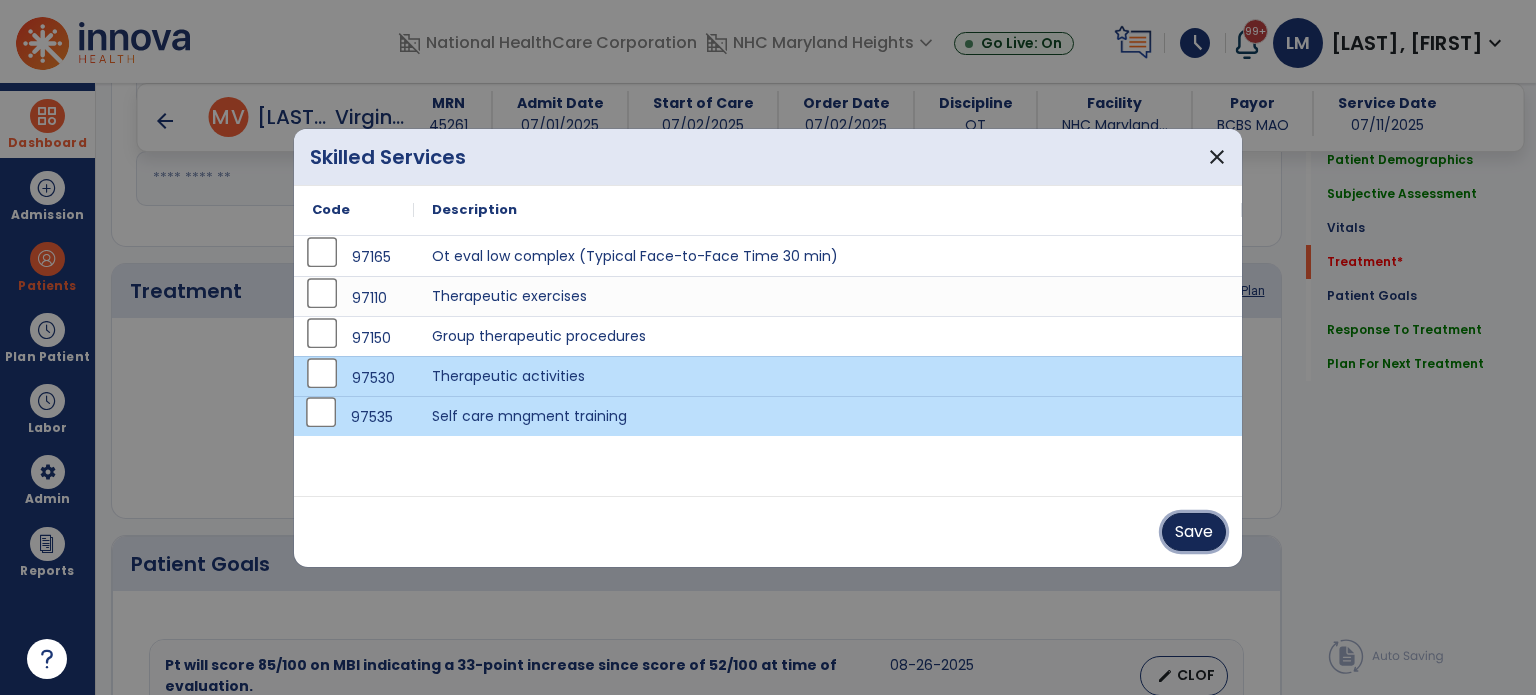 click on "Save" at bounding box center [1194, 532] 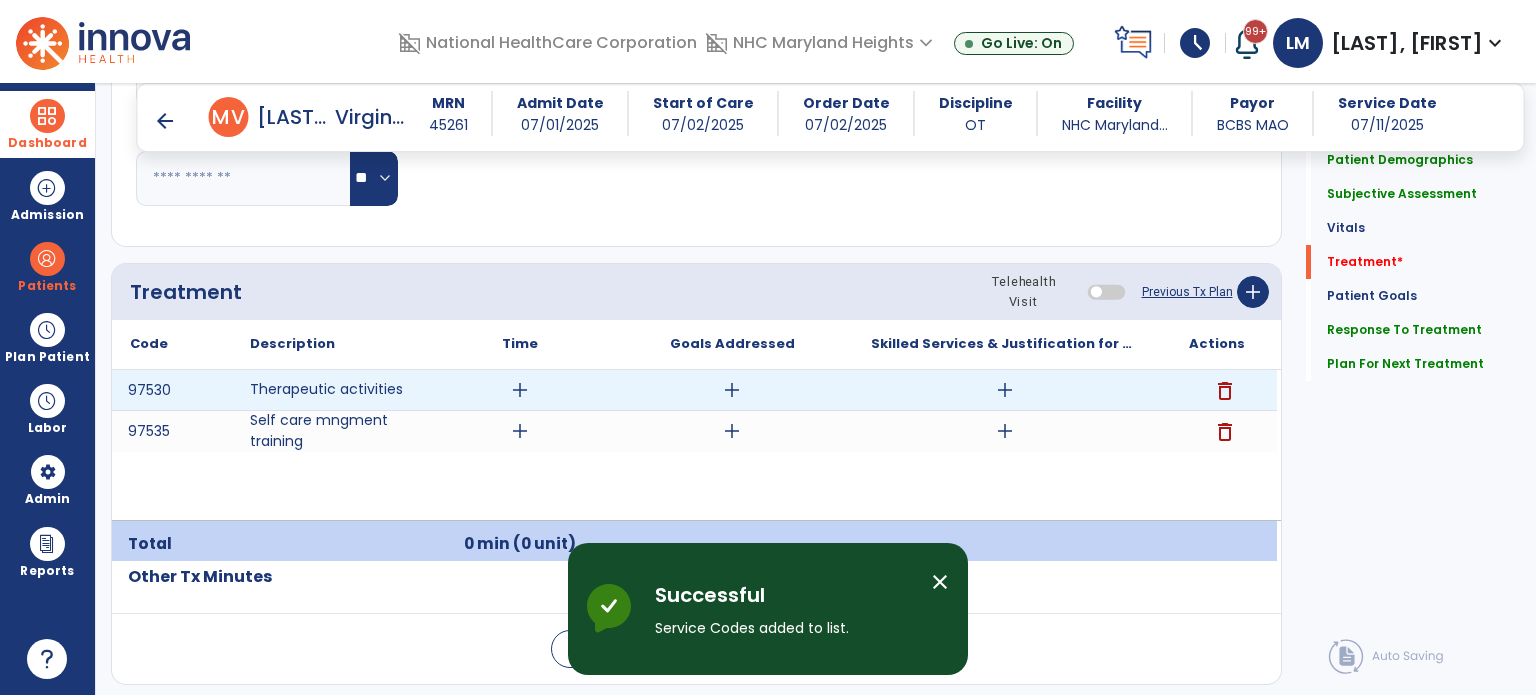 click on "add" at bounding box center [520, 390] 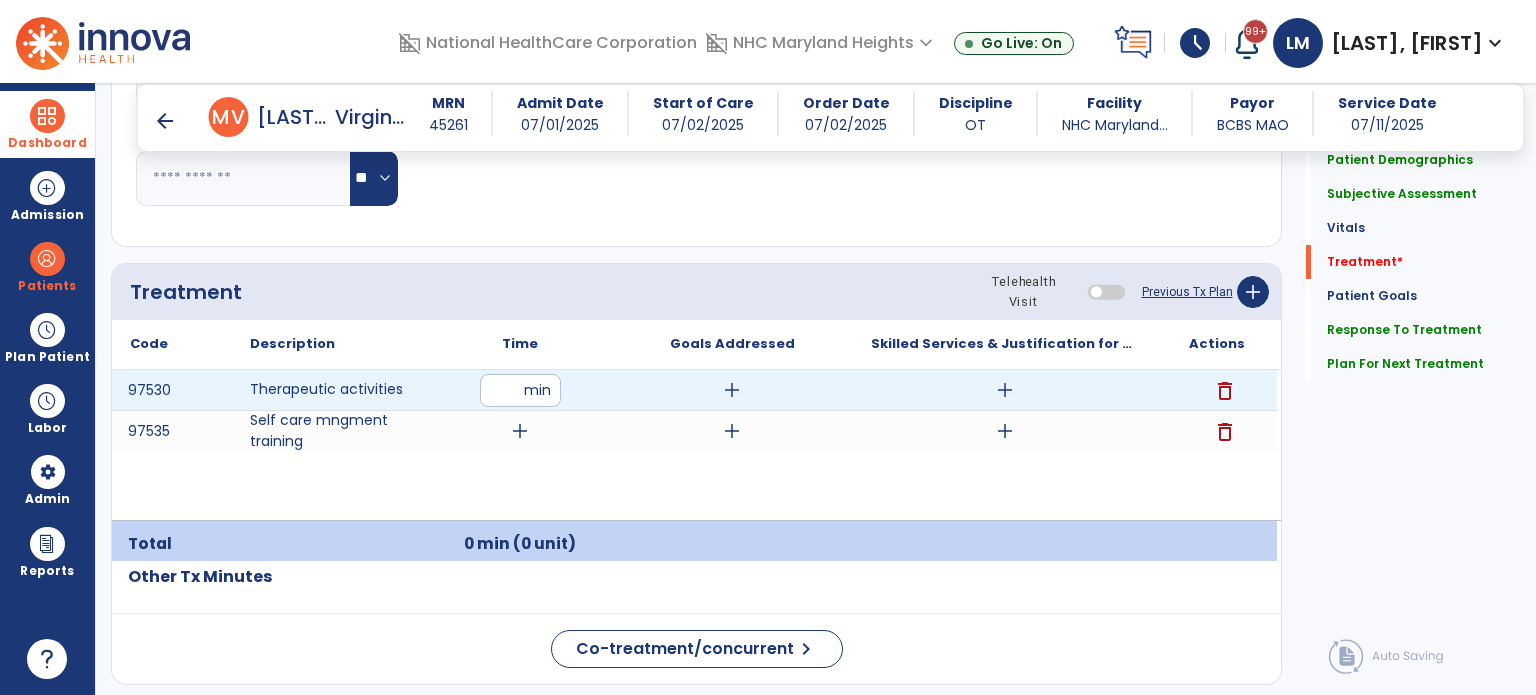 click at bounding box center [520, 390] 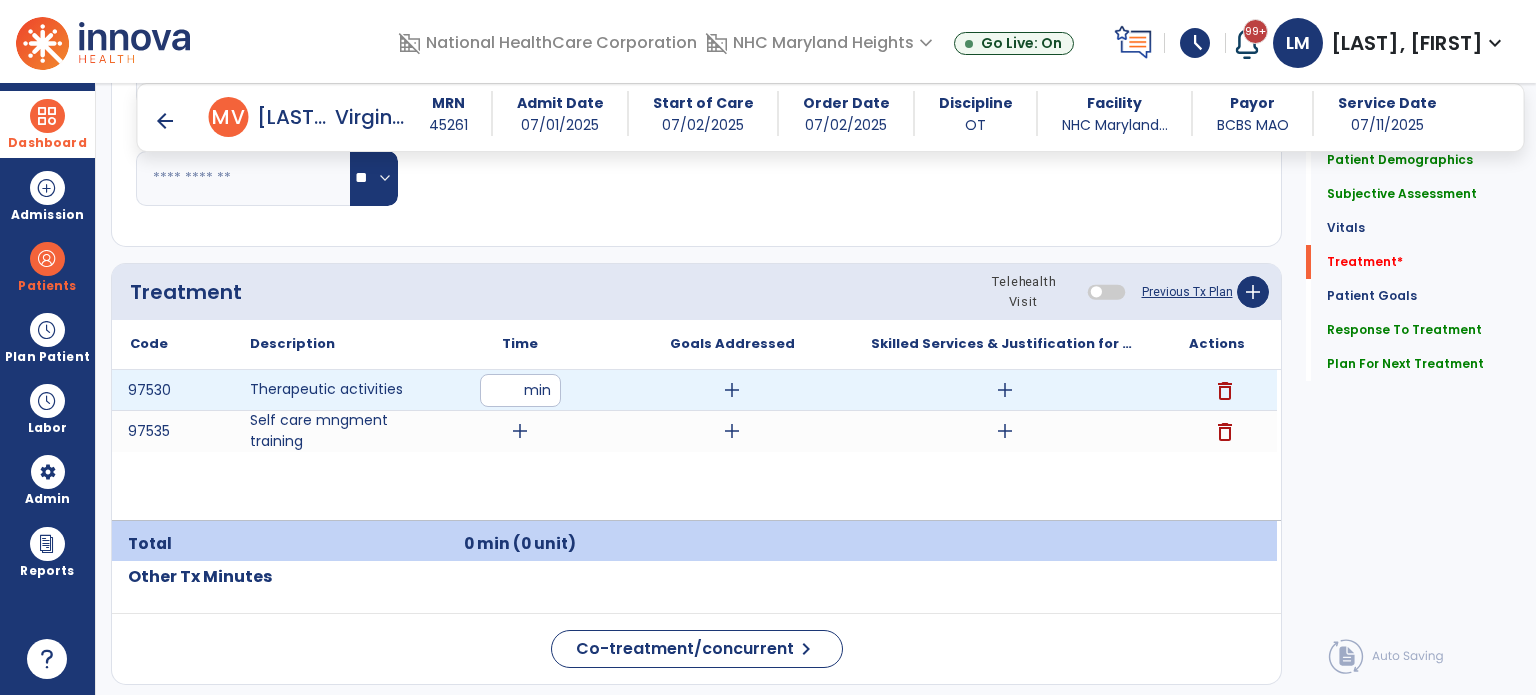 type on "**" 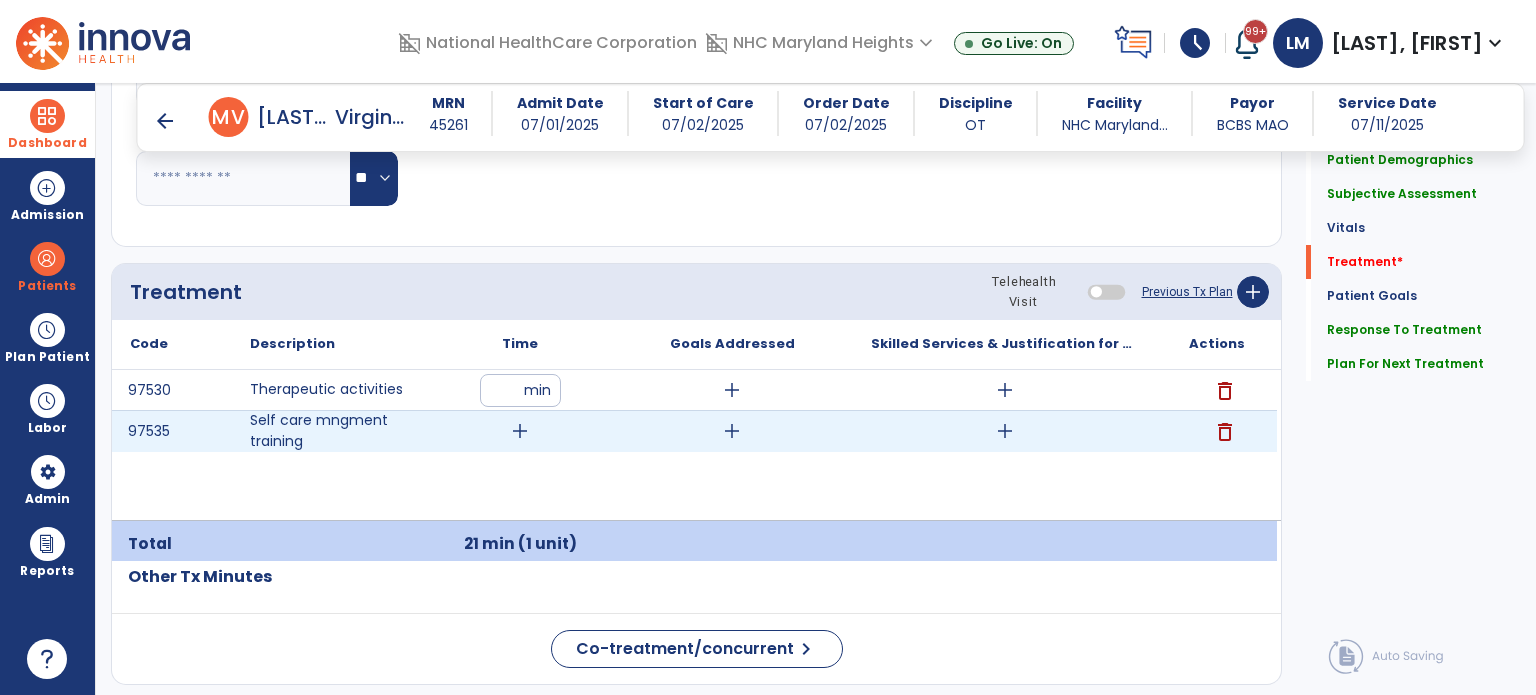 click on "add" at bounding box center [520, 431] 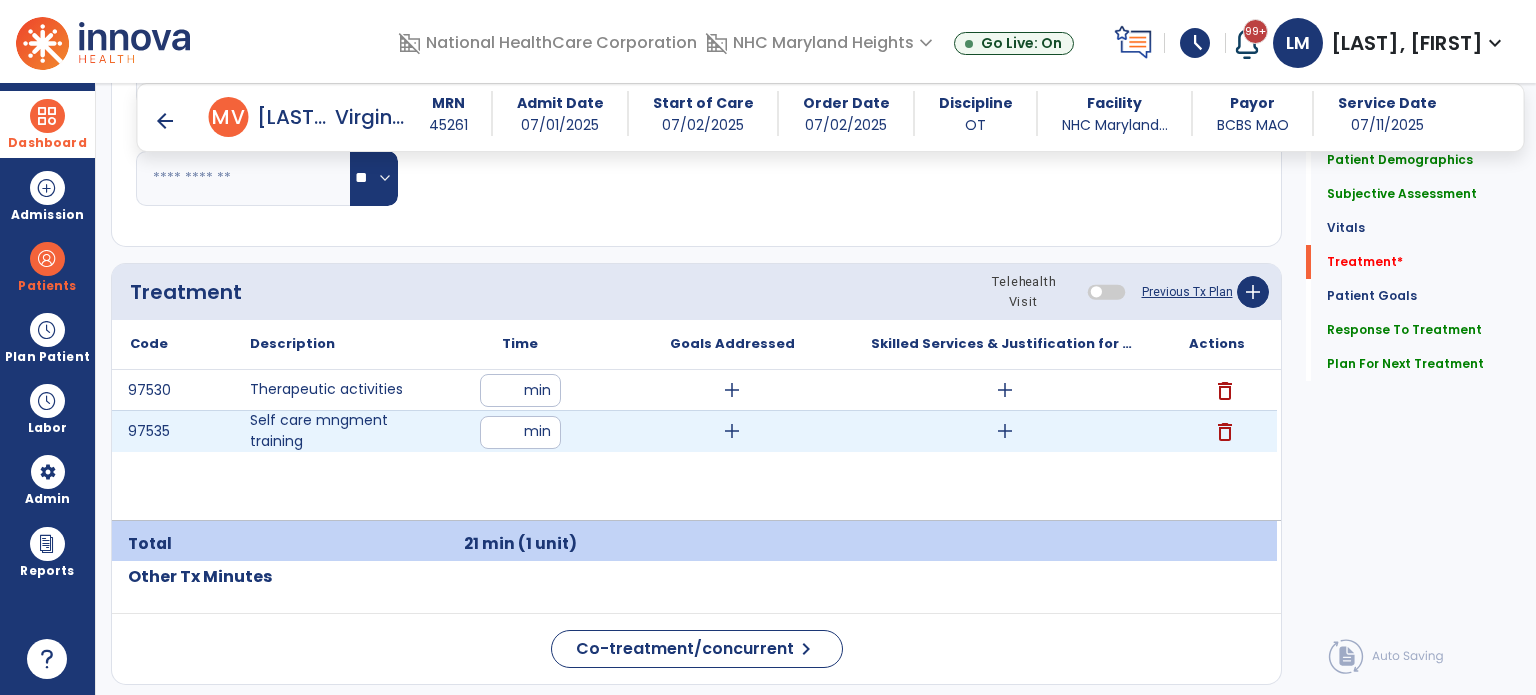 click at bounding box center [520, 432] 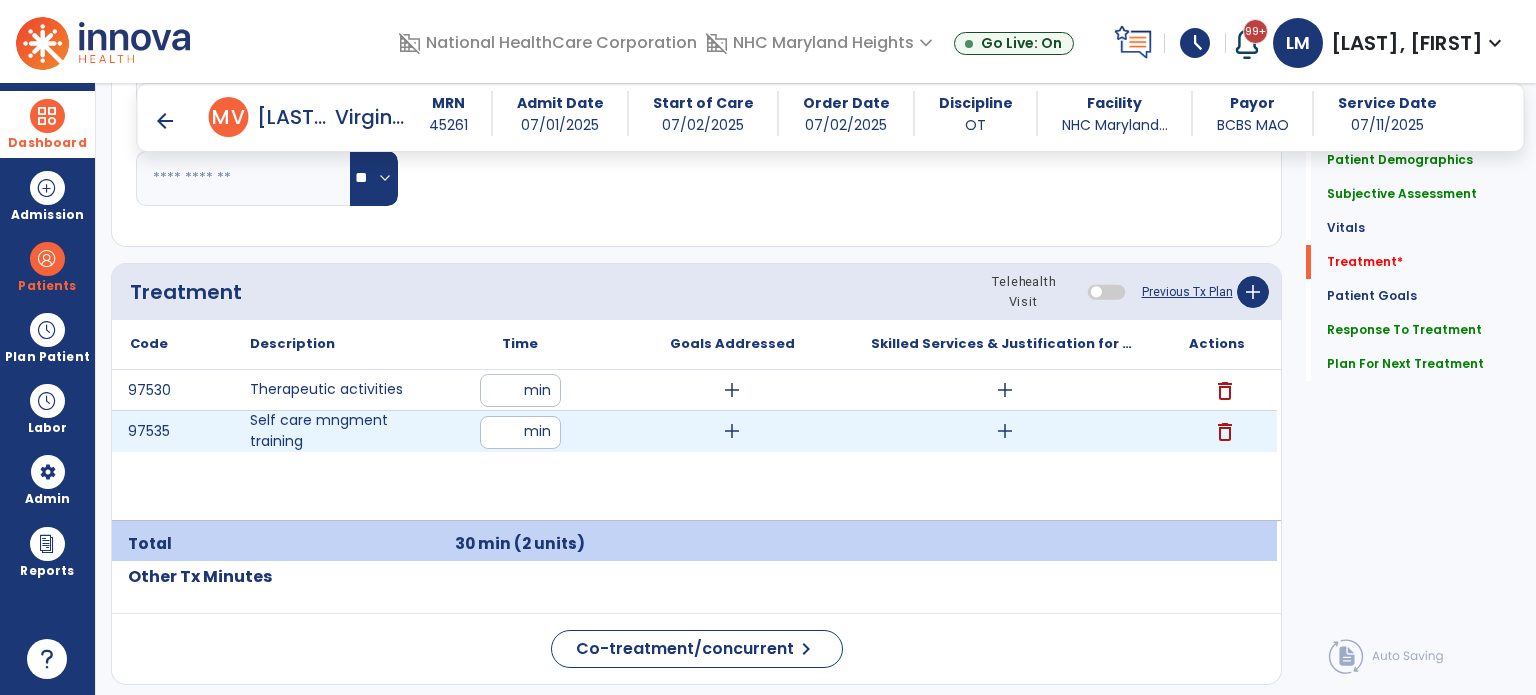 click on "add" at bounding box center (1005, 431) 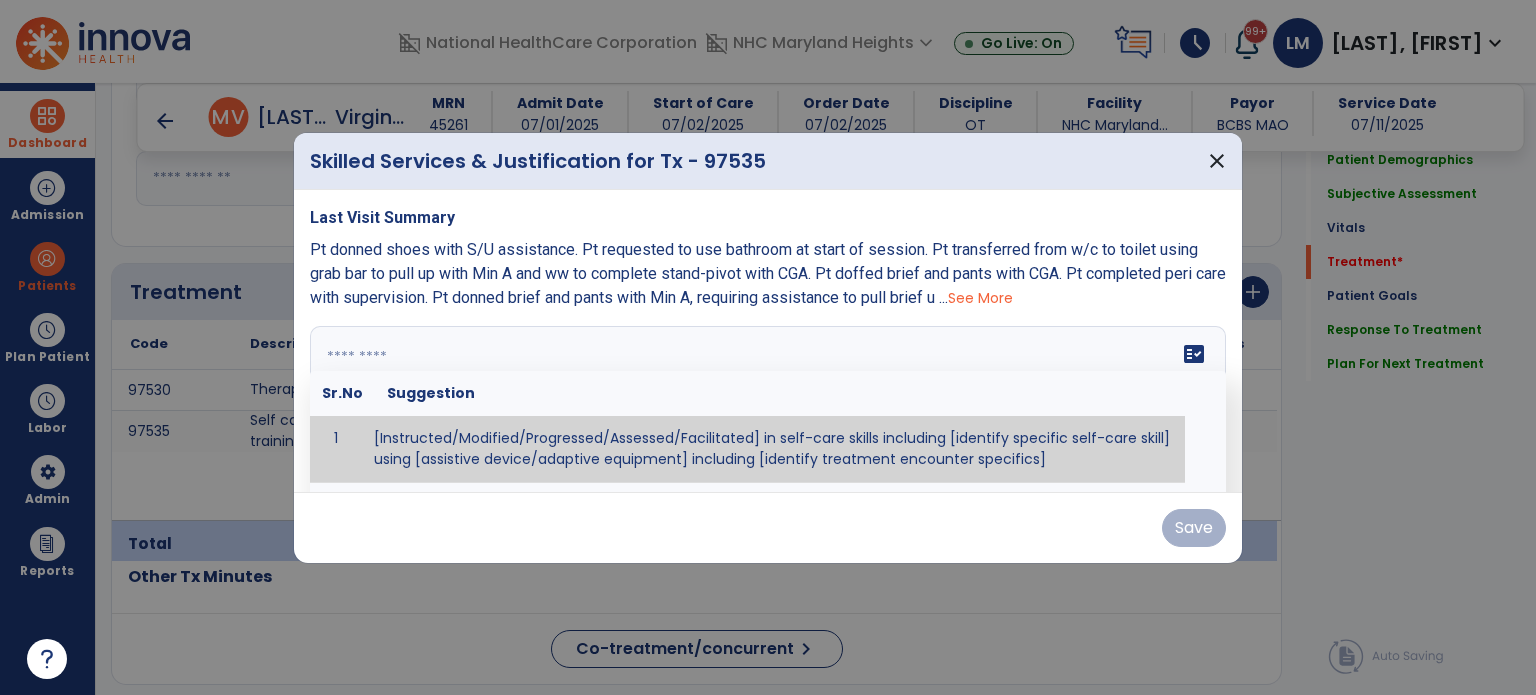 click on "fact_check  Sr.No Suggestion 1 [Instructed/Modified/Progressed/Assessed/Facilitated] in self-care skills including [identify specific self-care skill] using [assistive device/adaptive equipment] including [identify treatment encounter specifics]" at bounding box center (768, 401) 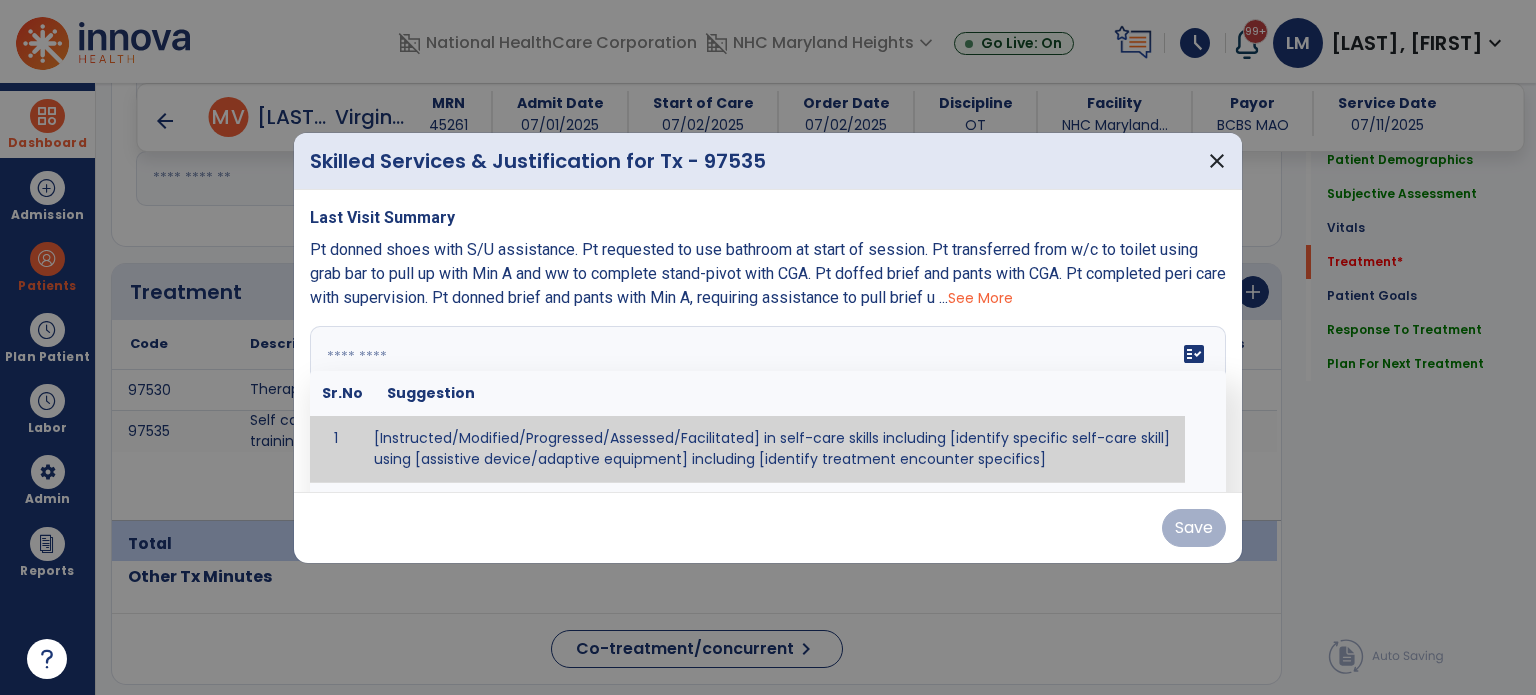 click on "fact_check  Sr.No Suggestion 1 [Instructed/Modified/Progressed/Assessed/Facilitated] in self-care skills including [identify specific self-care skill] using [assistive device/adaptive equipment] including [identify treatment encounter specifics]" at bounding box center (768, 401) 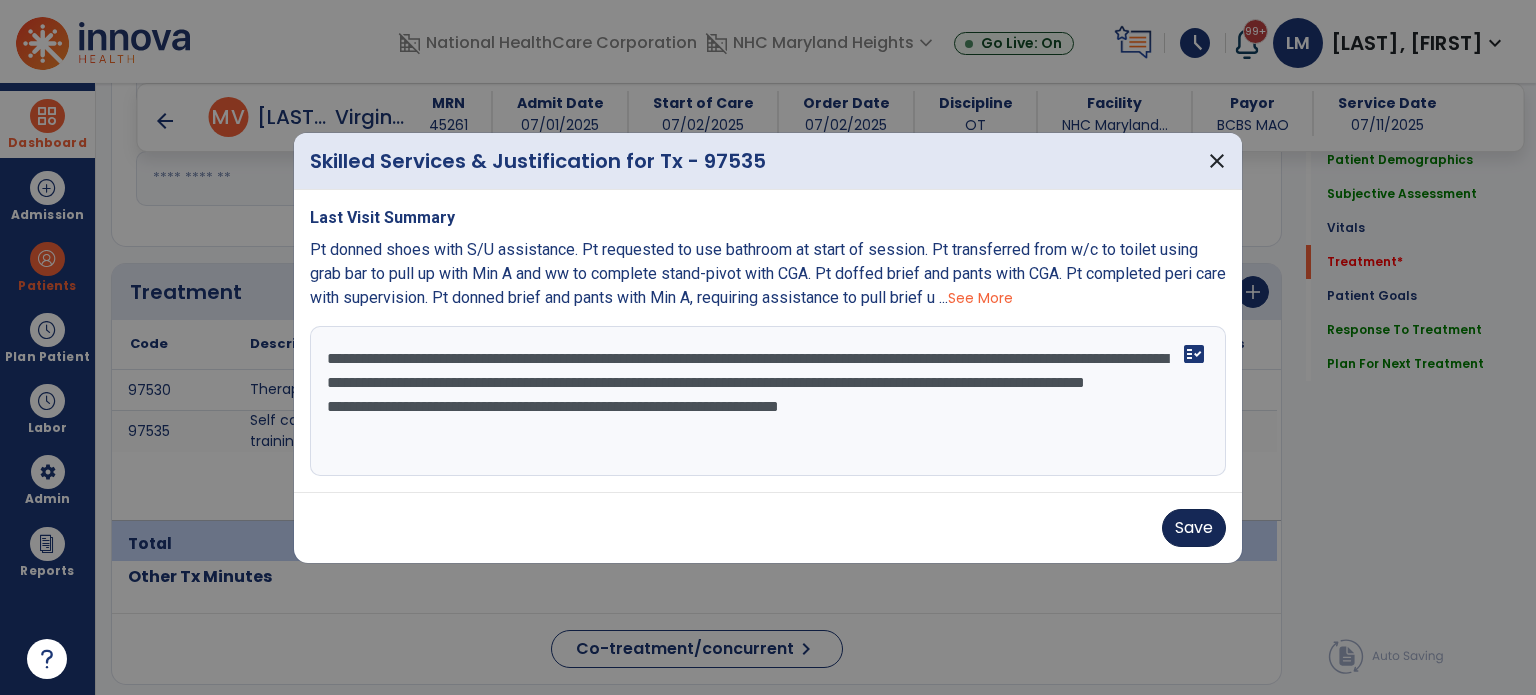 type on "**********" 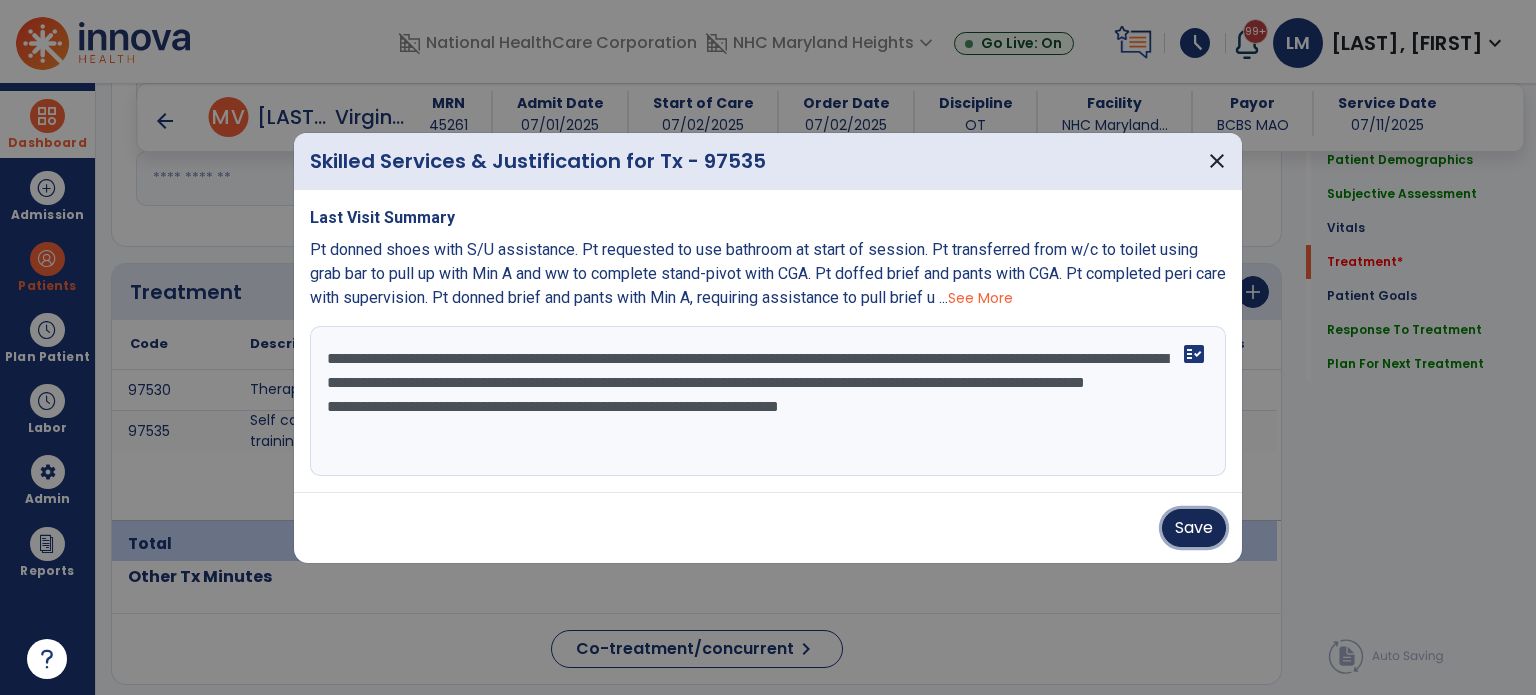 click on "Save" at bounding box center [1194, 528] 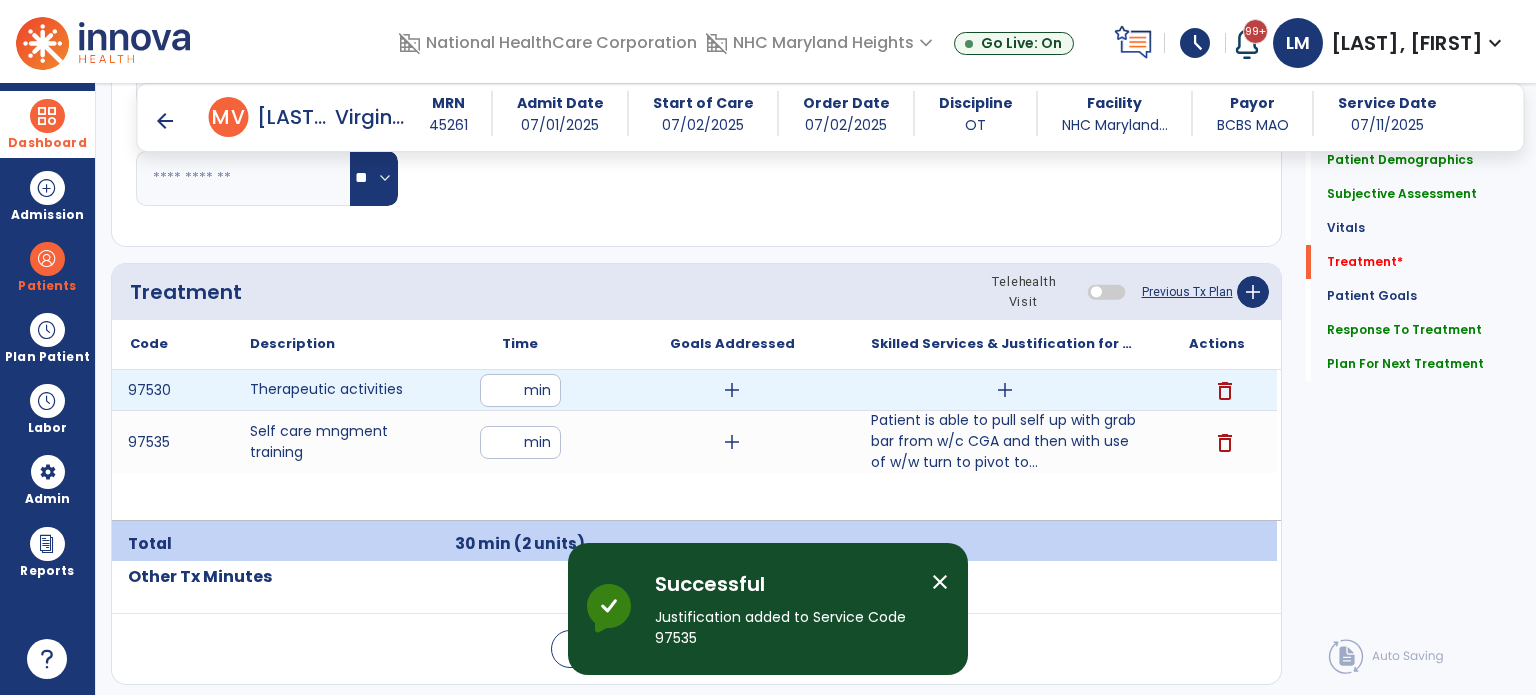 click on "add" at bounding box center [1005, 390] 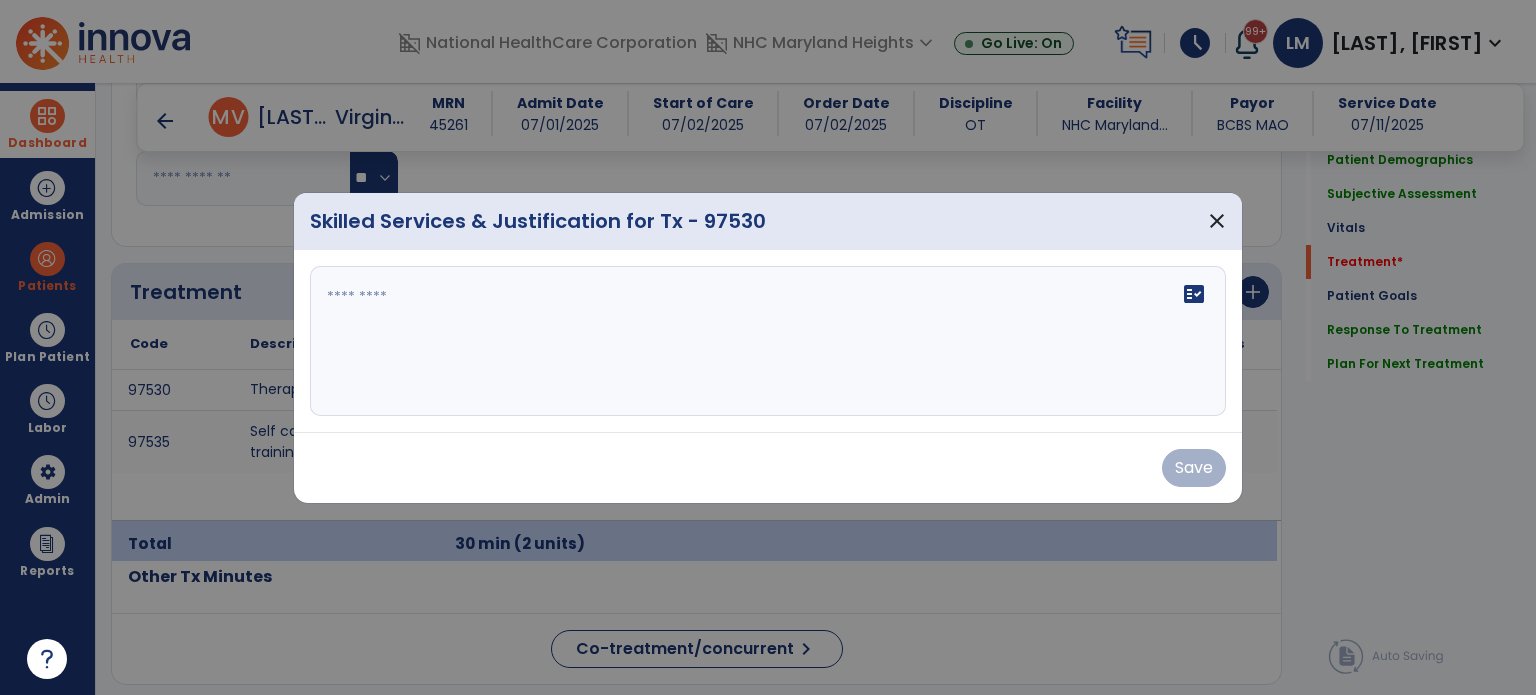 click on "fact_check" at bounding box center (768, 341) 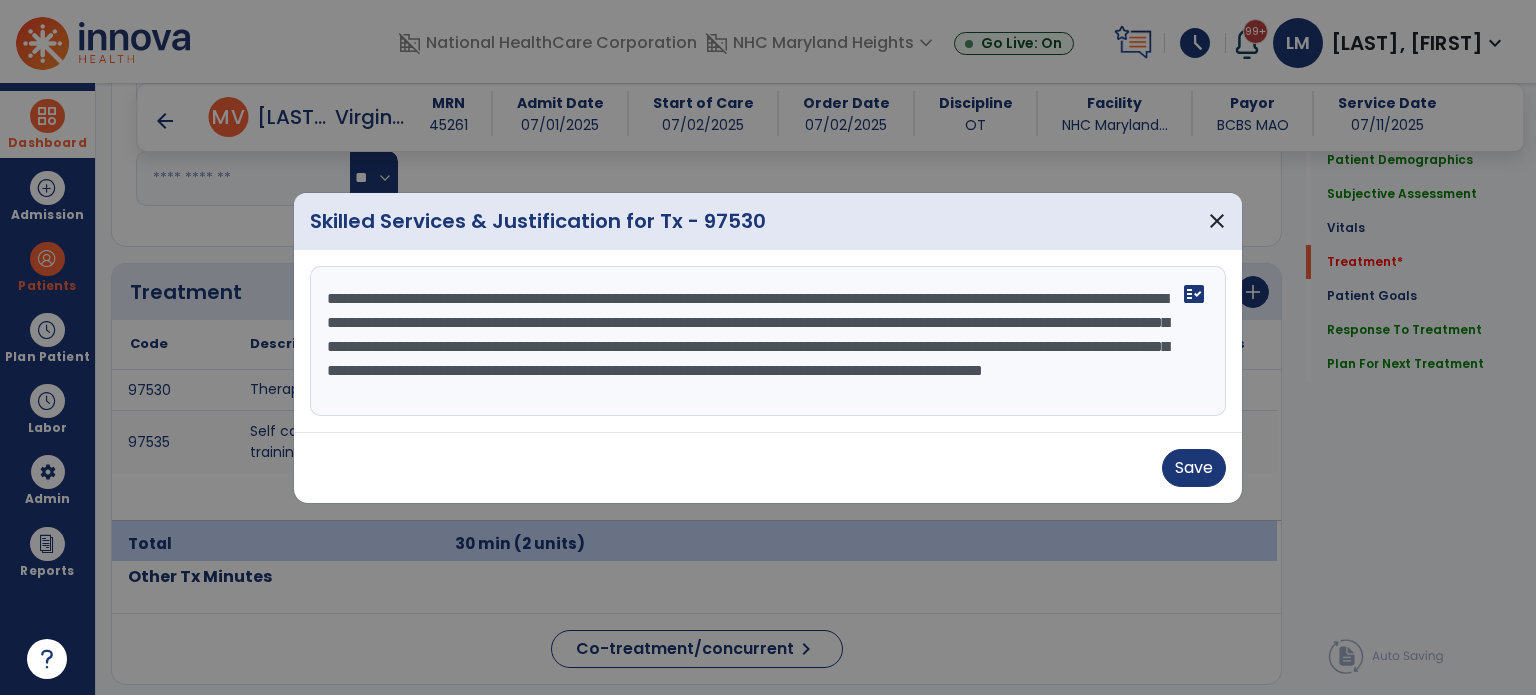 scroll, scrollTop: 15, scrollLeft: 0, axis: vertical 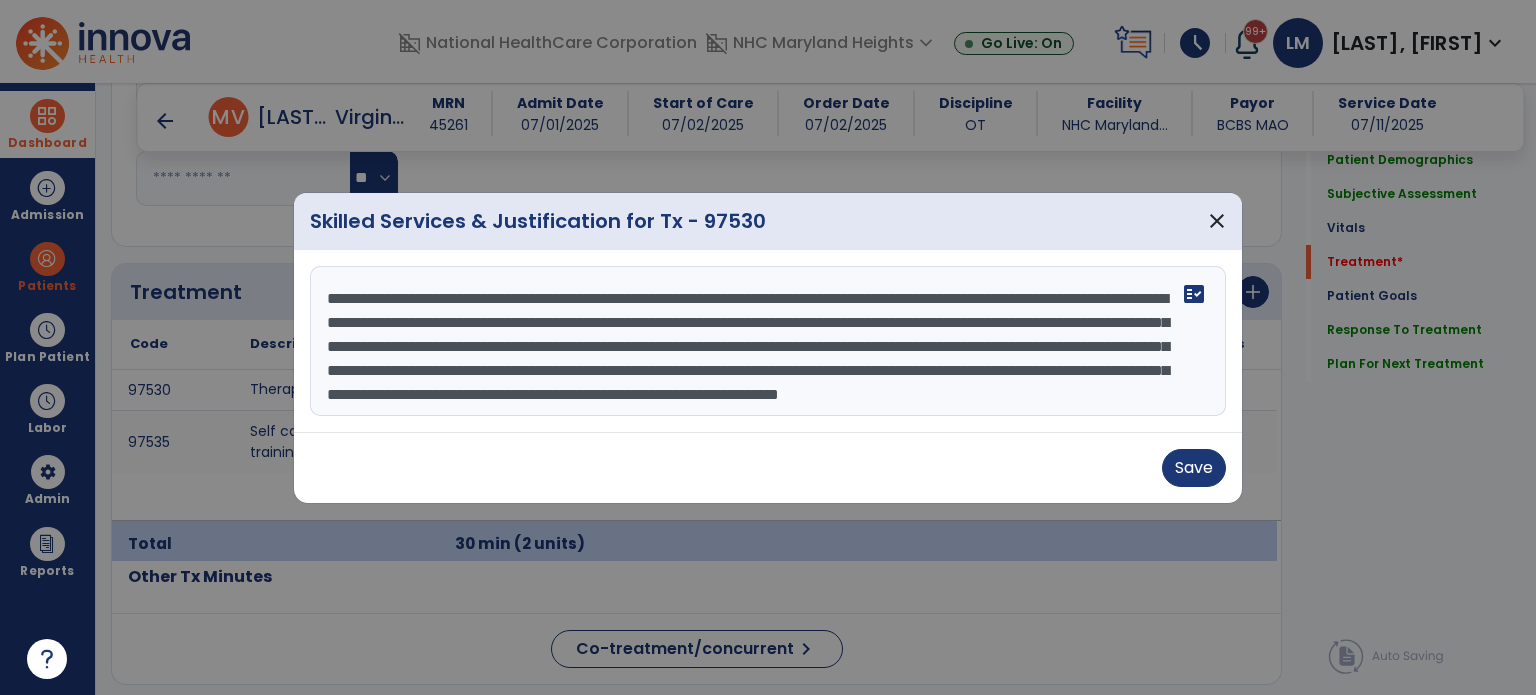 click on "**********" at bounding box center (768, 341) 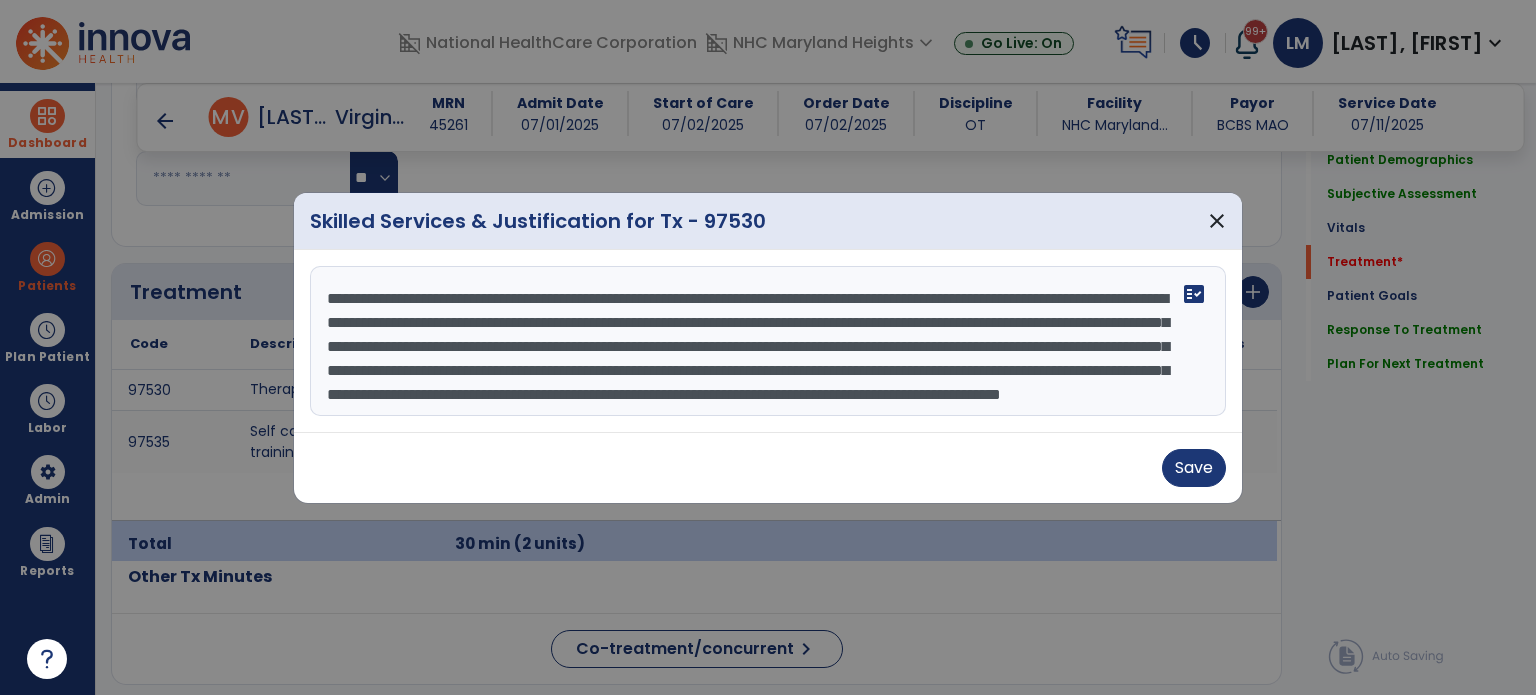 click on "**********" at bounding box center [768, 341] 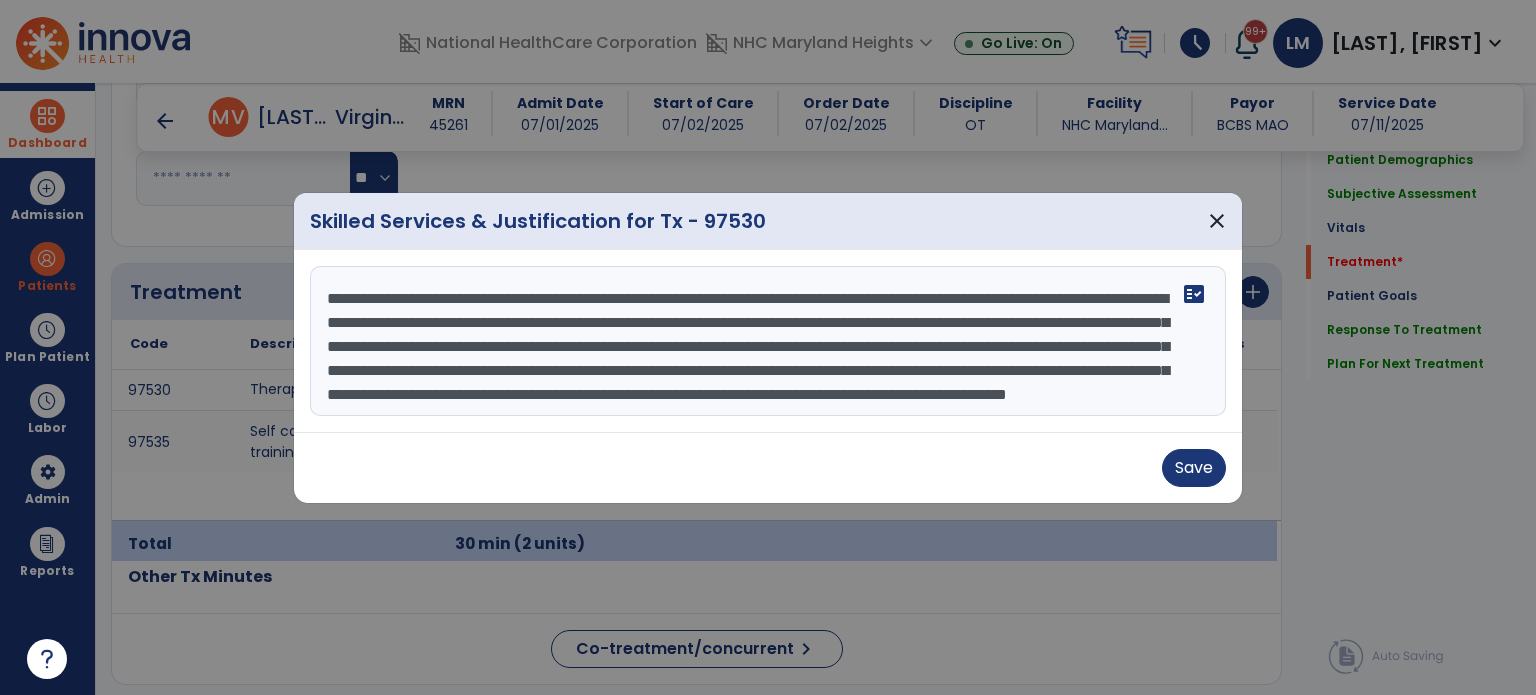 scroll, scrollTop: 63, scrollLeft: 0, axis: vertical 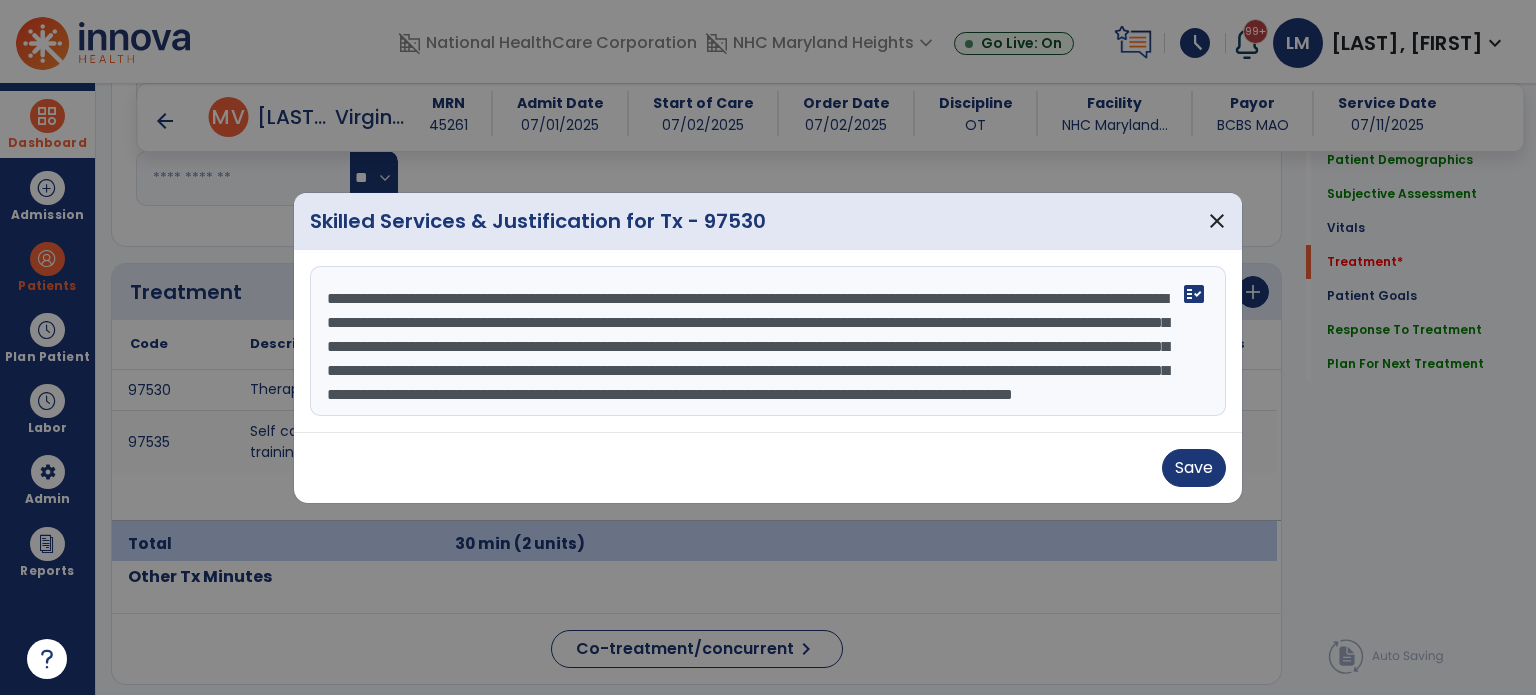 click on "**********" at bounding box center (768, 341) 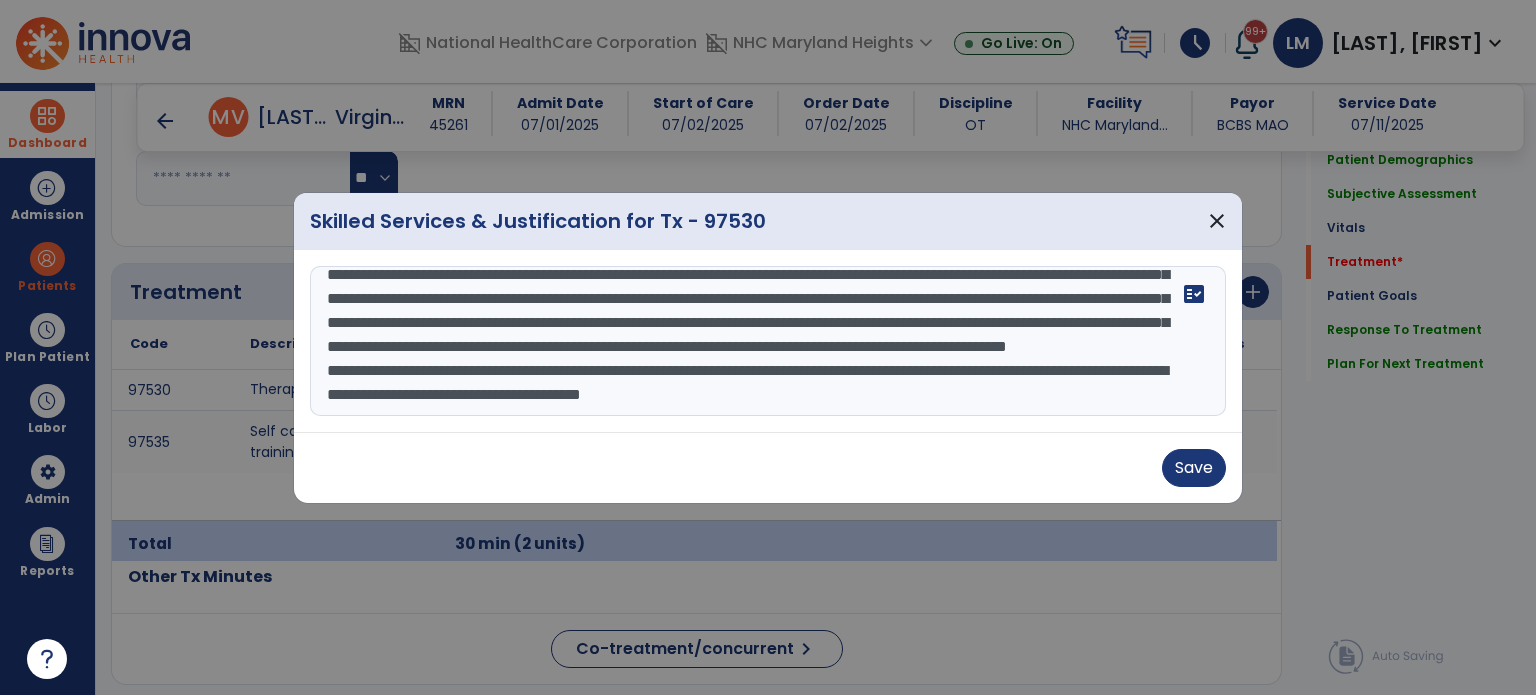 scroll, scrollTop: 111, scrollLeft: 0, axis: vertical 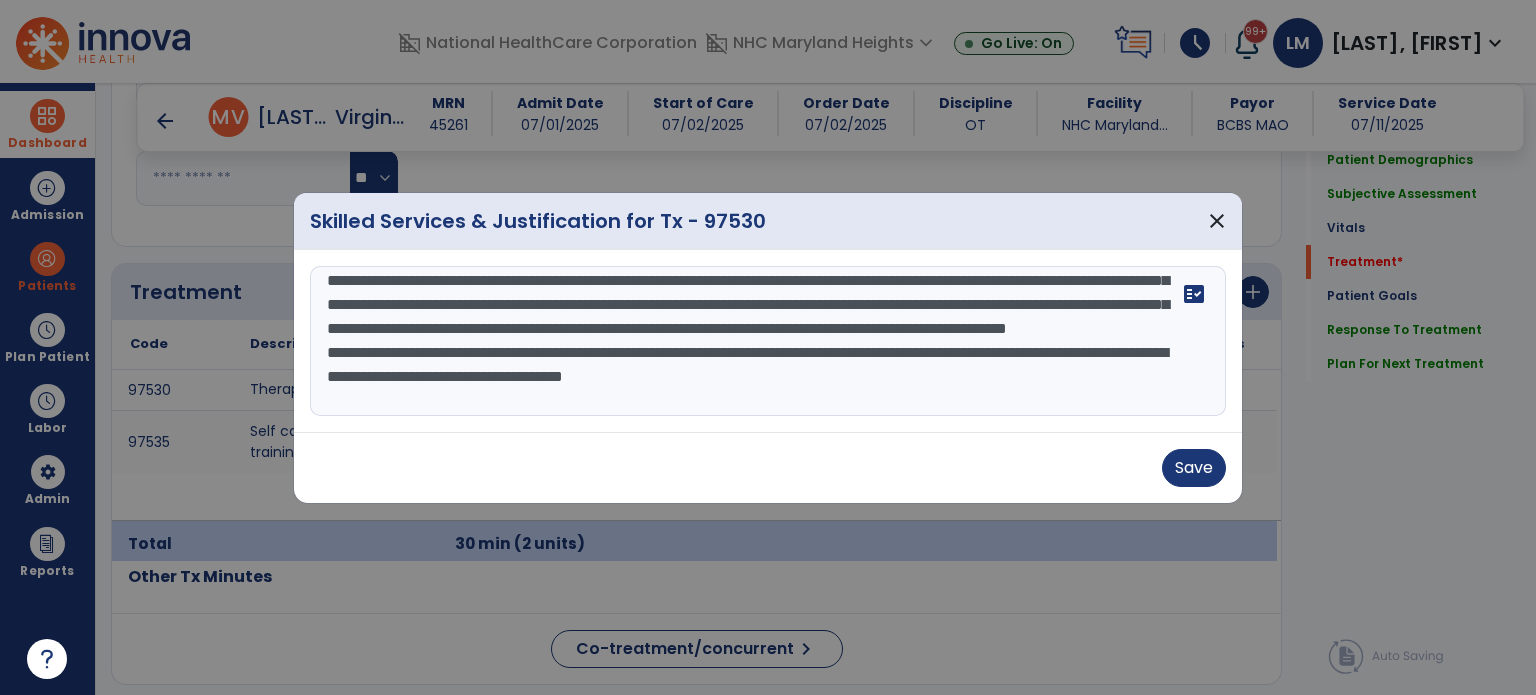 click on "**********" at bounding box center (768, 341) 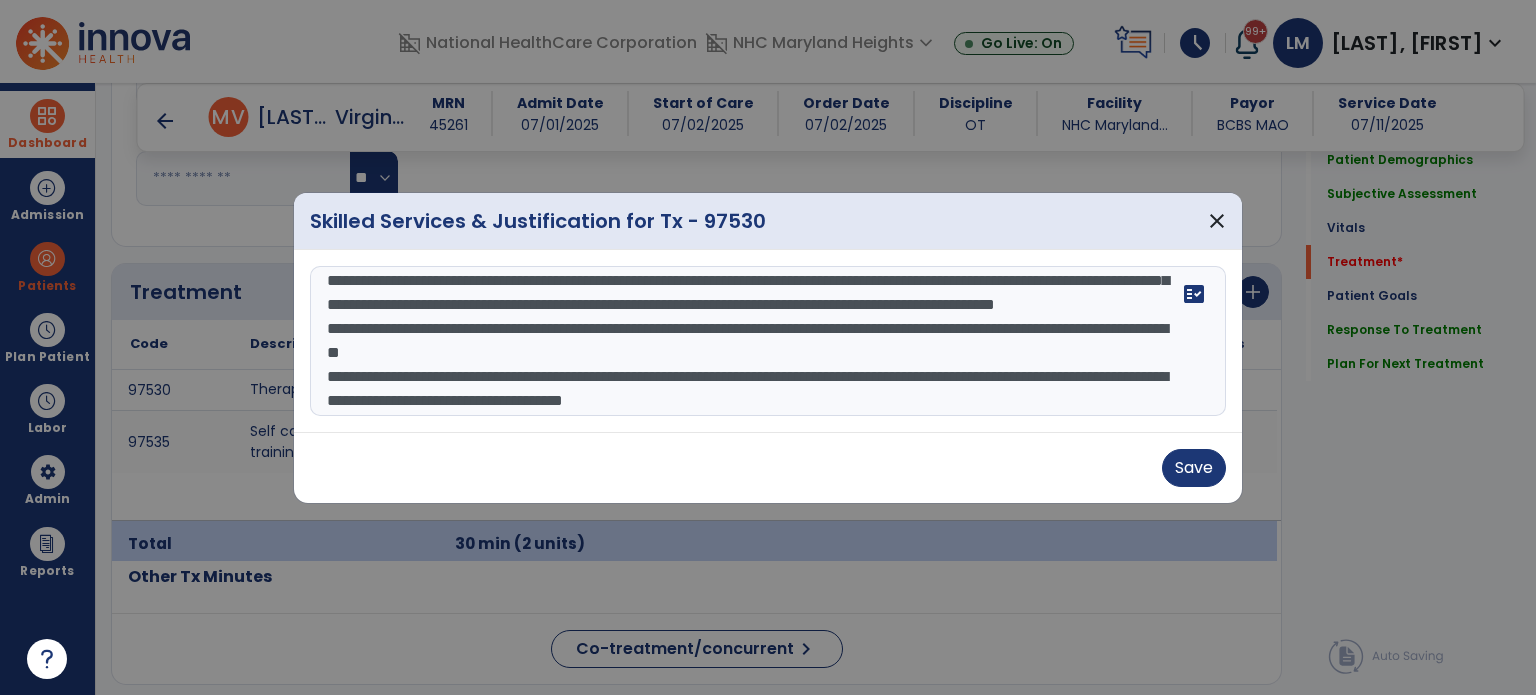 scroll, scrollTop: 164, scrollLeft: 0, axis: vertical 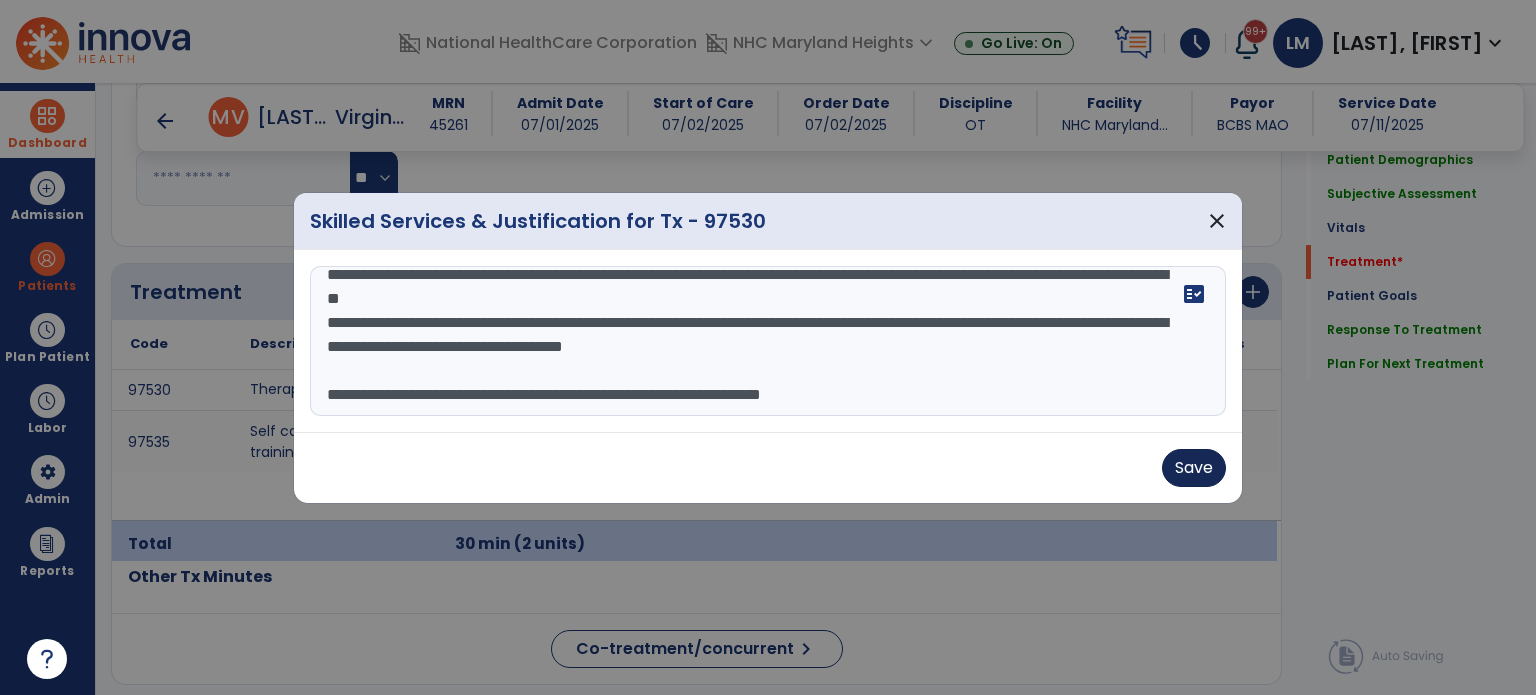 type on "**********" 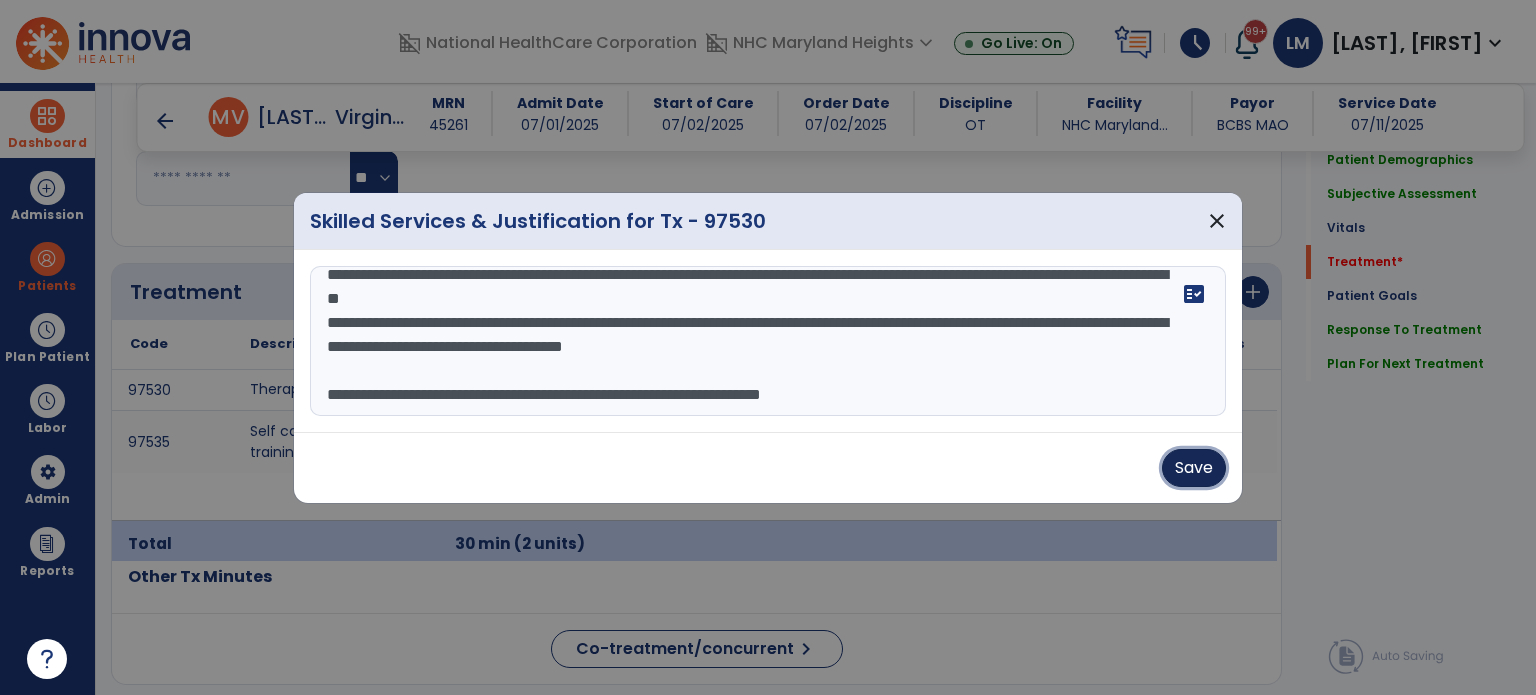 click on "Save" at bounding box center (1194, 468) 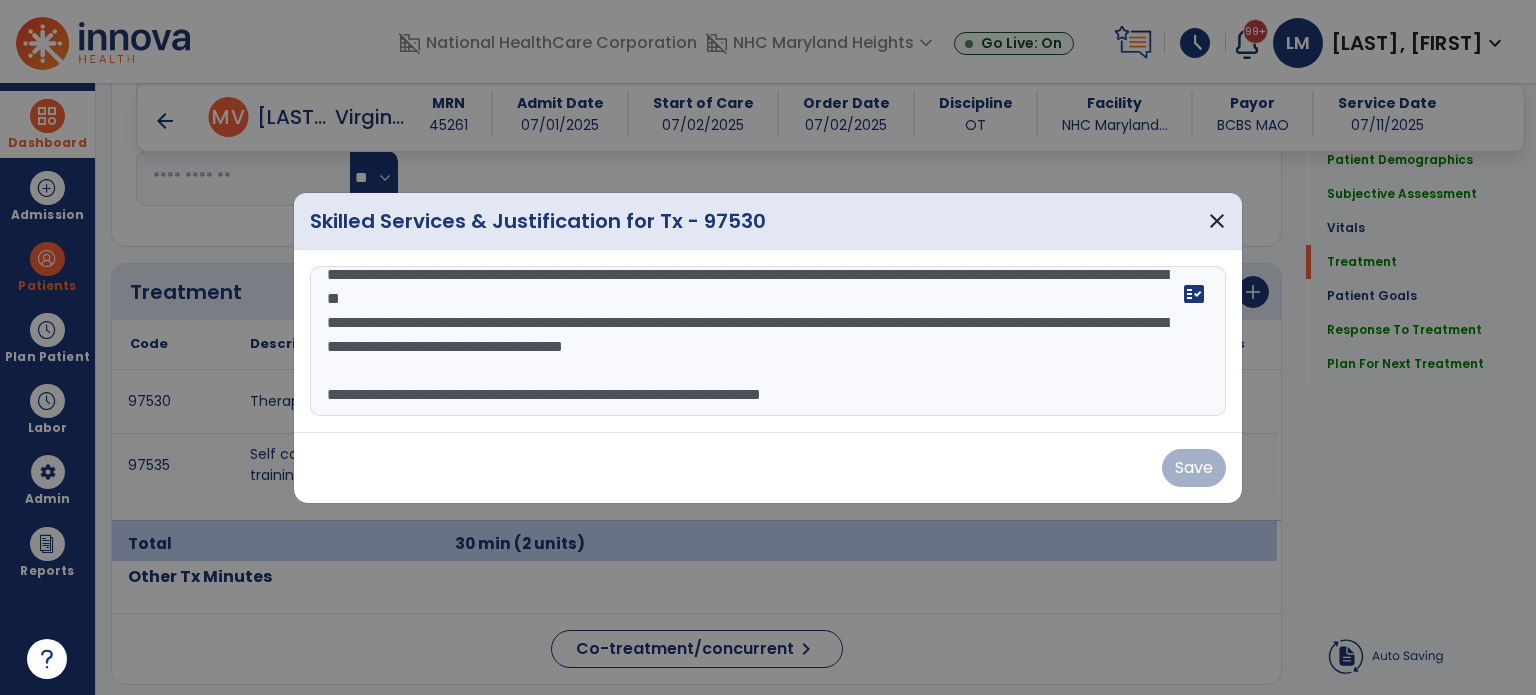 click on "Save" at bounding box center [768, 468] 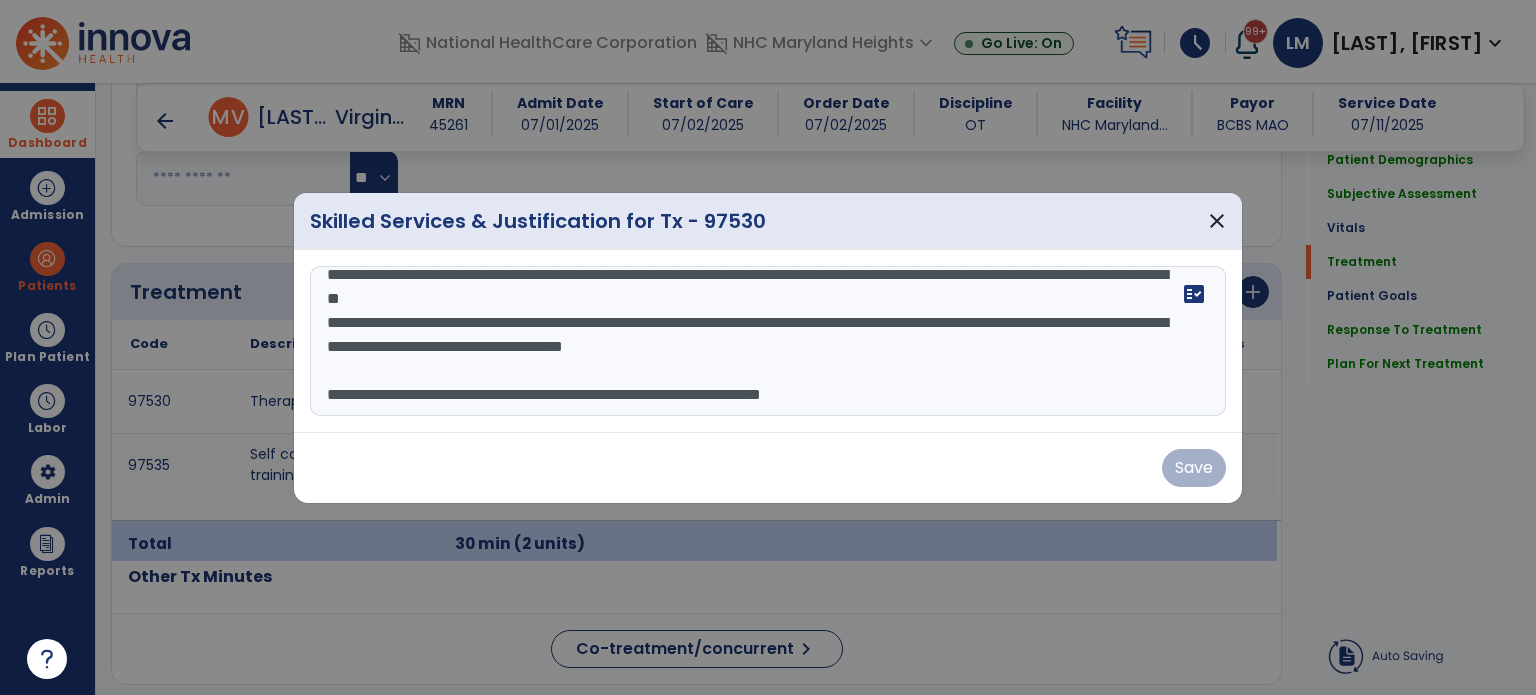 click at bounding box center (768, 347) 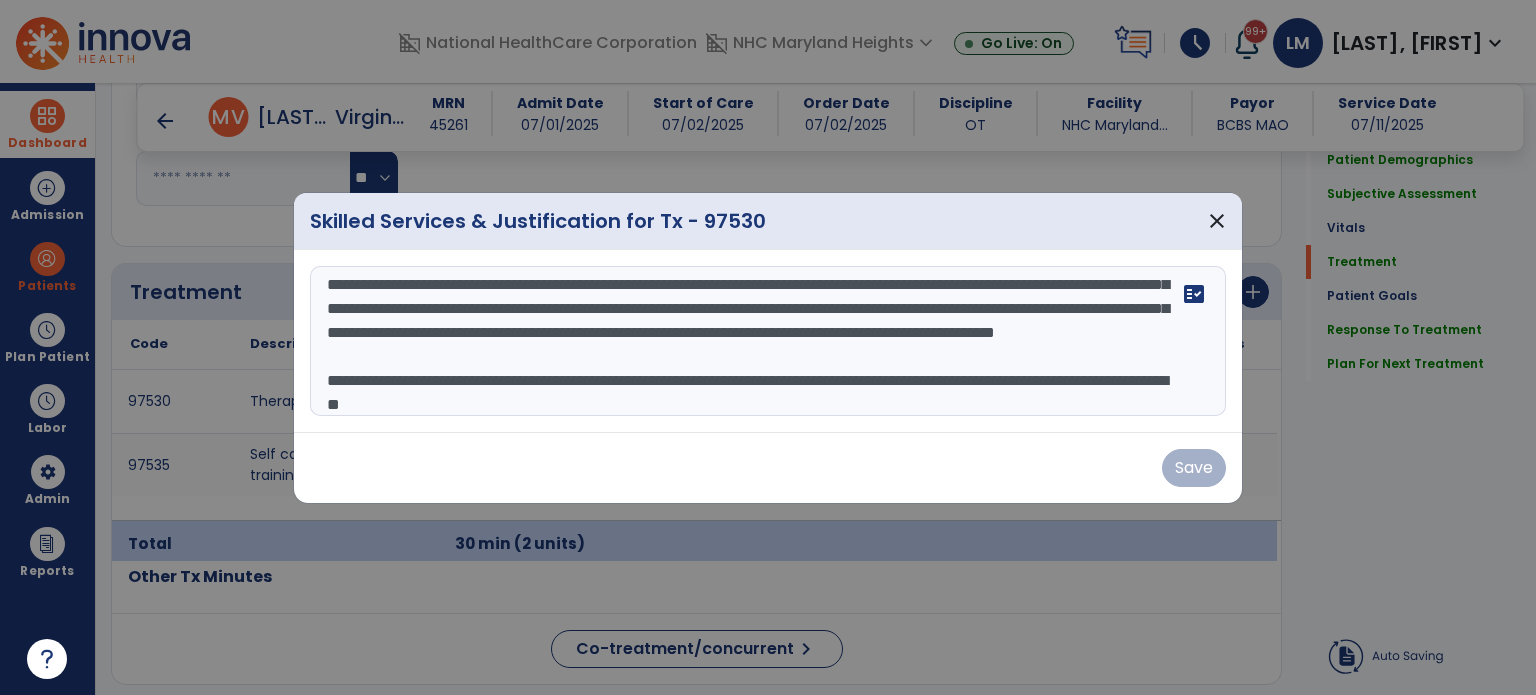 scroll, scrollTop: 21, scrollLeft: 0, axis: vertical 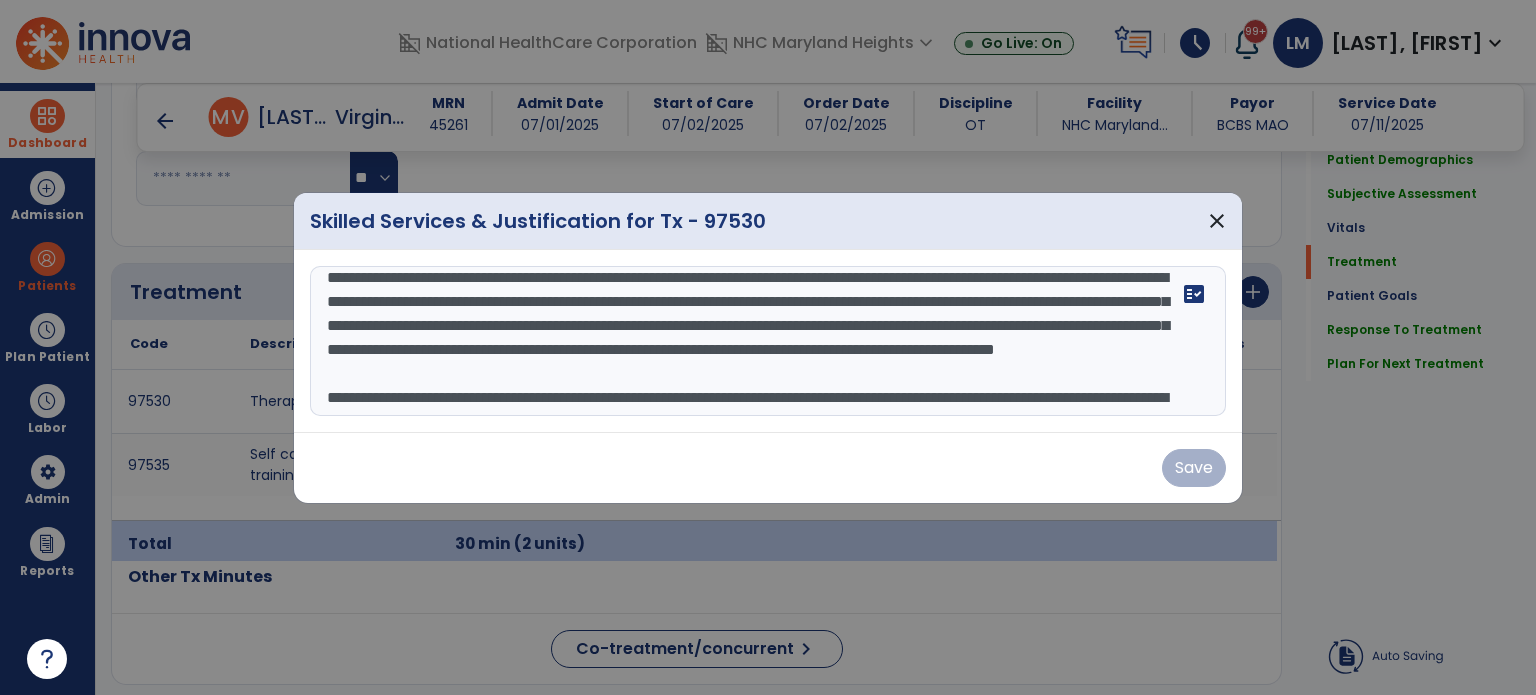 click on "Save" at bounding box center [768, 468] 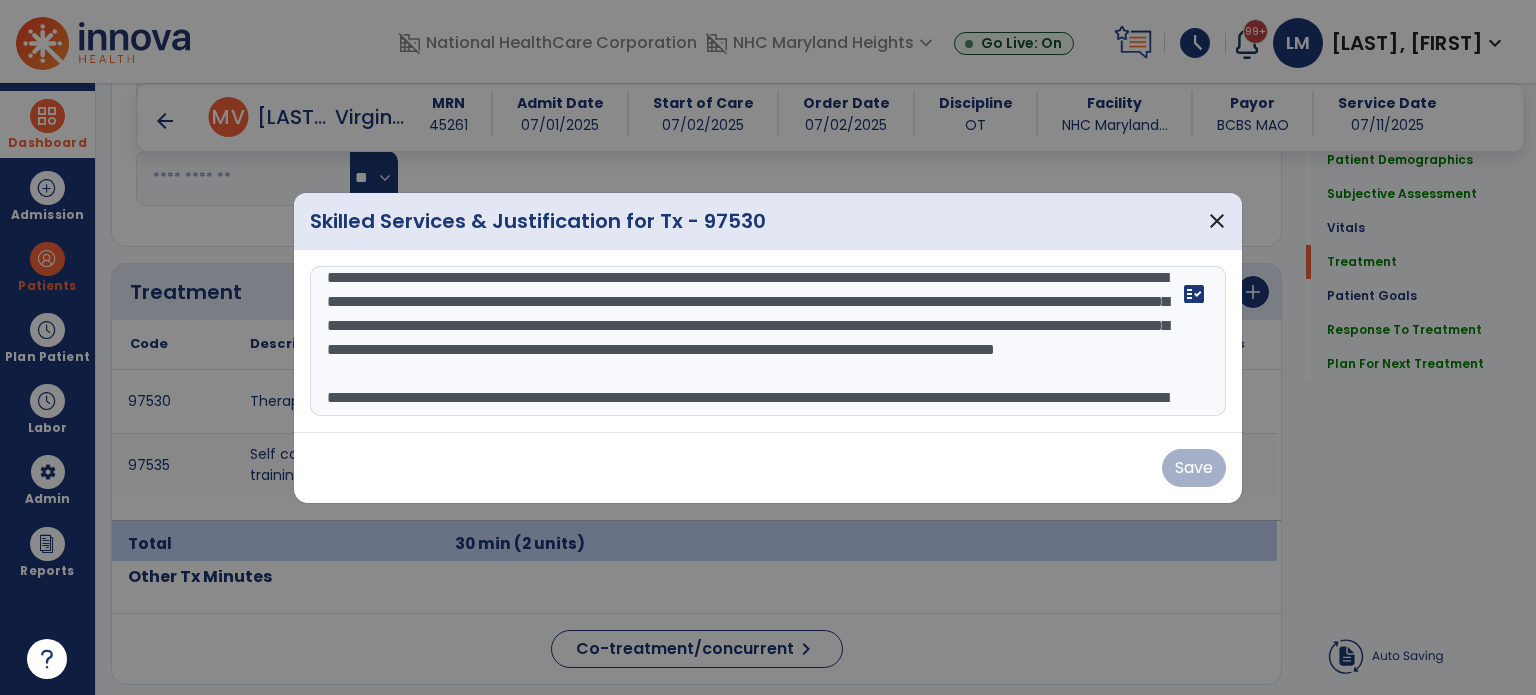 scroll, scrollTop: 7, scrollLeft: 0, axis: vertical 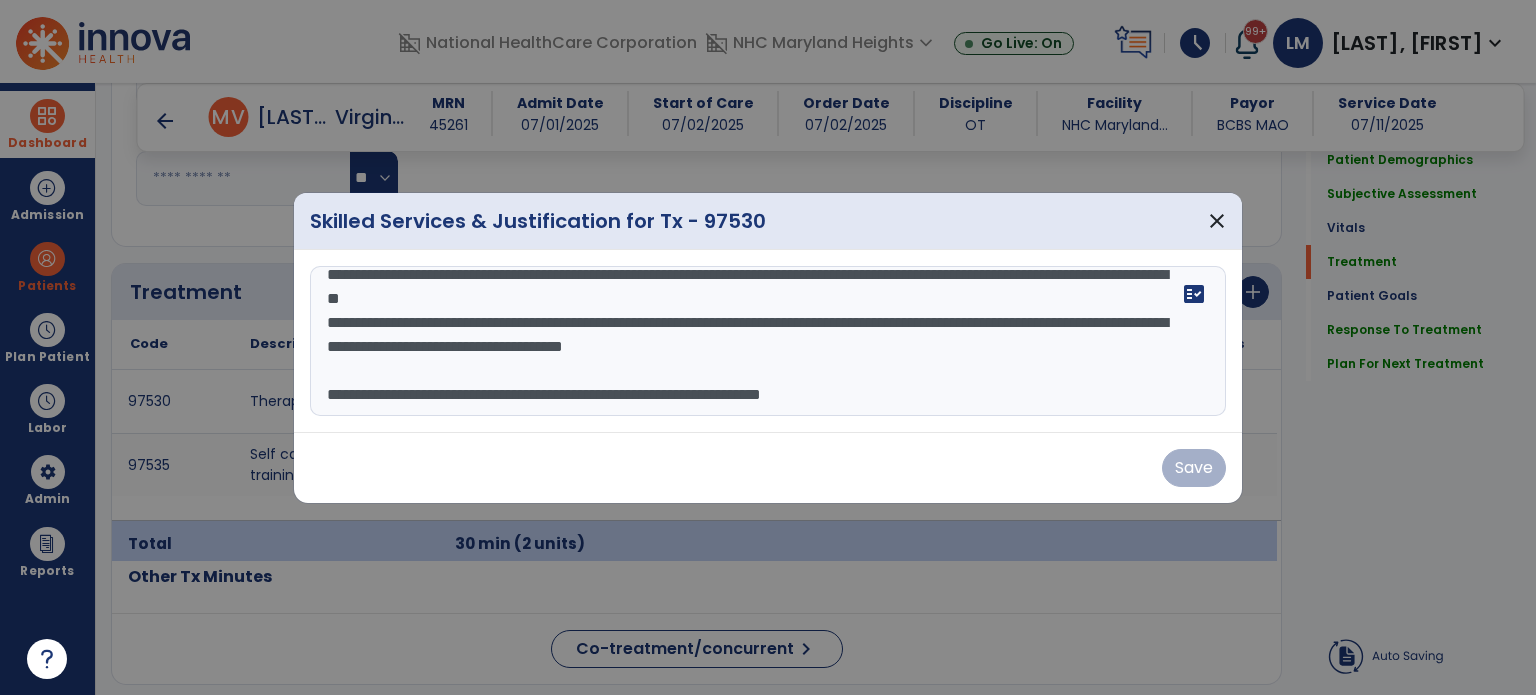 drag, startPoint x: 325, startPoint y: 295, endPoint x: 692, endPoint y: 644, distance: 506.44843 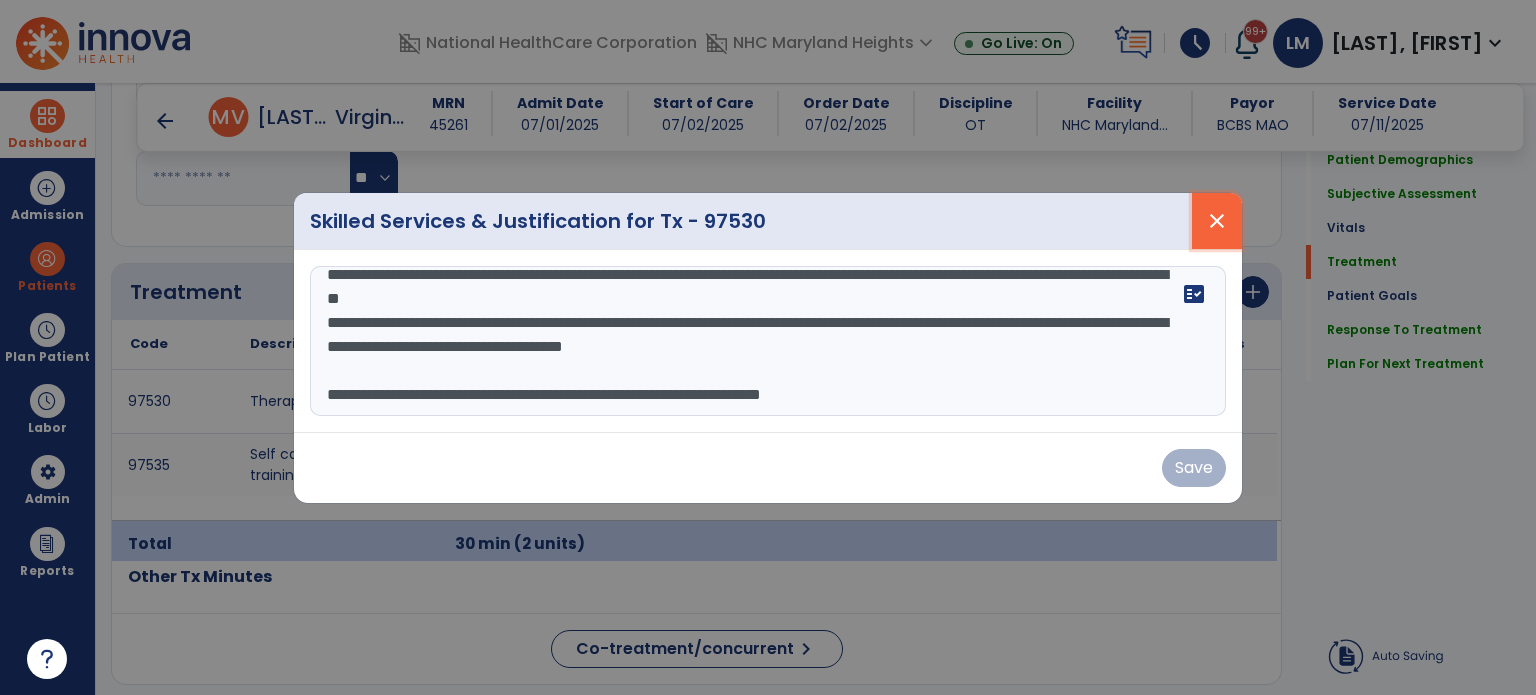 click on "close" at bounding box center [1217, 221] 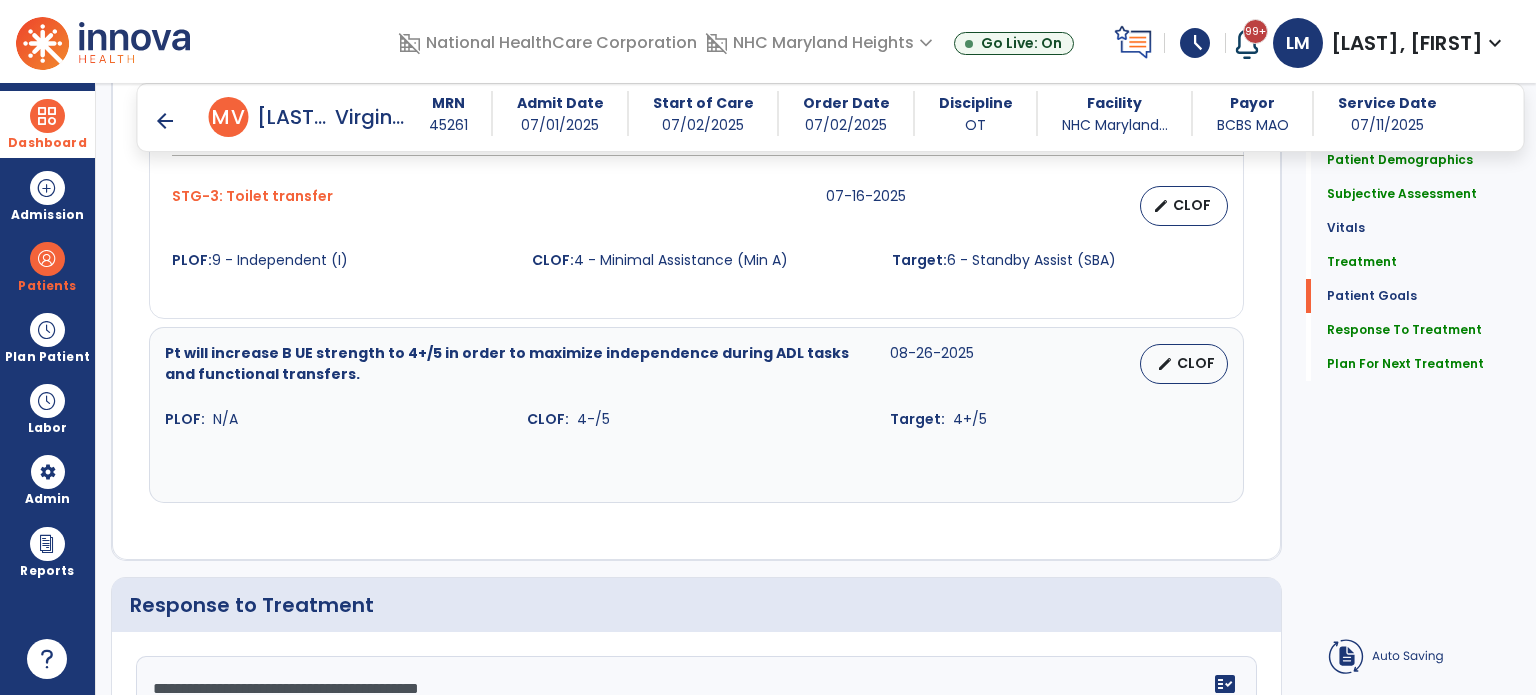 scroll, scrollTop: 2561, scrollLeft: 0, axis: vertical 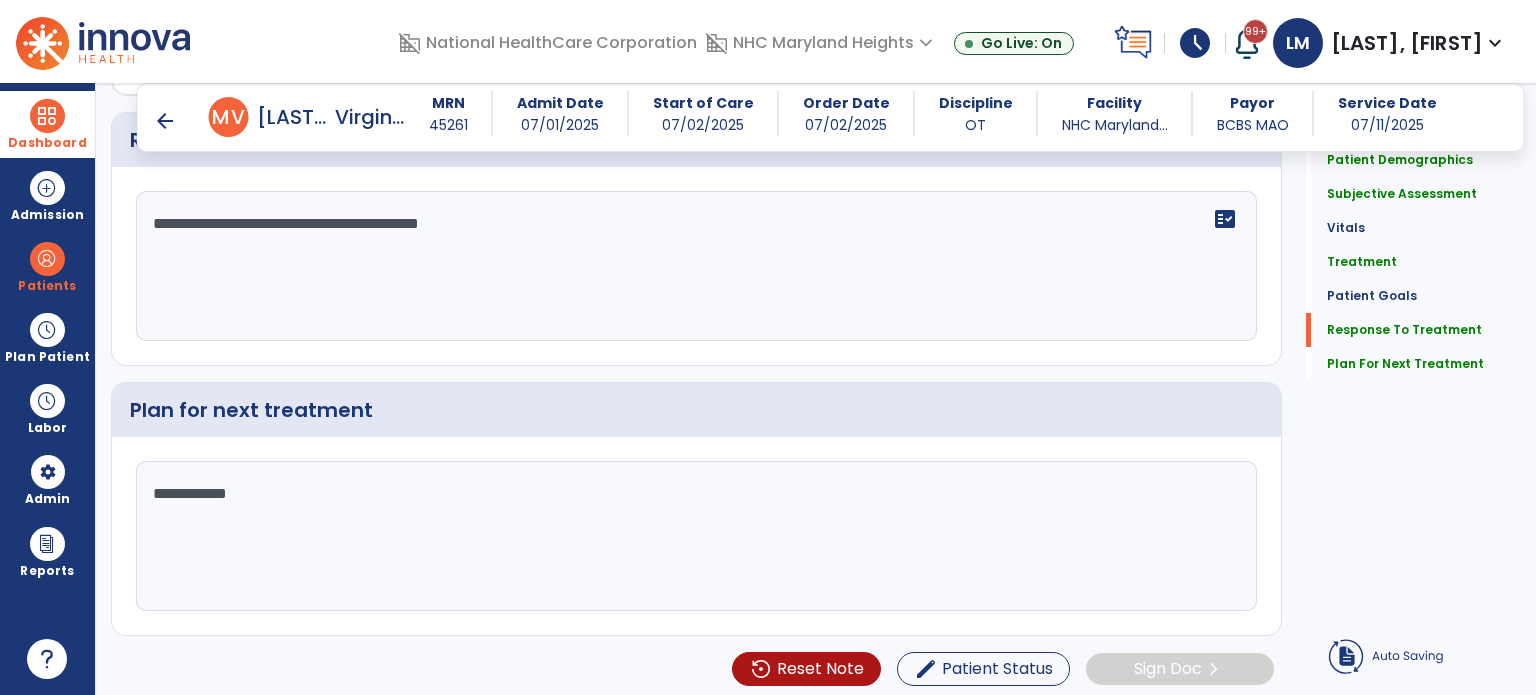 click on "Quick Links  Patient Demographics   Patient Demographics   Subjective Assessment   Subjective Assessment   Vitals   Vitals   Treatment   Treatment   Patient Goals   Patient Goals   Response To Treatment   Response To Treatment   Plan For Next Treatment   Plan For Next Treatment" 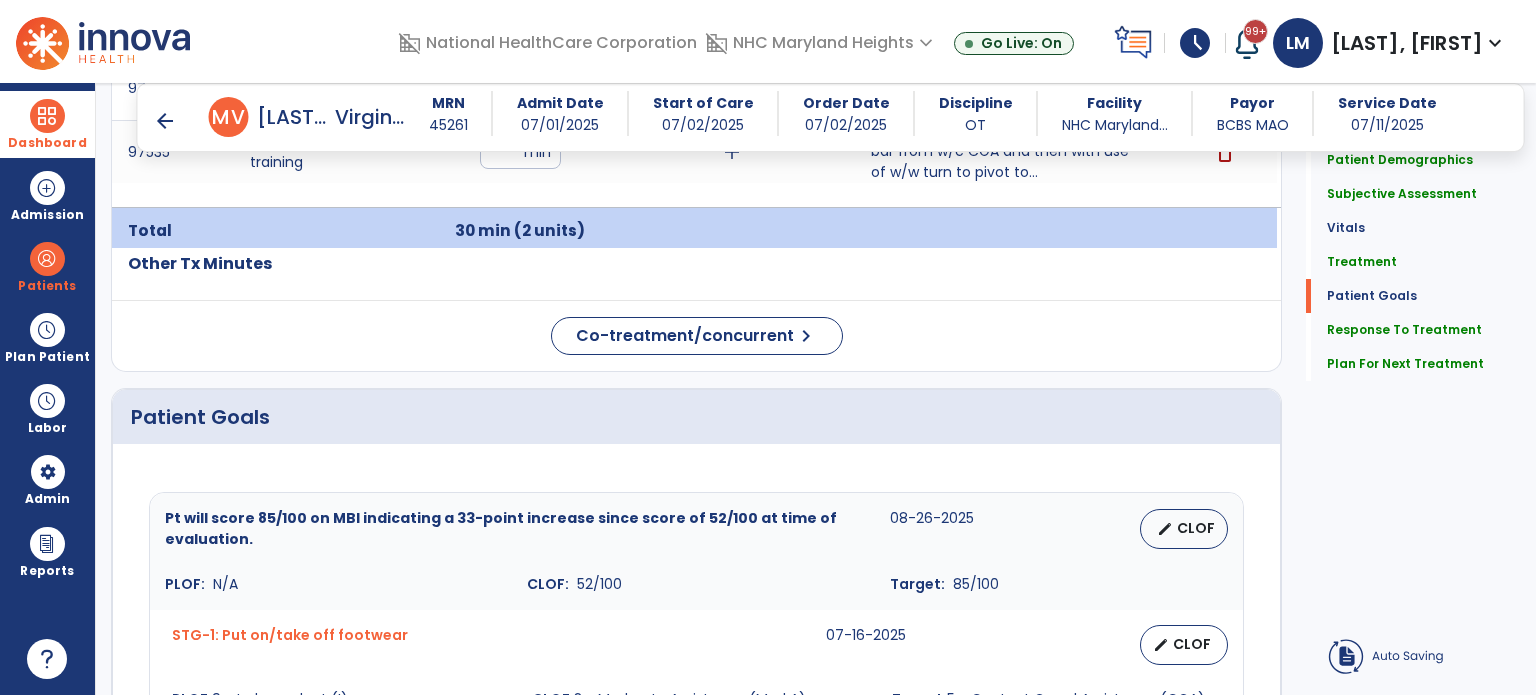 scroll, scrollTop: 1500, scrollLeft: 0, axis: vertical 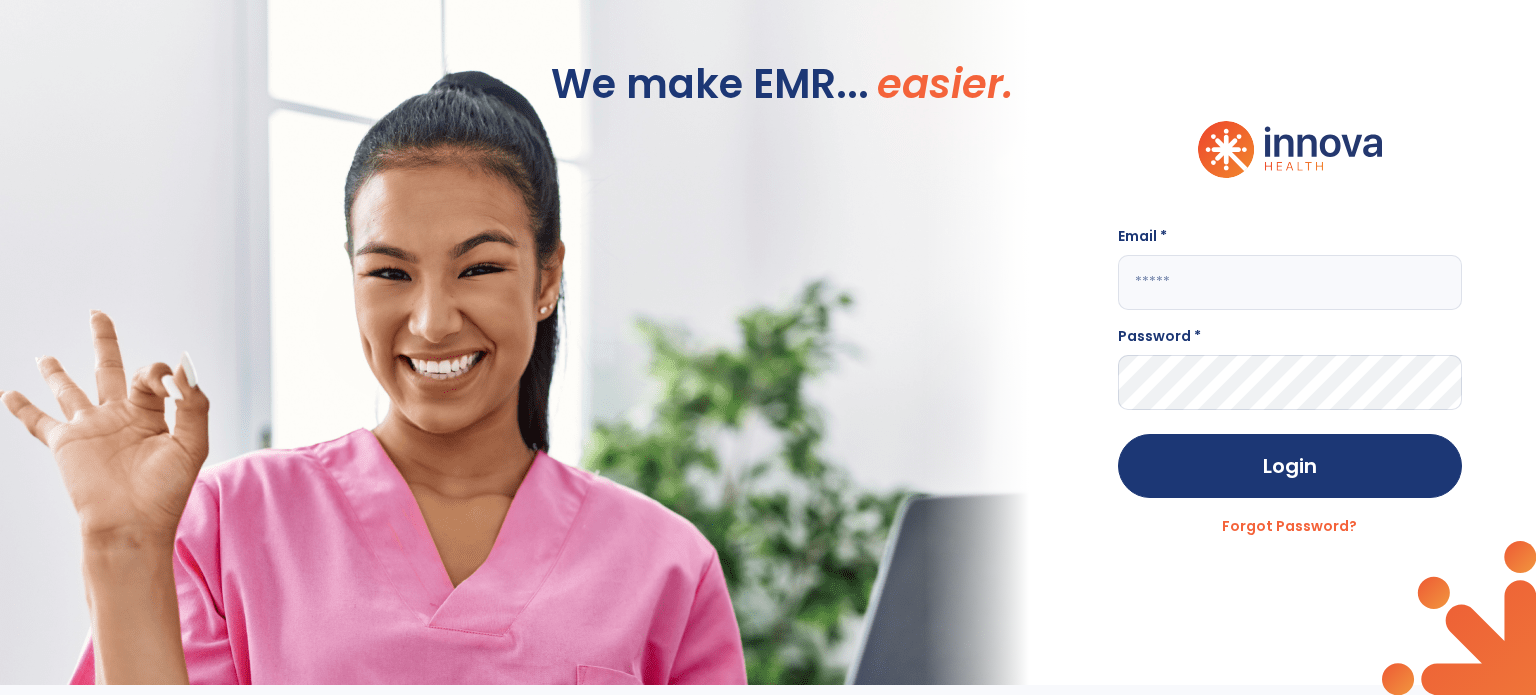 type on "**********" 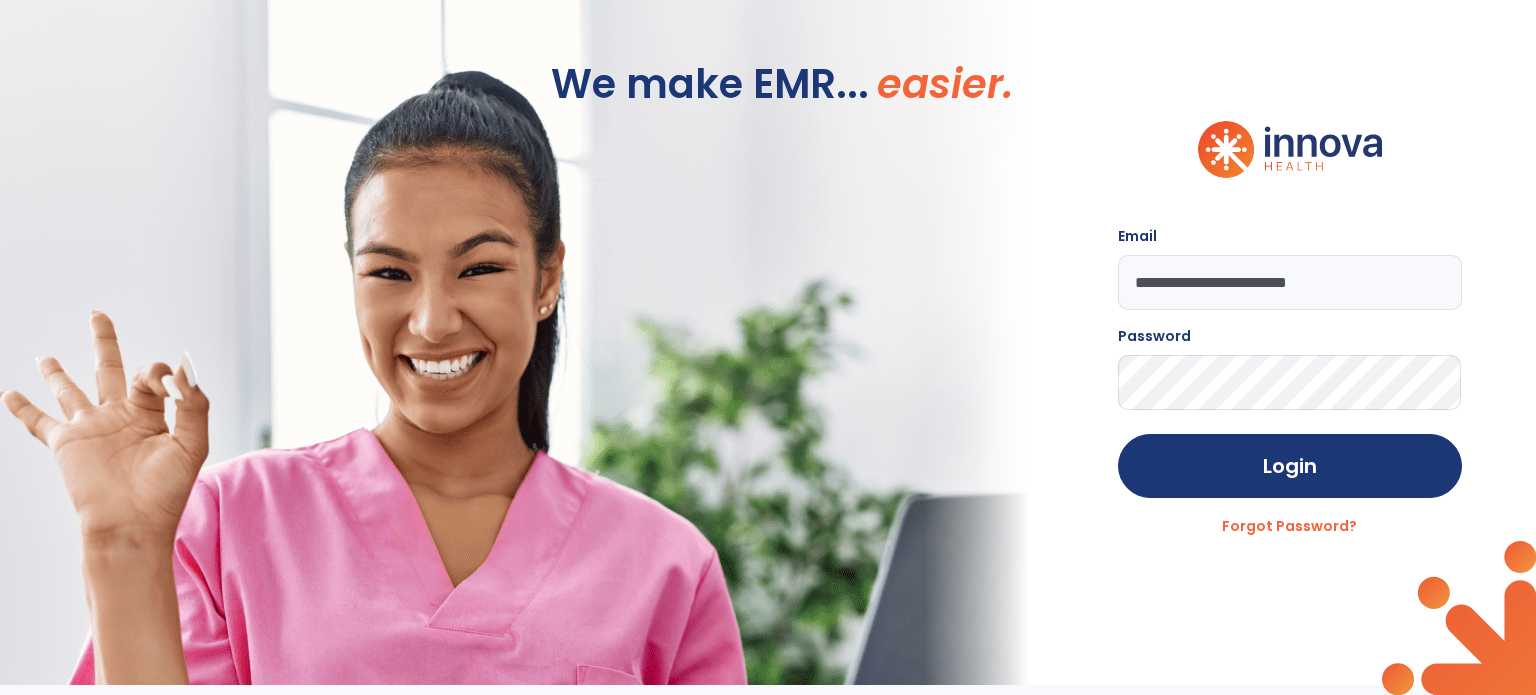 scroll, scrollTop: 0, scrollLeft: 0, axis: both 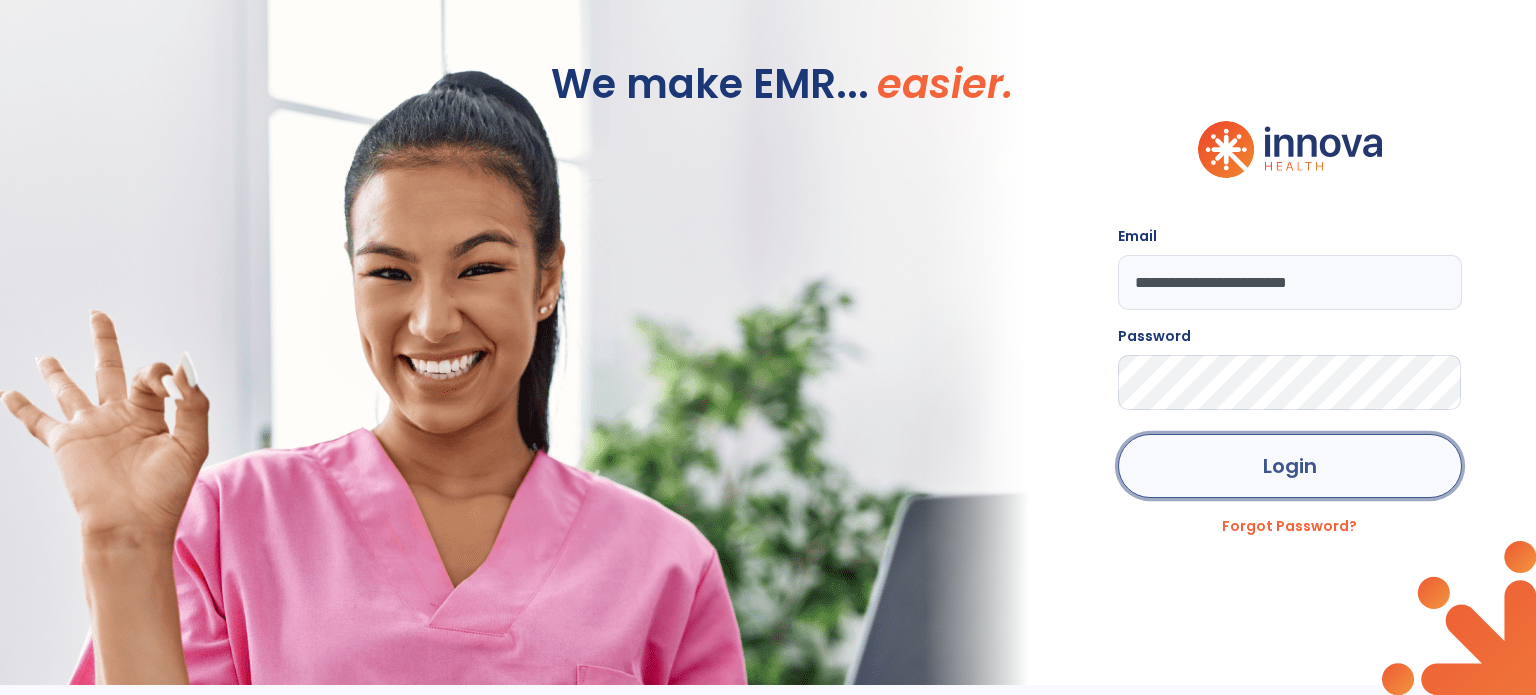 click on "Login" 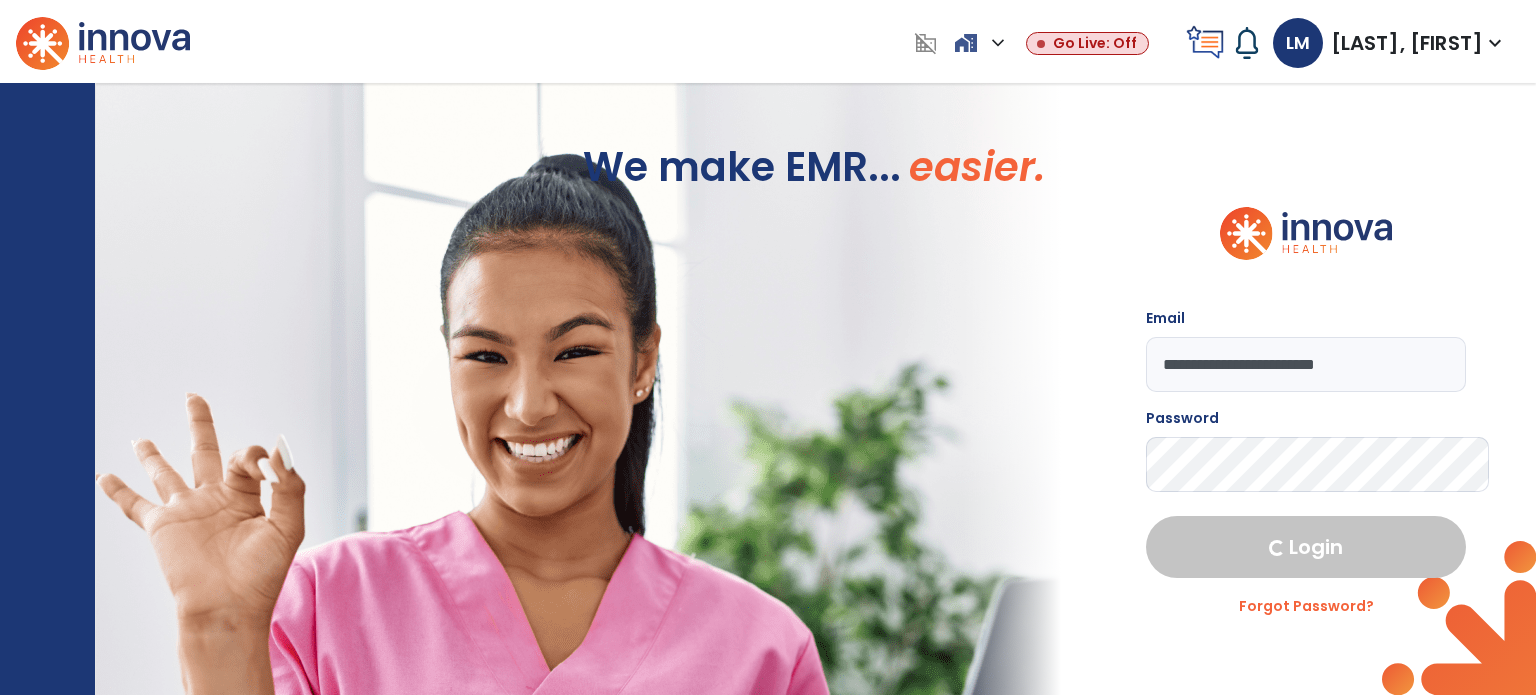 select on "***" 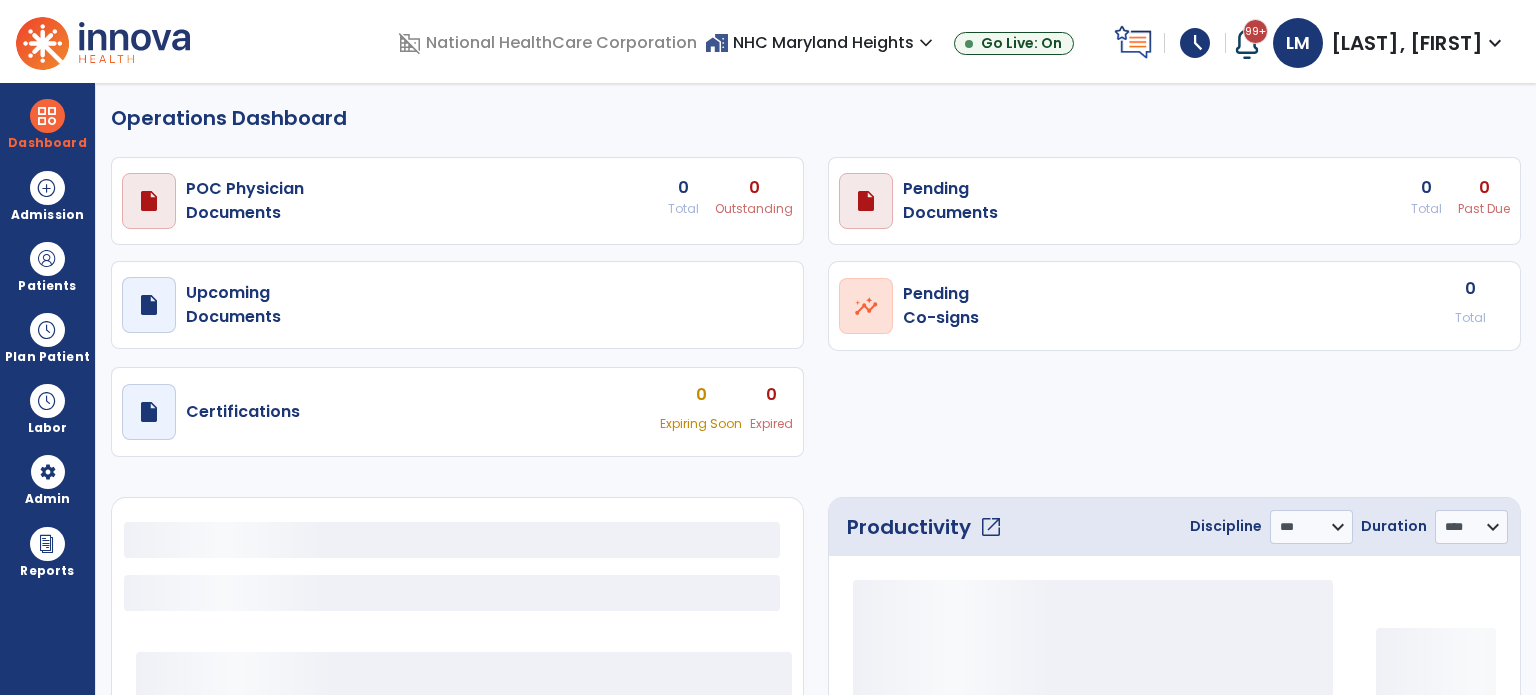 select on "***" 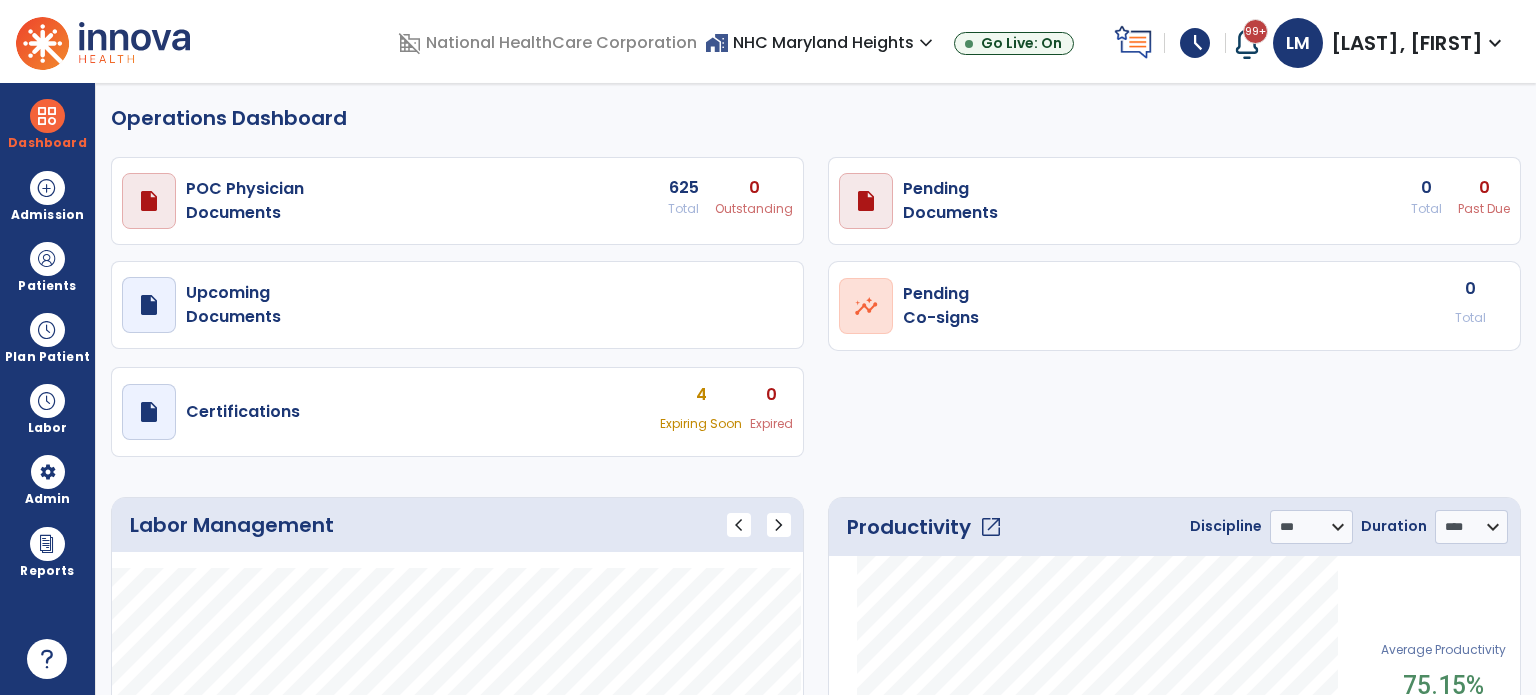 click on "schedule" at bounding box center (1195, 43) 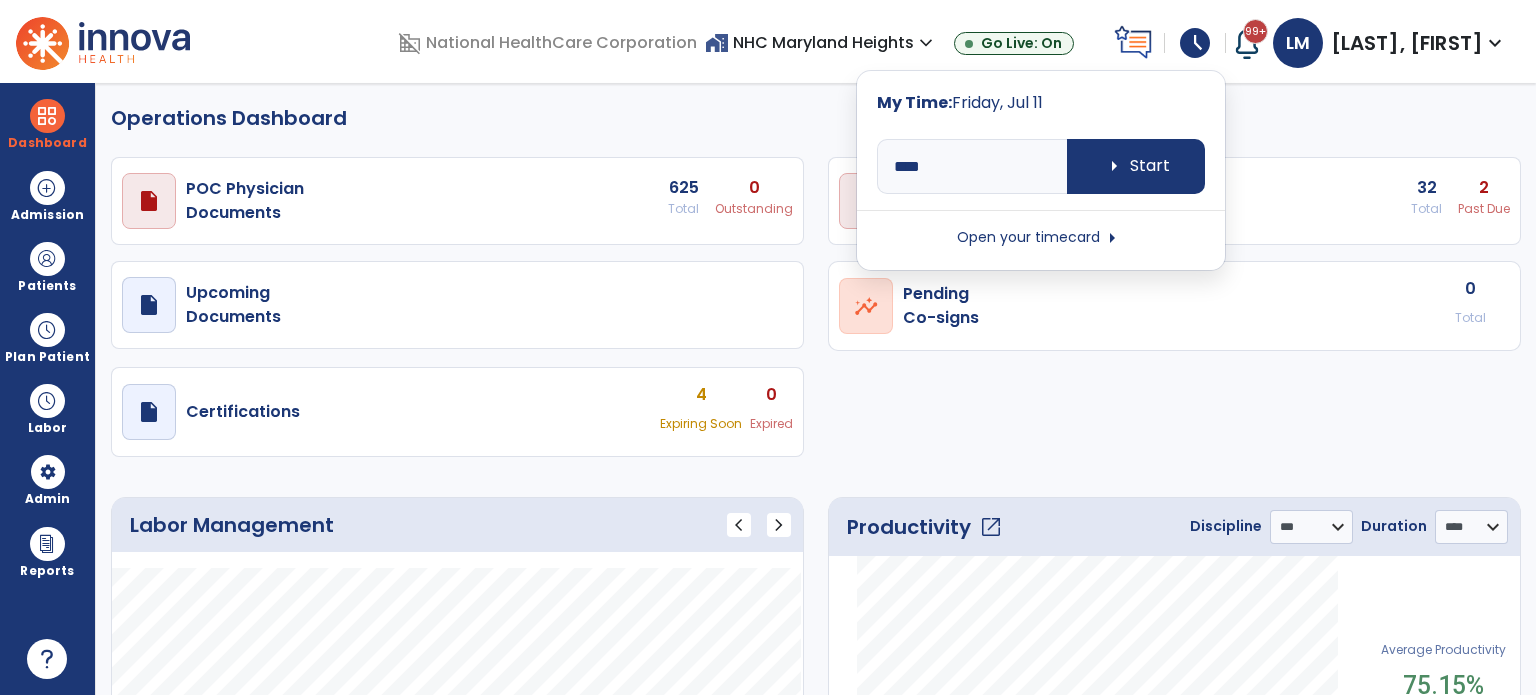 click on "arrow_right" at bounding box center [1112, 238] 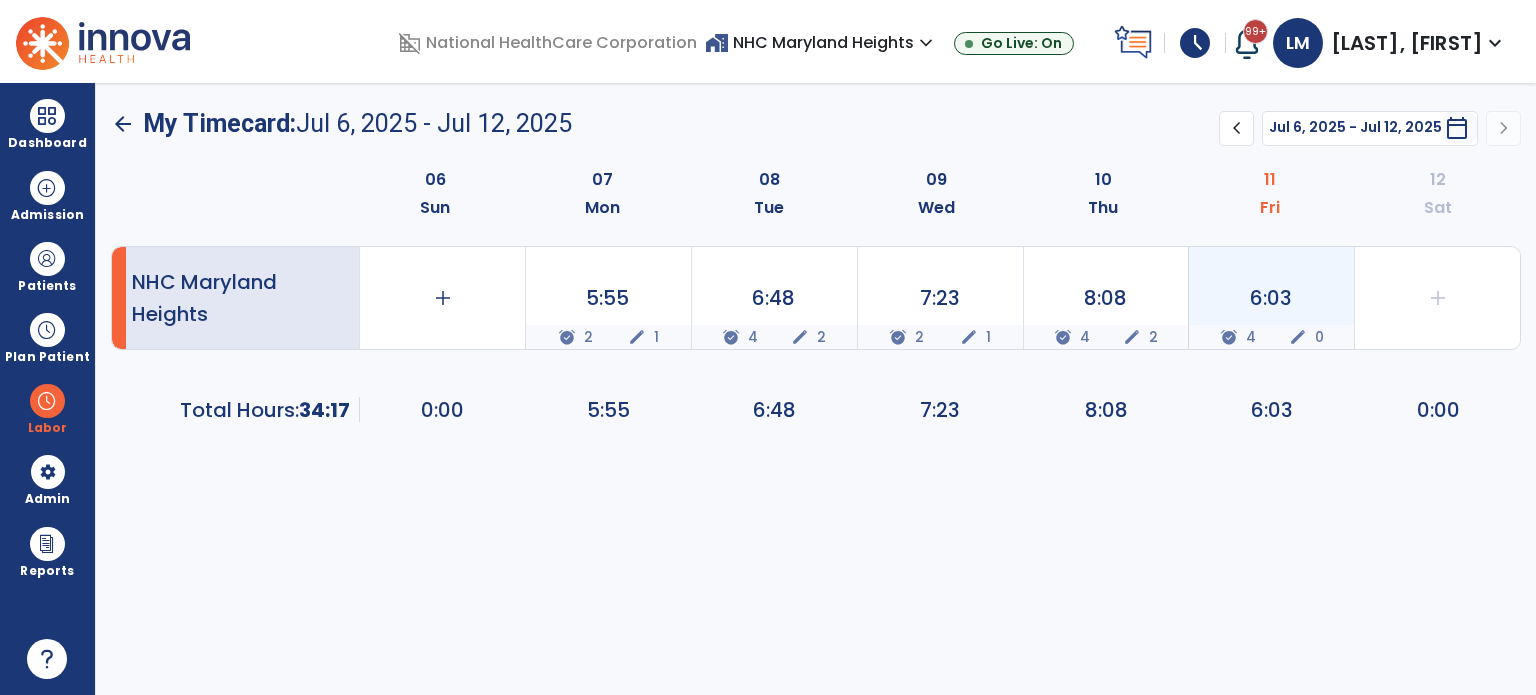 click on "edit" 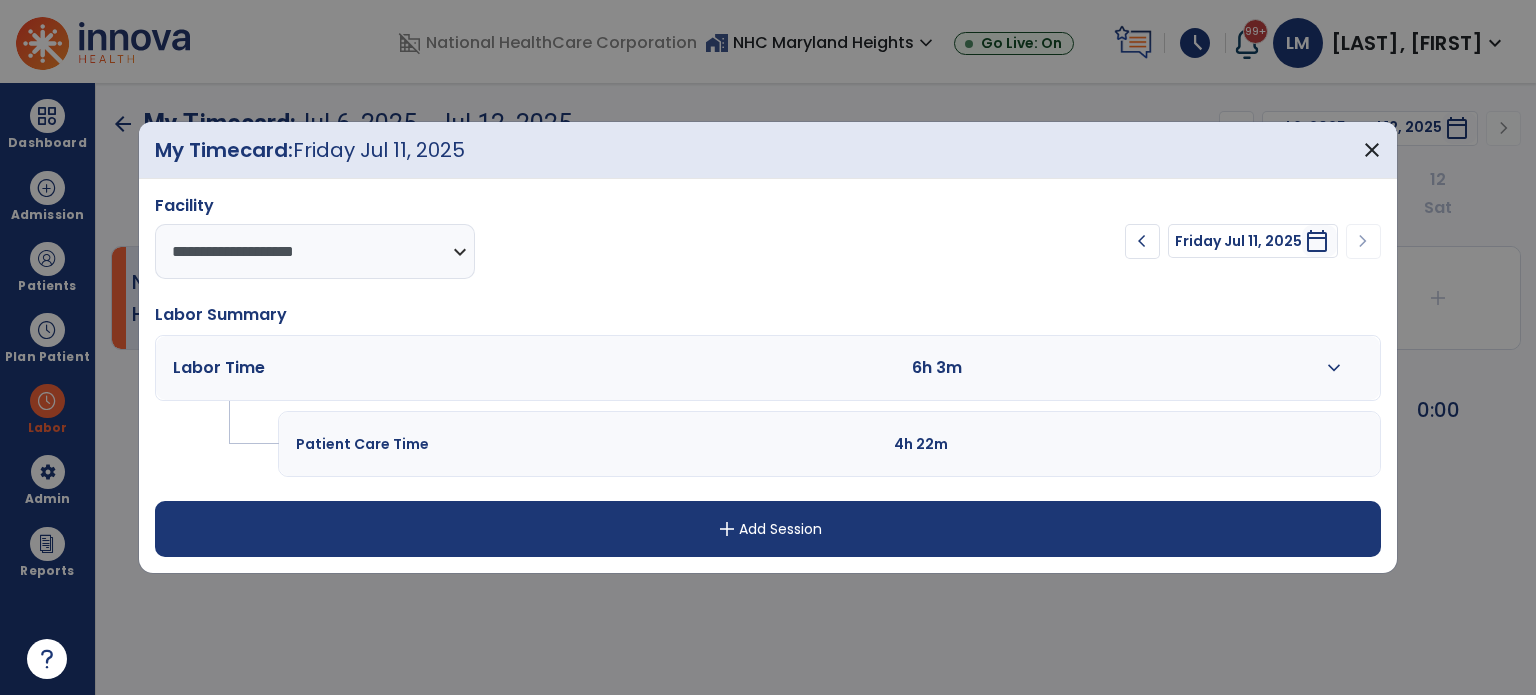 click on "expand_more" at bounding box center [1334, 368] 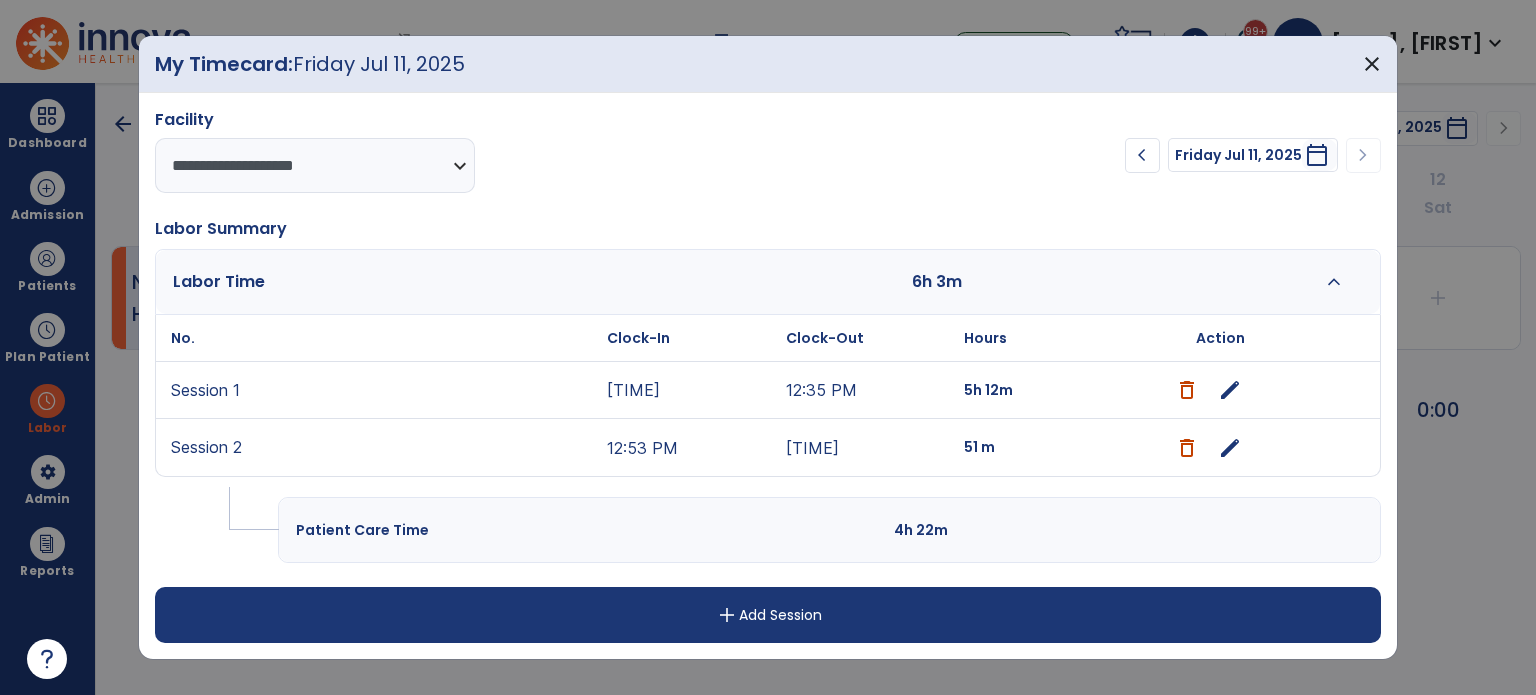 click on "edit" at bounding box center [1230, 390] 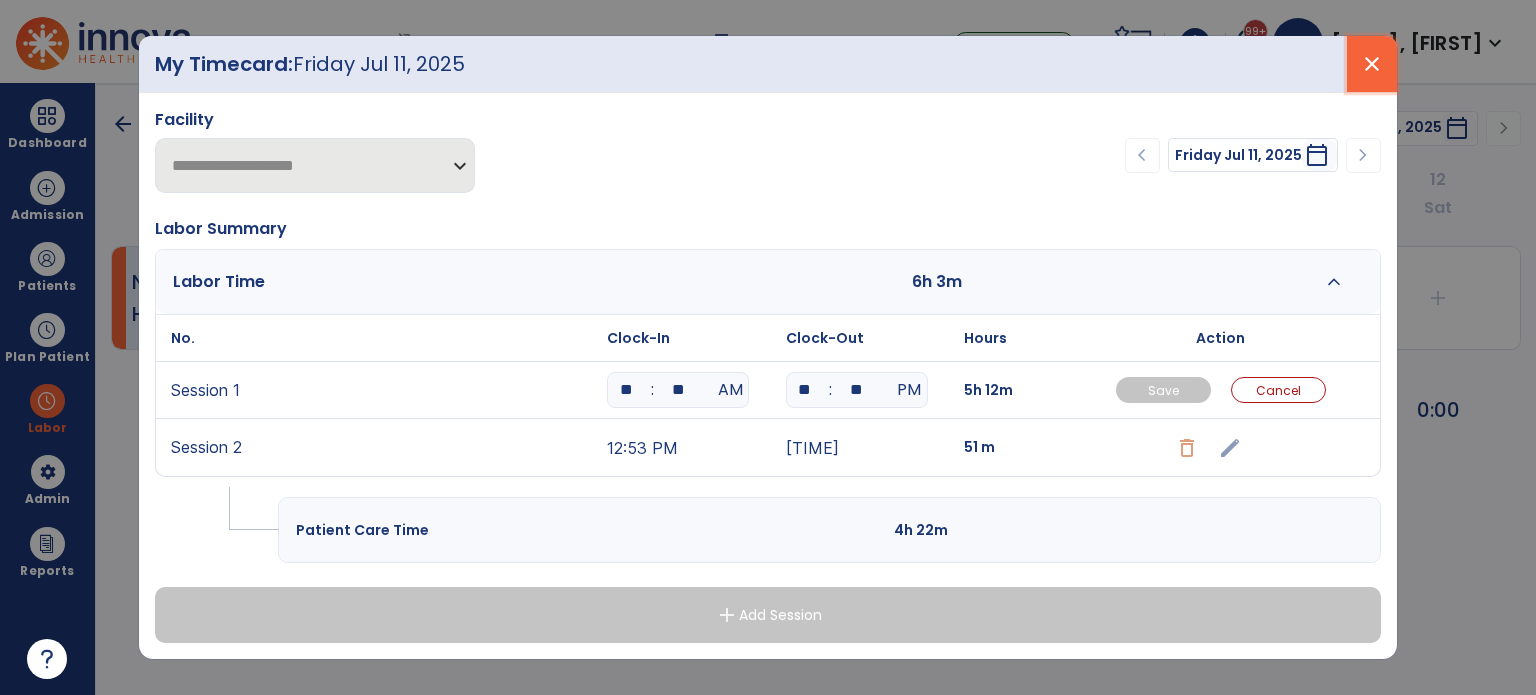 click on "close" at bounding box center (1372, 64) 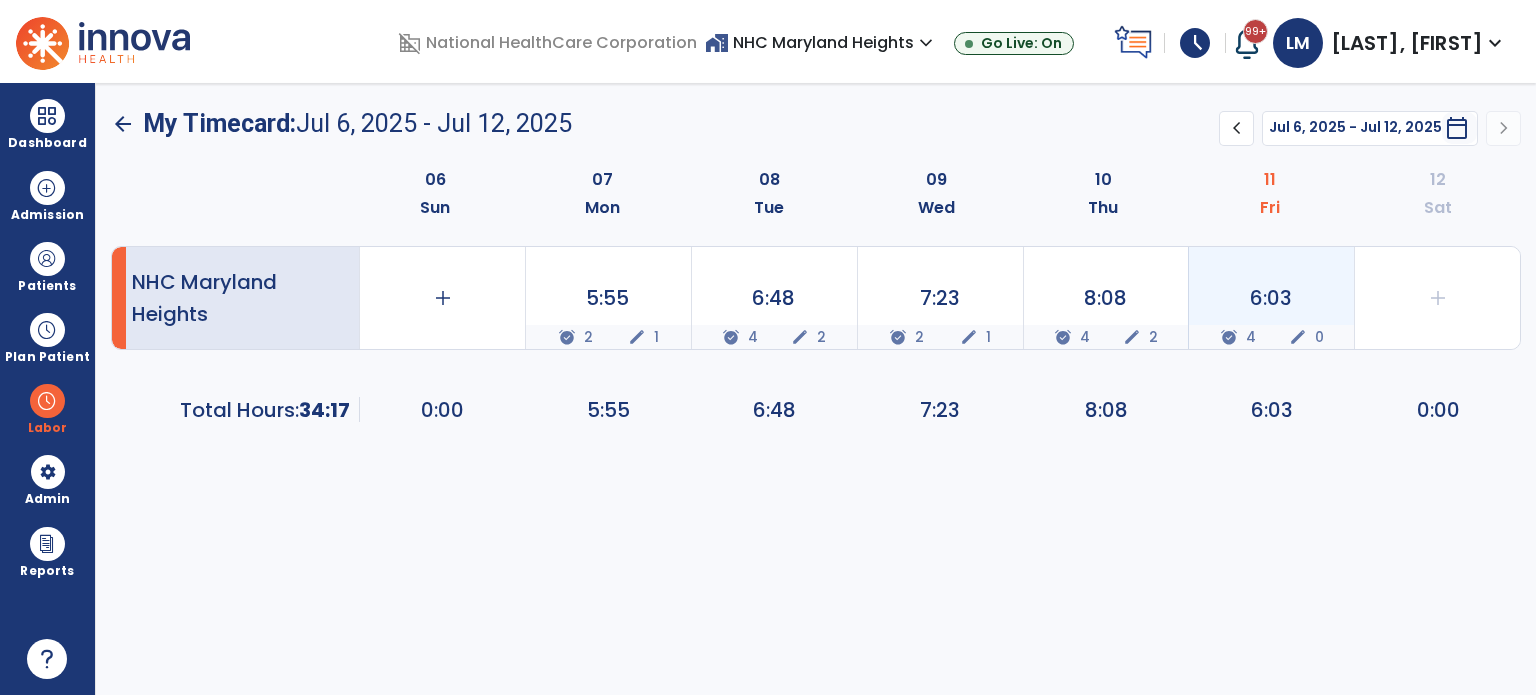 click on "edit" 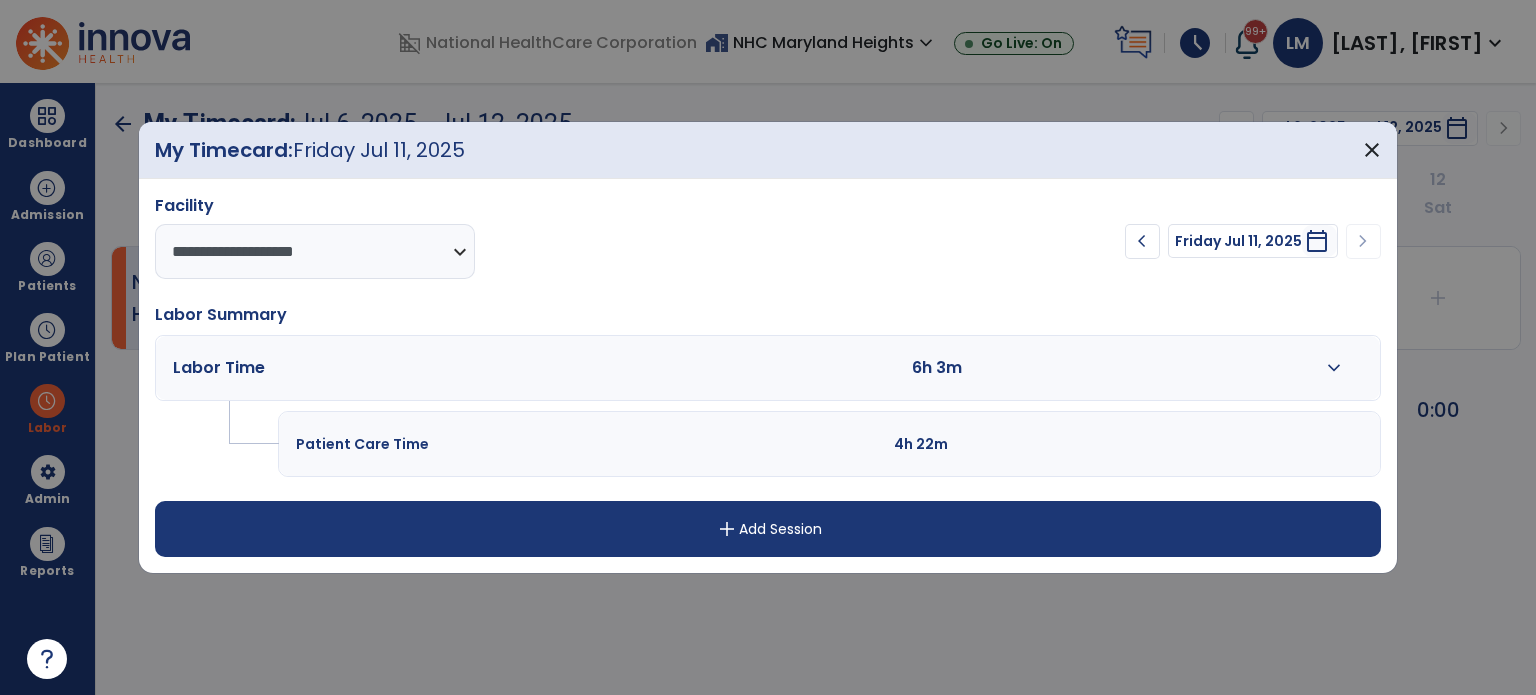 click on "expand_more" at bounding box center [1334, 368] 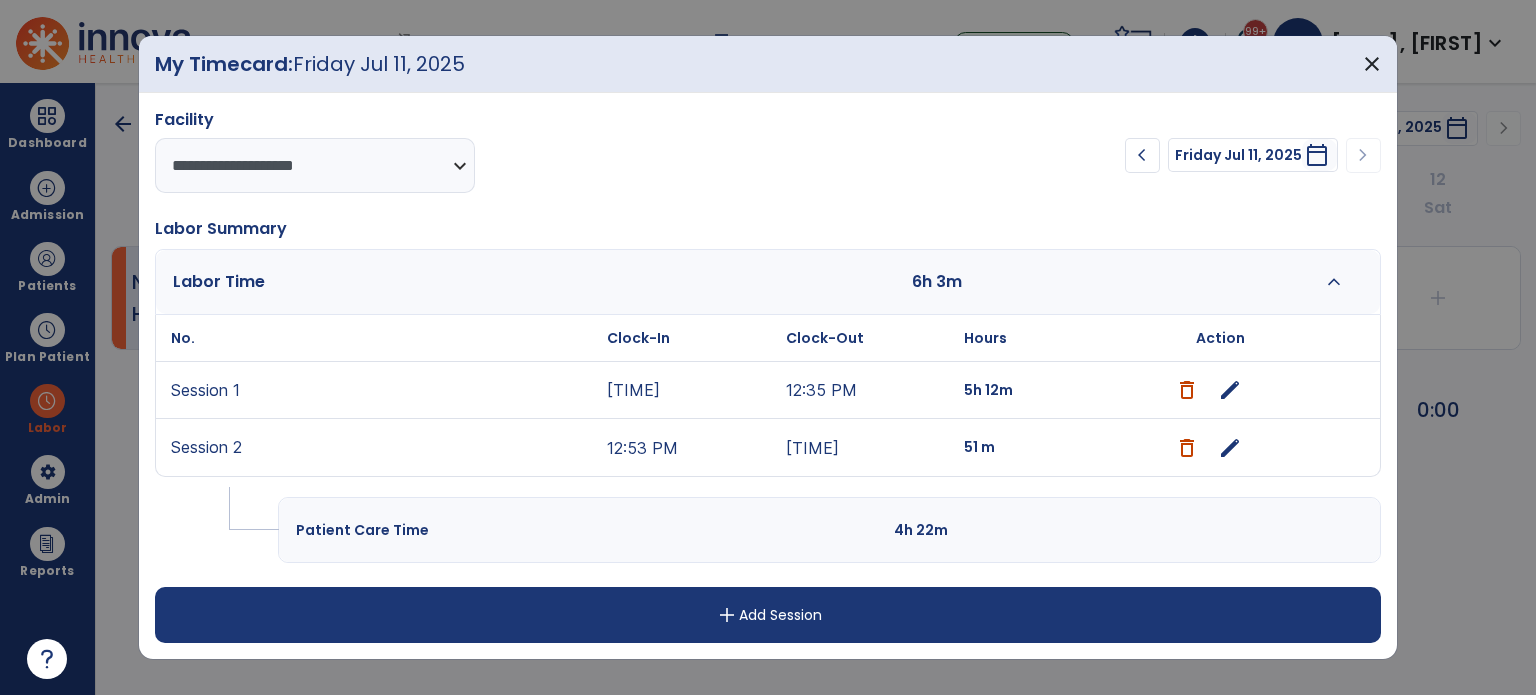 click on "edit" at bounding box center [1230, 448] 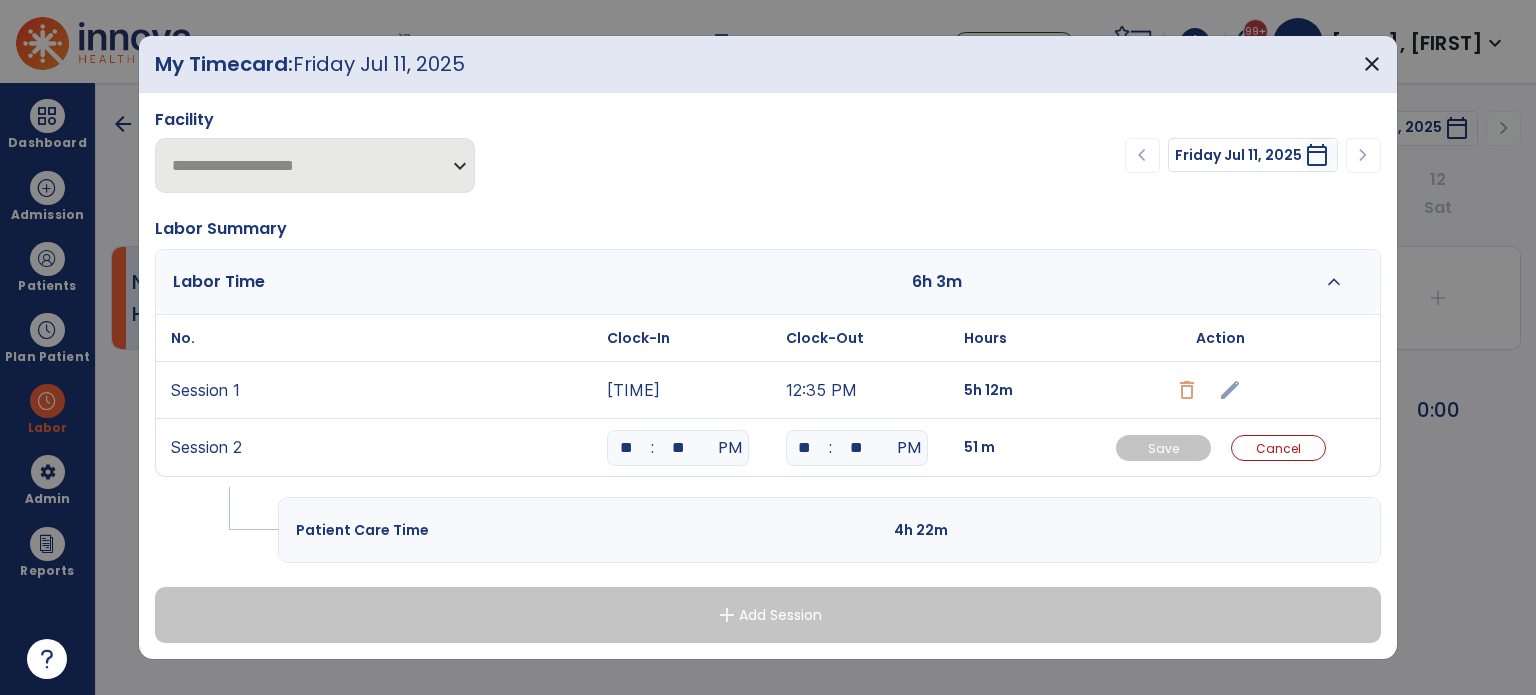 click on "Patient Care Time  4h 22m" at bounding box center [829, 530] 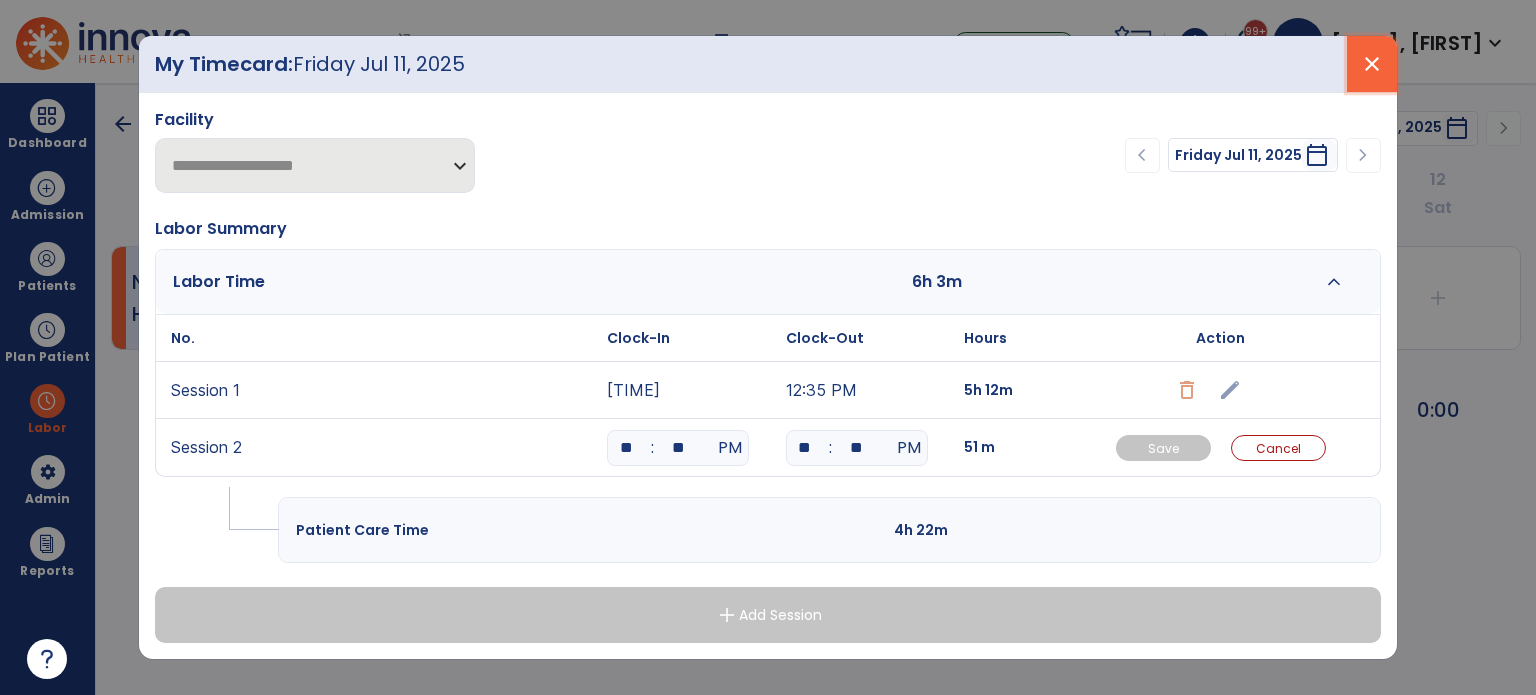 click on "close" at bounding box center (1372, 64) 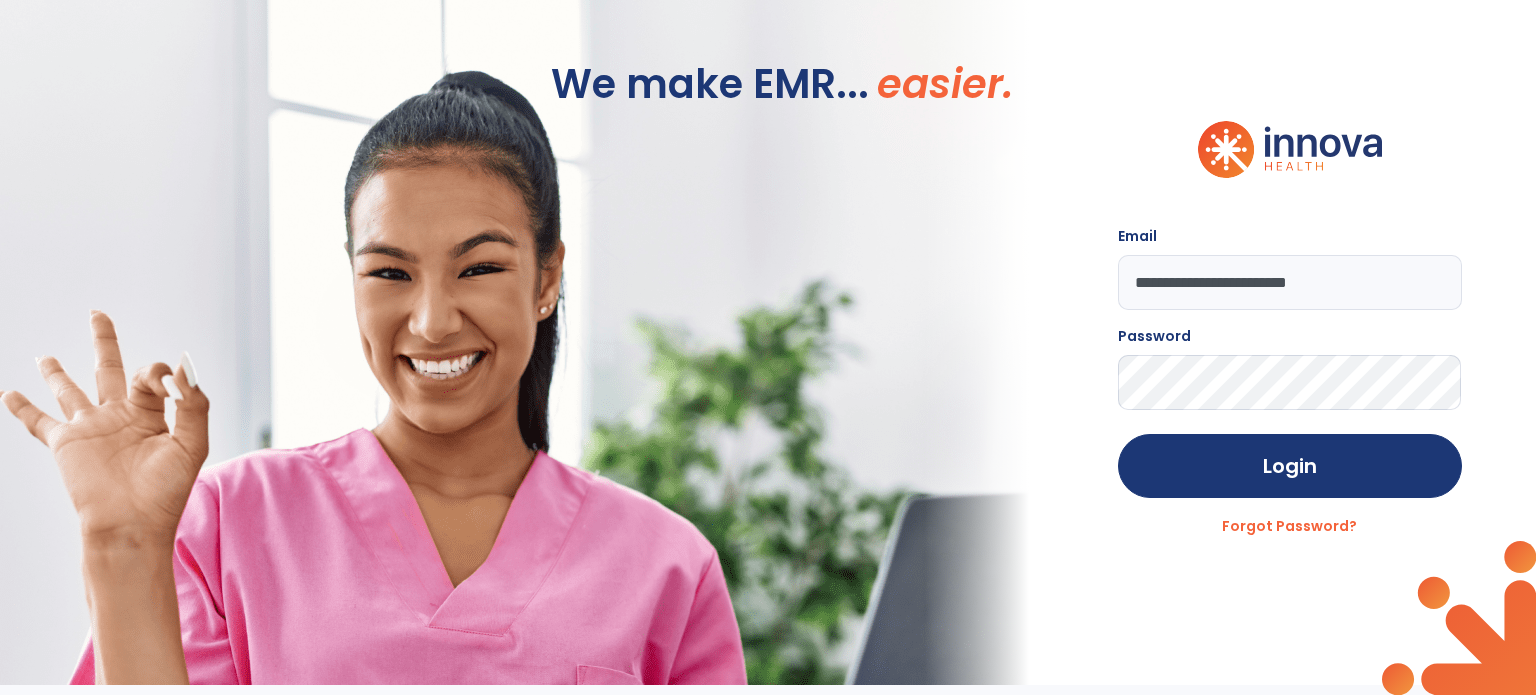 scroll, scrollTop: 0, scrollLeft: 0, axis: both 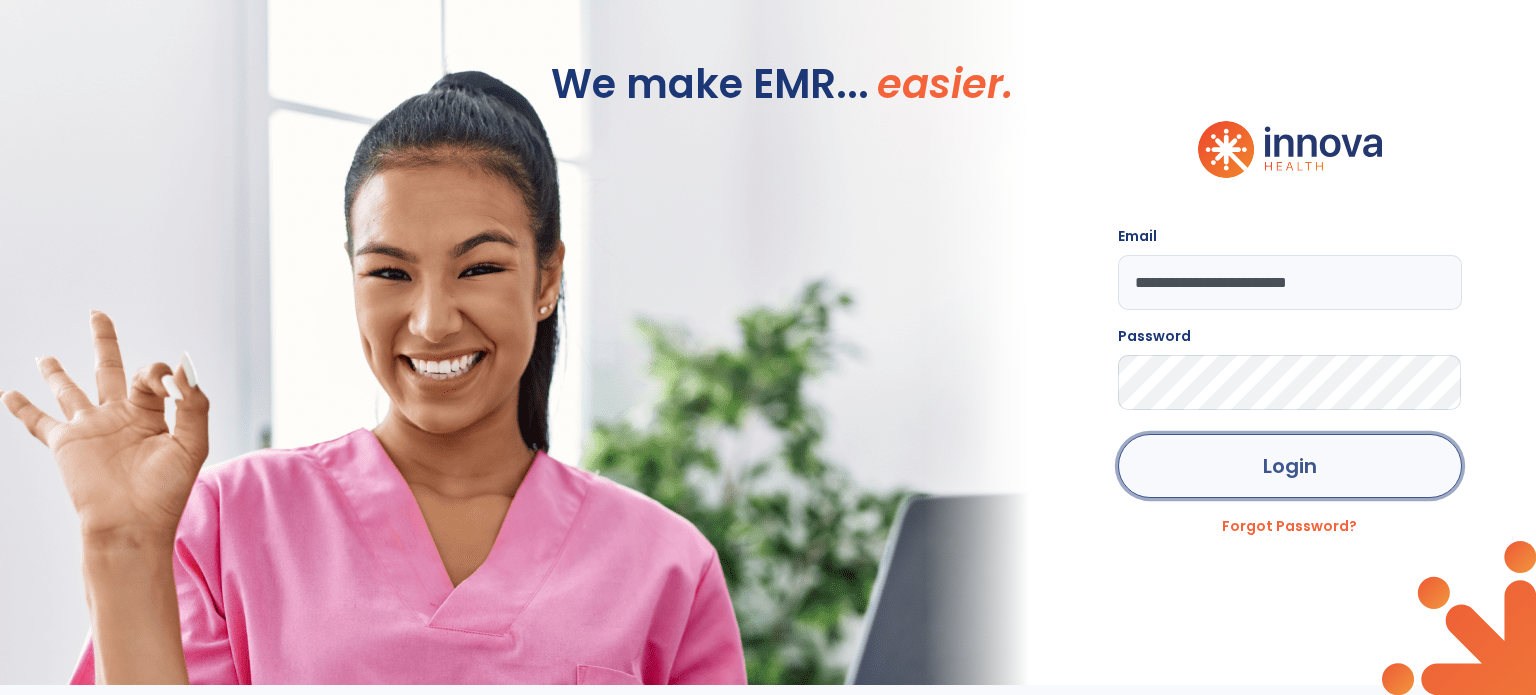 click on "Login" 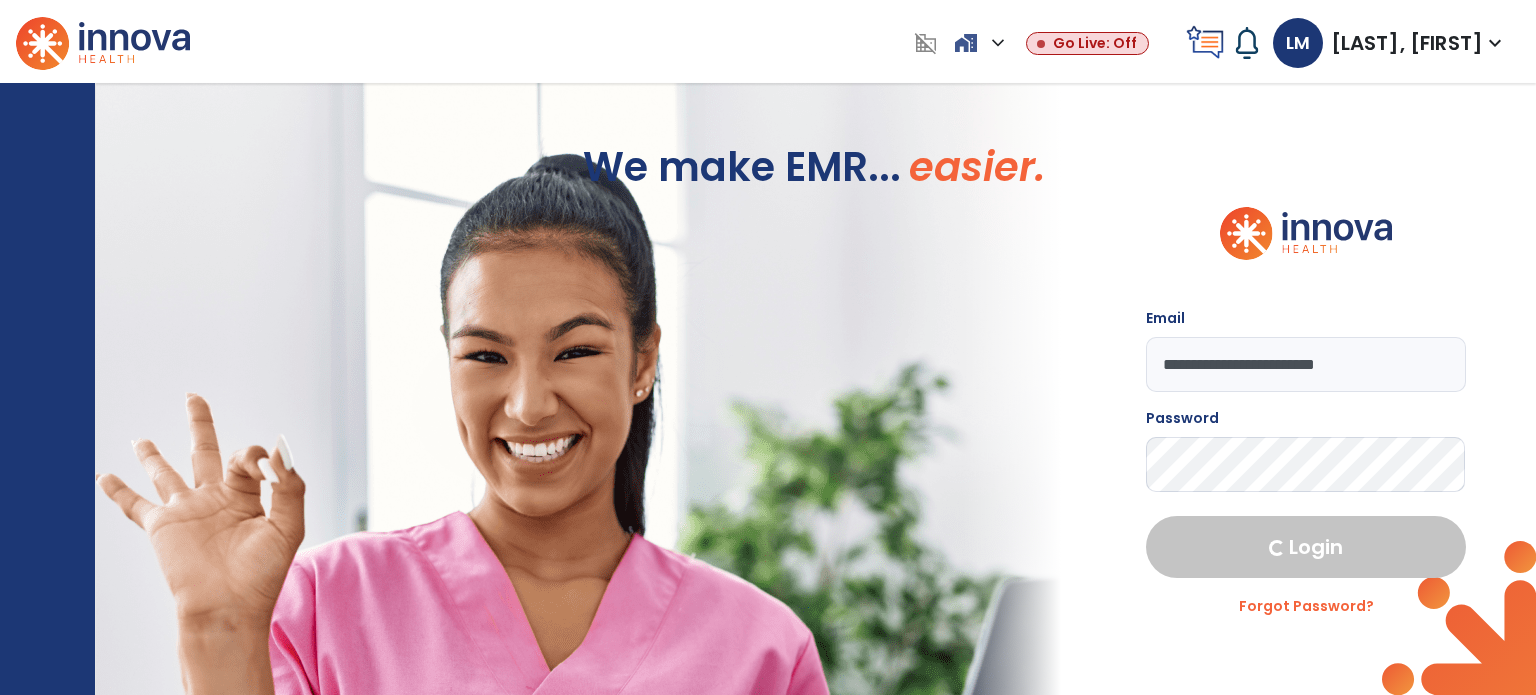 select on "***" 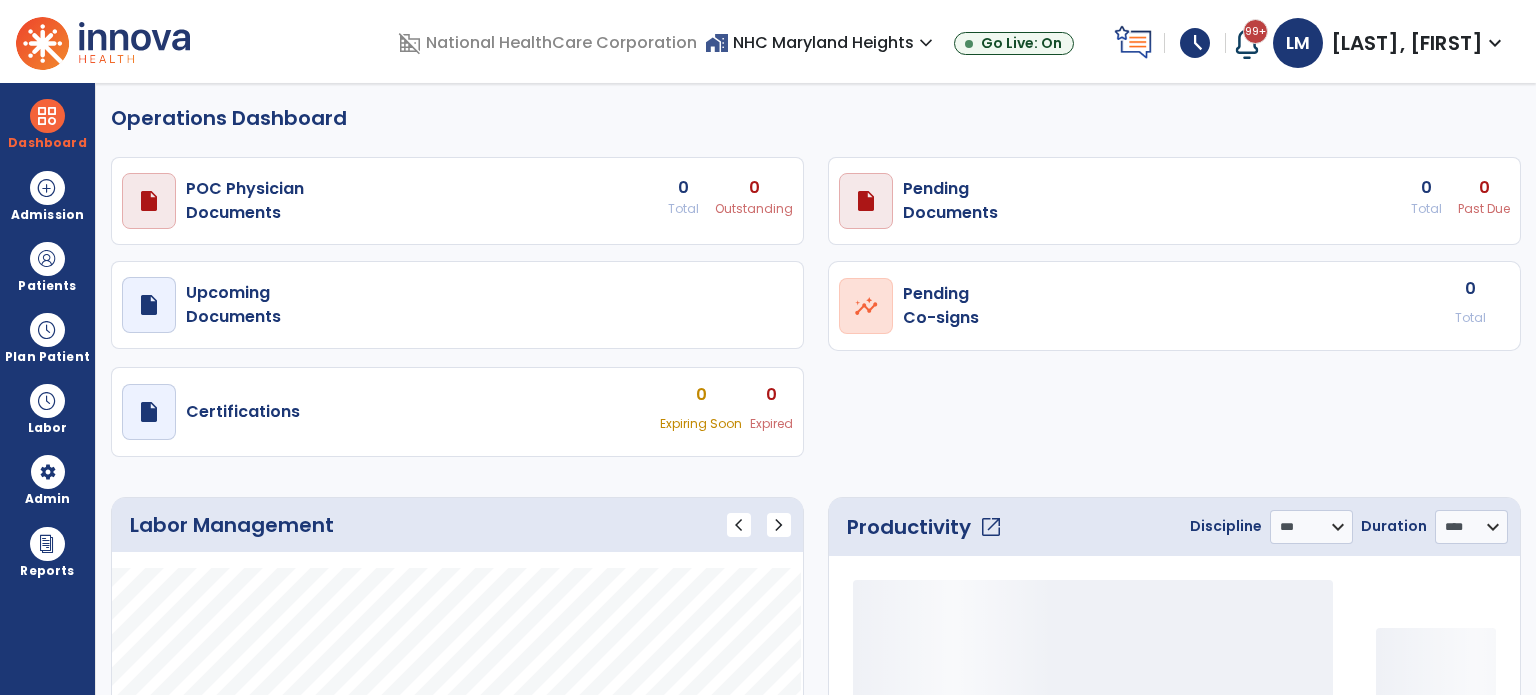 select on "***" 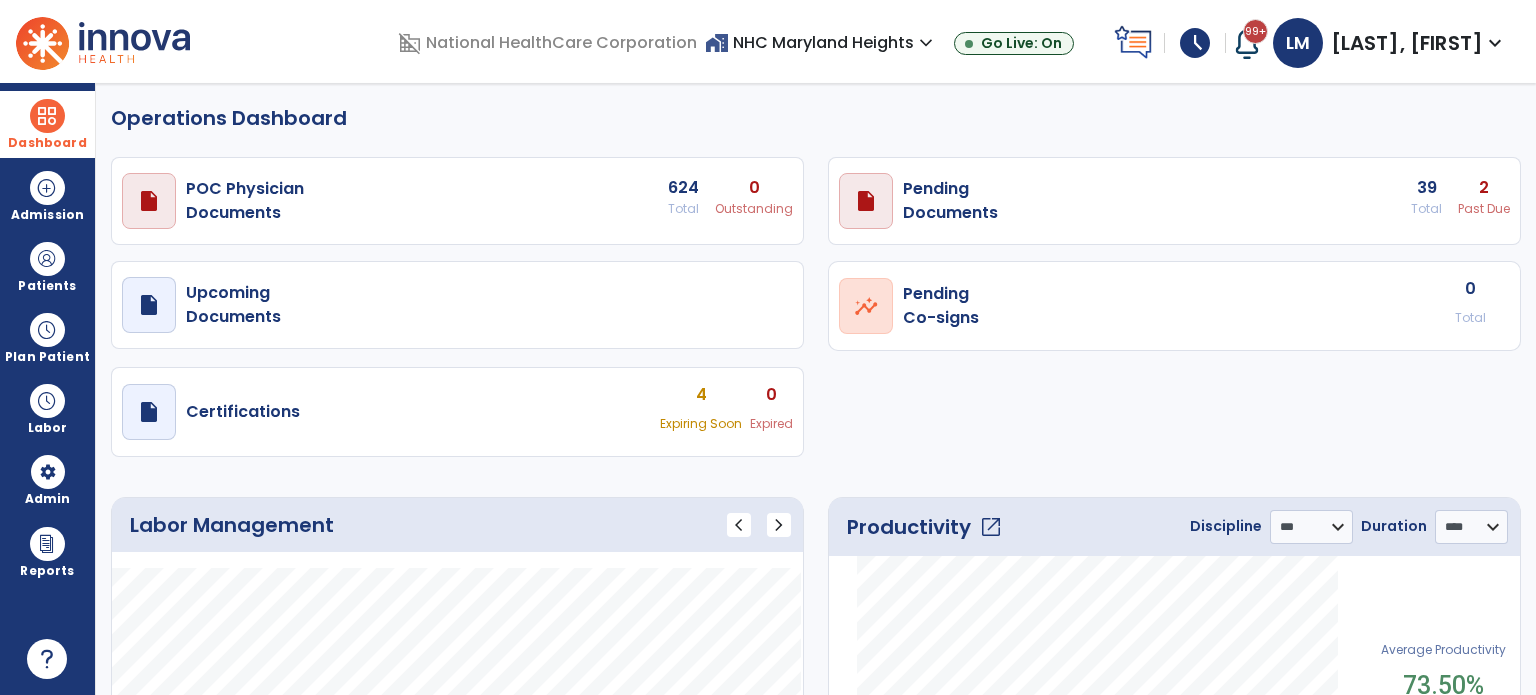 click at bounding box center (47, 116) 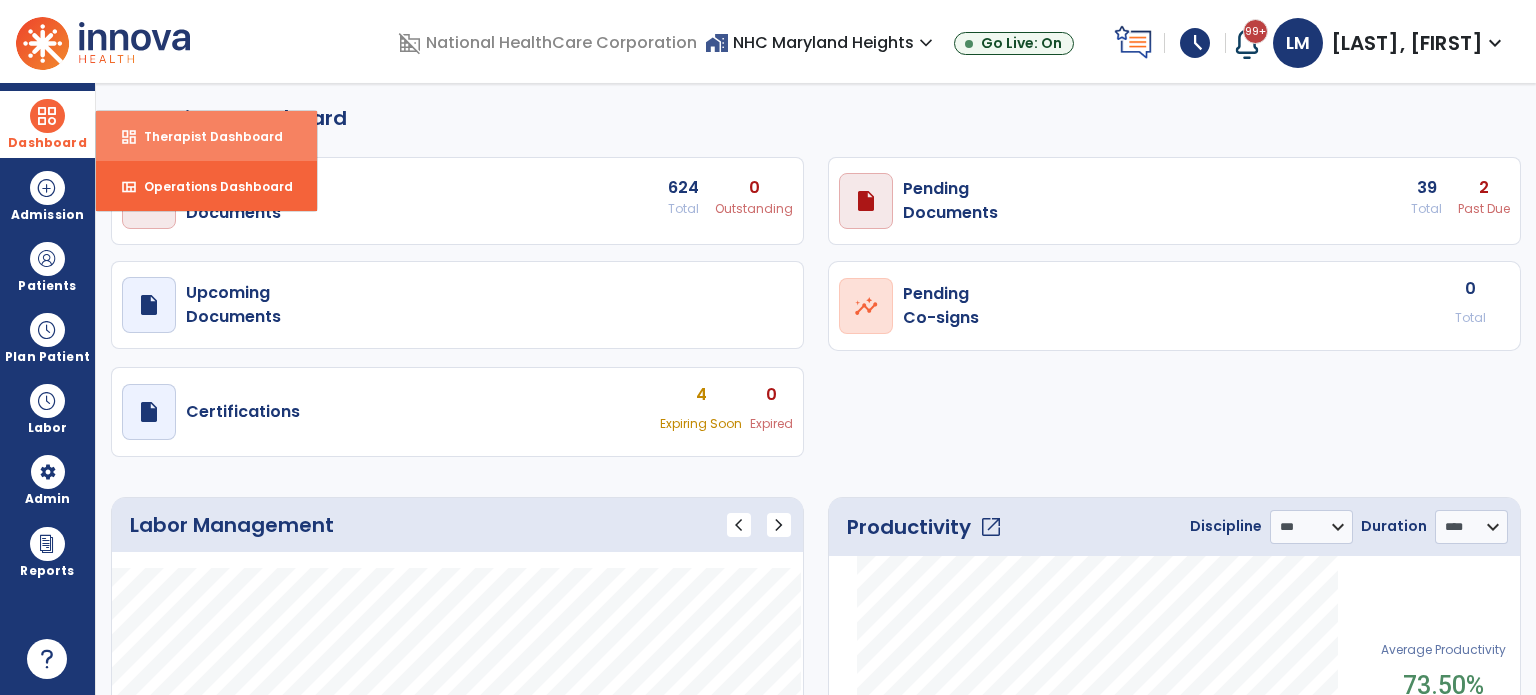 click on "dashboard  Therapist Dashboard" at bounding box center [206, 136] 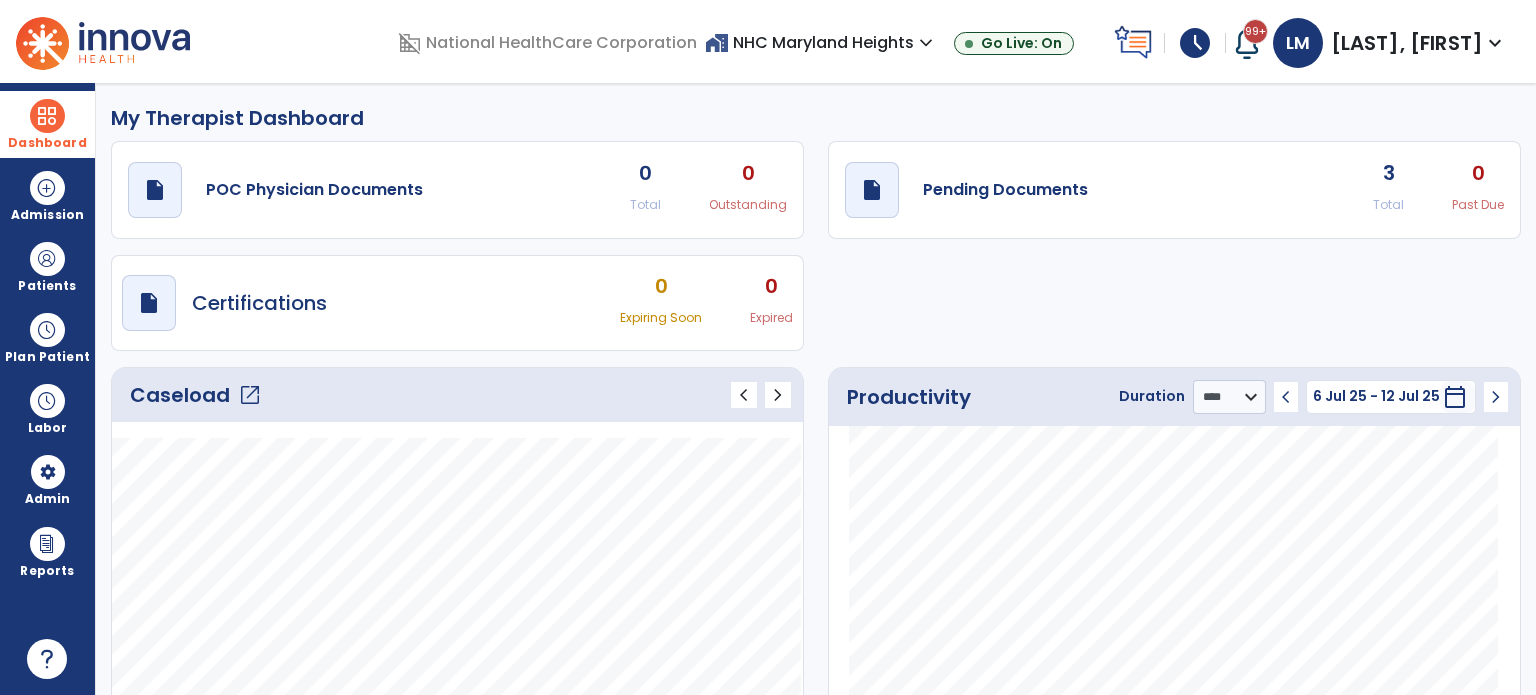 click on "open_in_new" 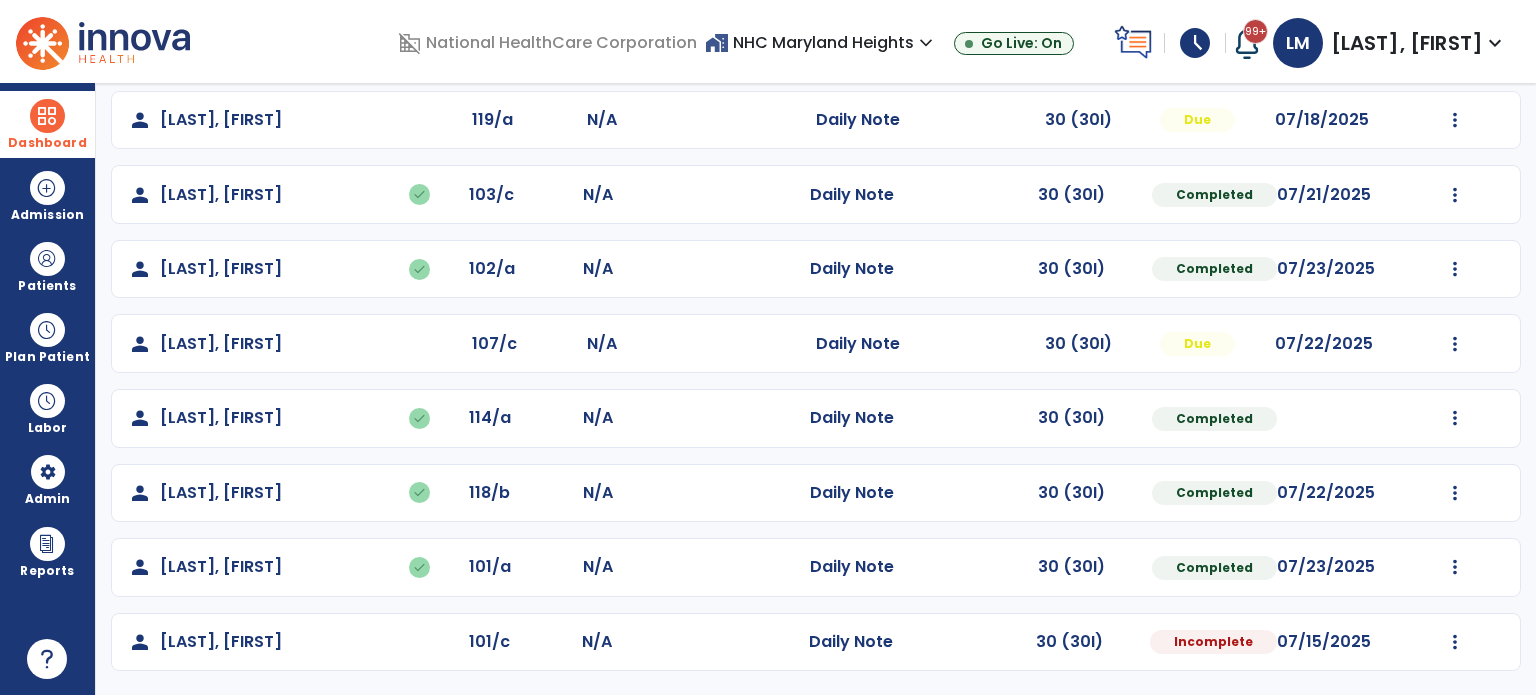 scroll, scrollTop: 169, scrollLeft: 0, axis: vertical 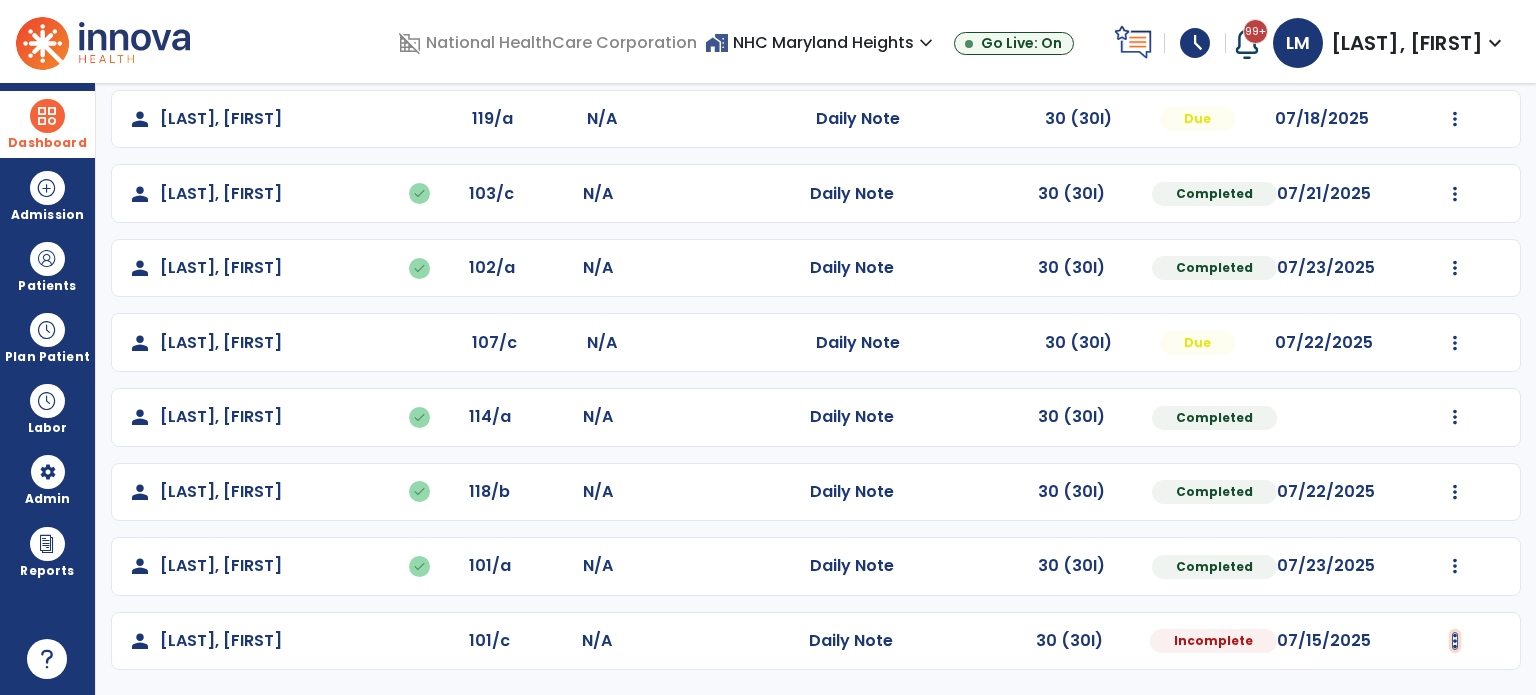 click at bounding box center (1455, 119) 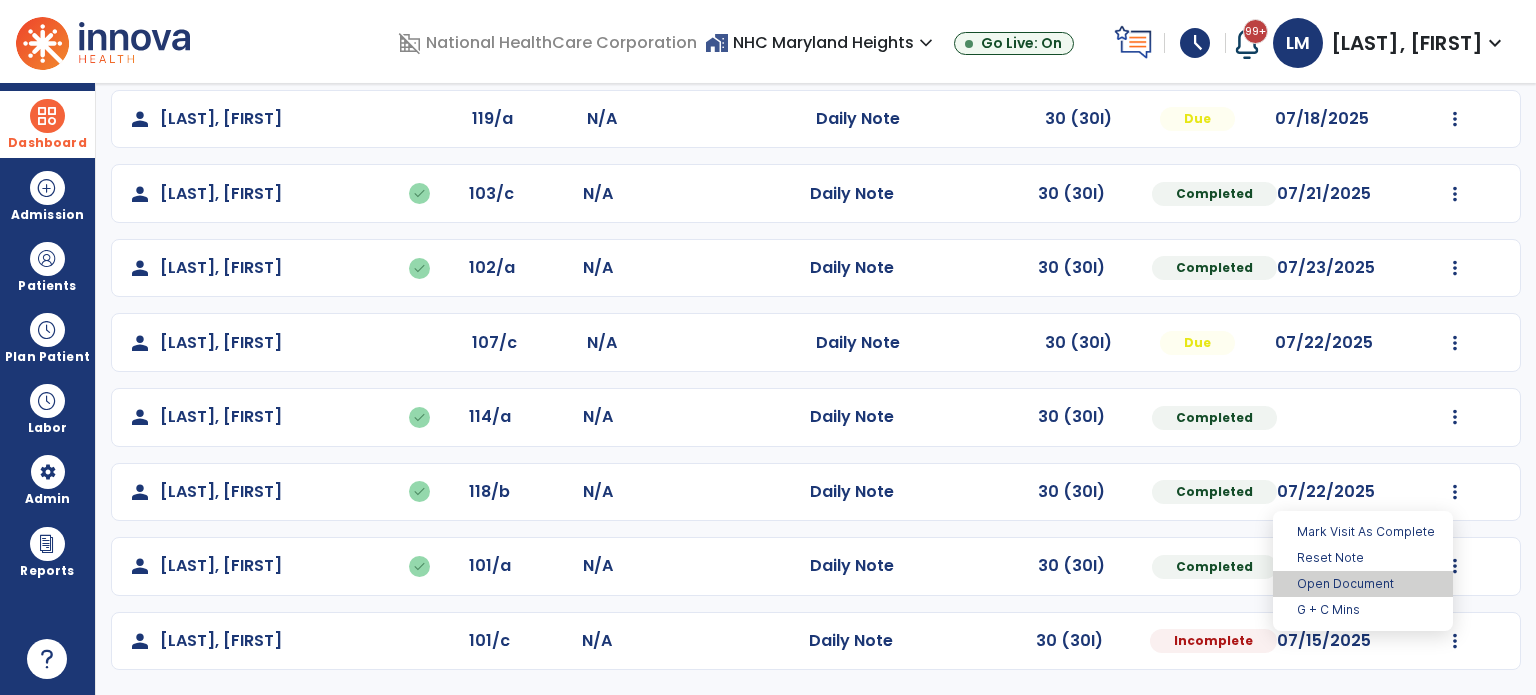 click on "Open Document" at bounding box center [1363, 584] 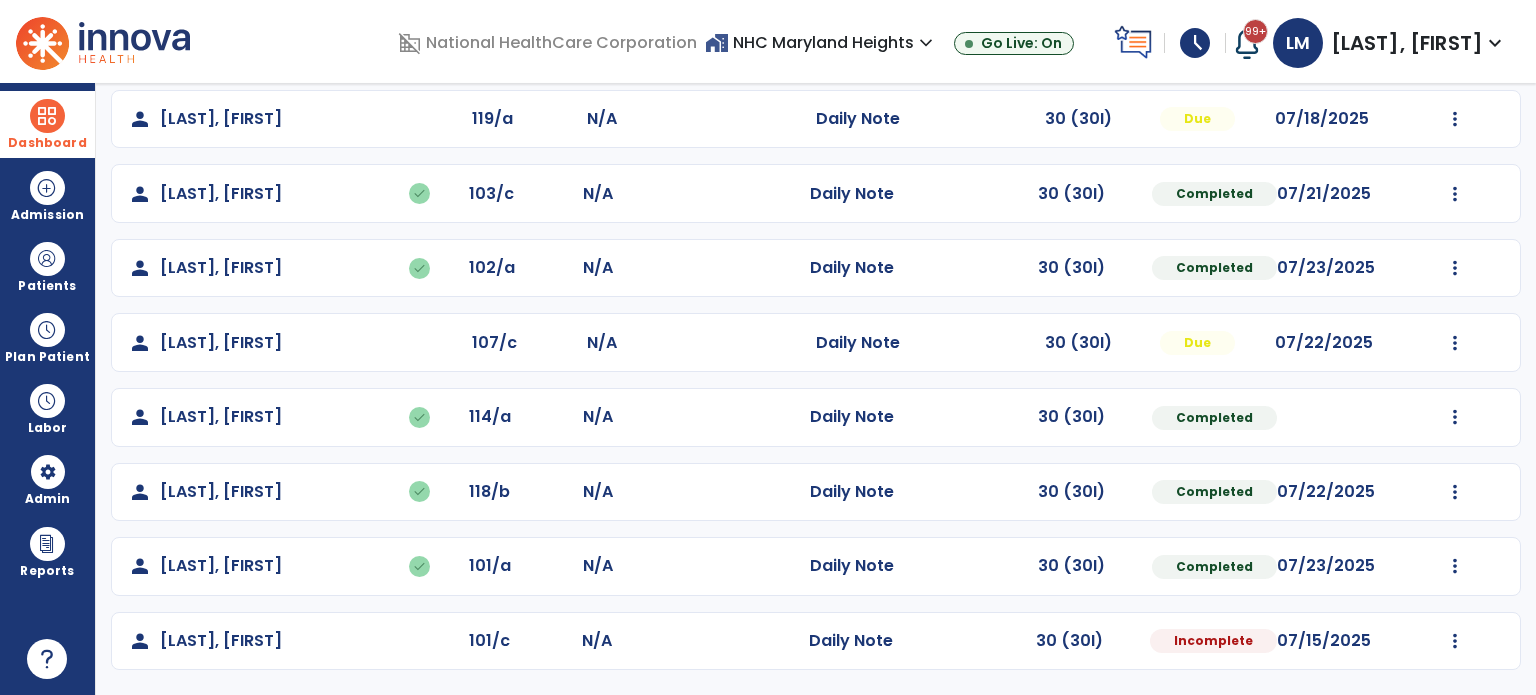 select on "*" 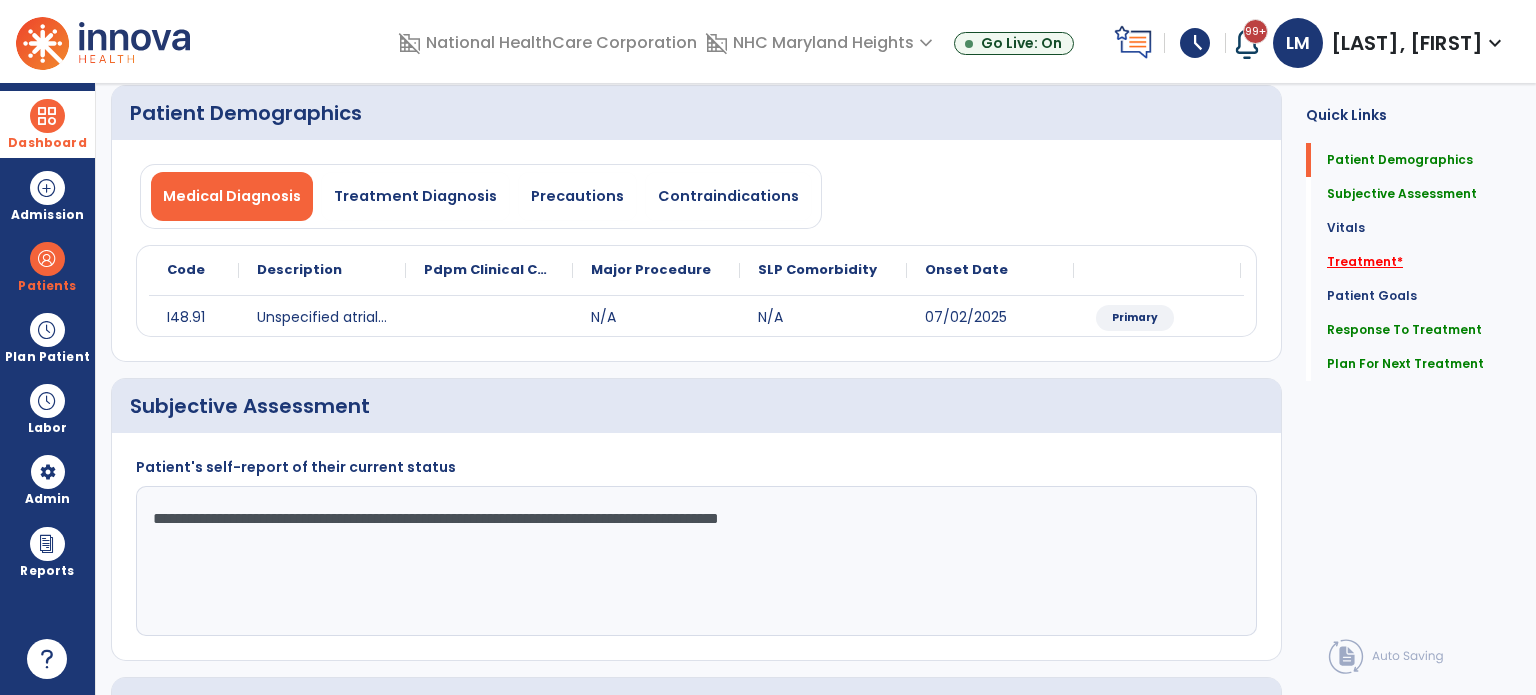 click on "Treatment   *" 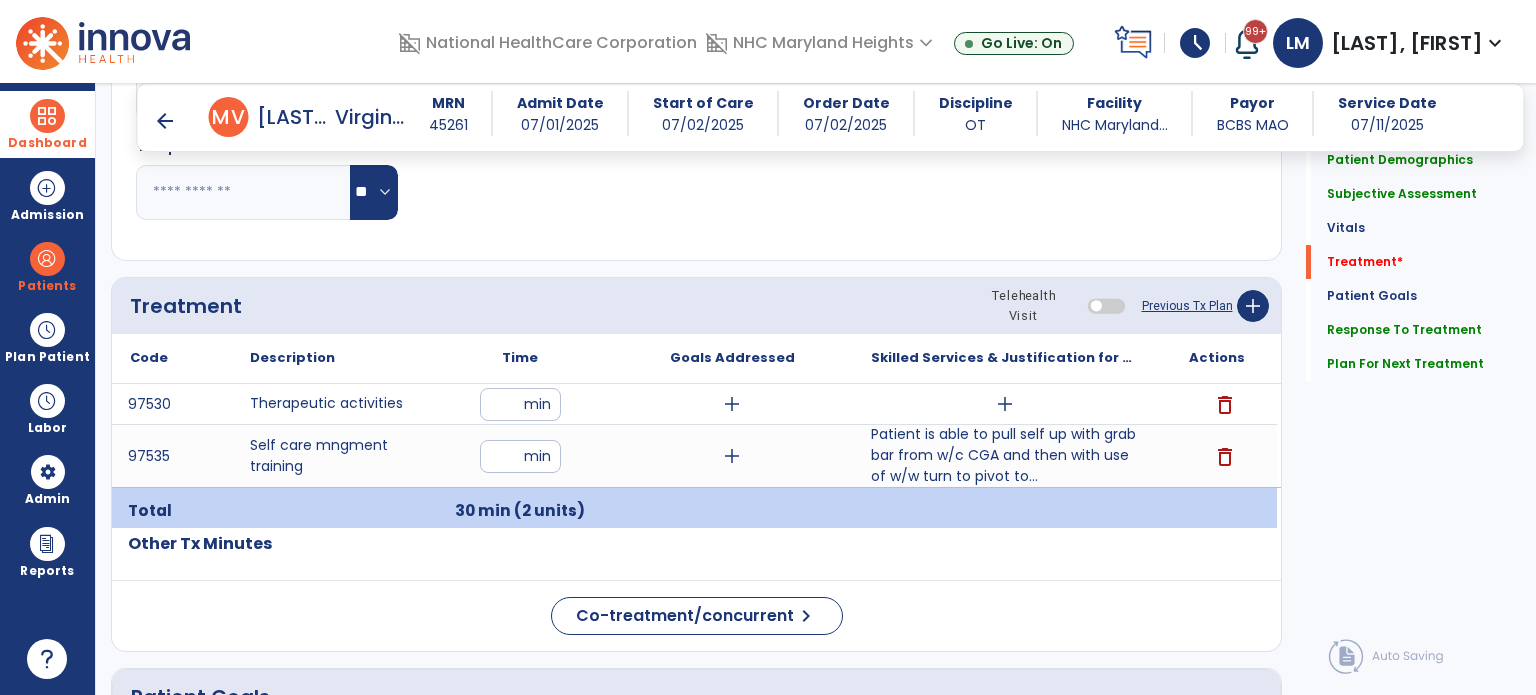 scroll, scrollTop: 1064, scrollLeft: 0, axis: vertical 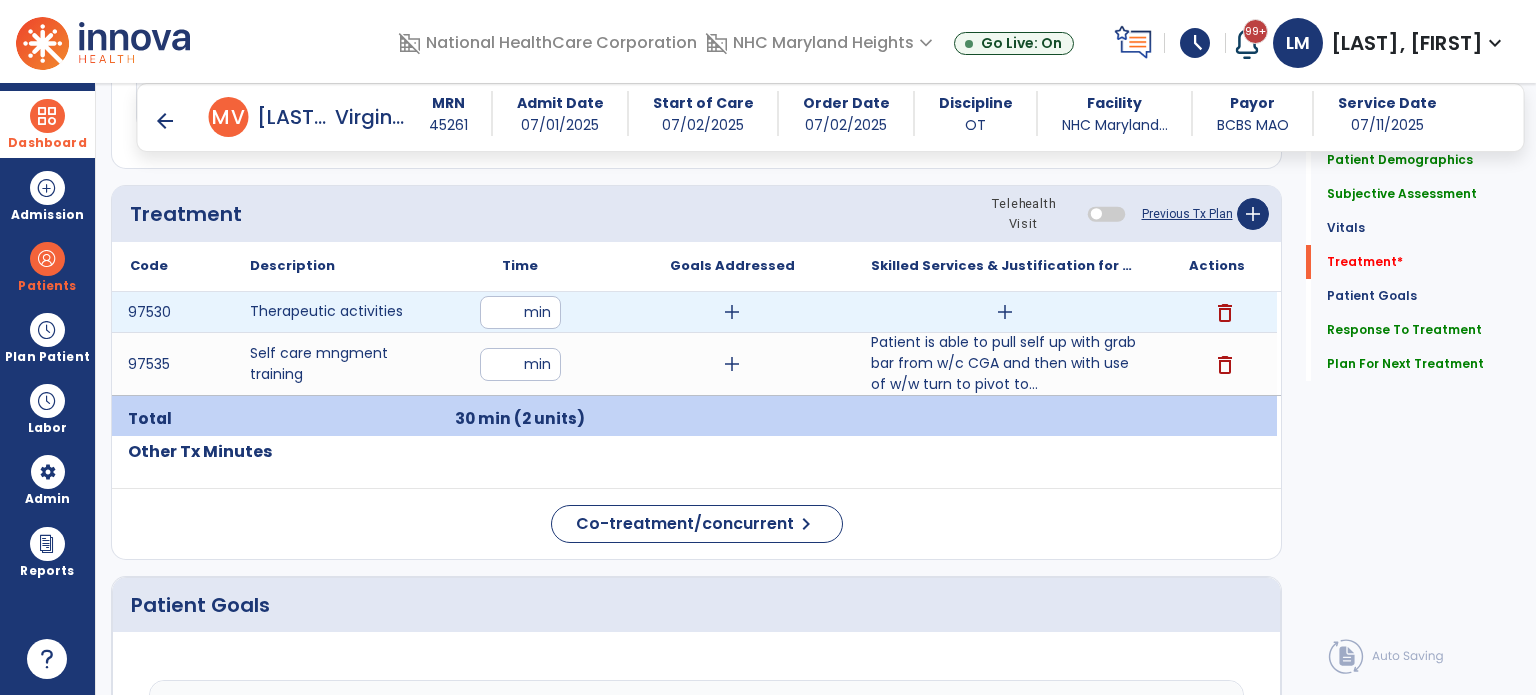 click on "add" at bounding box center [1005, 312] 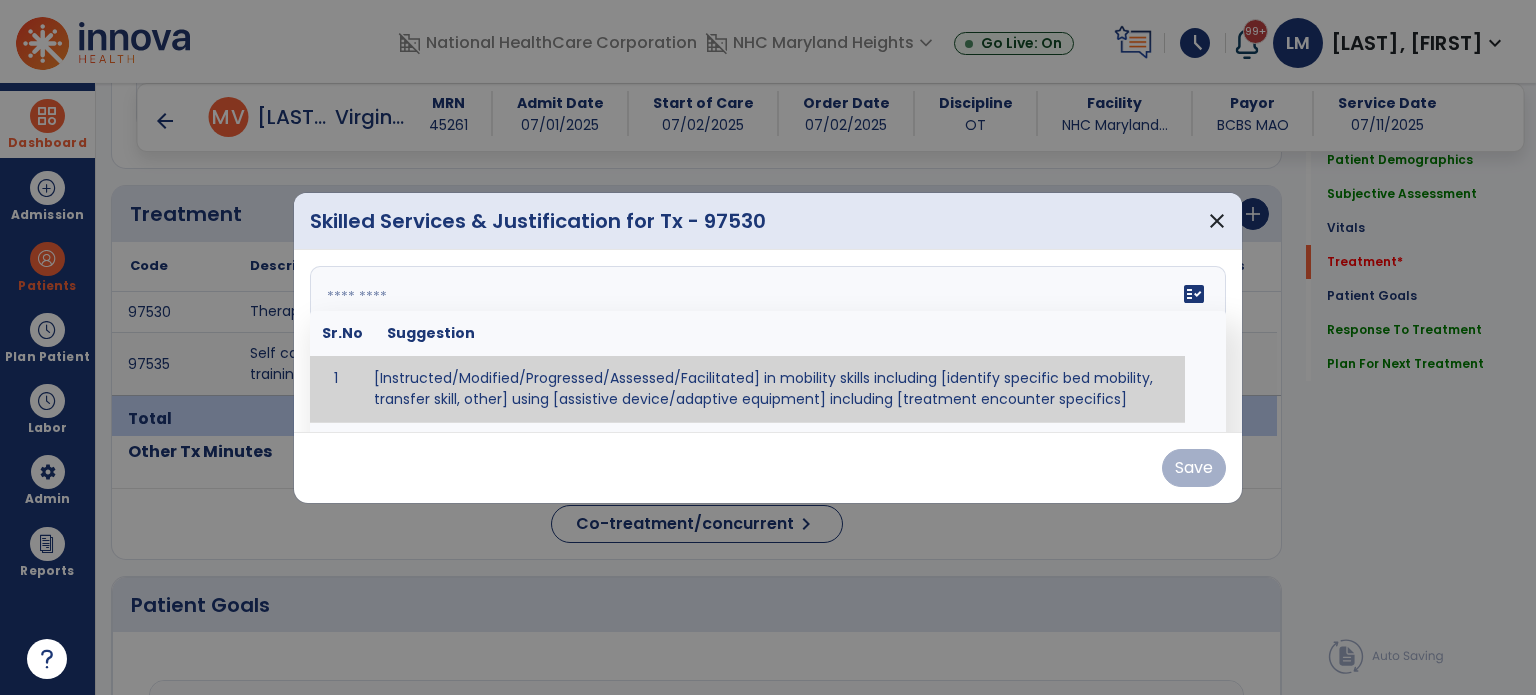 click at bounding box center [766, 341] 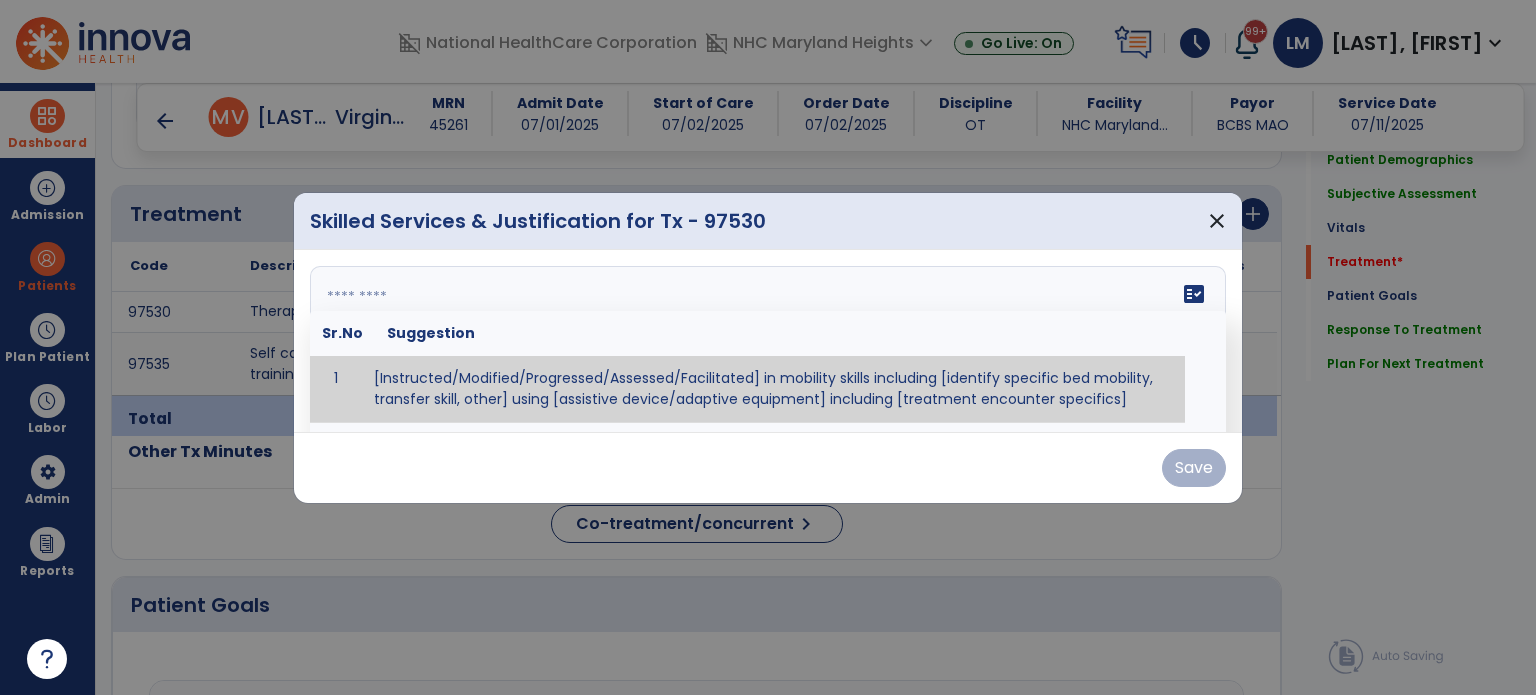 paste on "**********" 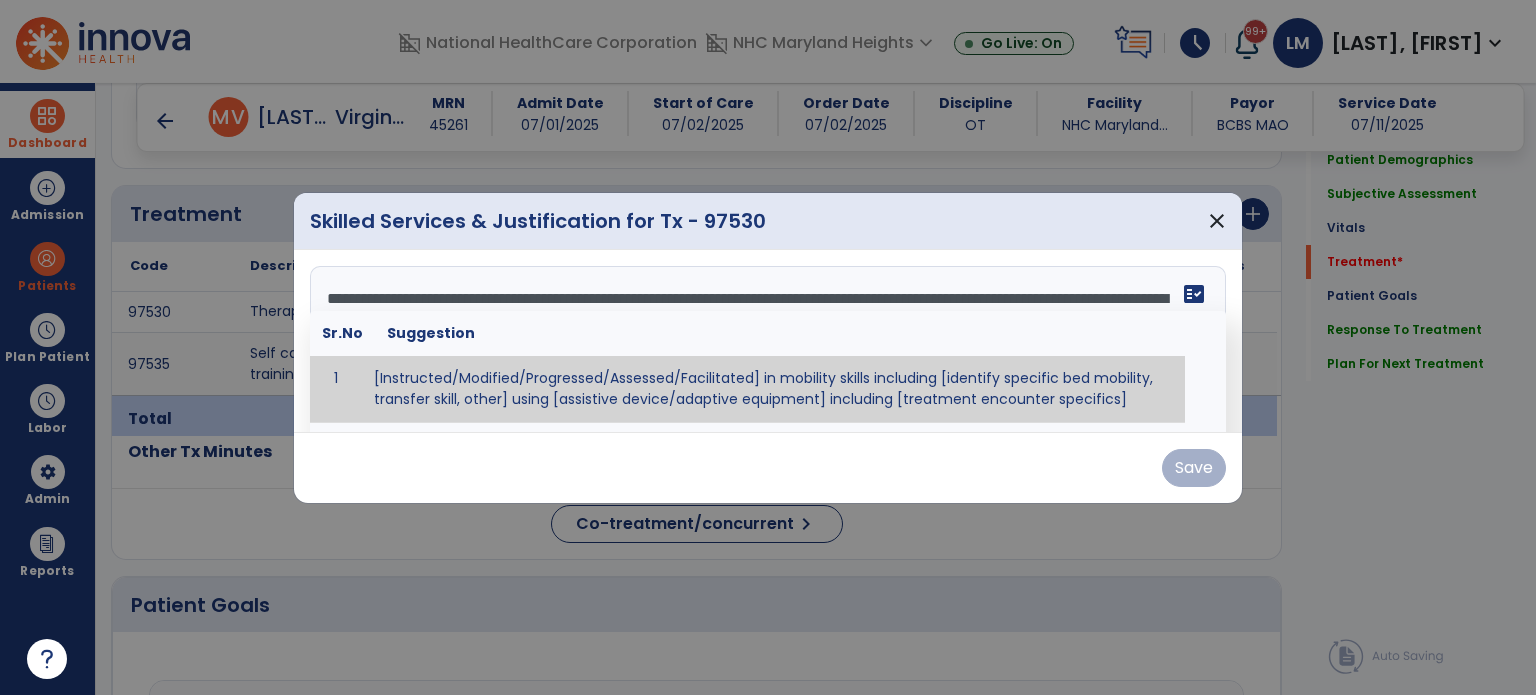 scroll, scrollTop: 231, scrollLeft: 0, axis: vertical 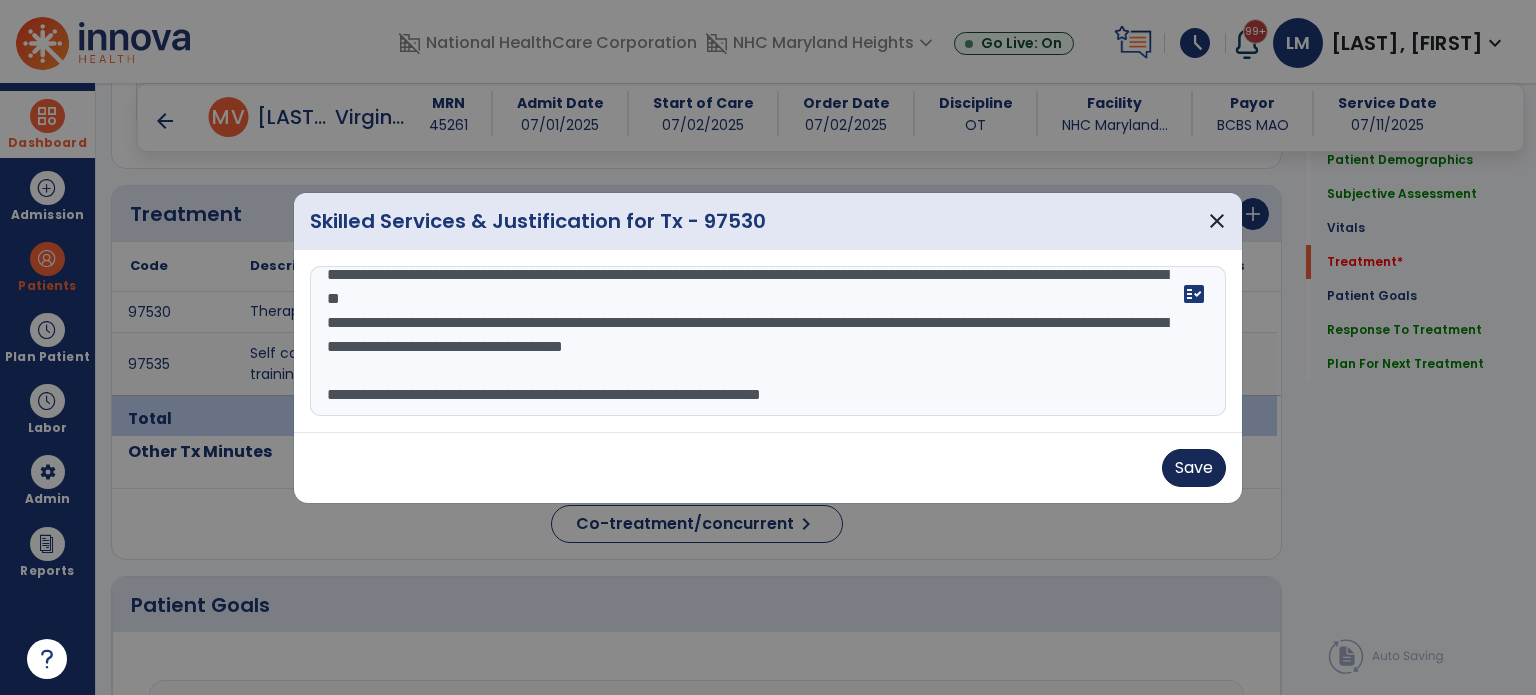 type on "**********" 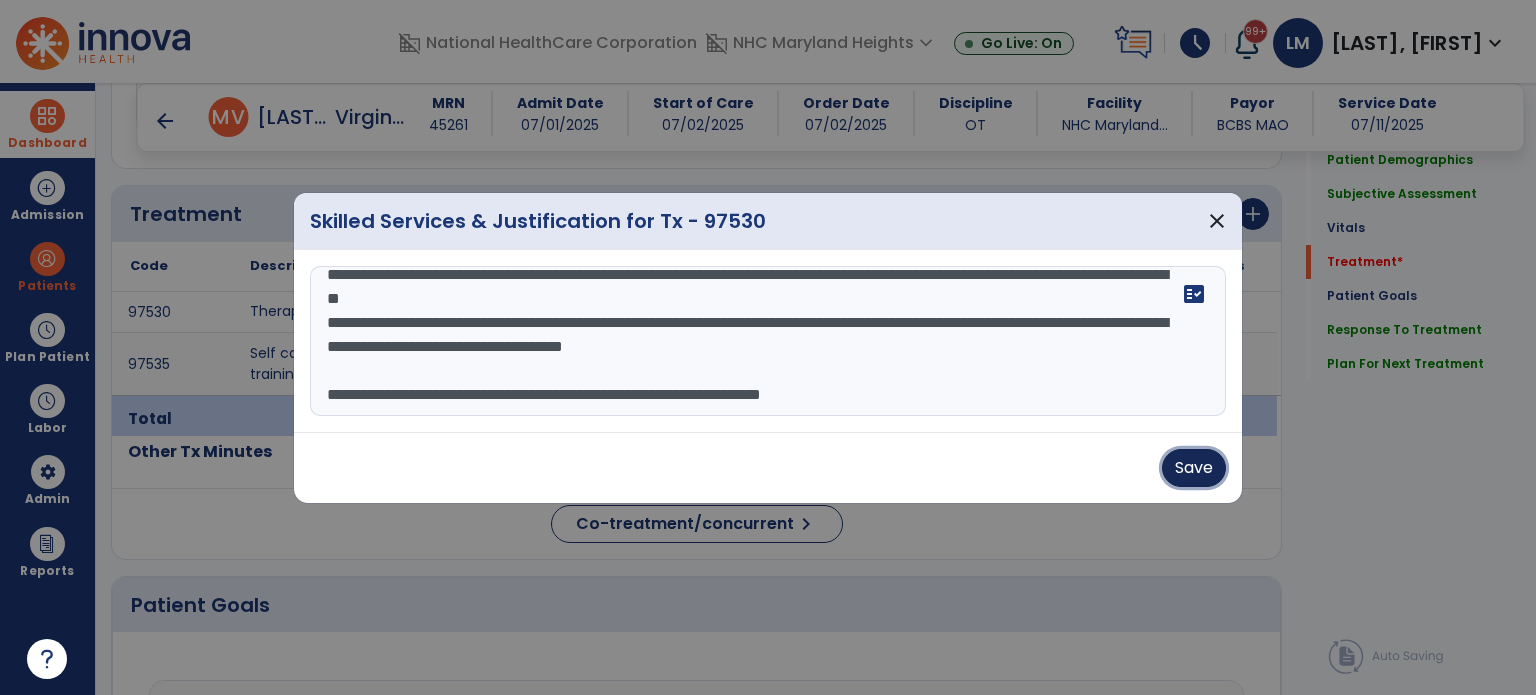 click on "Save" at bounding box center (1194, 468) 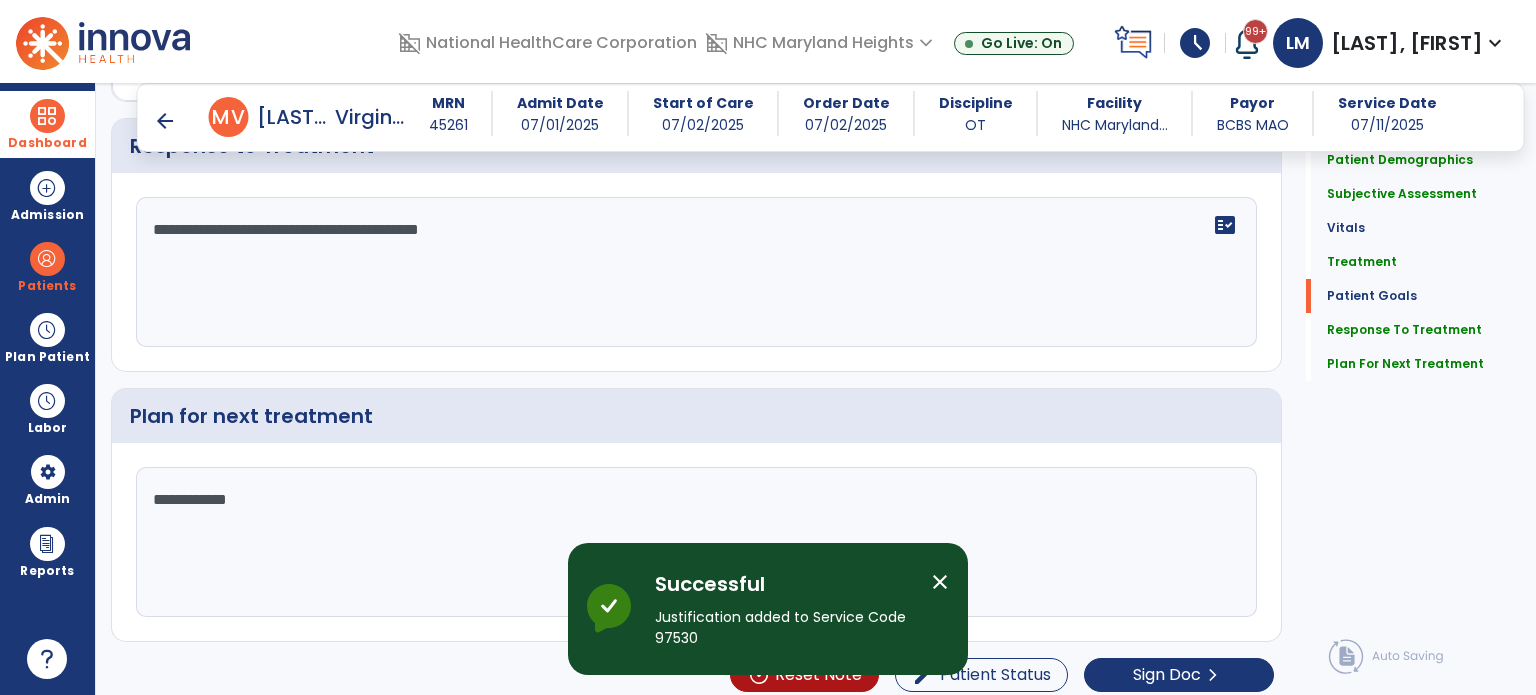 scroll, scrollTop: 2427, scrollLeft: 0, axis: vertical 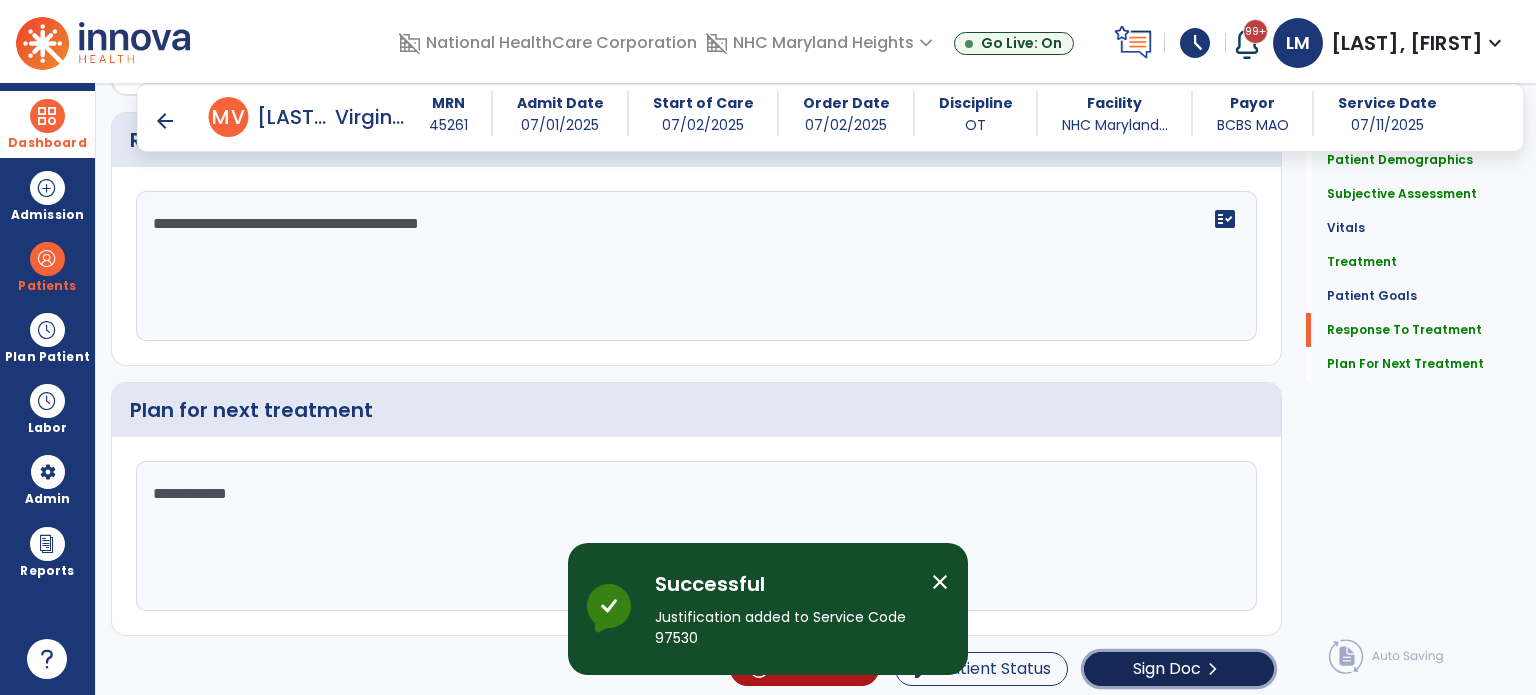 click on "Sign Doc" 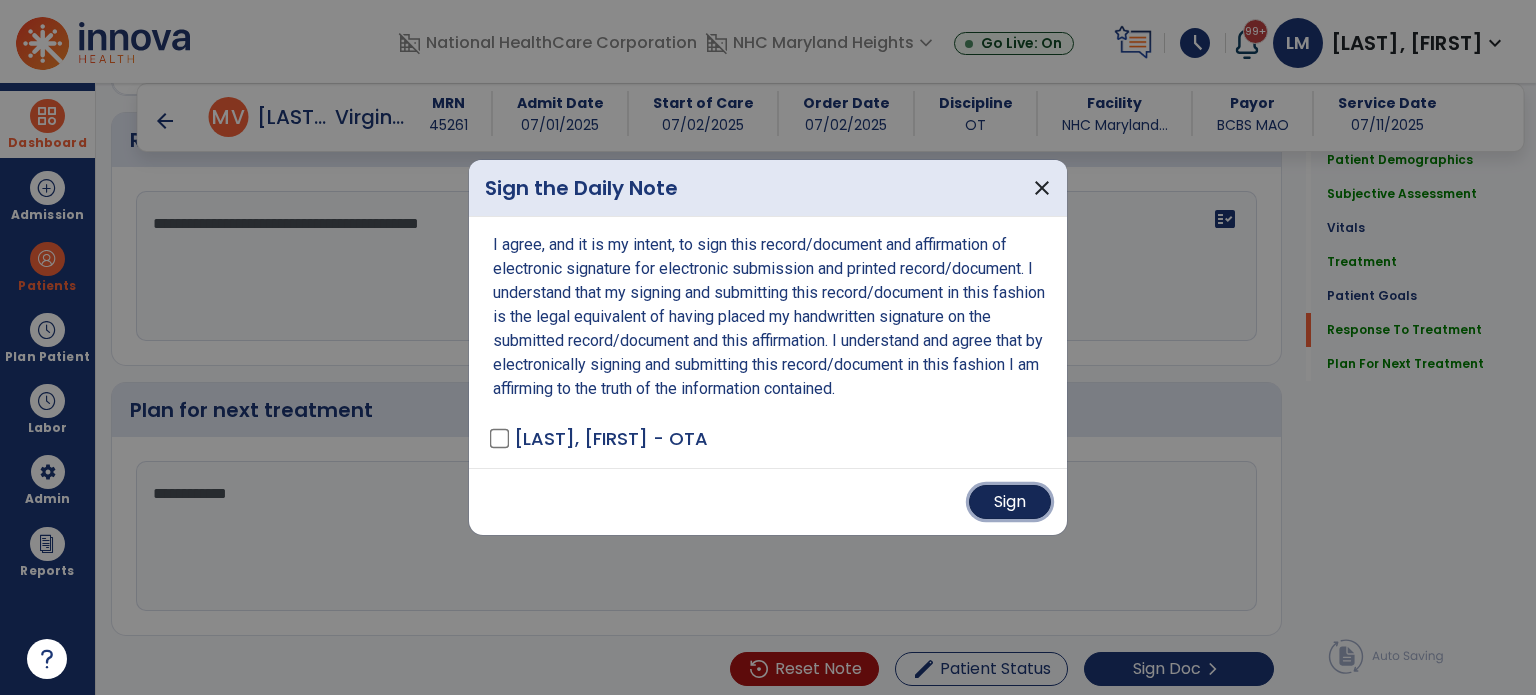 click on "Sign" at bounding box center [1010, 502] 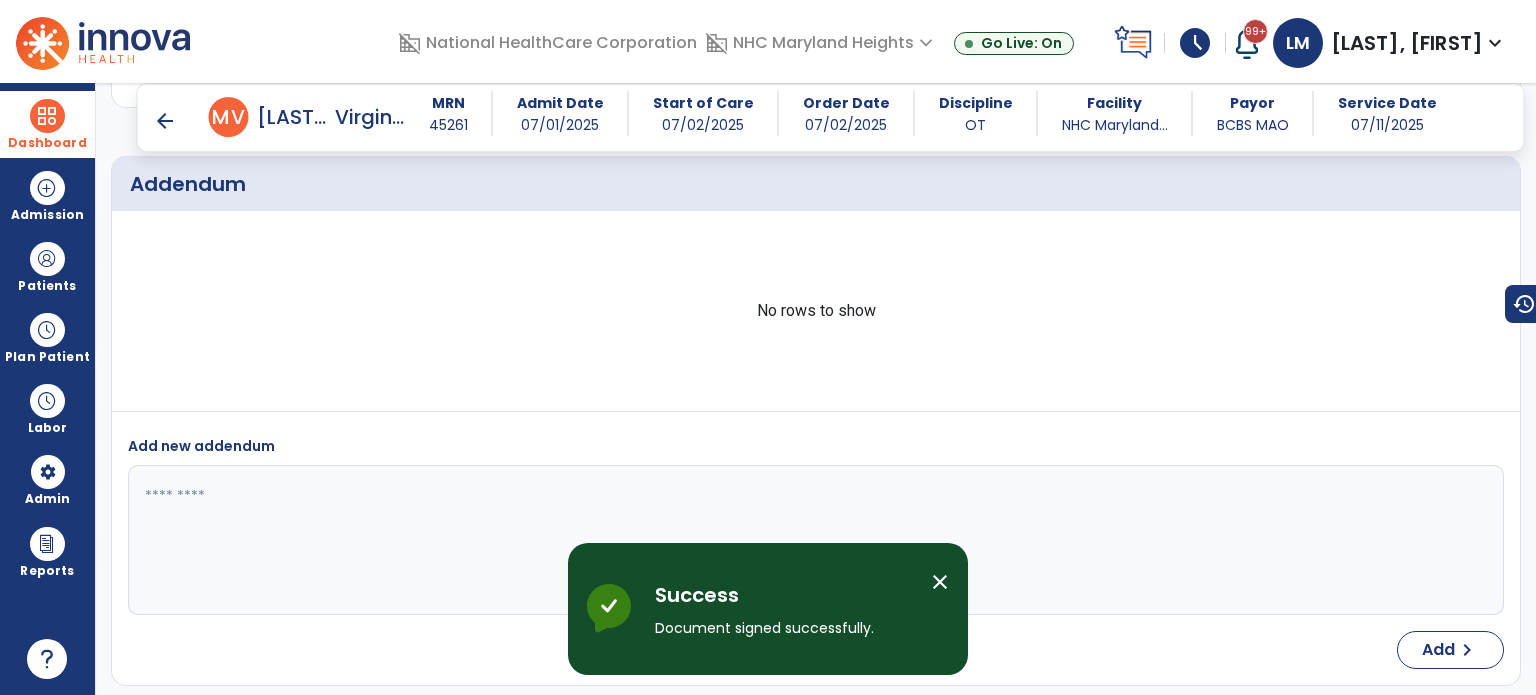 scroll, scrollTop: 3867, scrollLeft: 0, axis: vertical 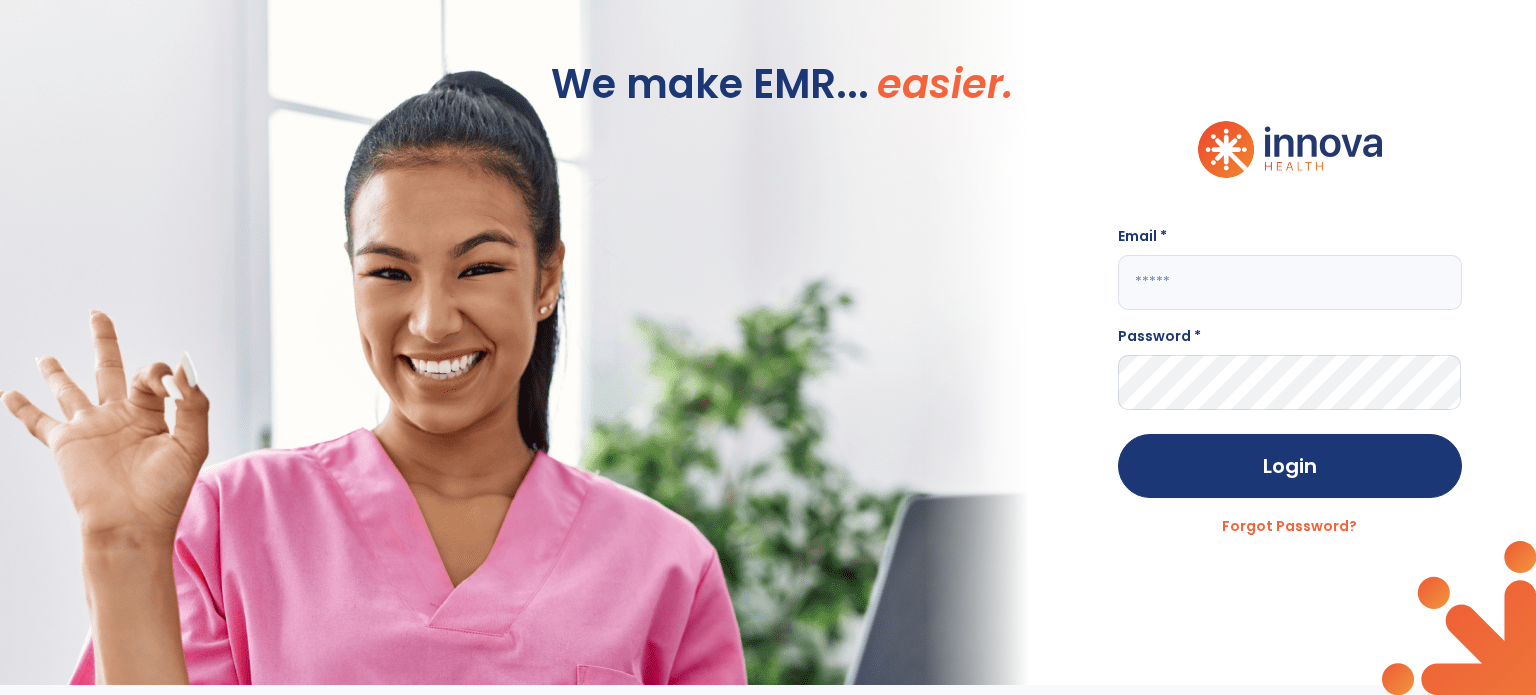 type on "**********" 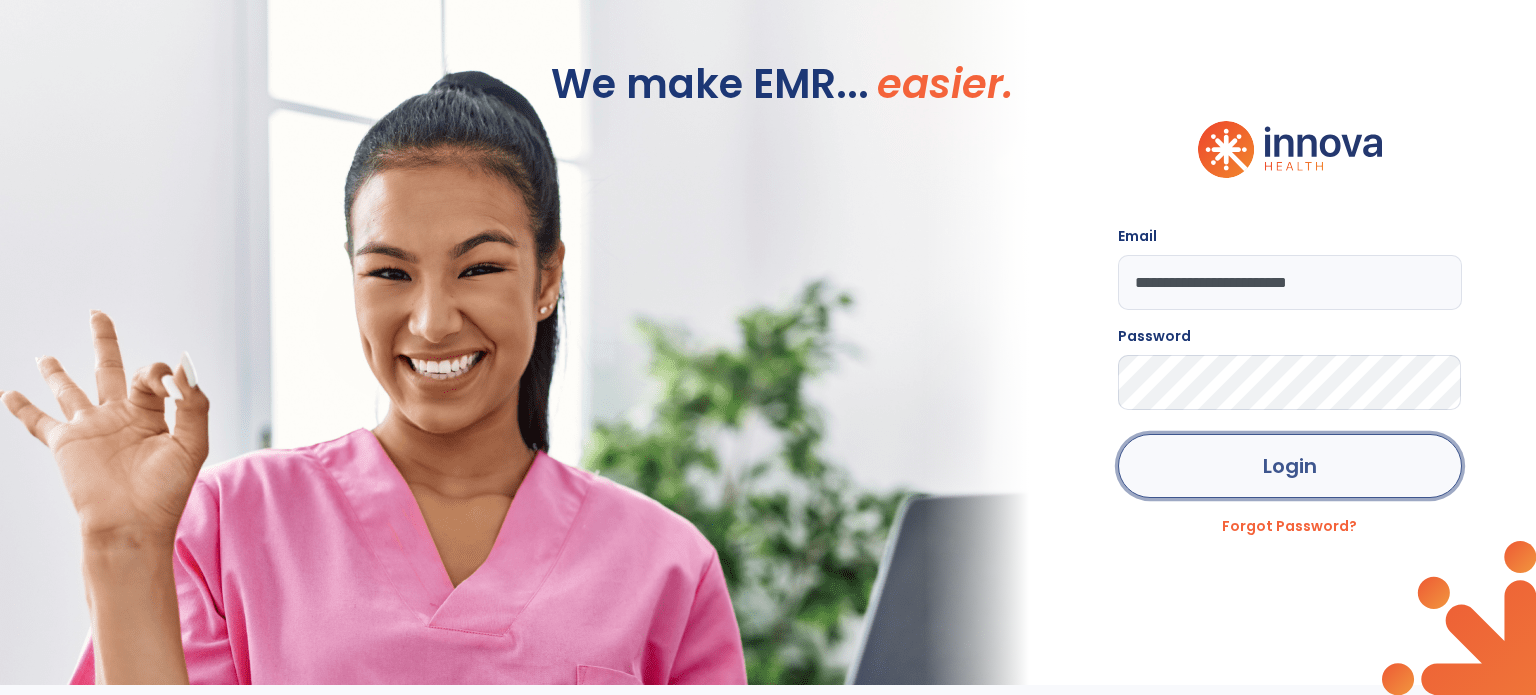 click on "Login" 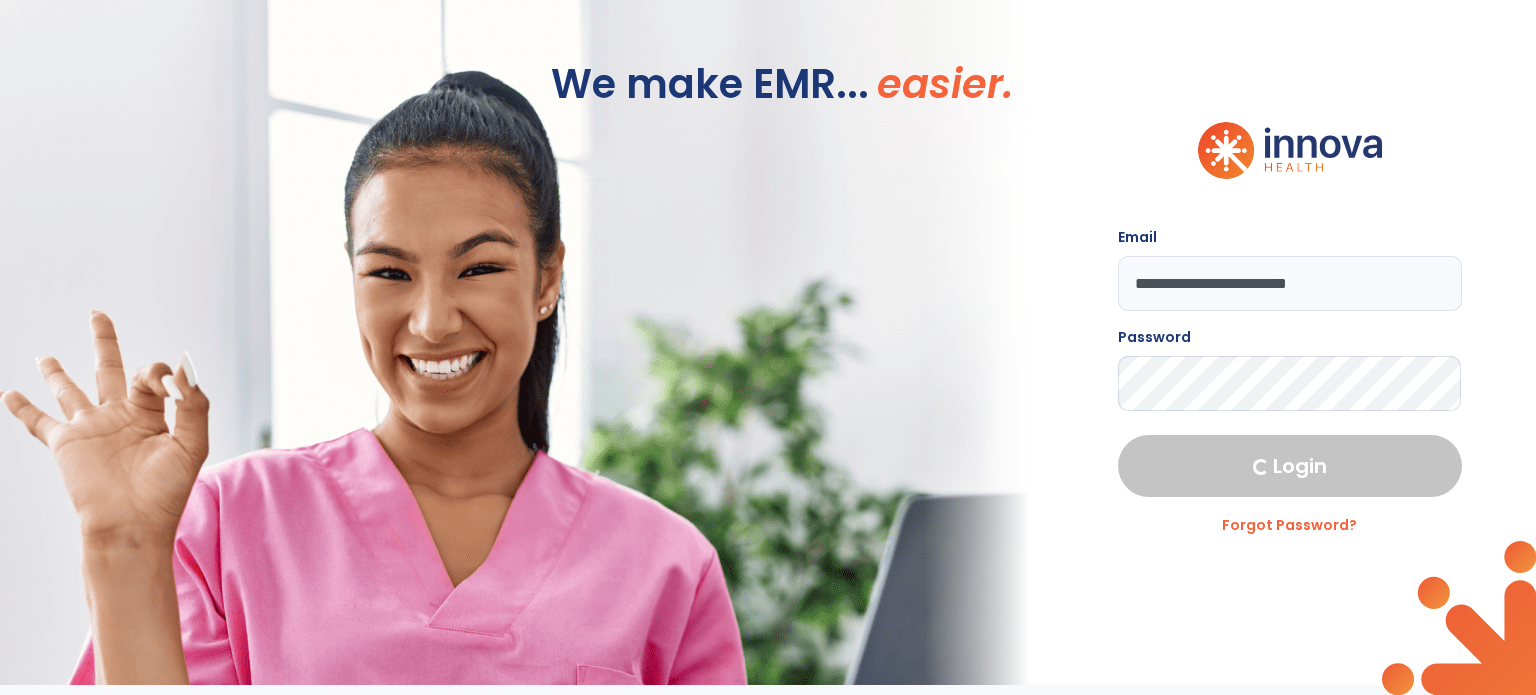 select on "***" 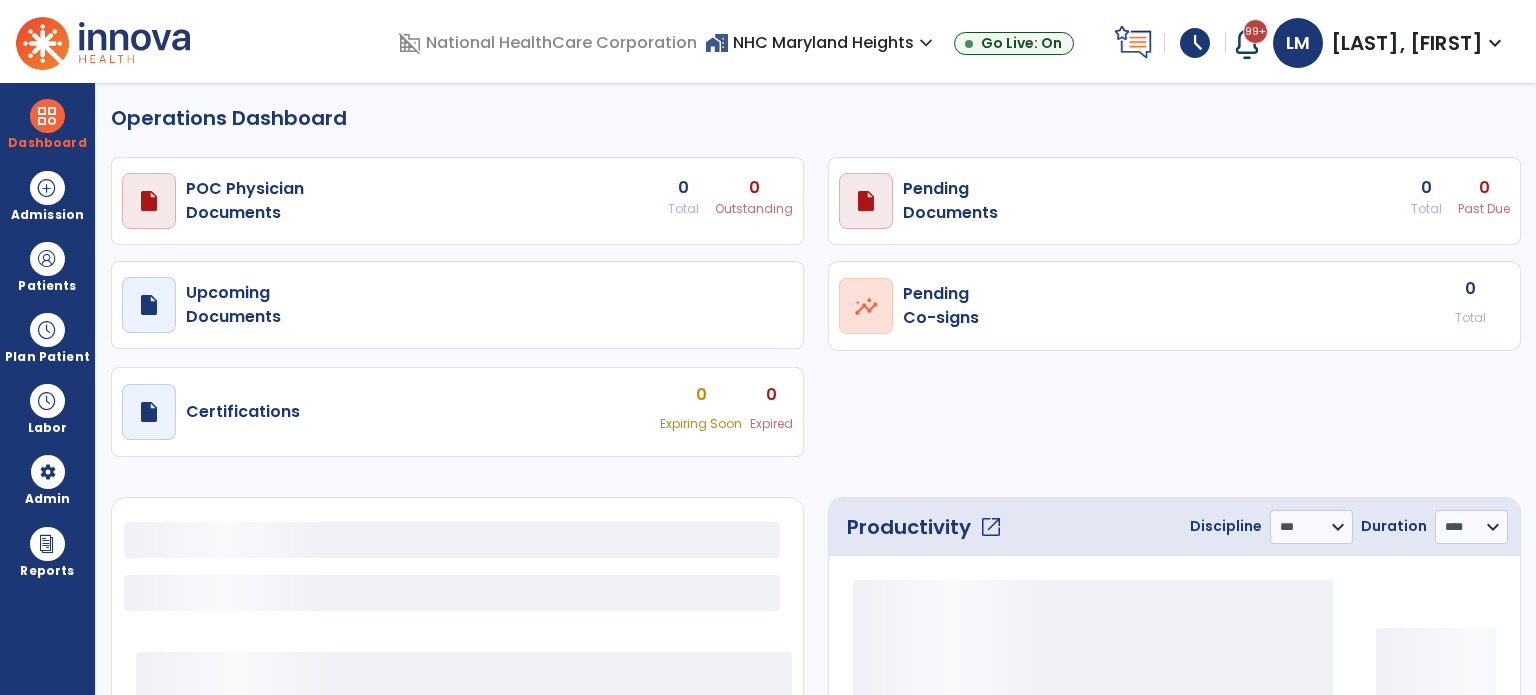 select on "***" 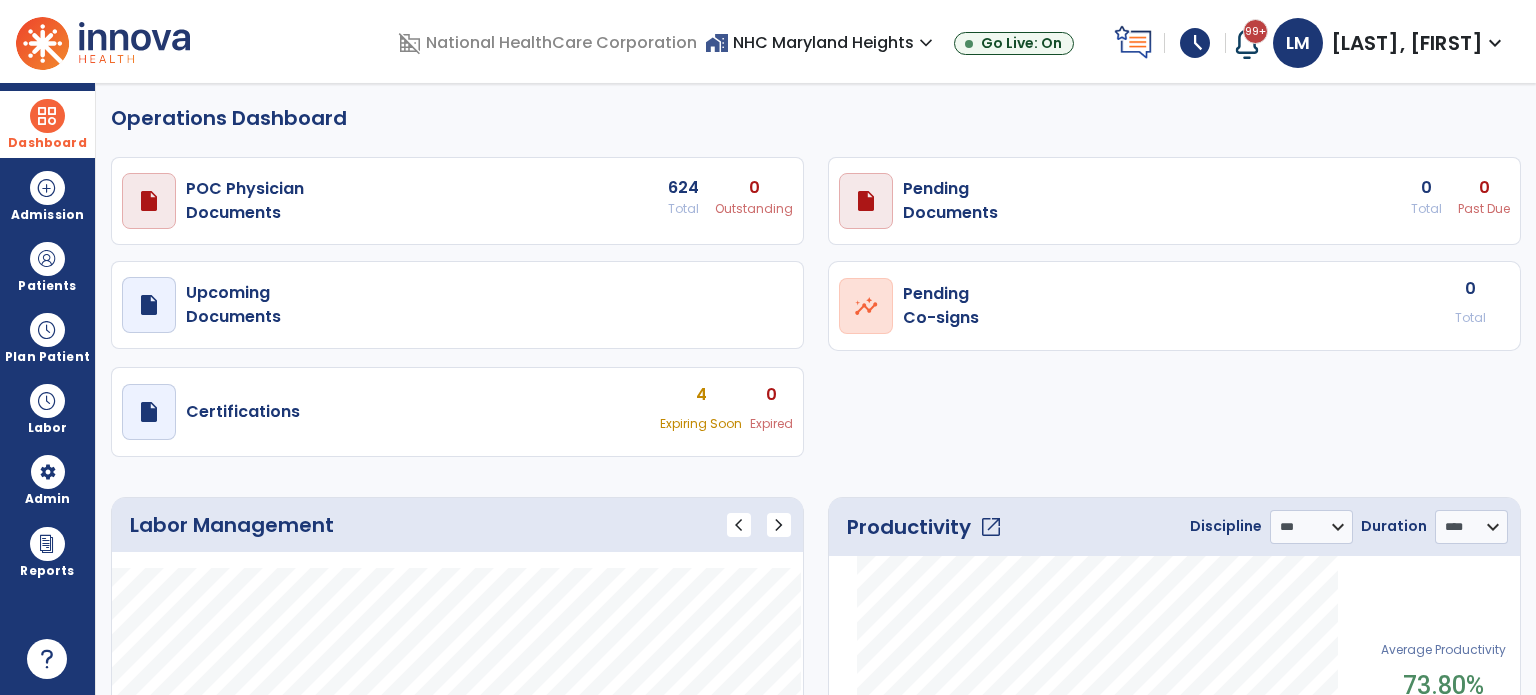 click at bounding box center (47, 116) 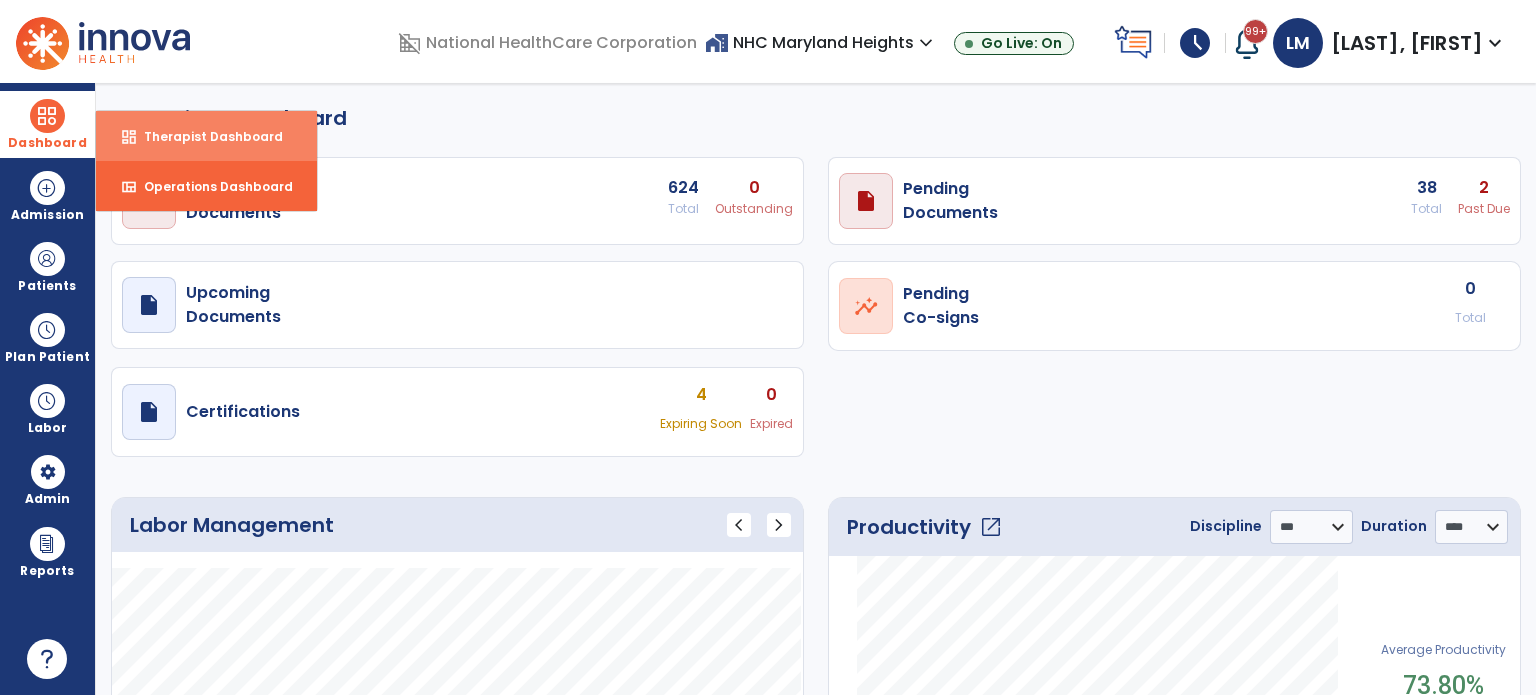click on "dashboard  Therapist Dashboard" at bounding box center [206, 136] 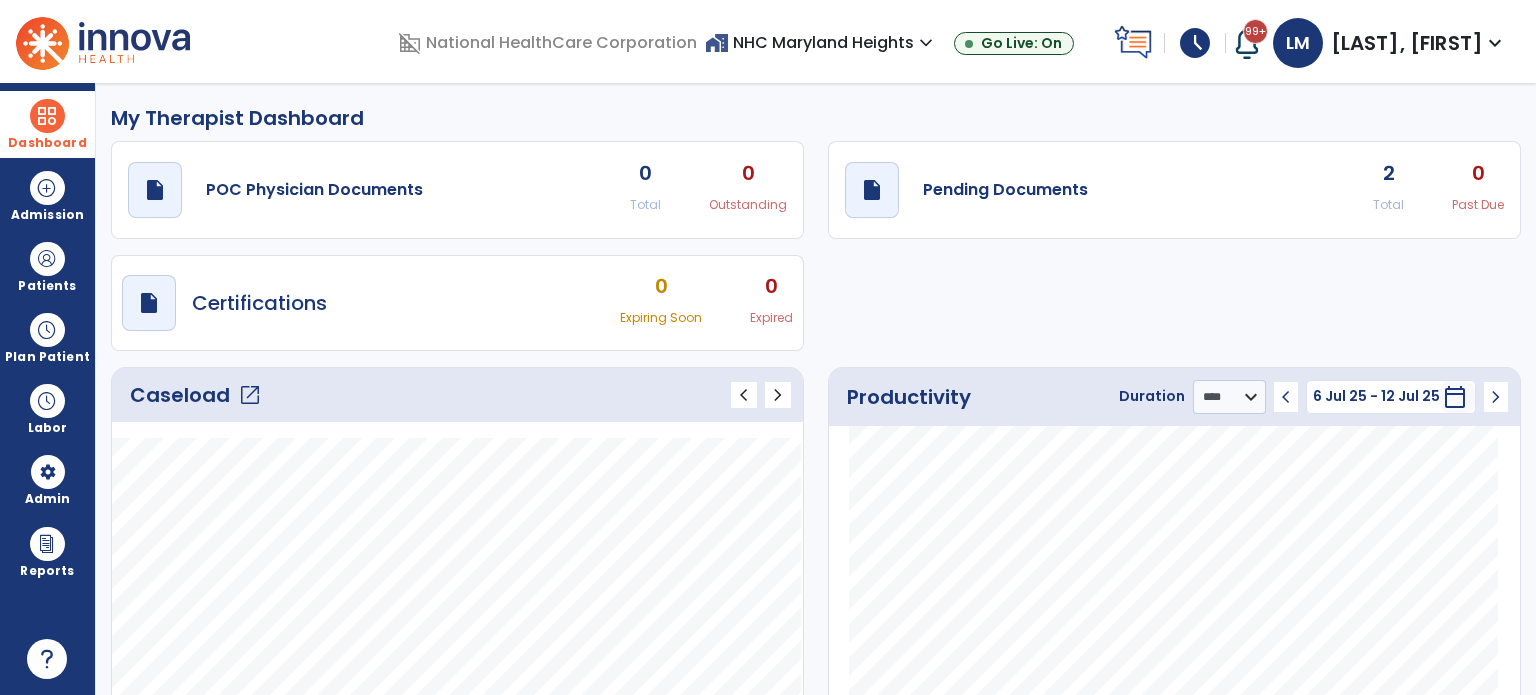 click on "open_in_new" 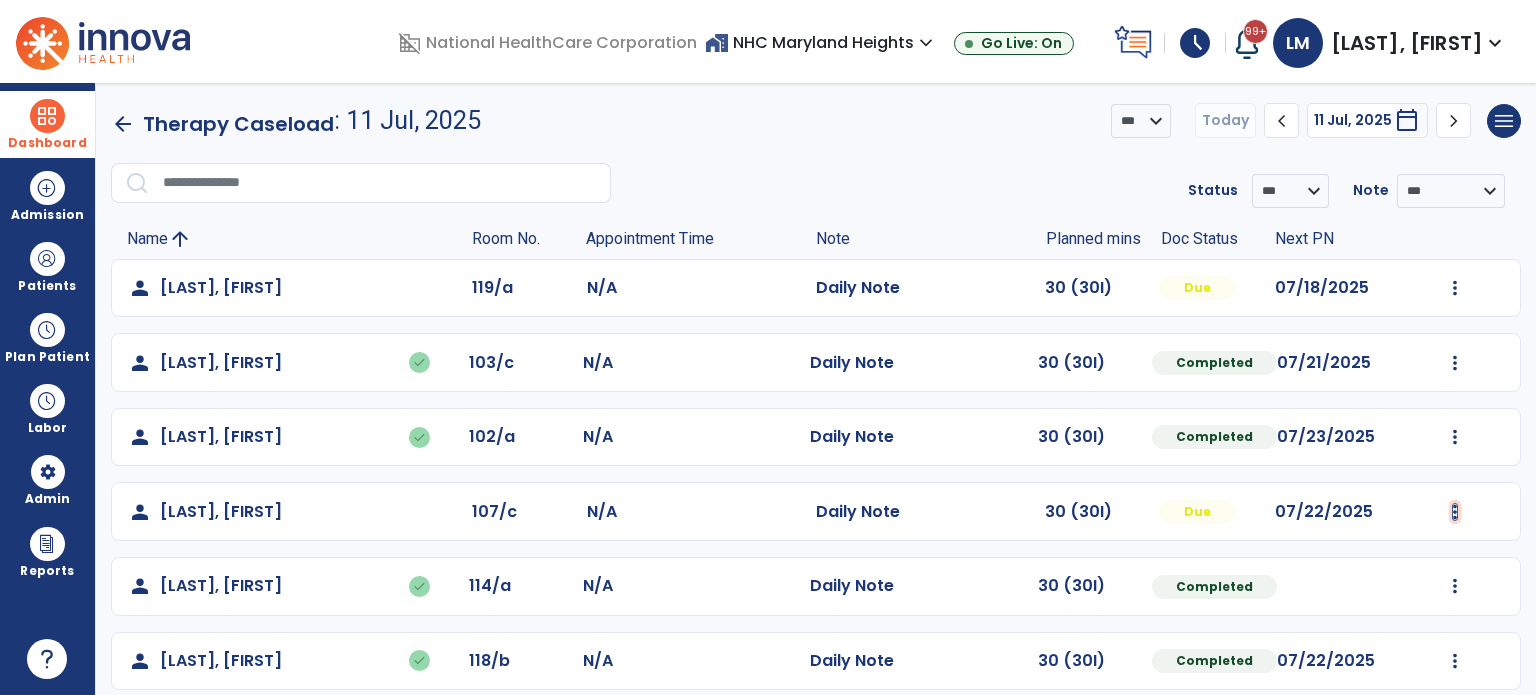 click at bounding box center (1455, 288) 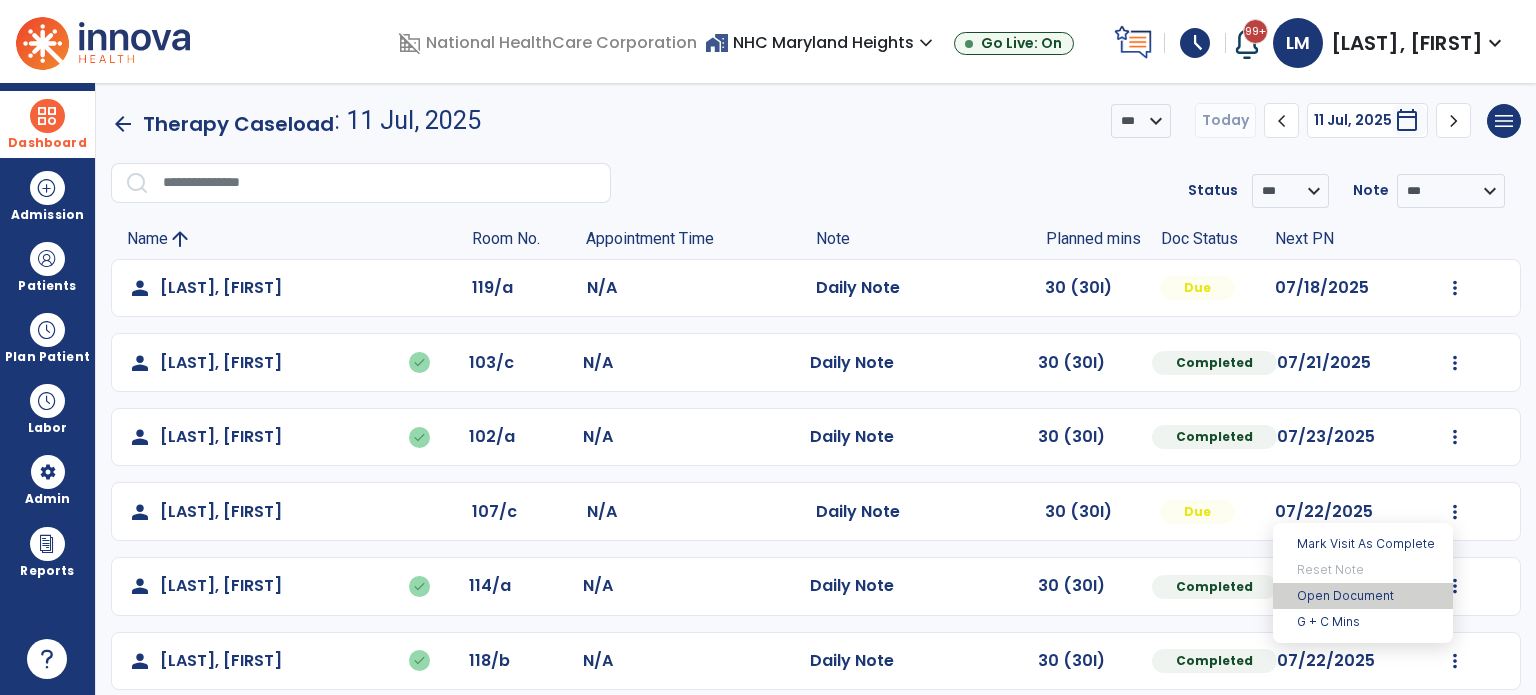 click on "Open Document" at bounding box center [1363, 596] 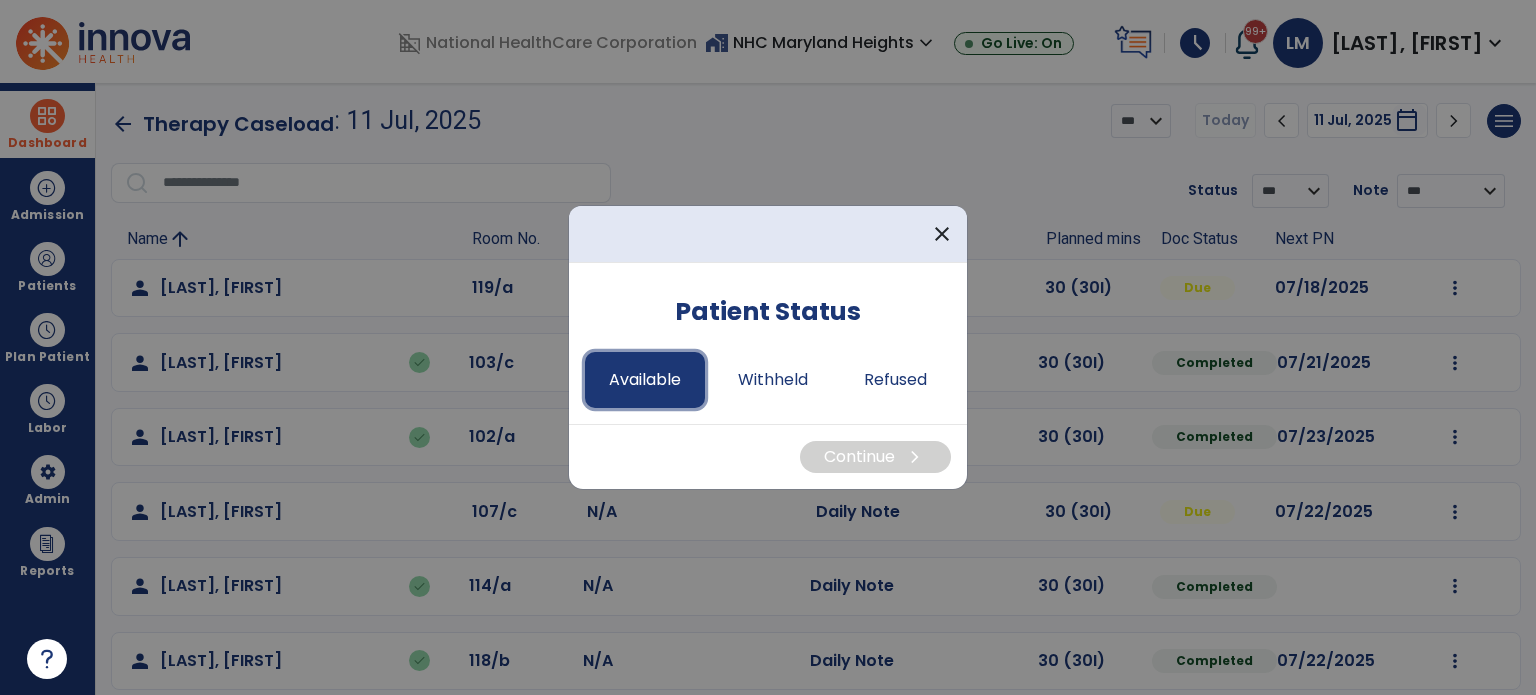 click on "Available" at bounding box center [645, 380] 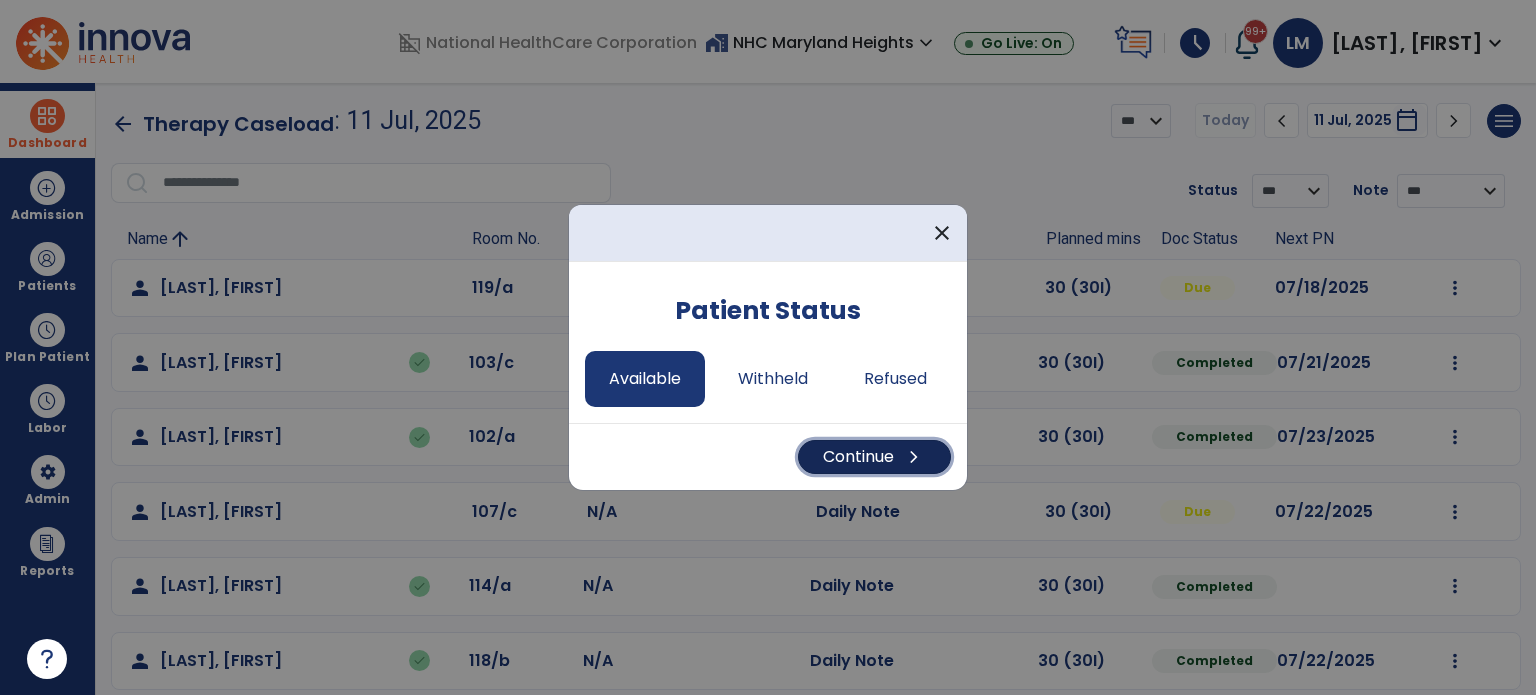 click on "Continue   chevron_right" at bounding box center (874, 457) 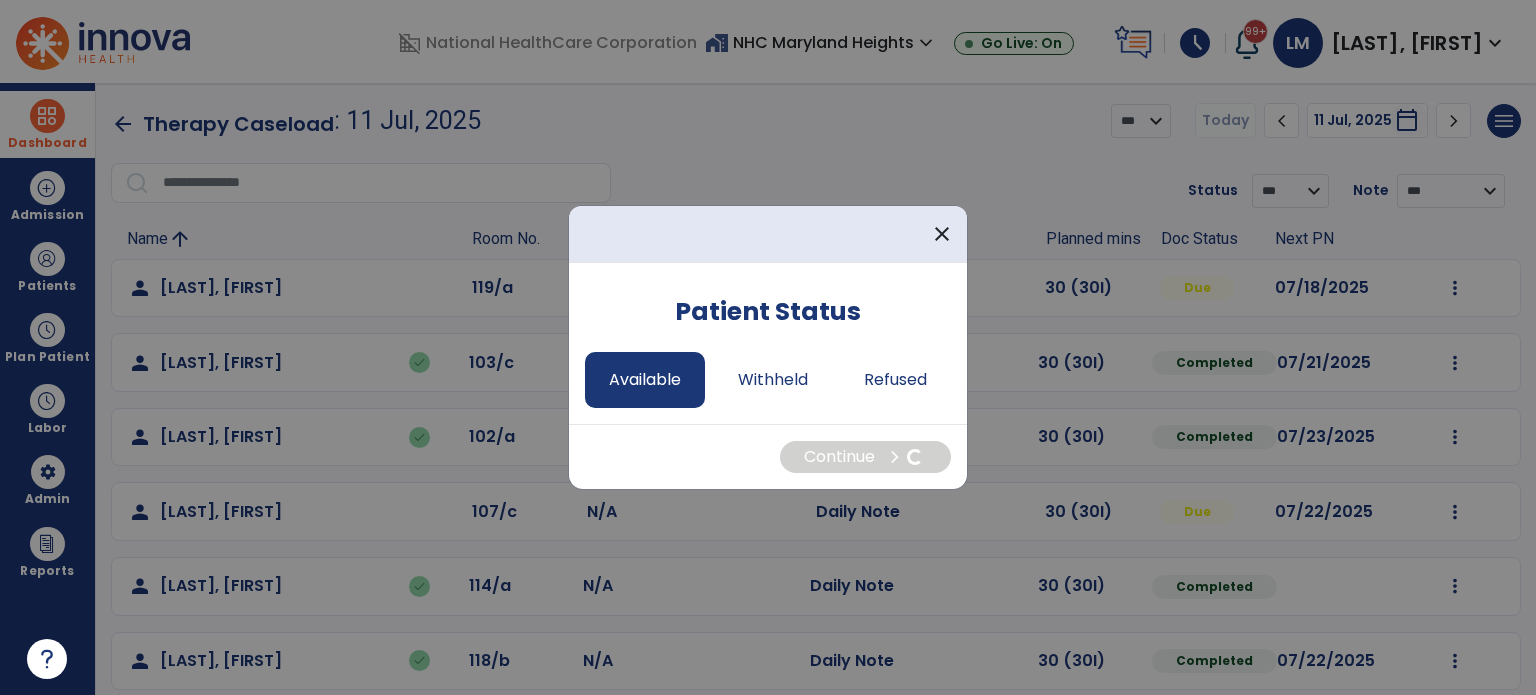 select on "*" 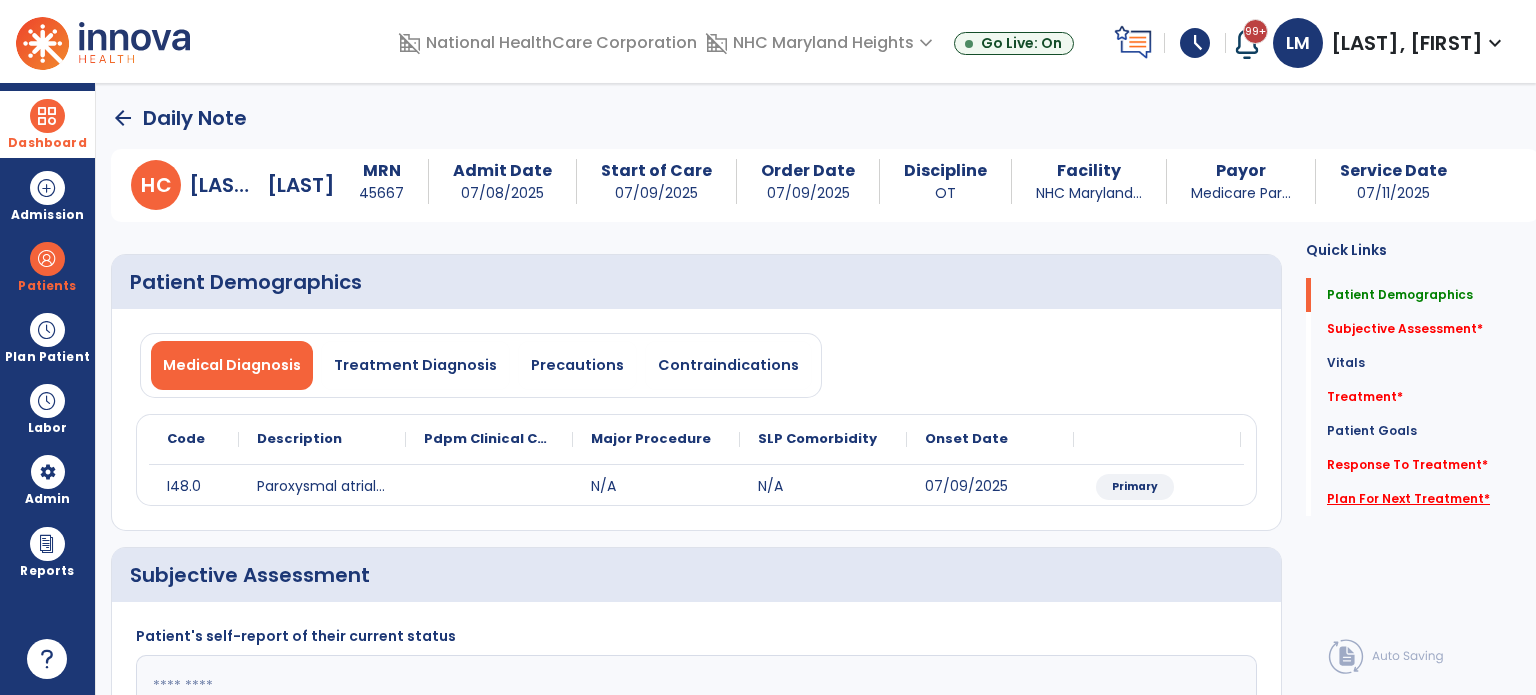 click on "Plan For Next Treatment   *" 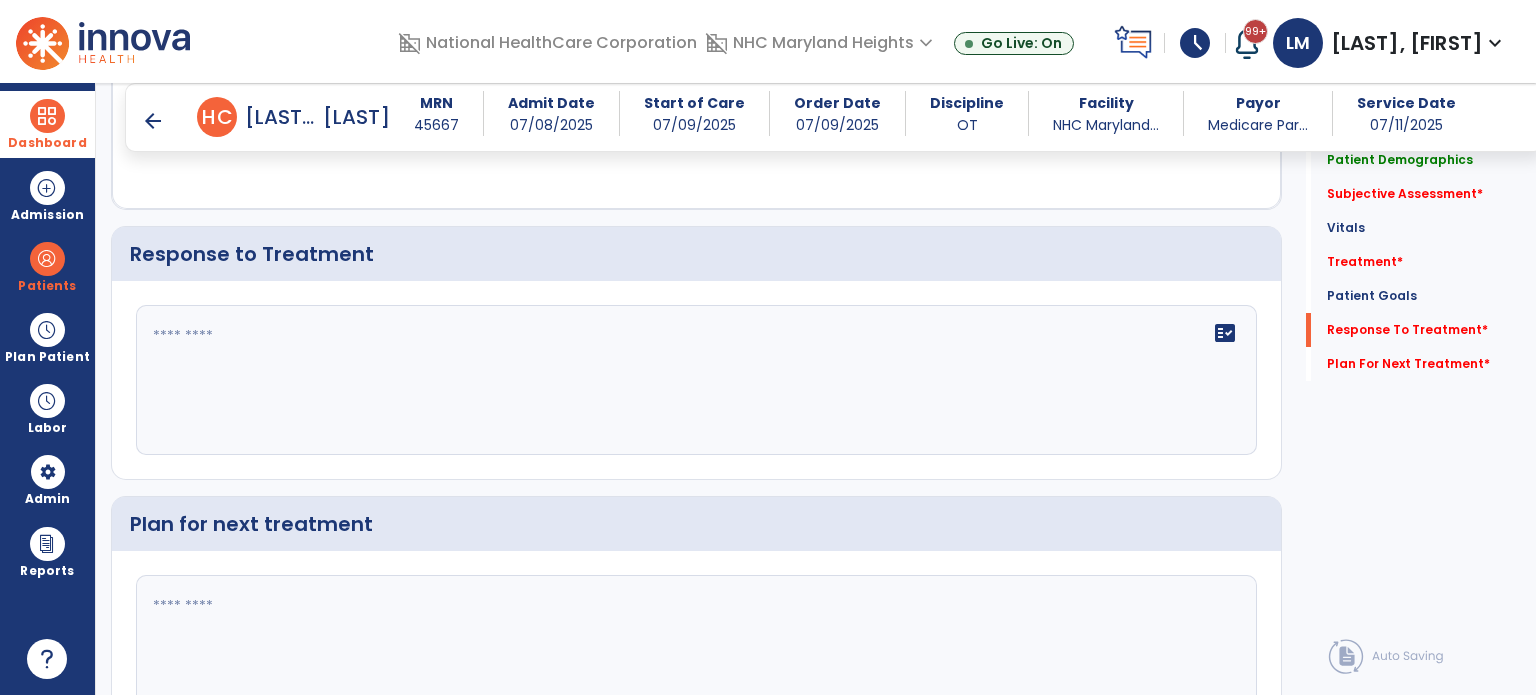 scroll, scrollTop: 2348, scrollLeft: 0, axis: vertical 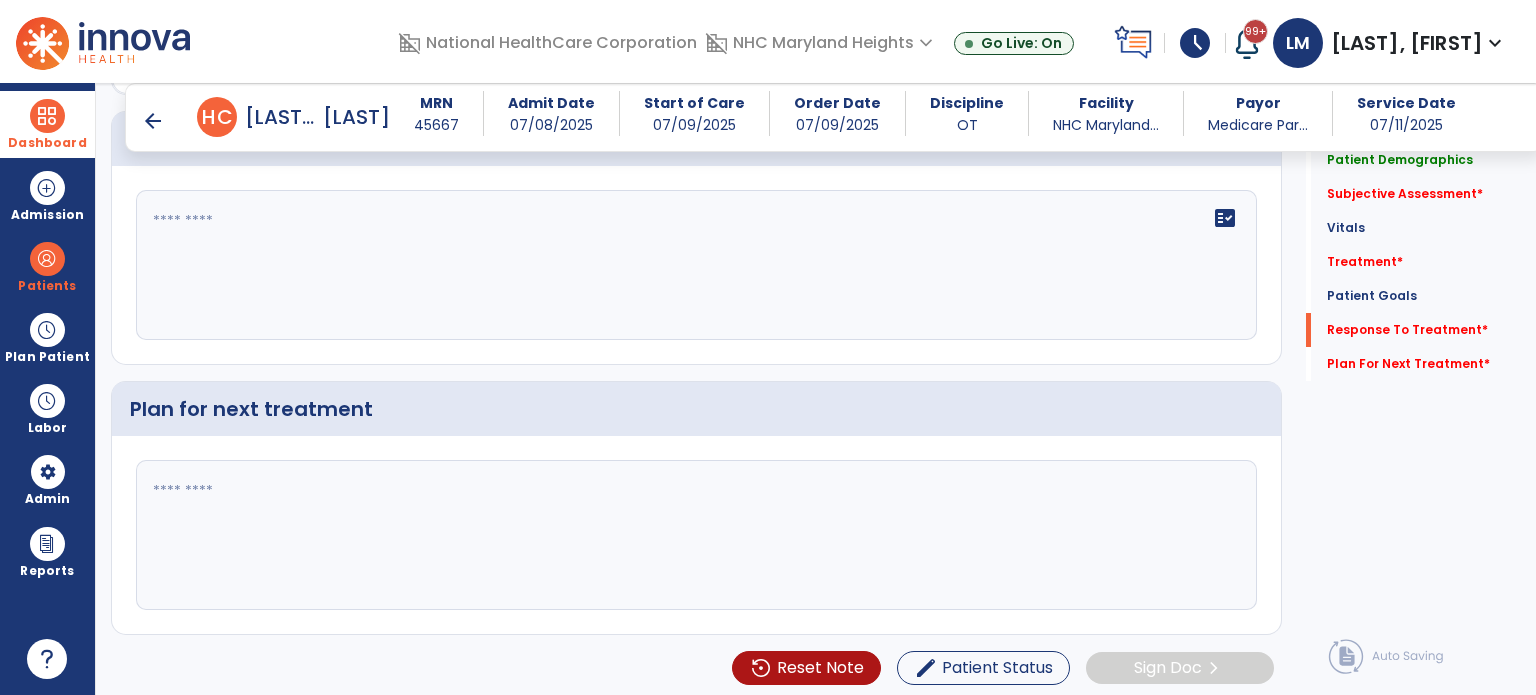 click 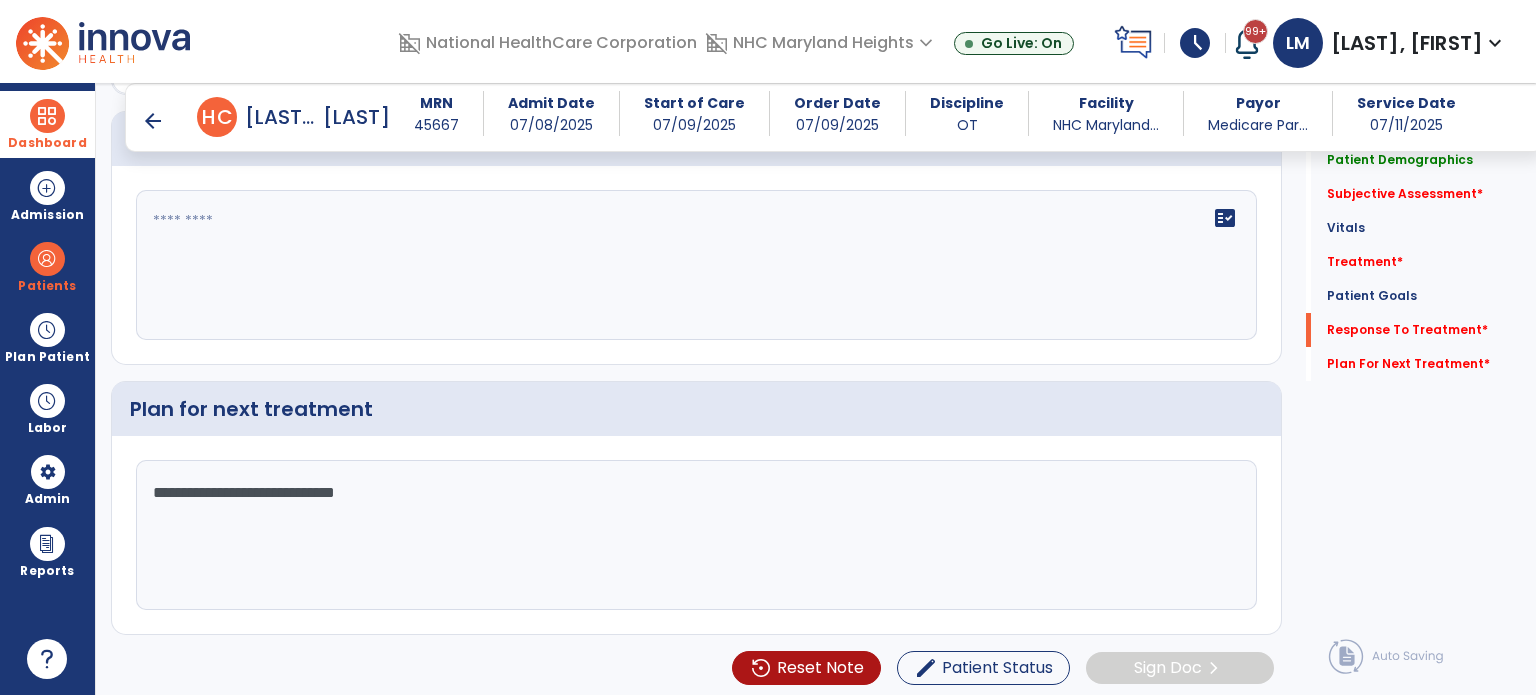 type on "**********" 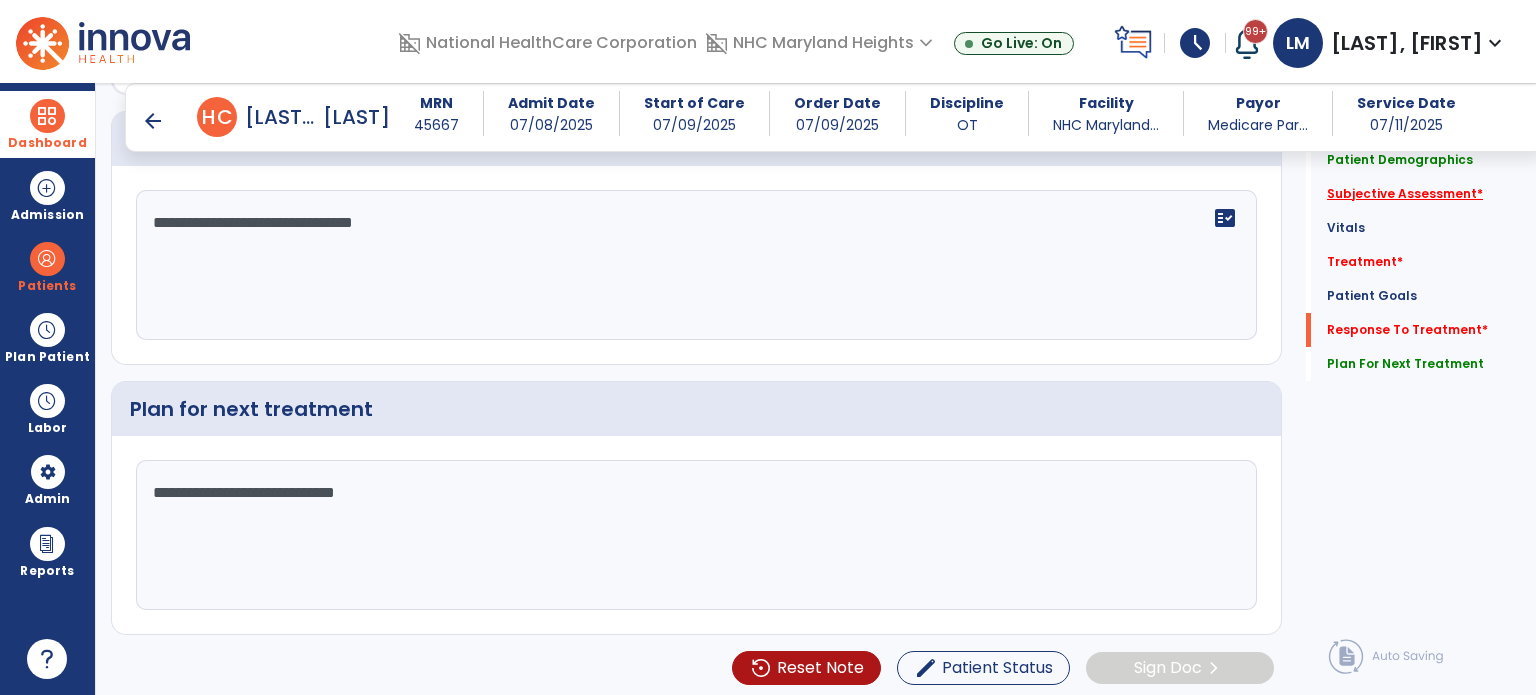 type on "**********" 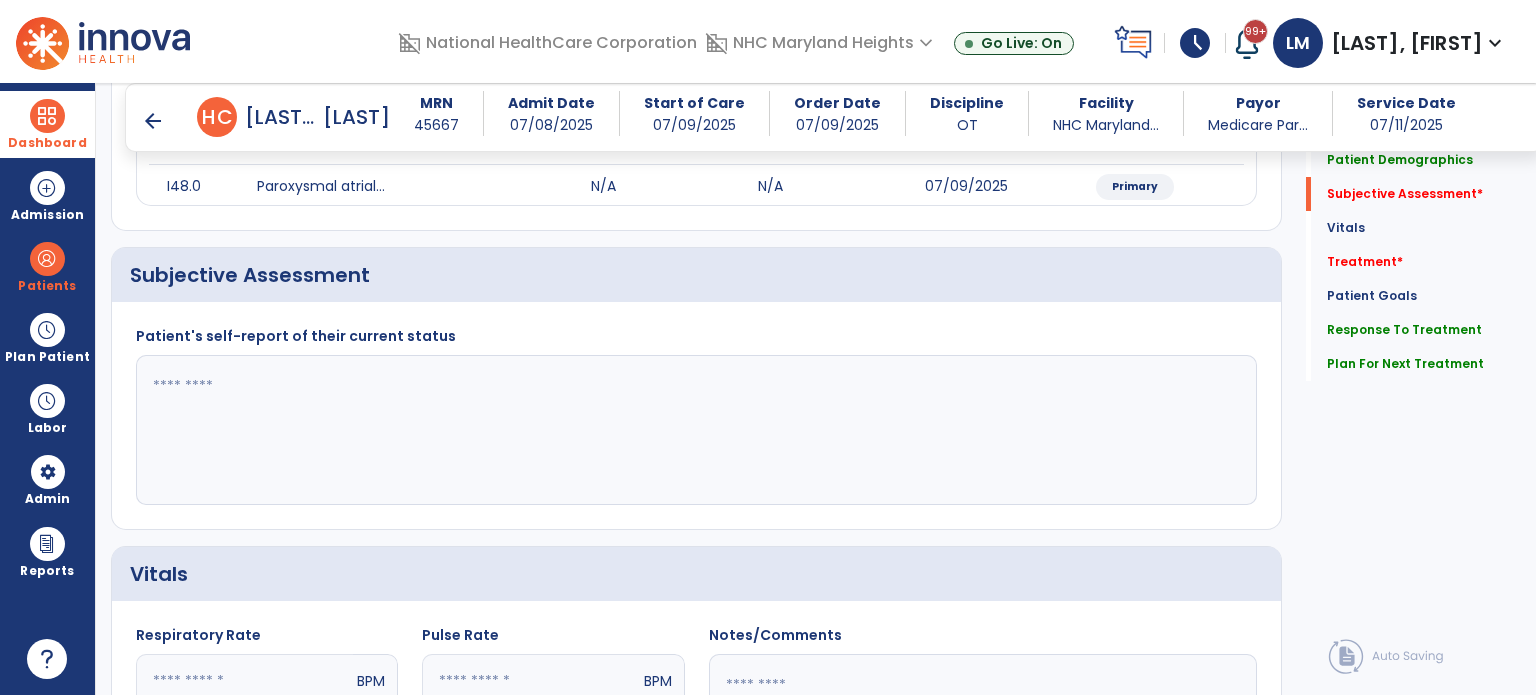 scroll, scrollTop: 279, scrollLeft: 0, axis: vertical 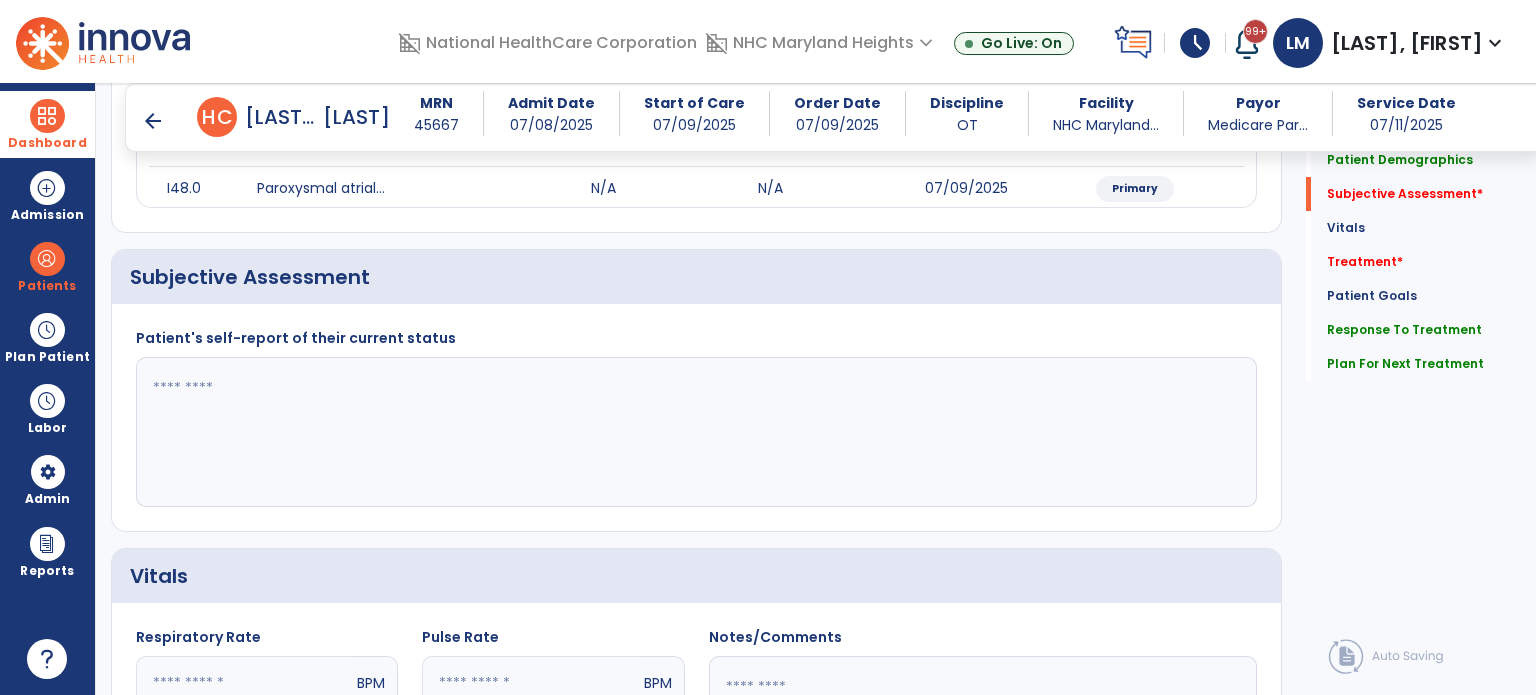 click 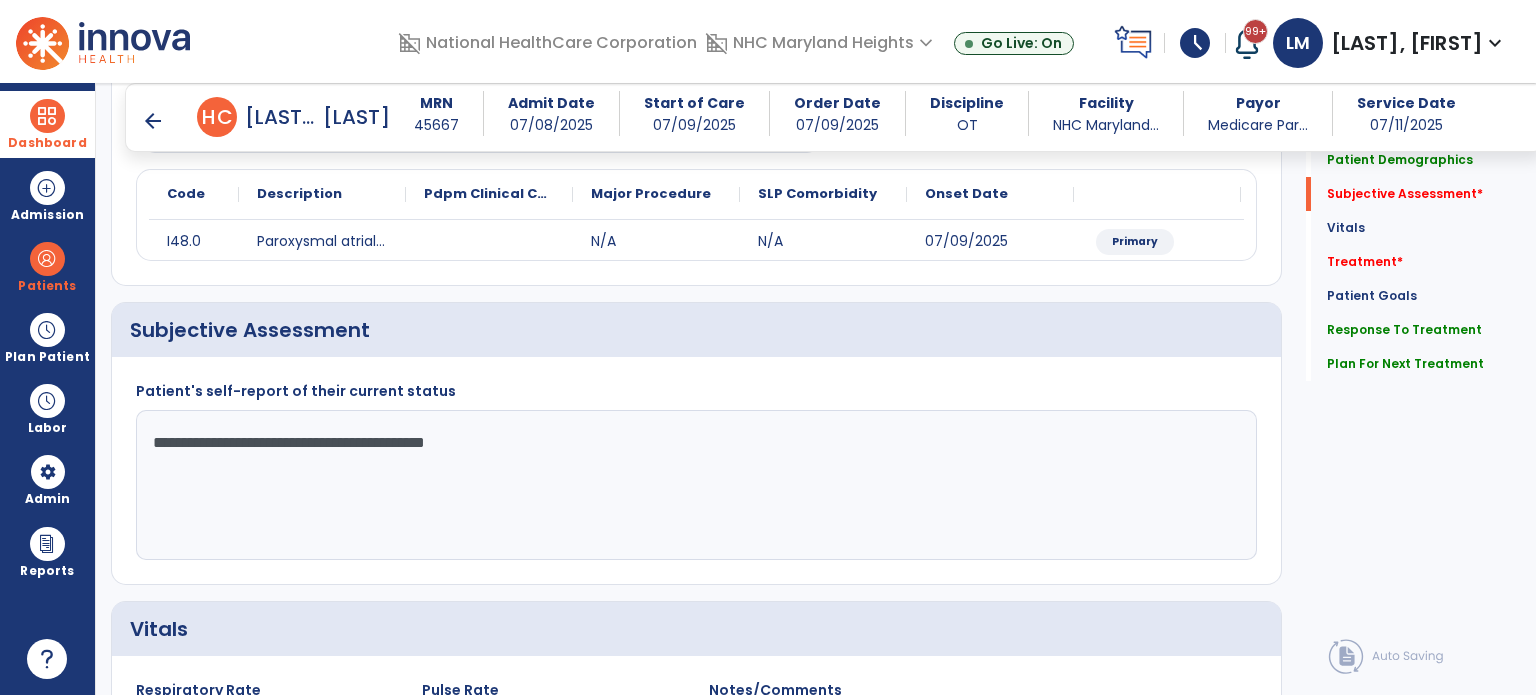scroll, scrollTop: 179, scrollLeft: 0, axis: vertical 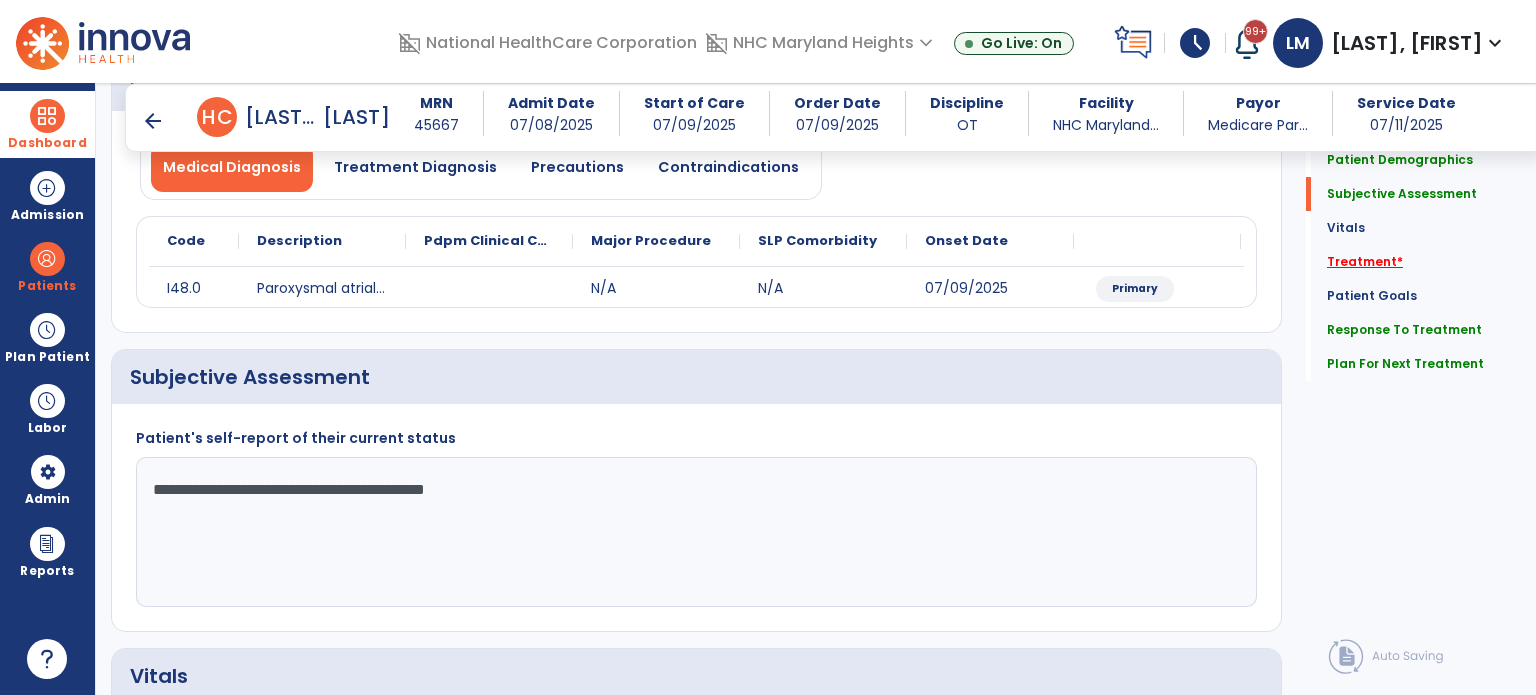 type on "**********" 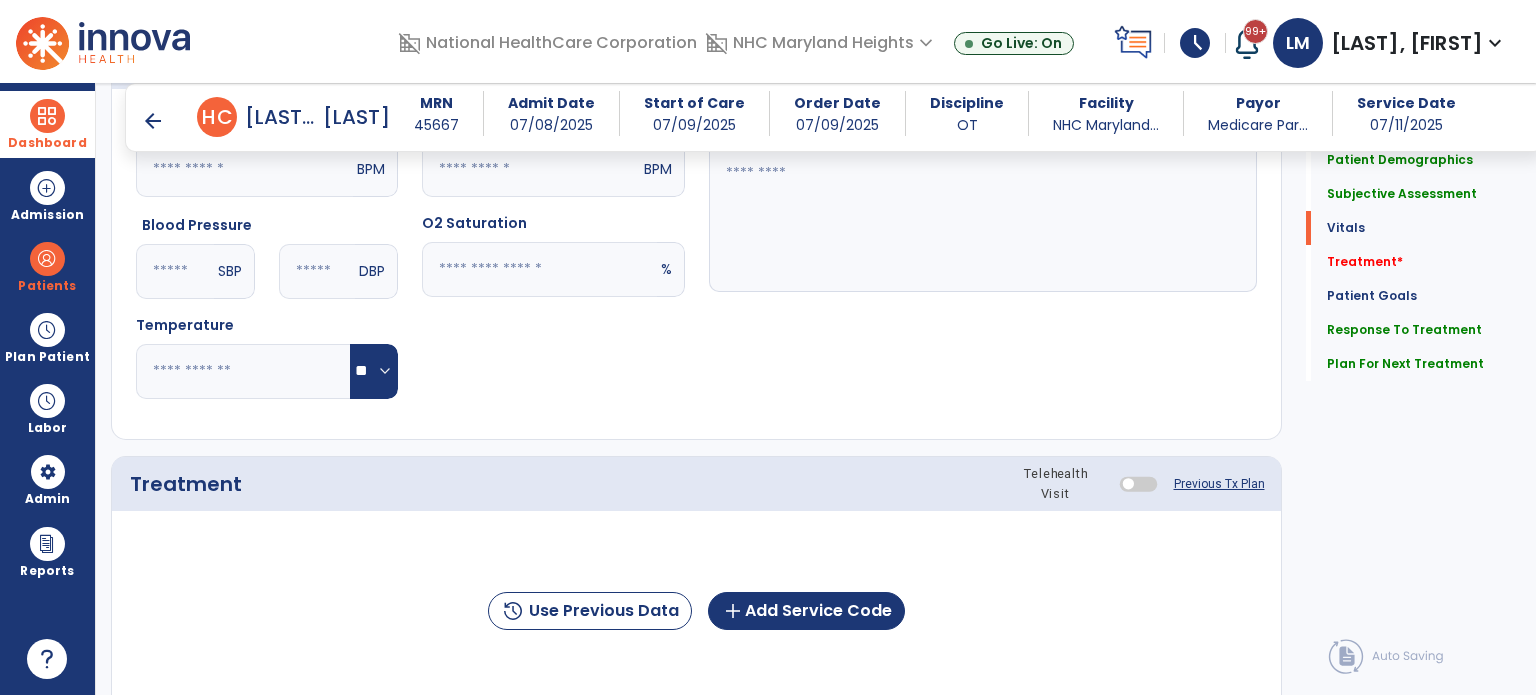 scroll, scrollTop: 987, scrollLeft: 0, axis: vertical 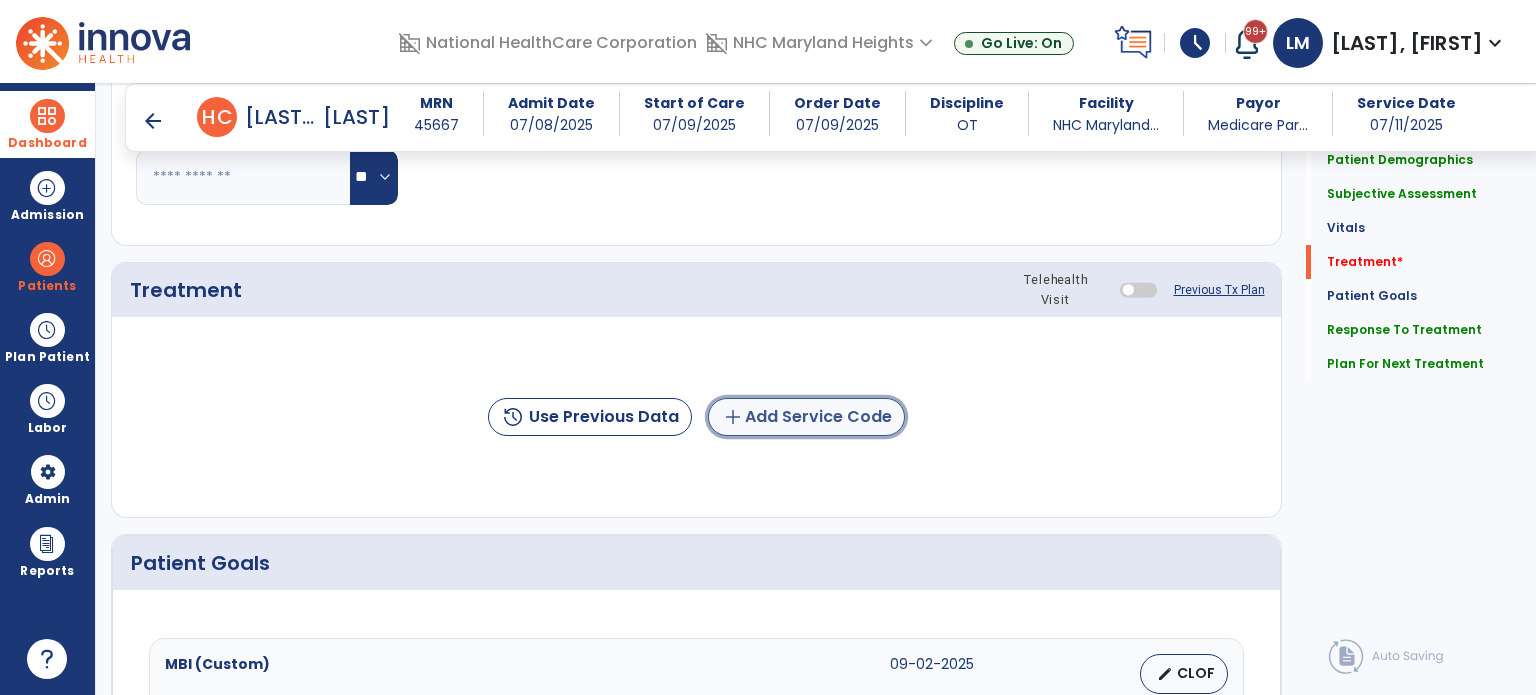 click on "add  Add Service Code" 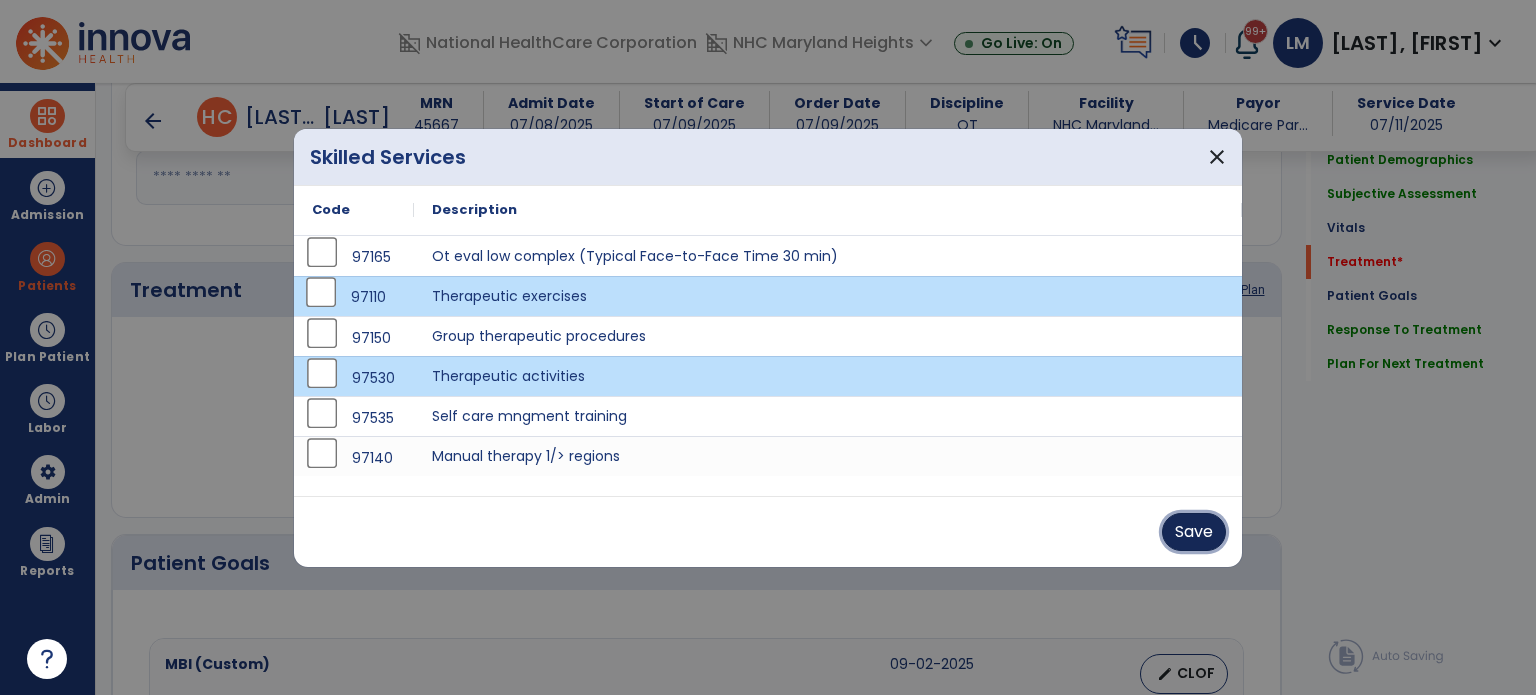 click on "Save" at bounding box center (1194, 532) 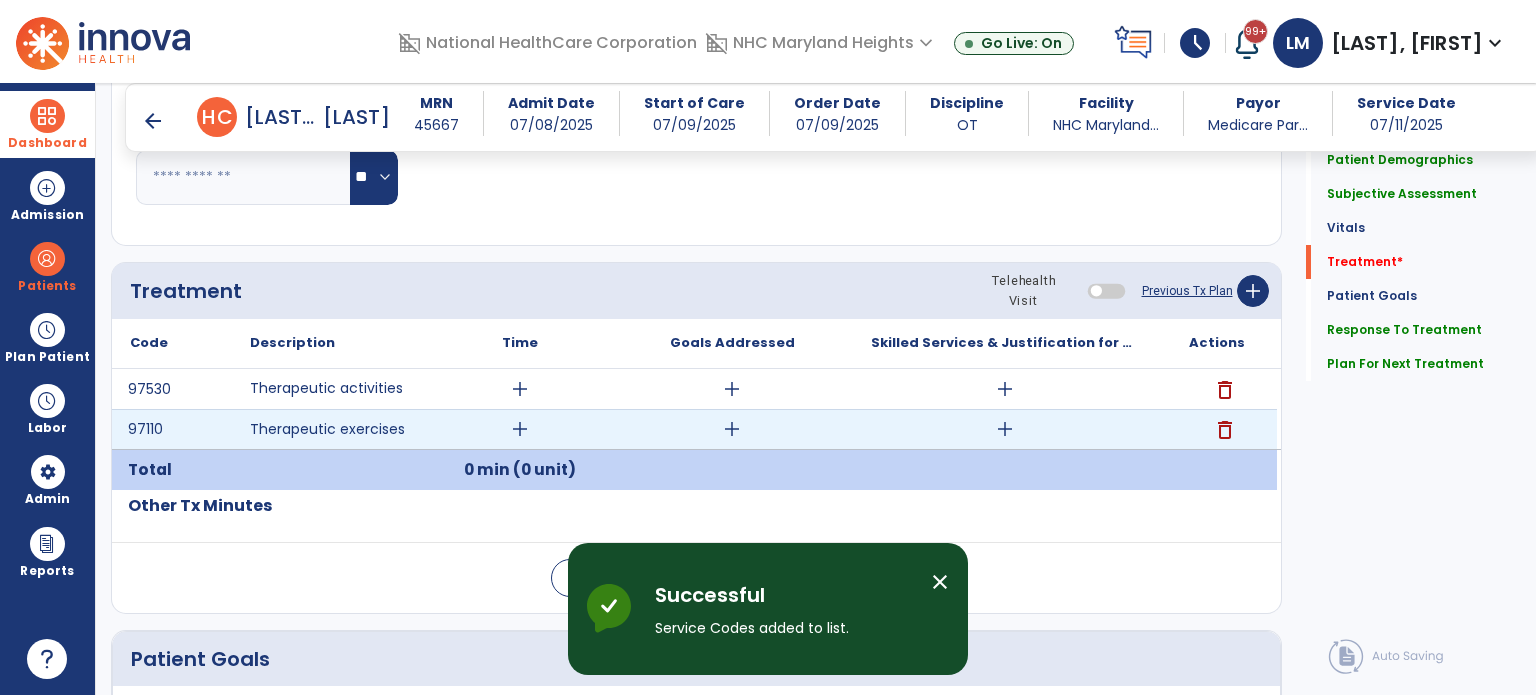 click on "add" at bounding box center [520, 429] 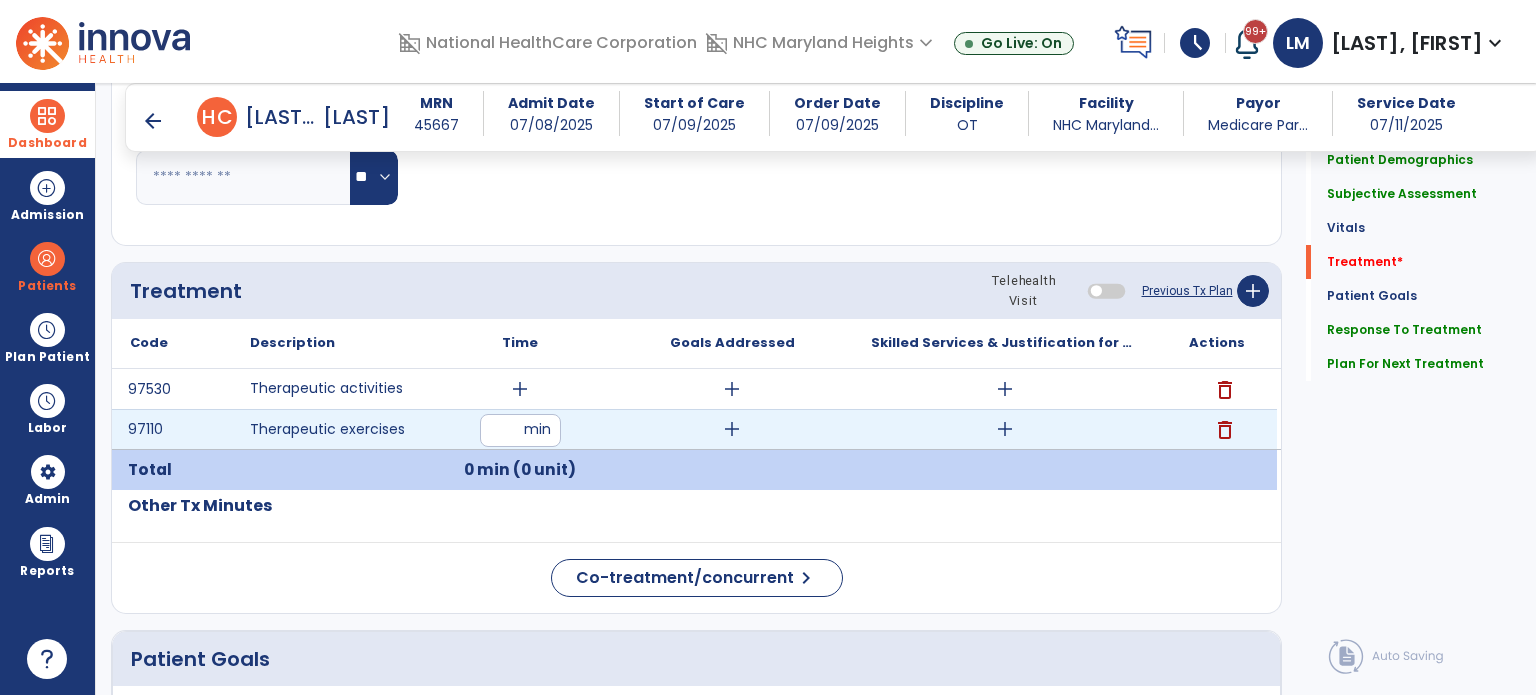 click at bounding box center [520, 430] 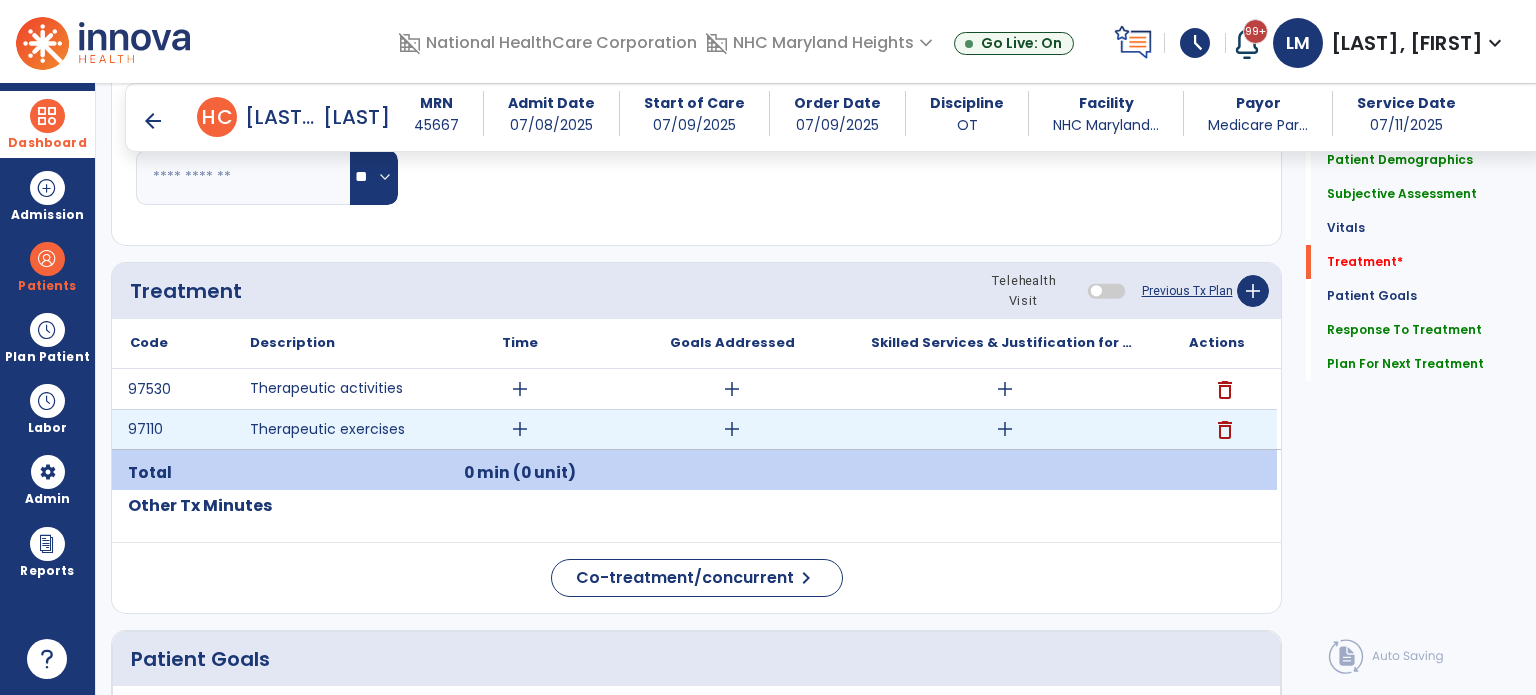 click on "add" at bounding box center [520, 429] 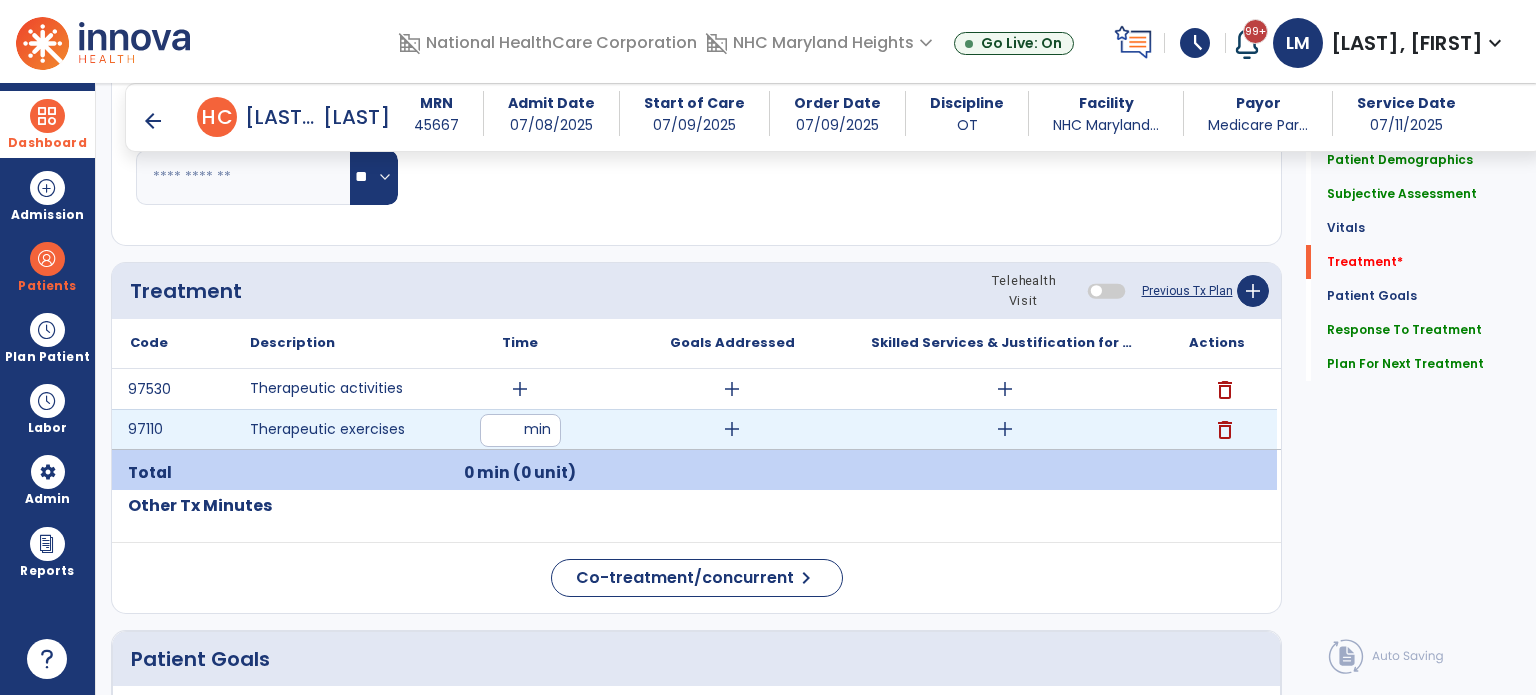click at bounding box center [520, 430] 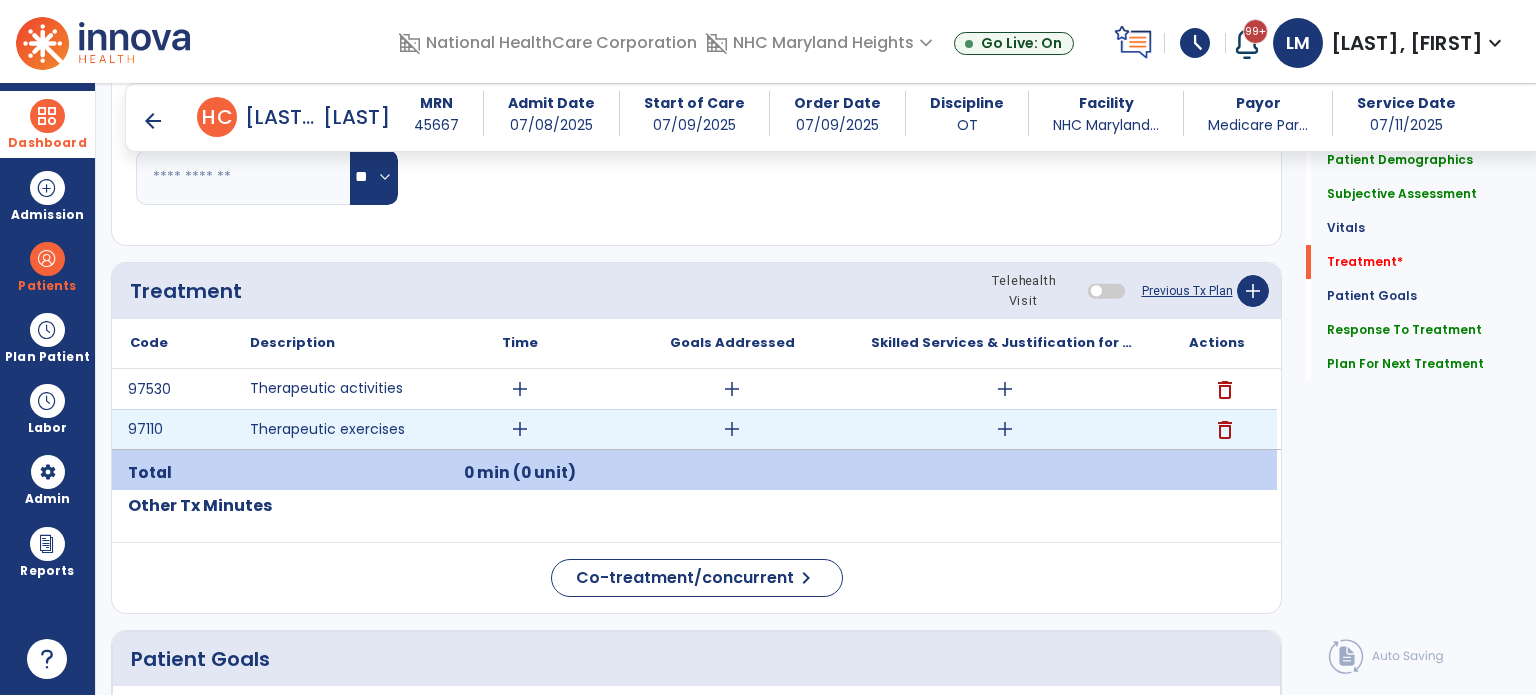 click on "add" at bounding box center [520, 429] 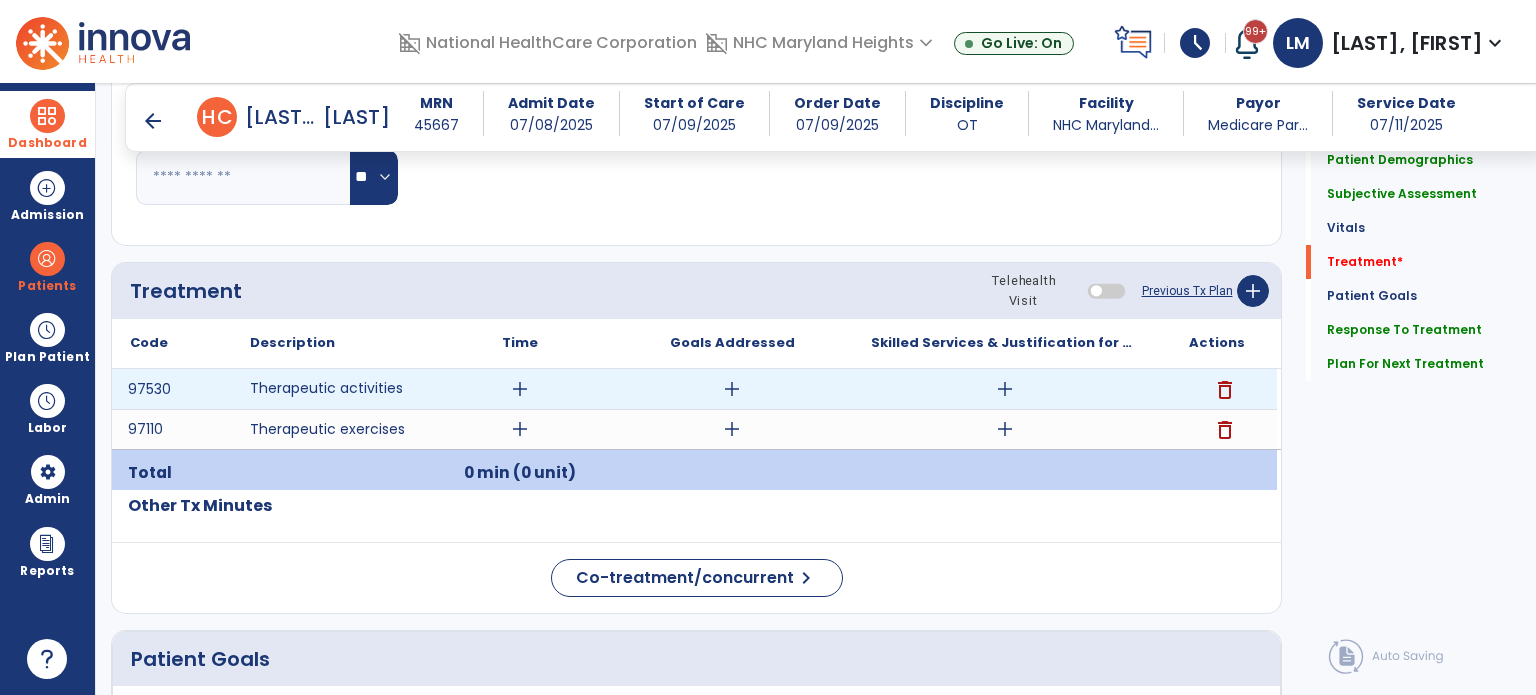 click on "add" at bounding box center [520, 389] 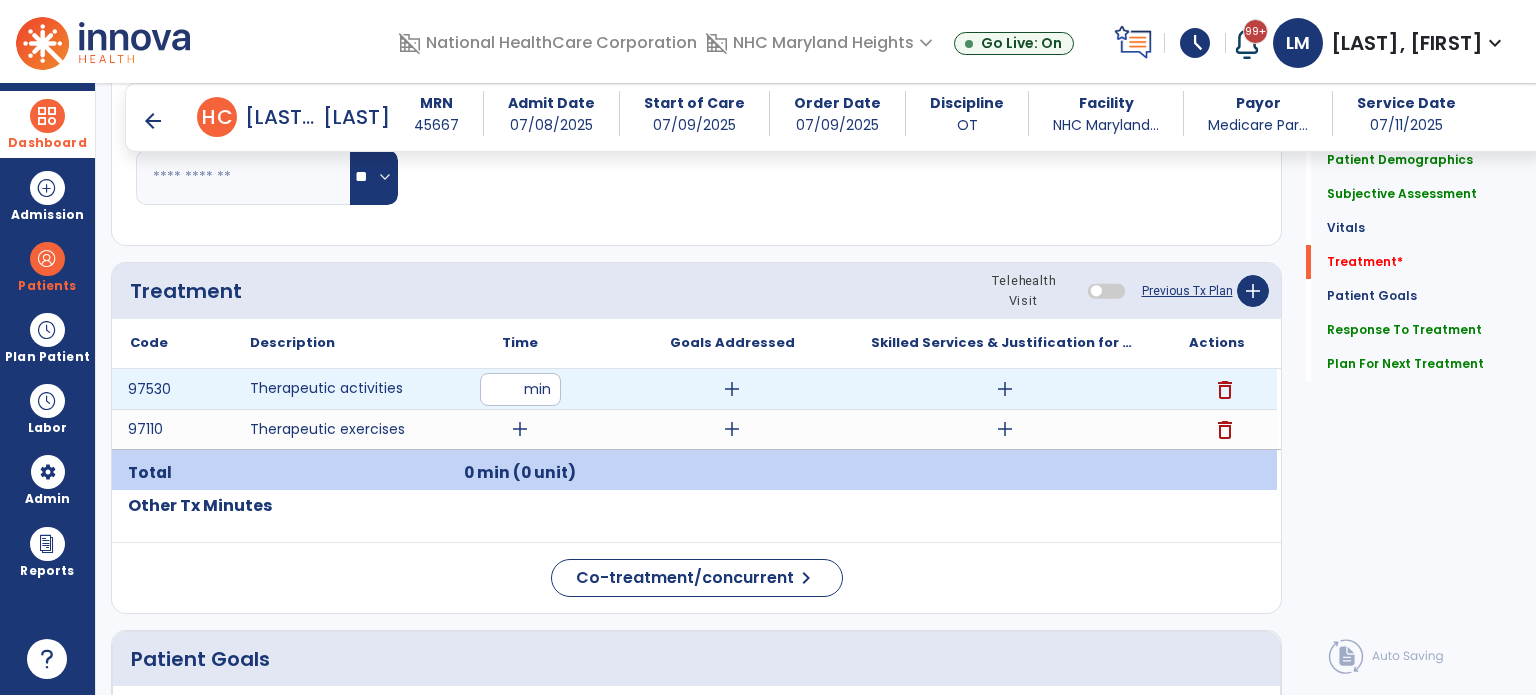 click at bounding box center (520, 389) 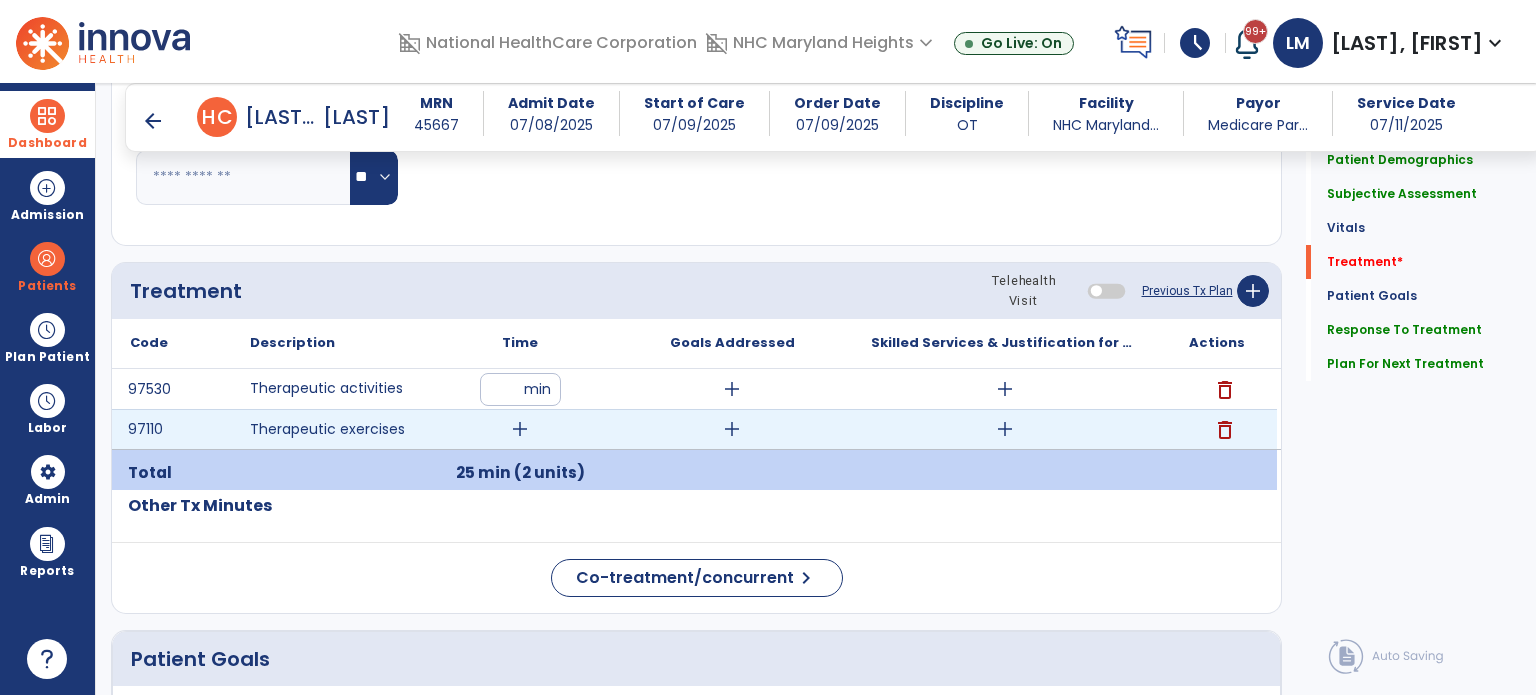 click on "add" at bounding box center (520, 429) 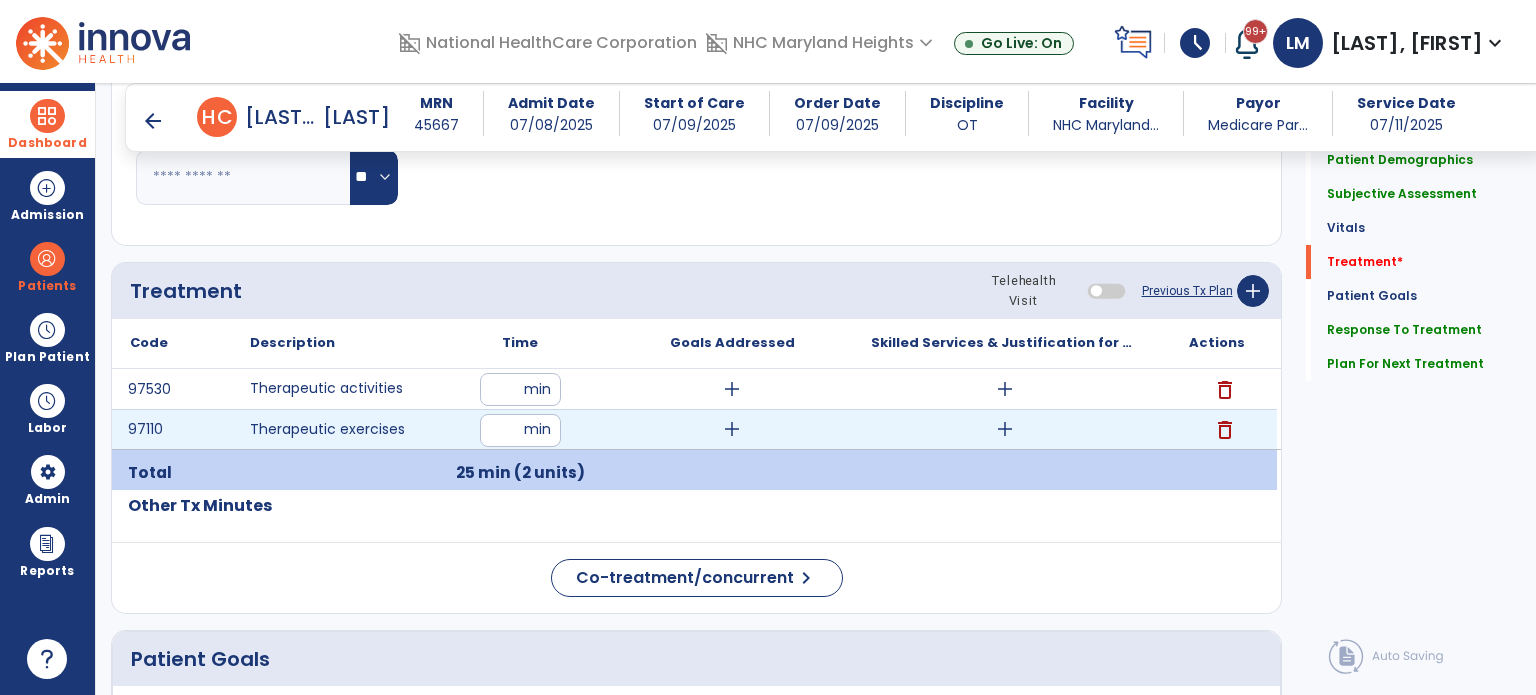 click at bounding box center (520, 430) 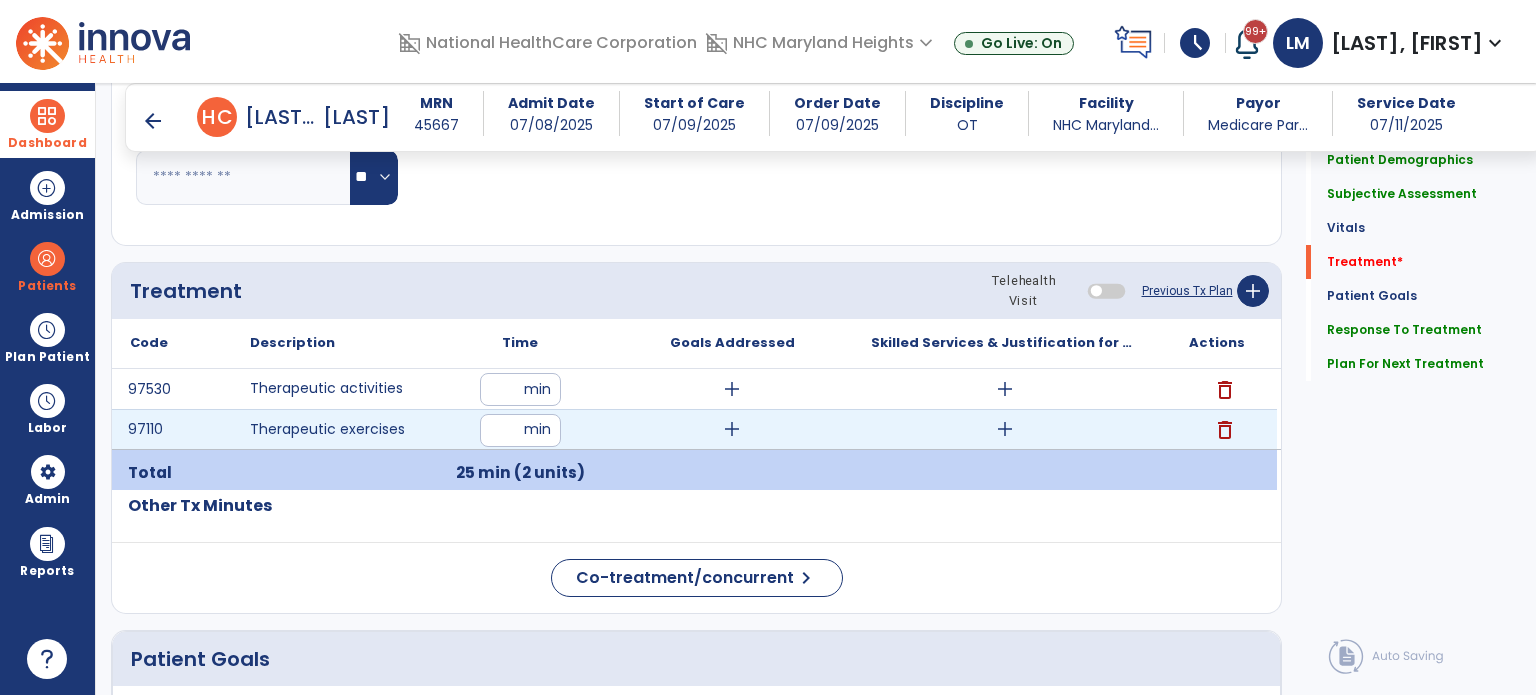 type on "**" 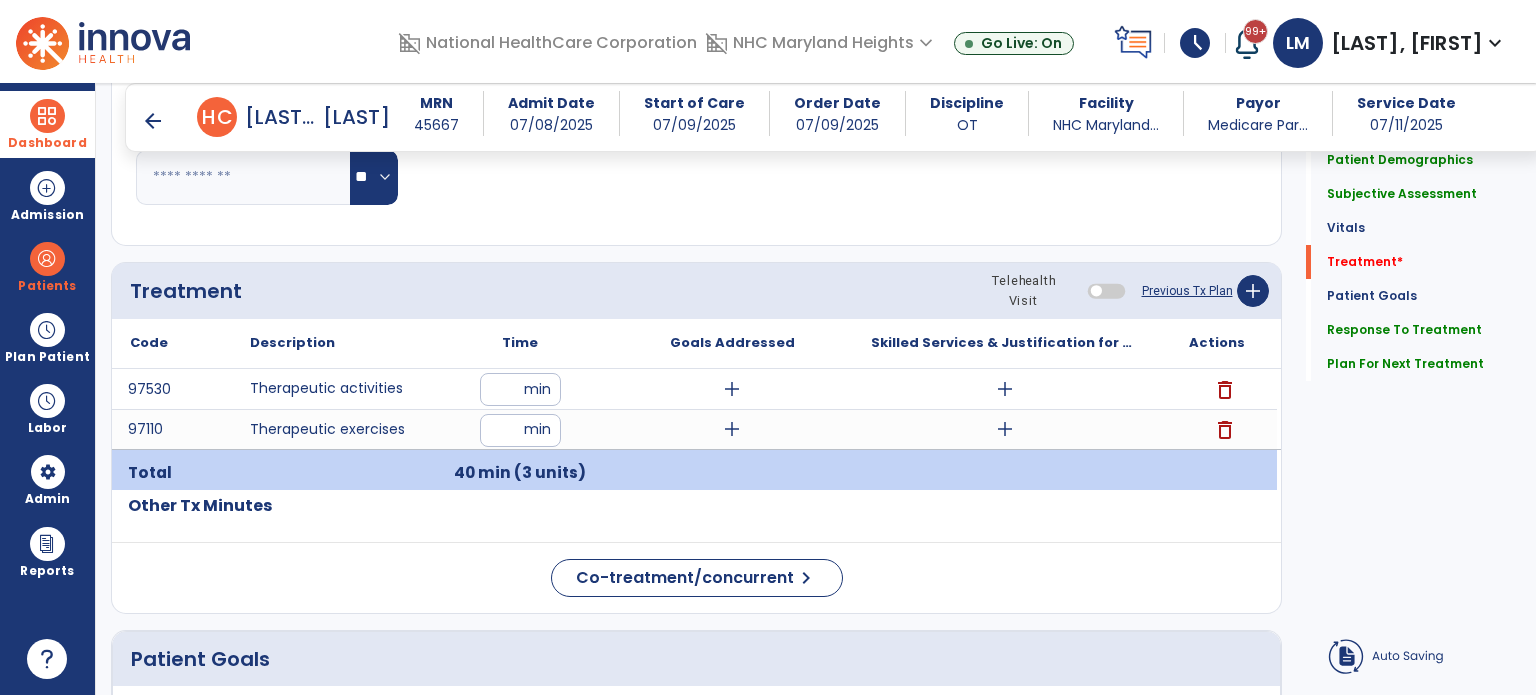 click on "Other Tx Minutes" 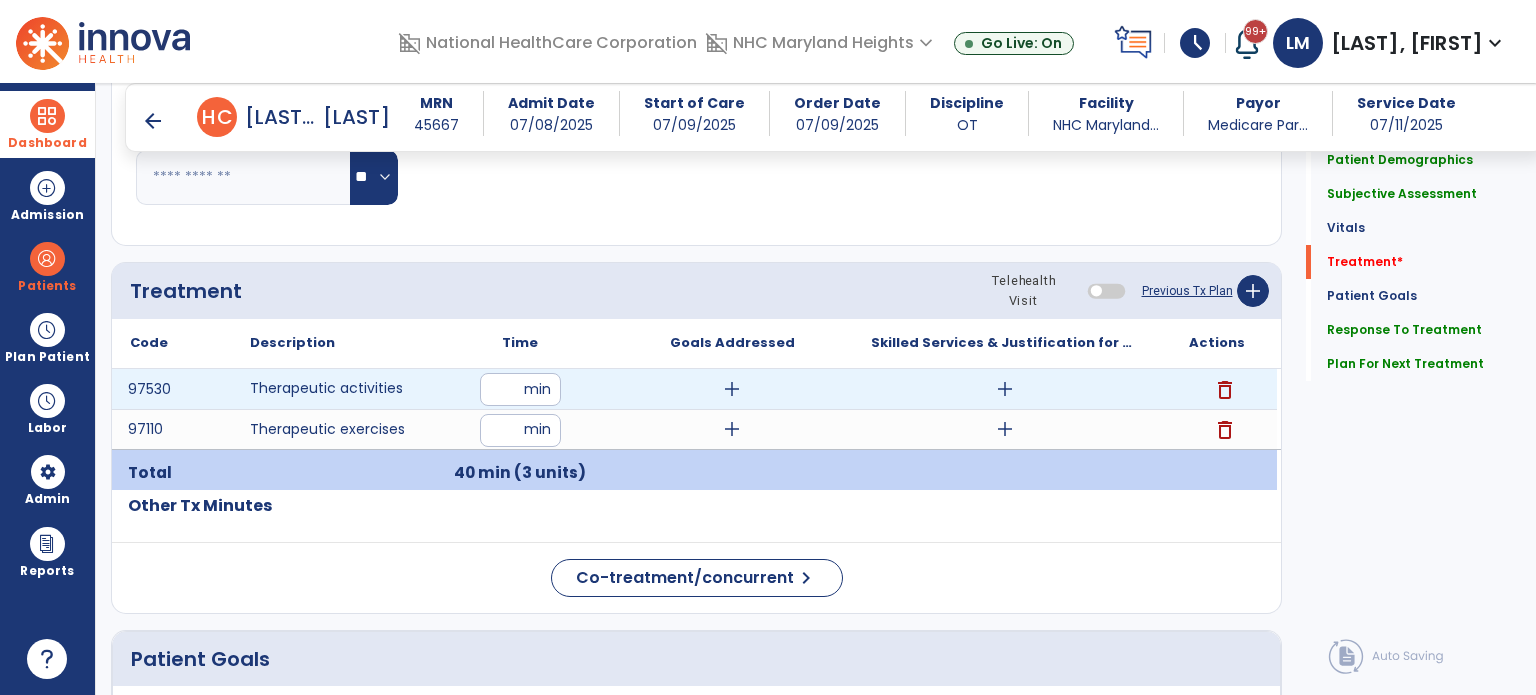 click on "add" at bounding box center (1005, 389) 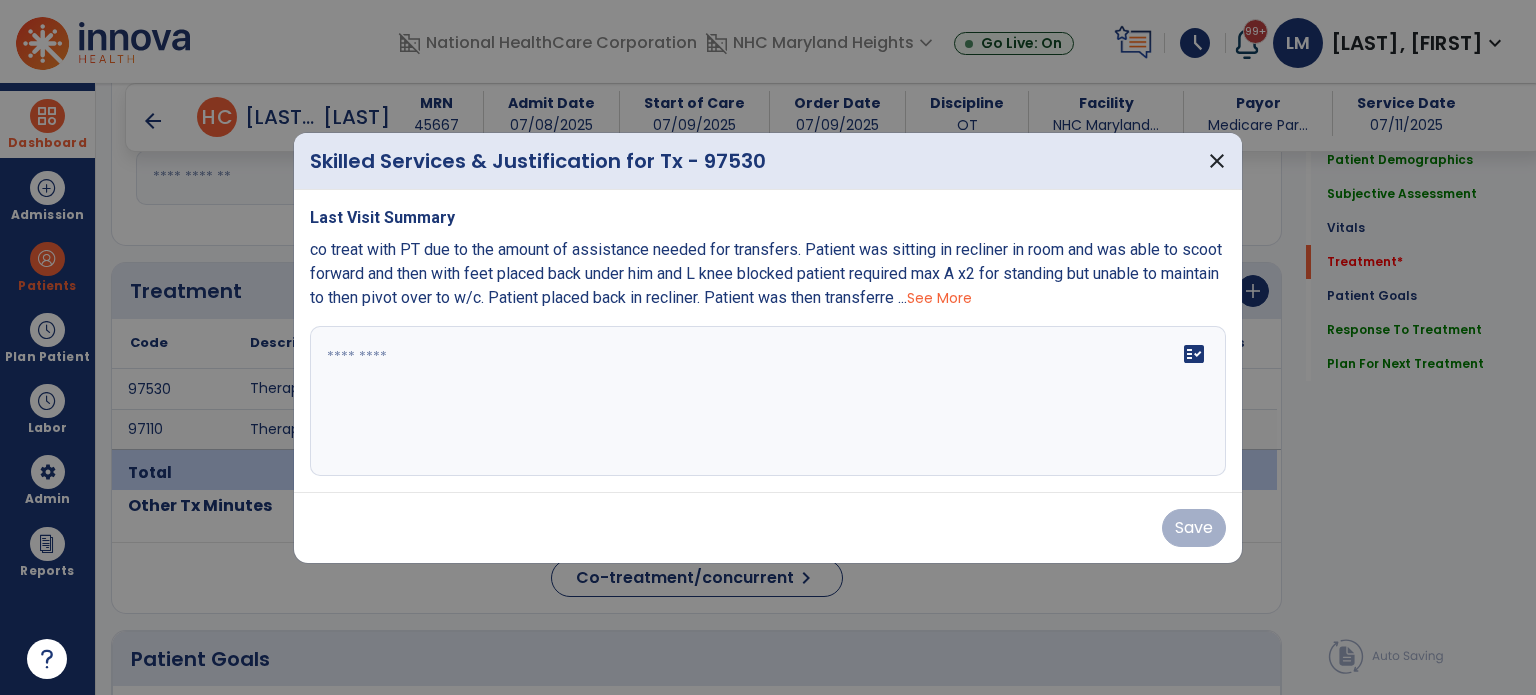 click on "fact_check" at bounding box center [768, 401] 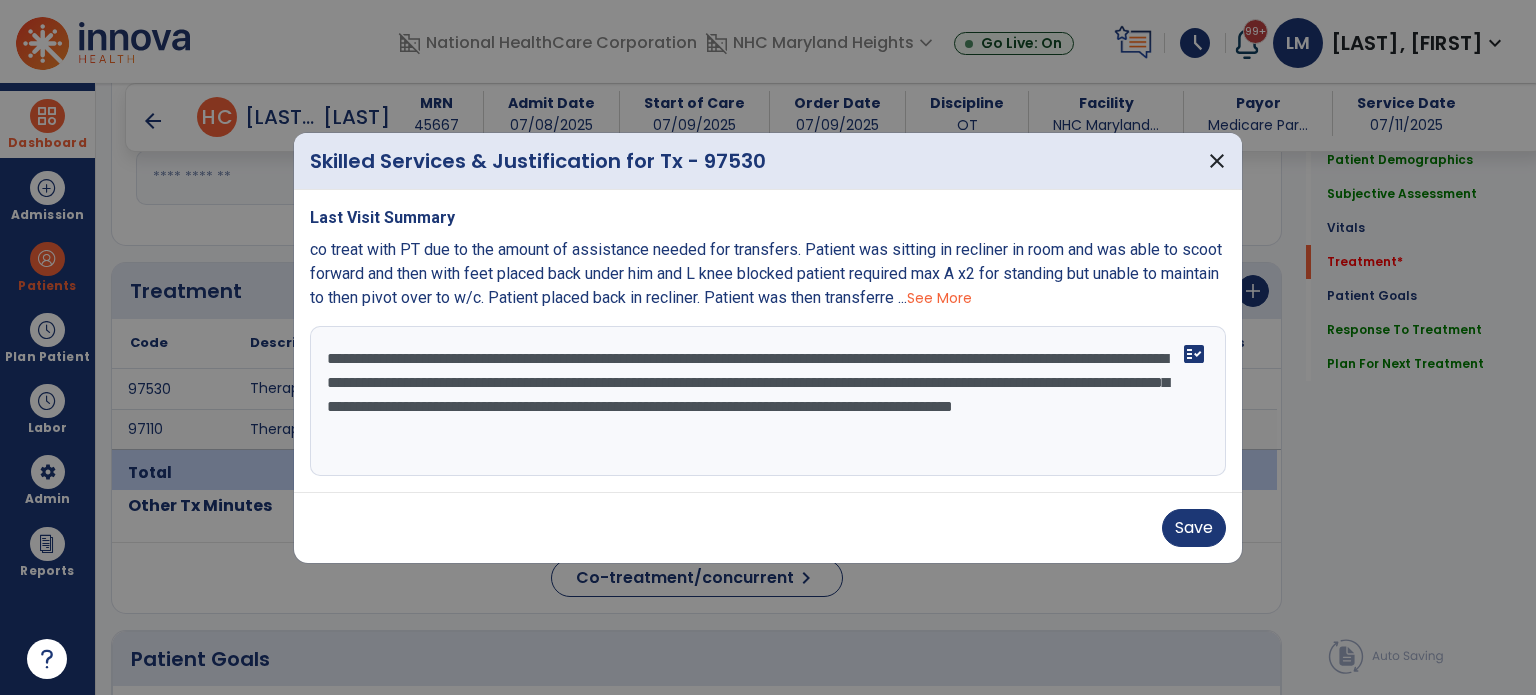 click on "**********" at bounding box center (768, 401) 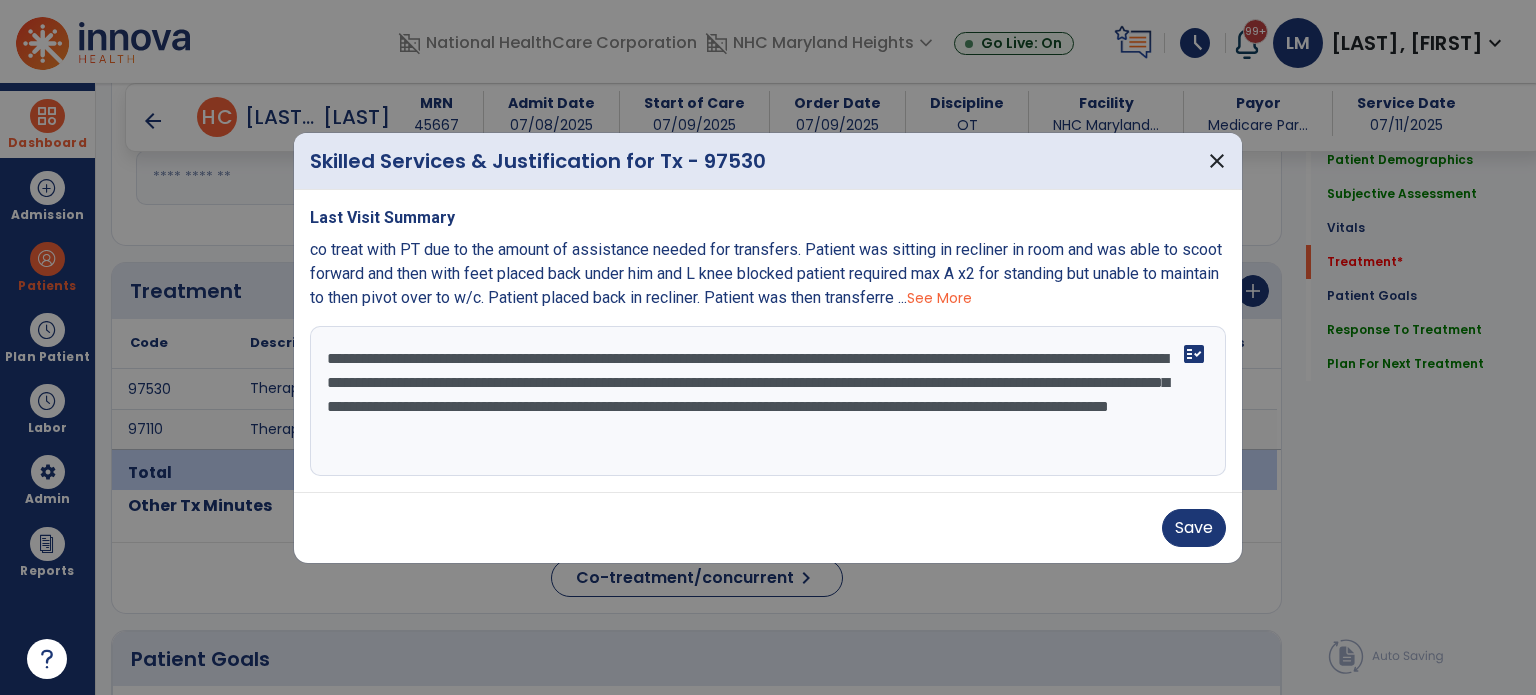 click on "**********" at bounding box center [768, 401] 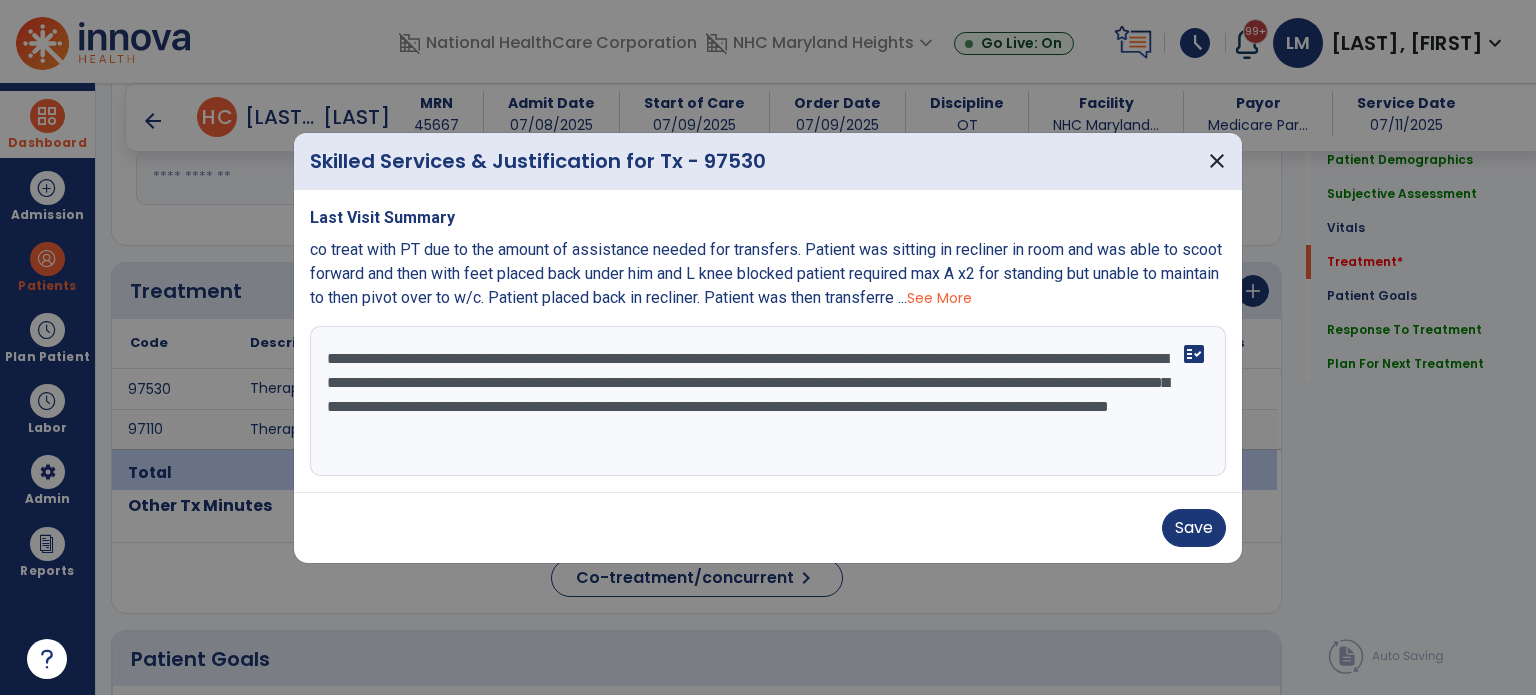 click on "**********" at bounding box center (768, 401) 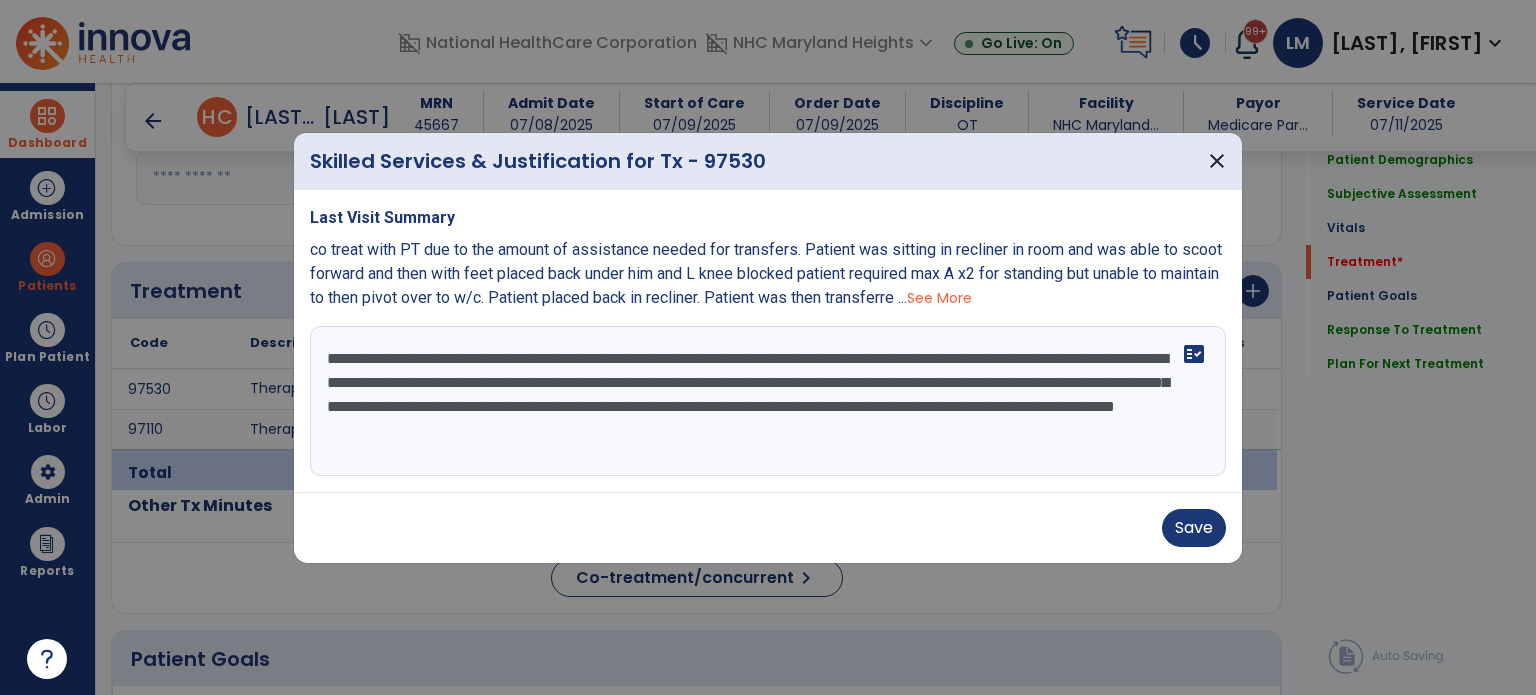 click on "**********" at bounding box center (768, 401) 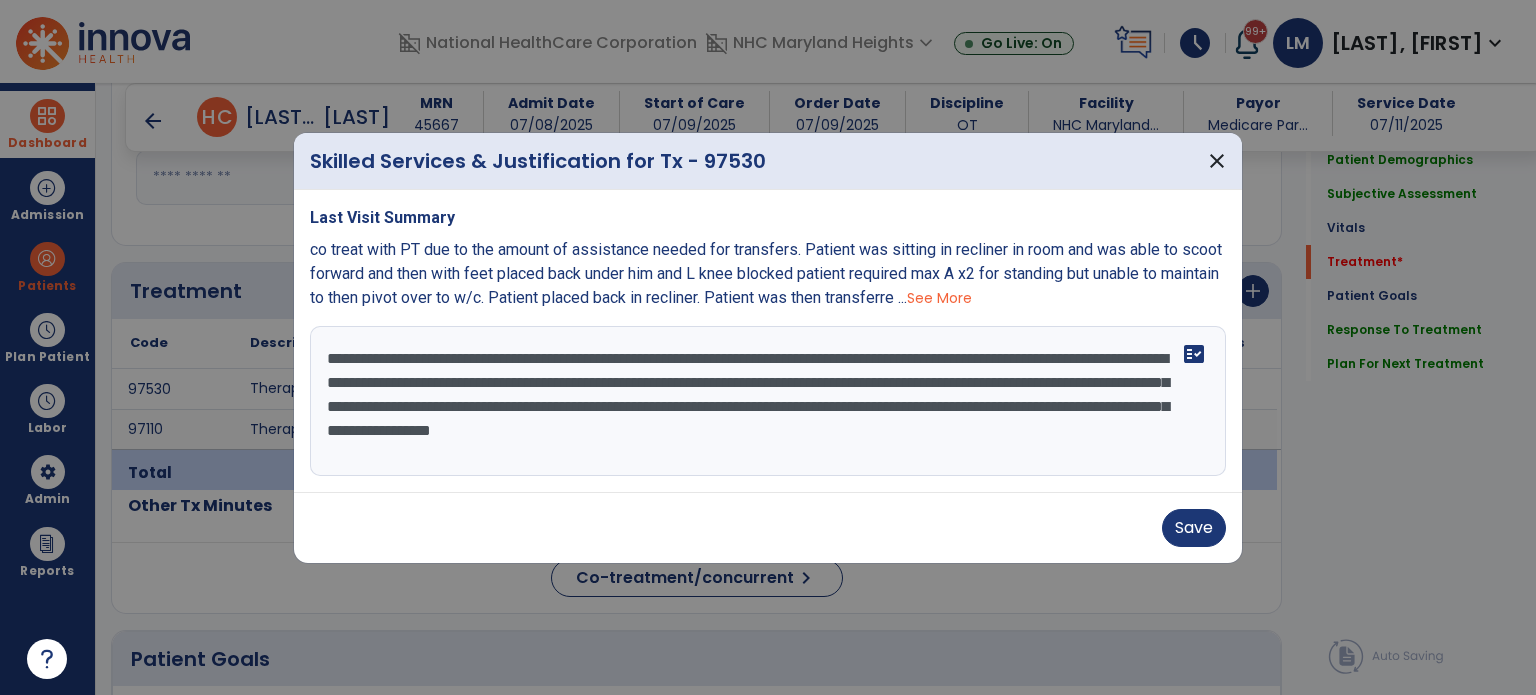 drag, startPoint x: 324, startPoint y: 360, endPoint x: 405, endPoint y: 633, distance: 284.76306 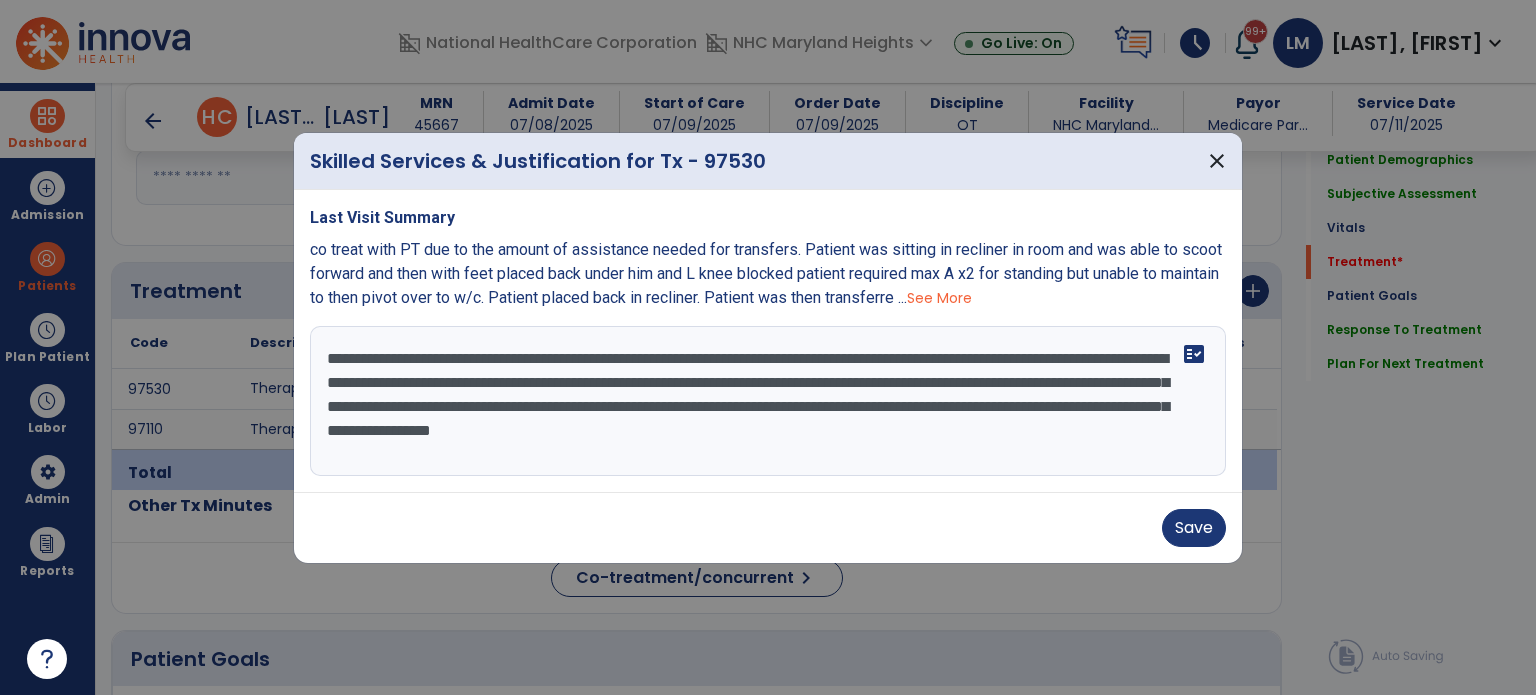 click on "Skilled Services & Justification for Tx - 97530   close   Last Visit Summary co treat with PT due to the amount of assistance needed for transfers. Patient was sitting in recliner in room and was able to scoot forward and then with feet placed back under him and L knee blocked patient required max A x2 for standing but unable to maintain to then pivot over to w/c. Patient placed back in recliner. Patient was then transferre ...  See More  co treat with PT  for pulling up from outside of parallel bar requiring max A x2 with R knee blocked. Upon standing patients R foot moves and patient looses his position. Patient again attempts to stand with grab bar max A x2 for placement of sling for standing frame. Patient was able to tolerate standing for 3 trials with standing tolerance of 1 minute 30 seconds, requiring max A  to get patient at midline by pushing on his R side.   fact_check   Save" at bounding box center (768, 347) 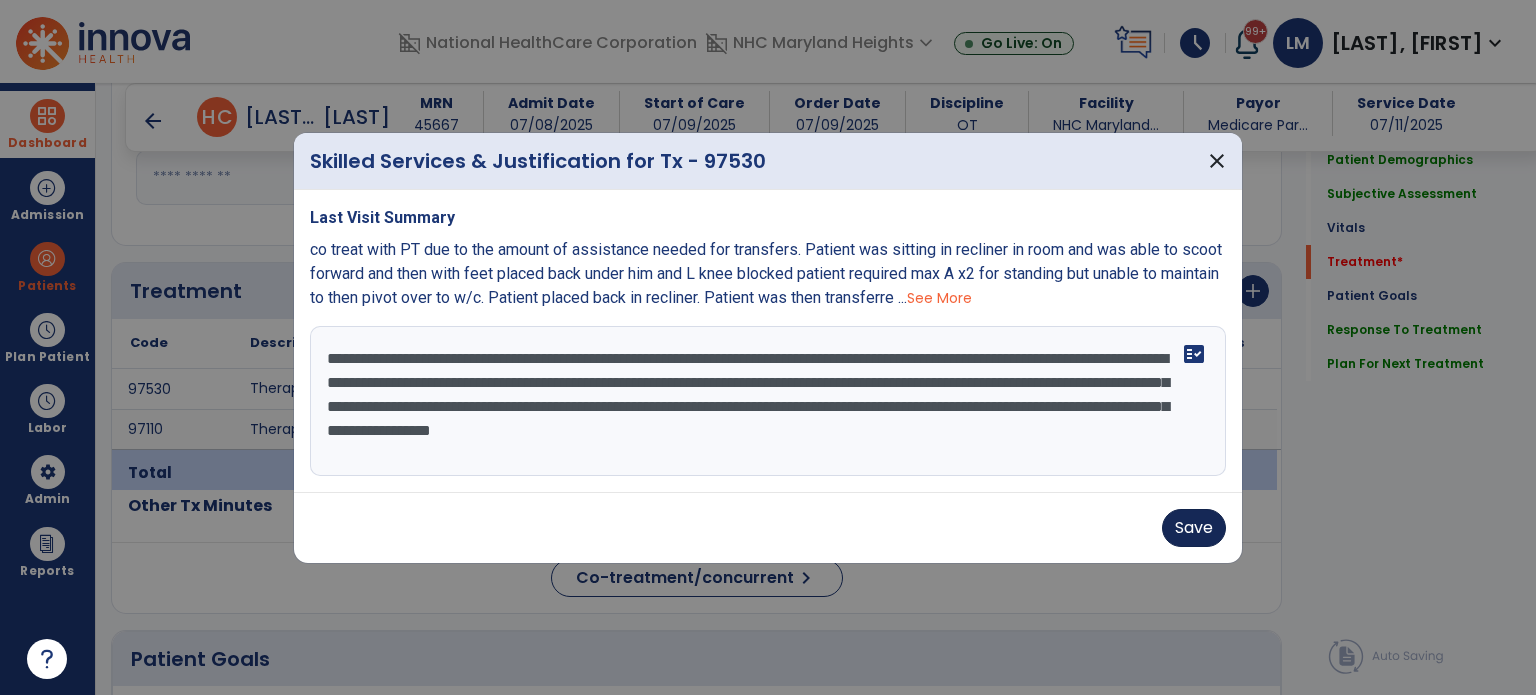 type on "**********" 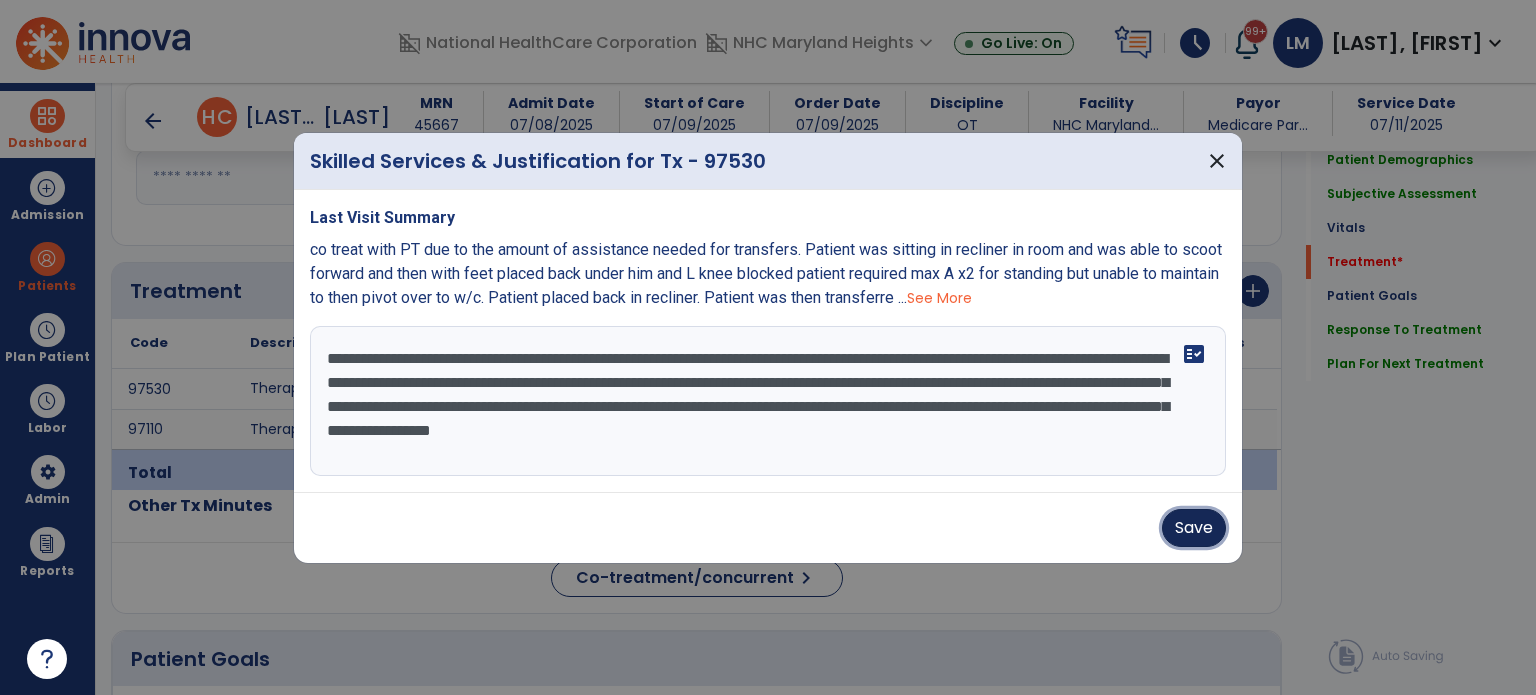 click on "Save" at bounding box center [1194, 528] 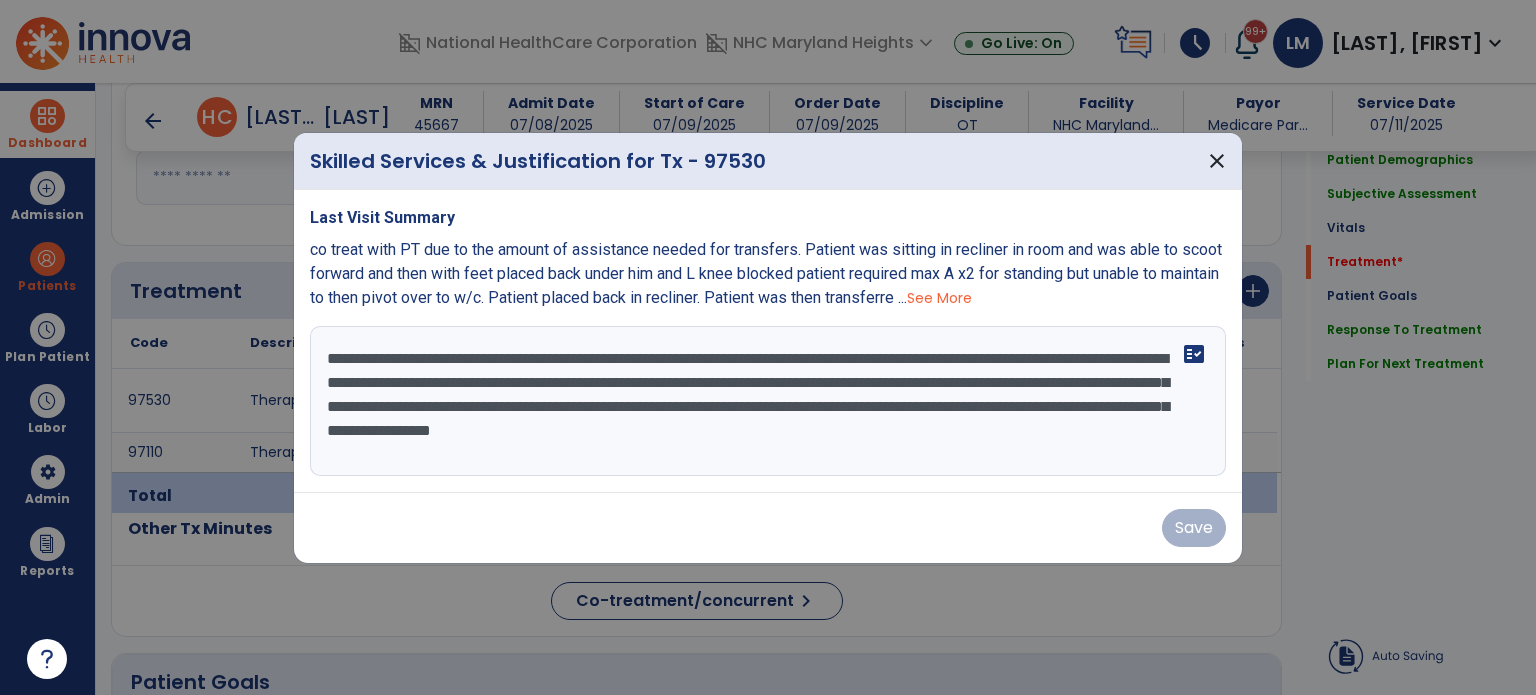 click on "Save" at bounding box center [768, 528] 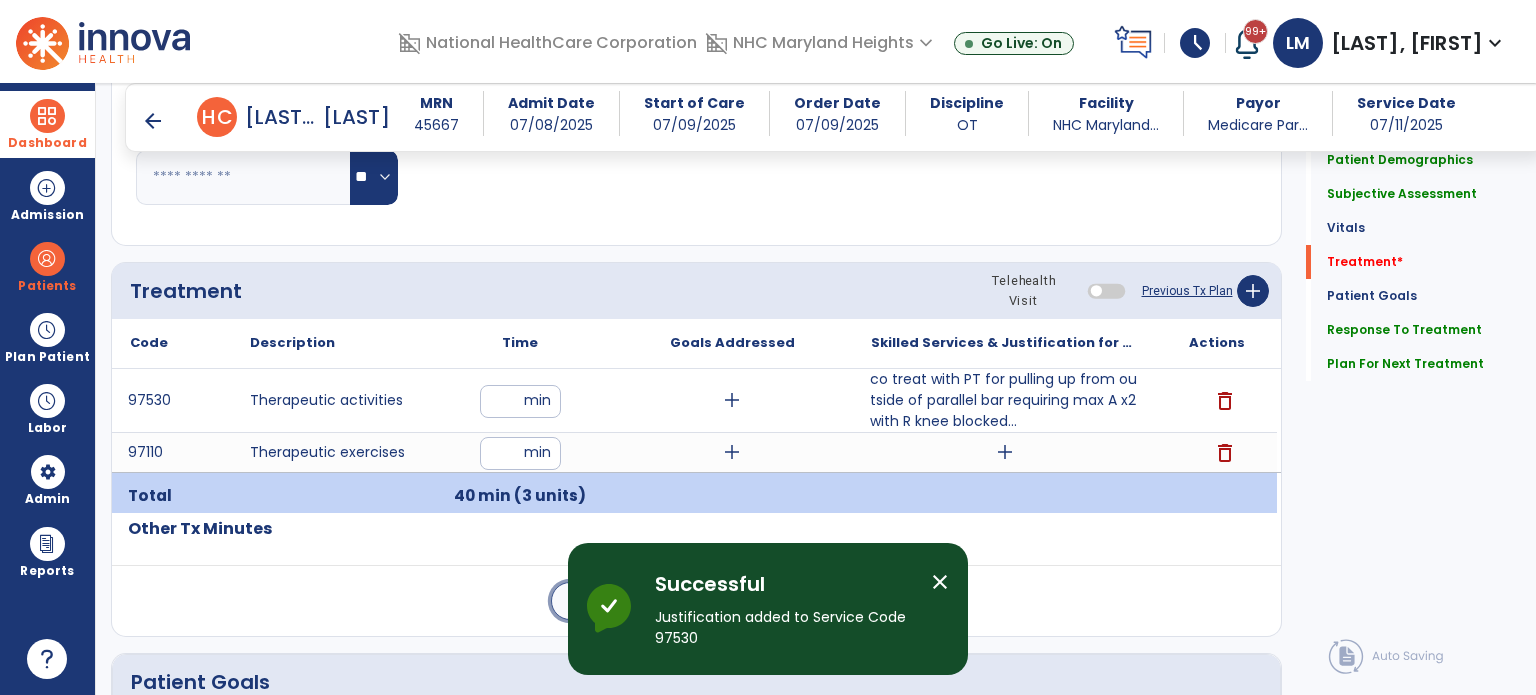 click on "Co-treatment/concurrent  chevron_right" 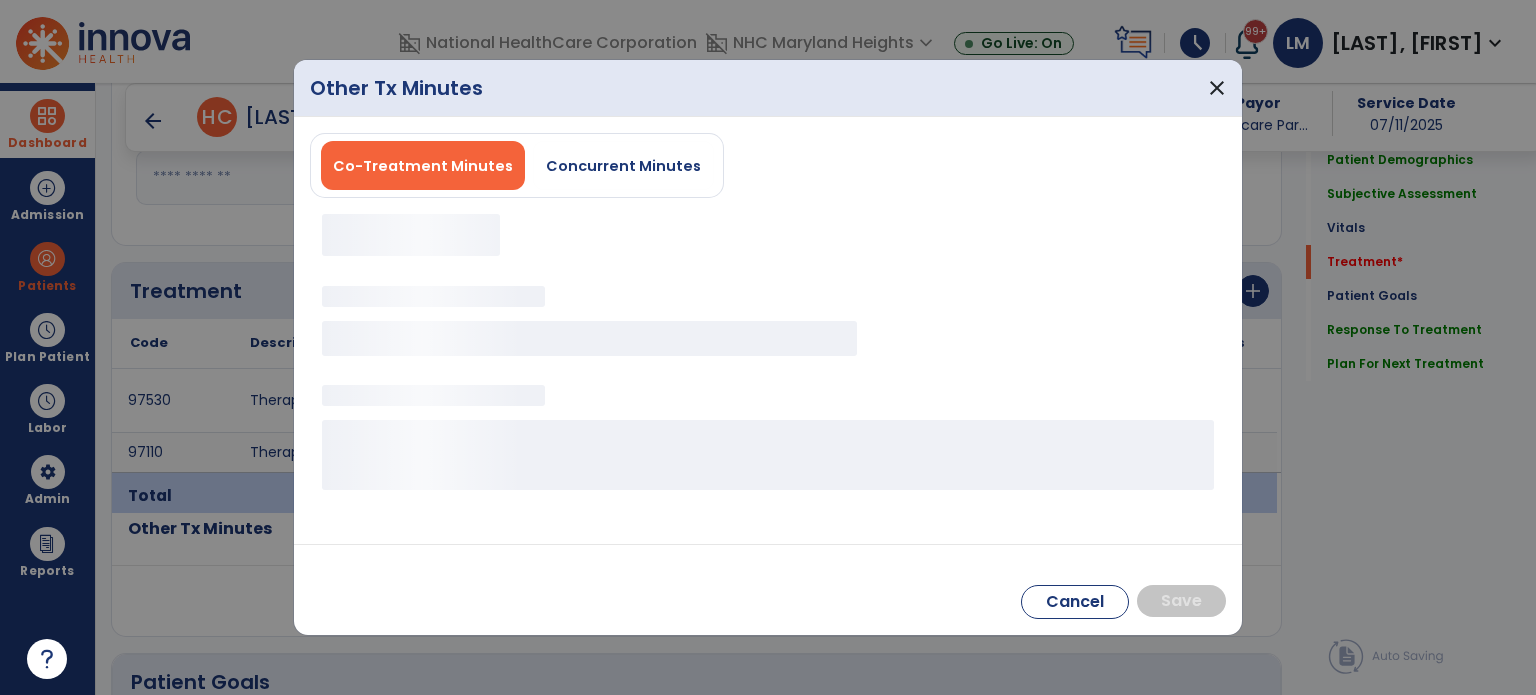 click at bounding box center (411, 235) 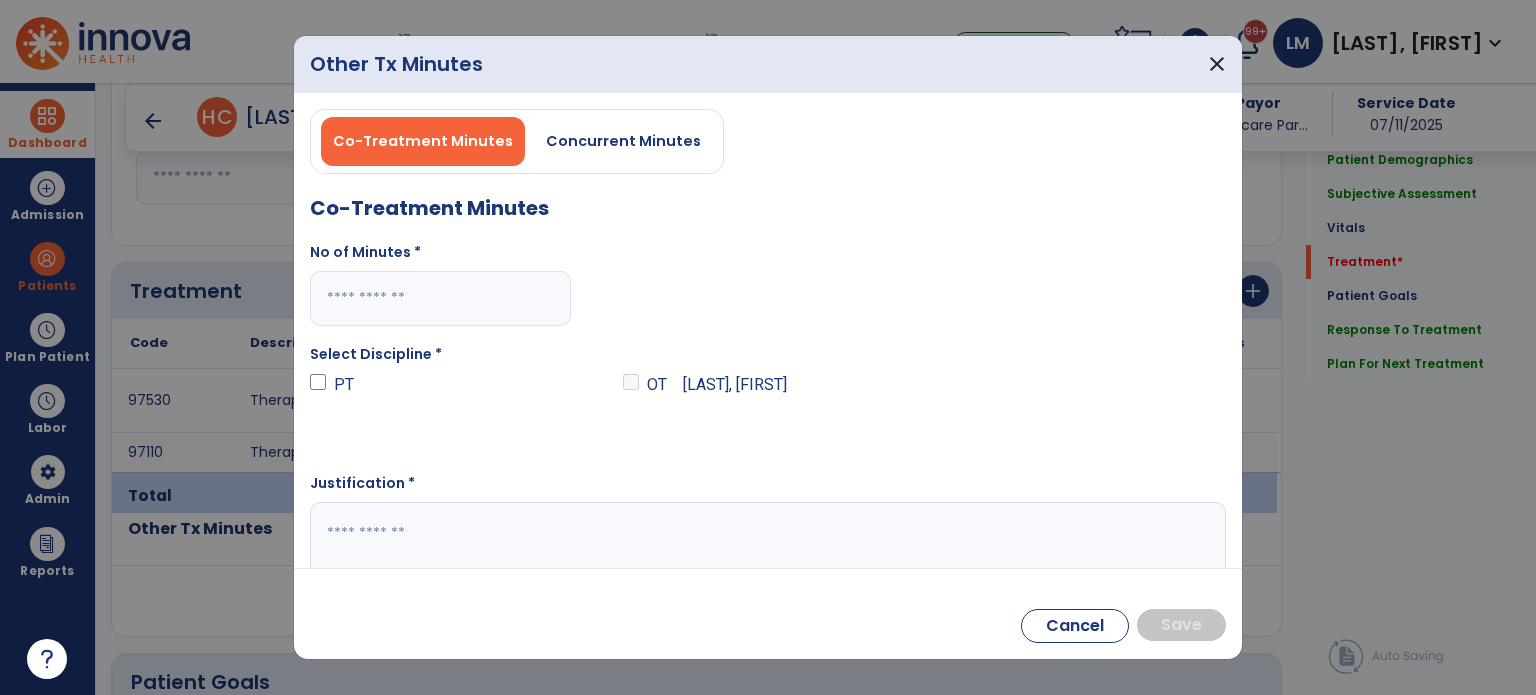 click at bounding box center [440, 298] 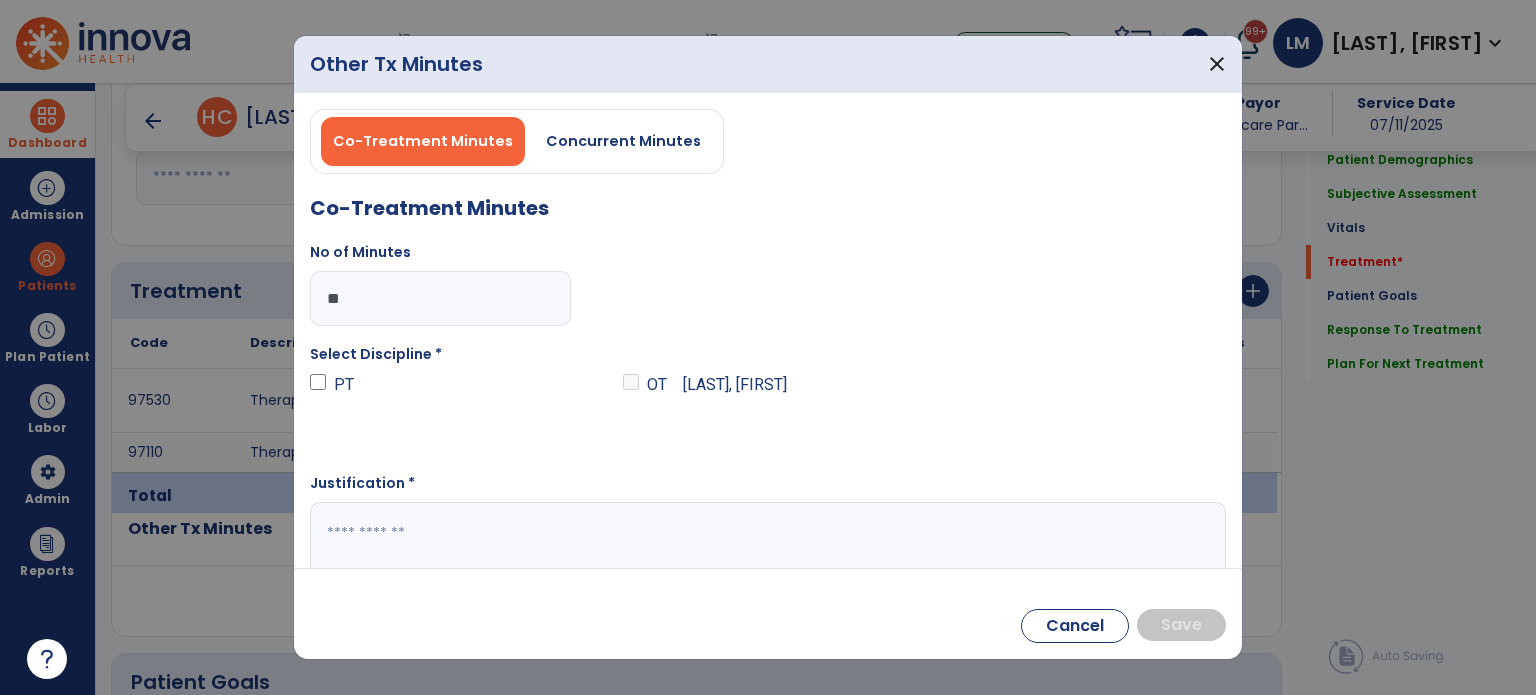 type on "**" 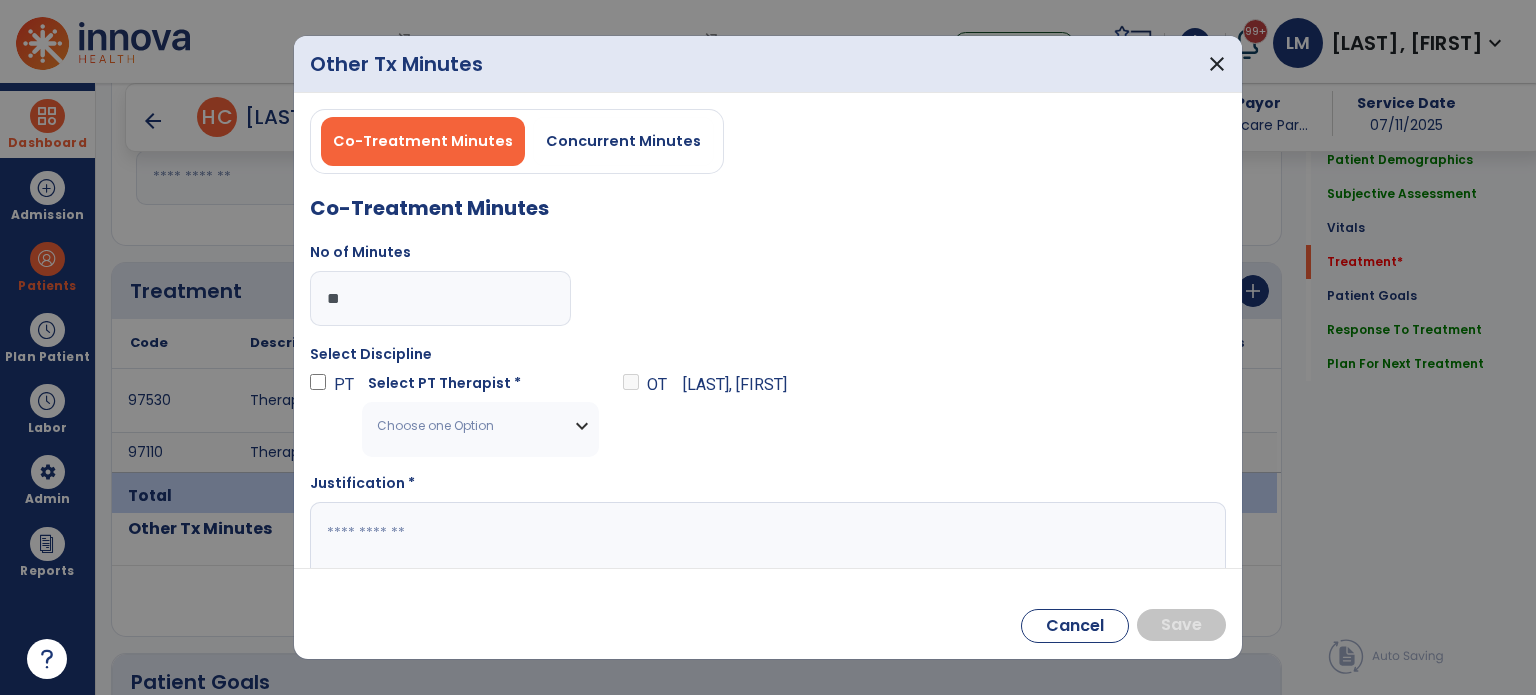 click on "Choose one Option" at bounding box center (468, 426) 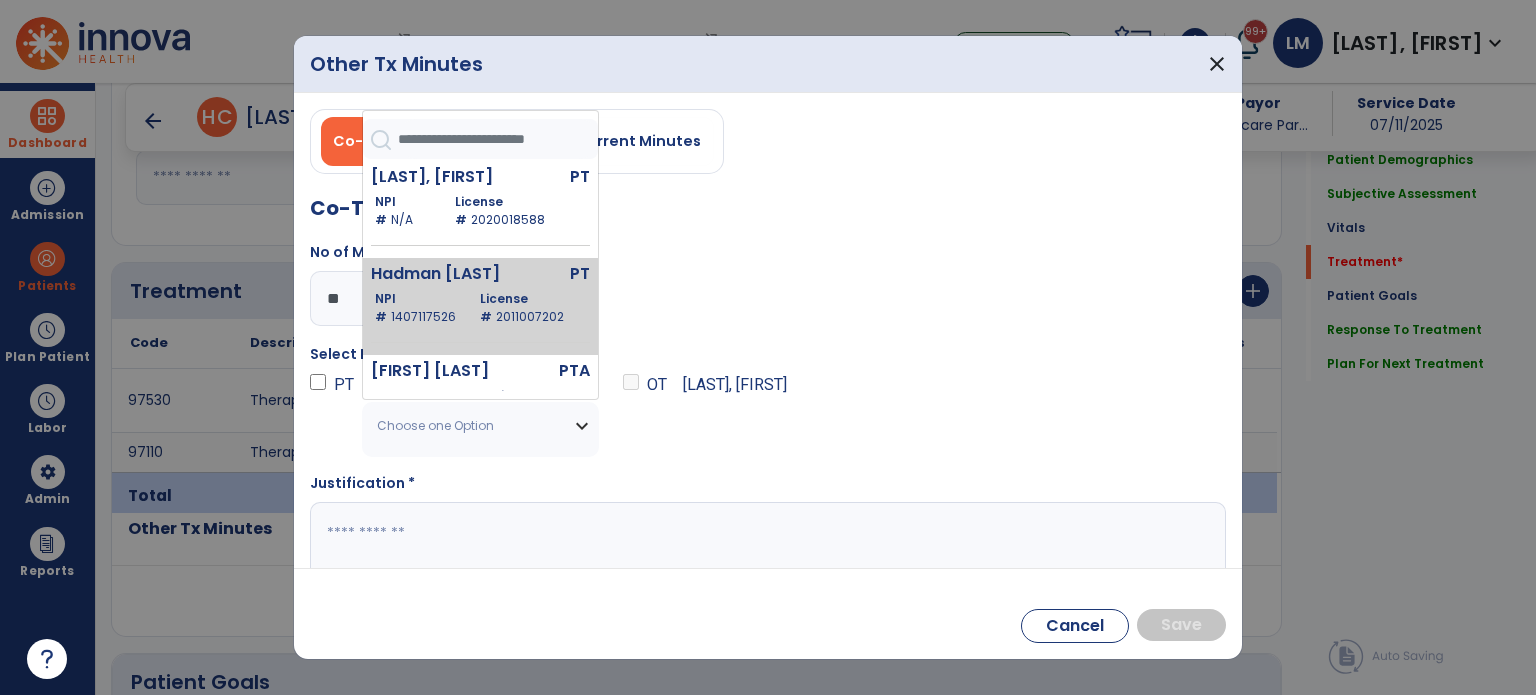 scroll, scrollTop: 400, scrollLeft: 0, axis: vertical 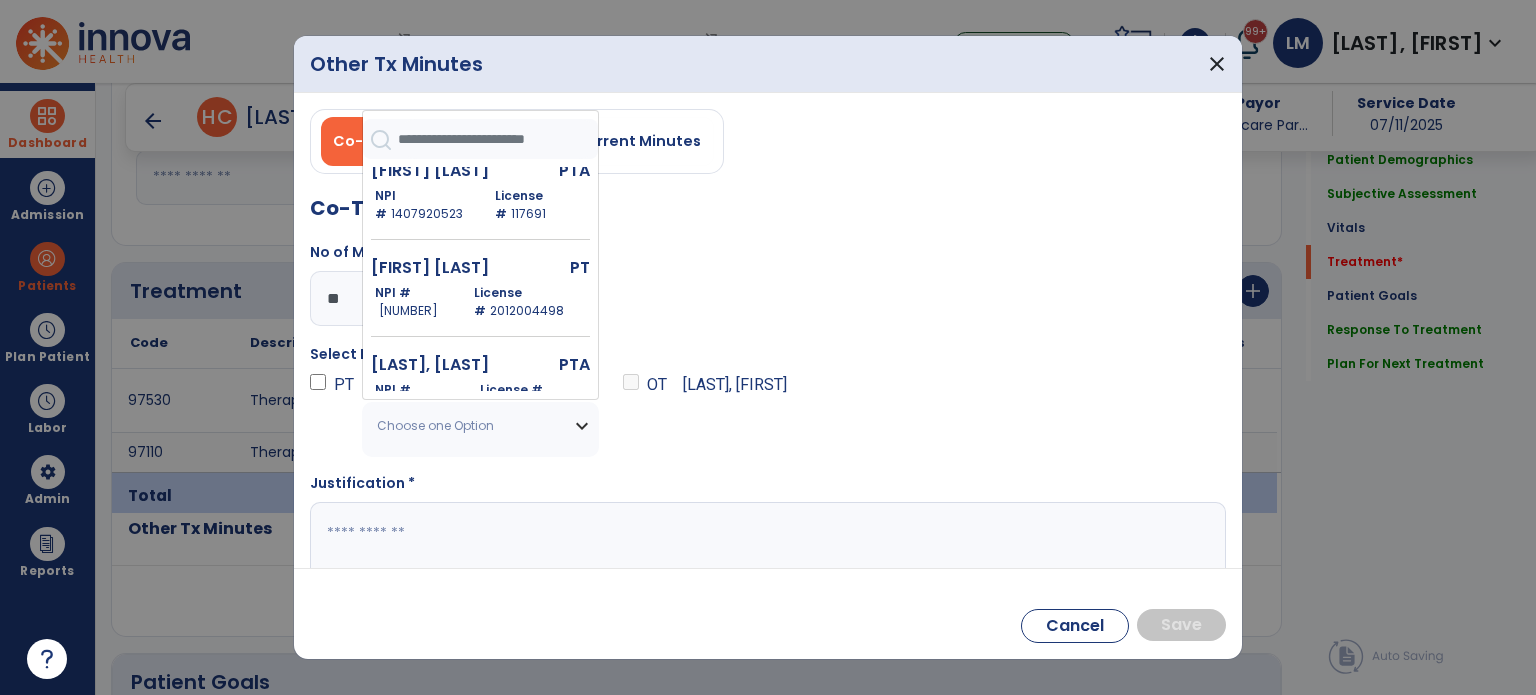 click on "NPI #  1417374349  License #  2012004498" at bounding box center (482, 302) 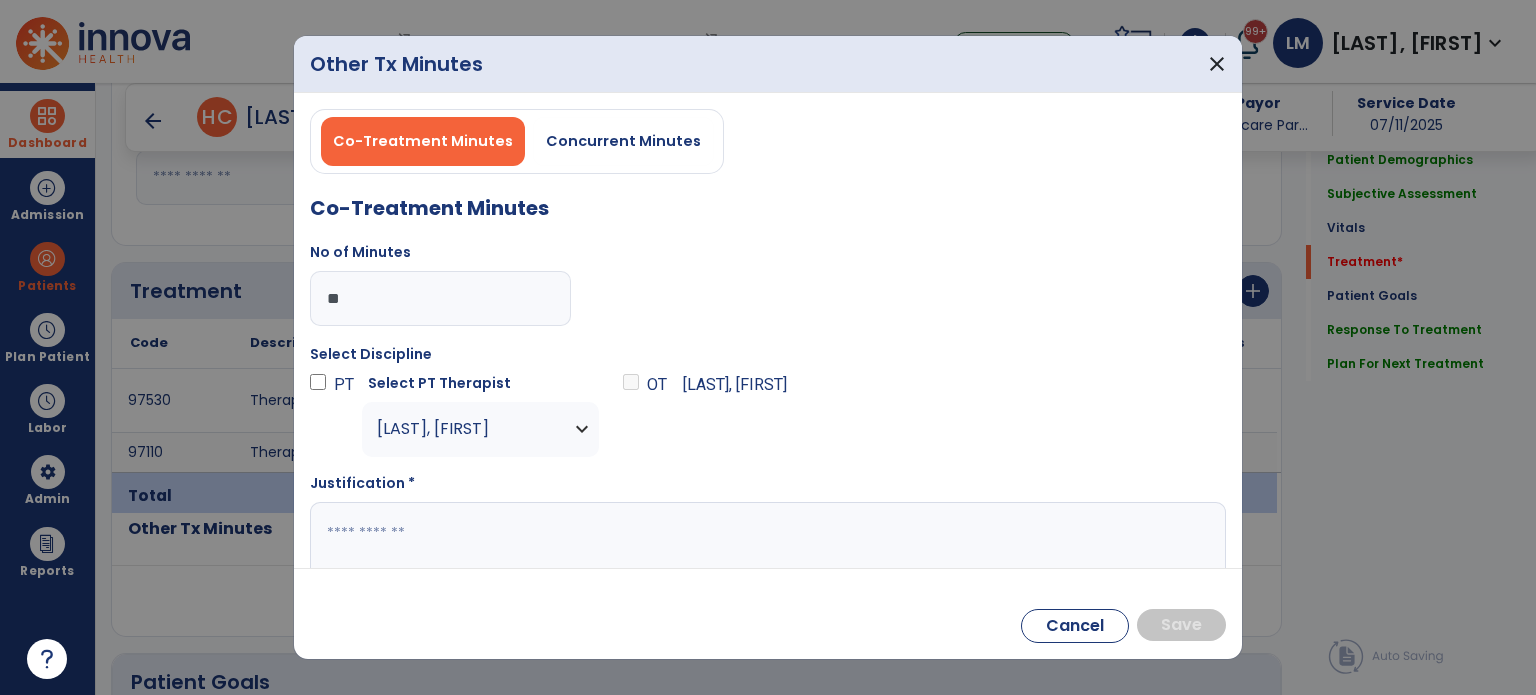 click at bounding box center [766, 541] 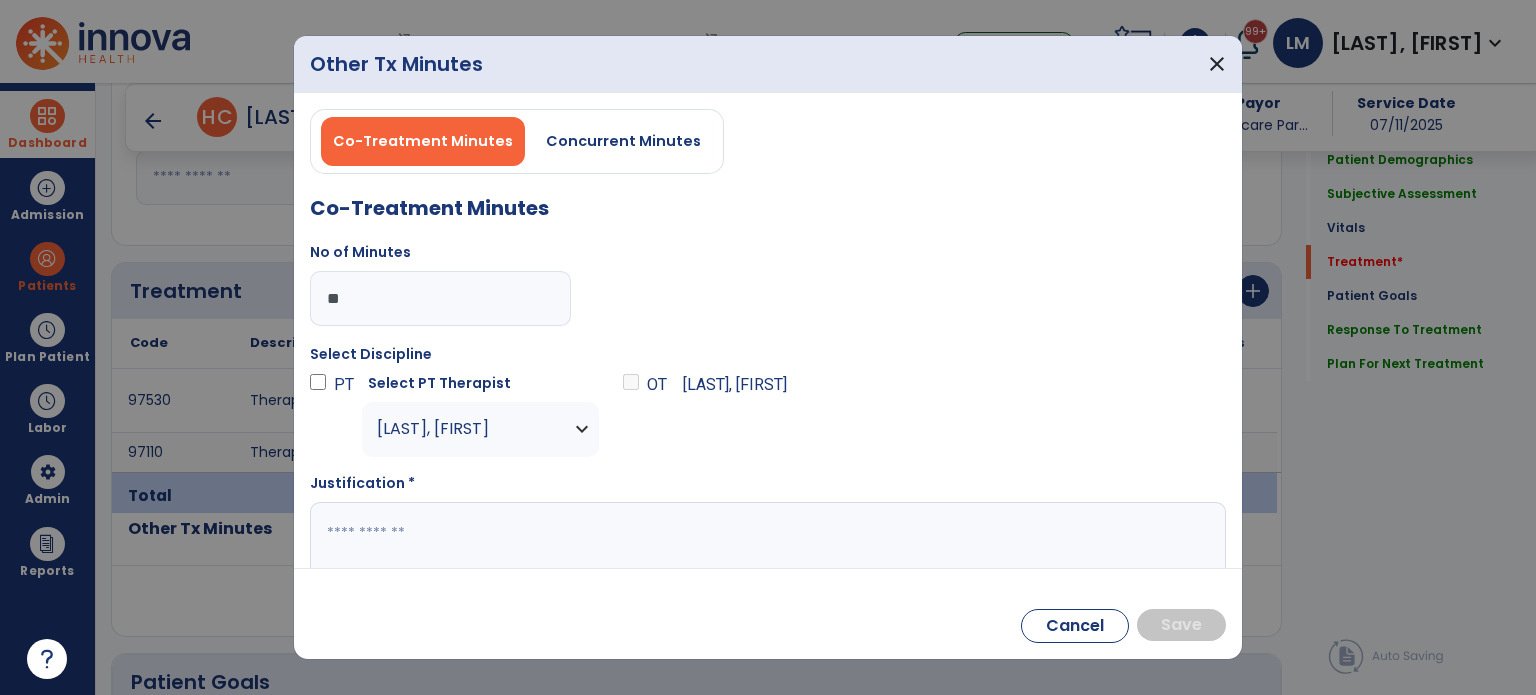 paste on "**********" 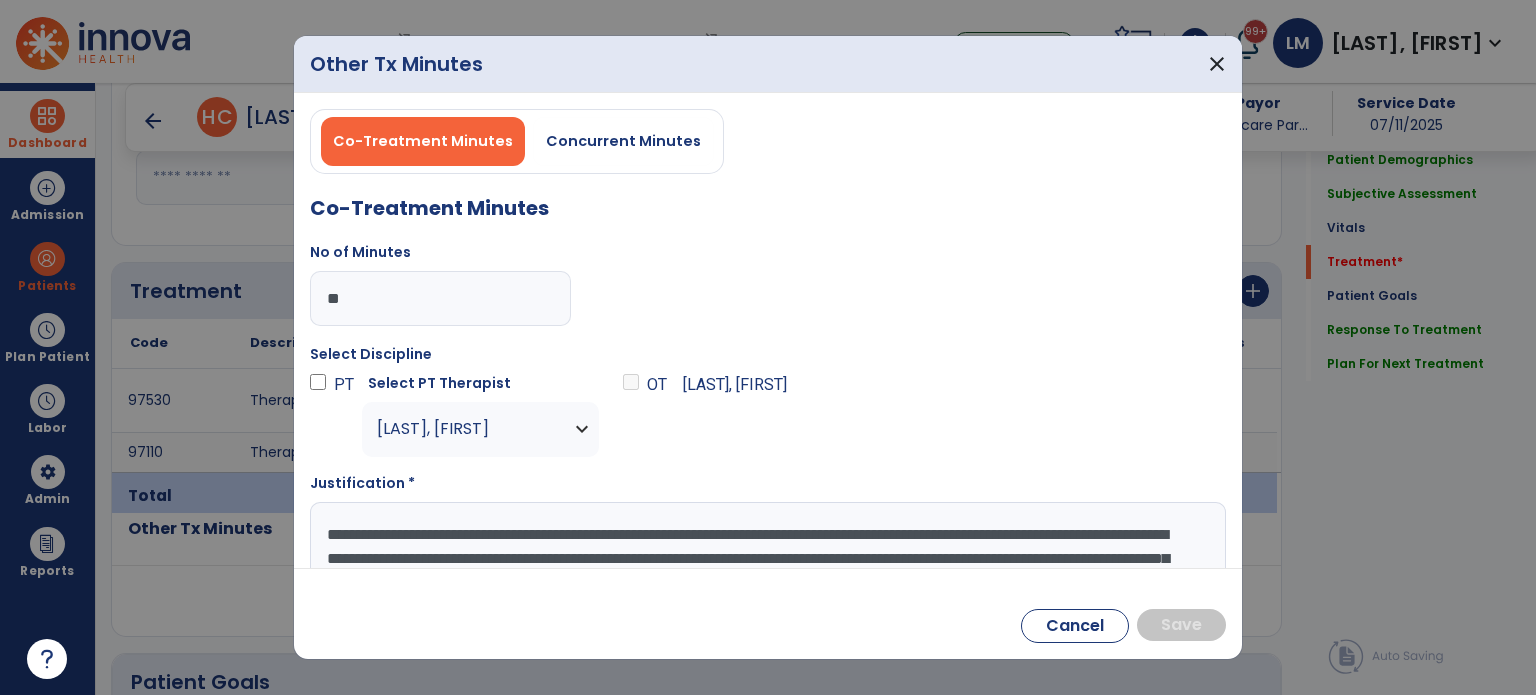 scroll, scrollTop: 64, scrollLeft: 0, axis: vertical 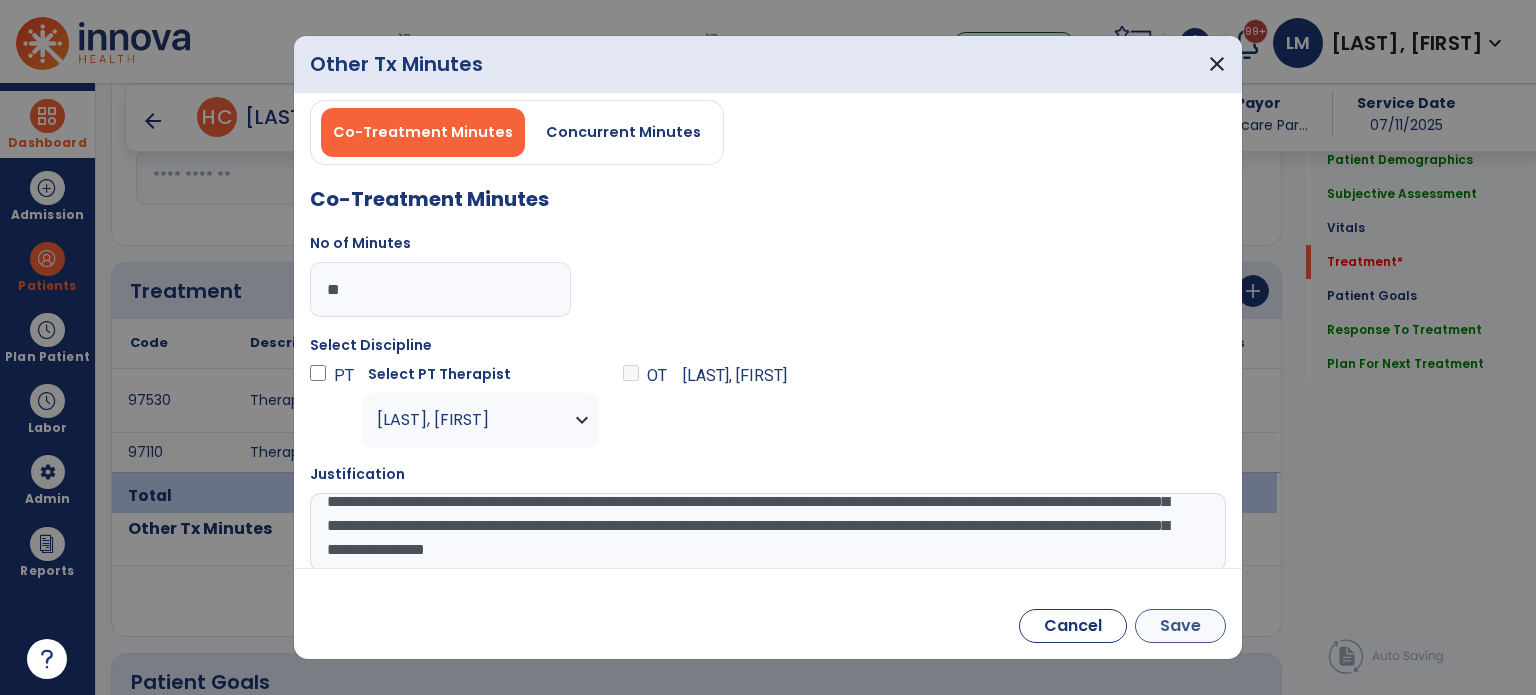 type on "**********" 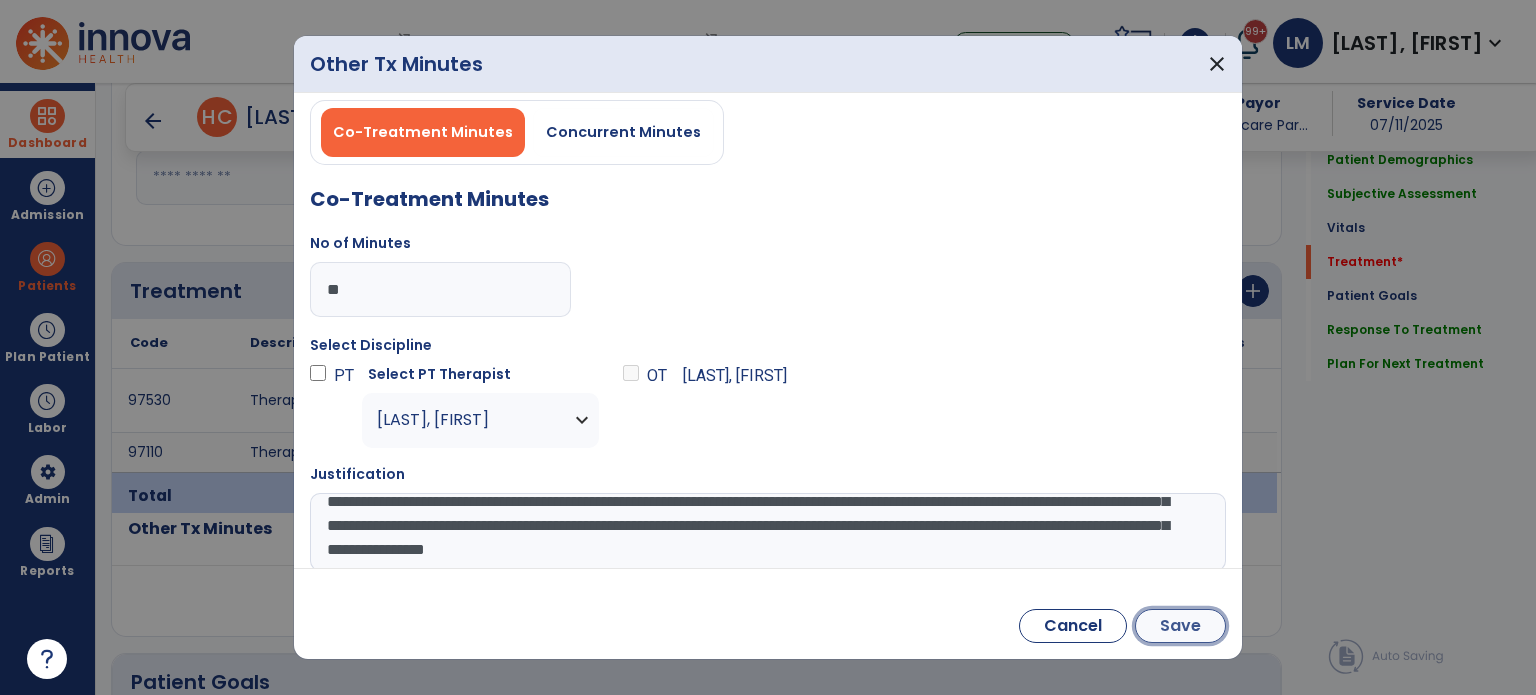 click on "Save" at bounding box center (1180, 626) 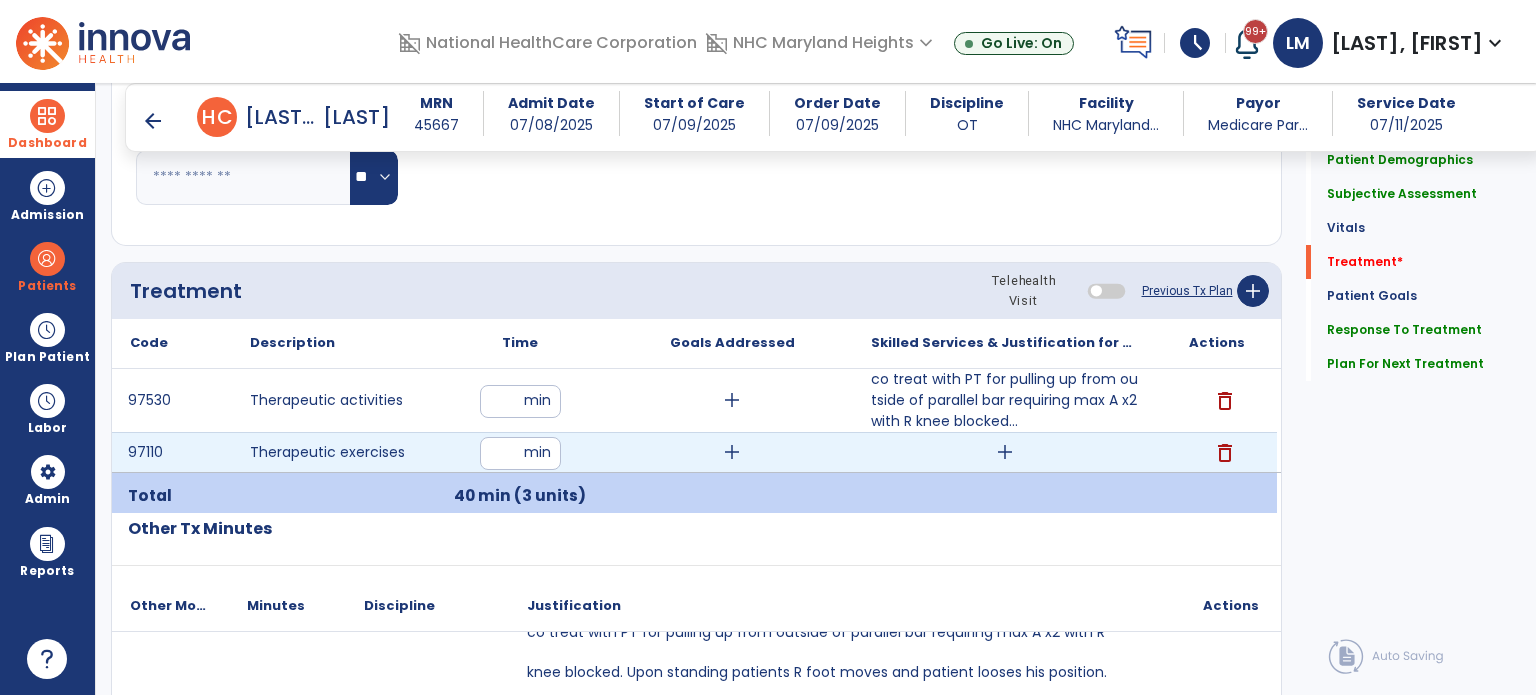 click on "add" at bounding box center [1005, 452] 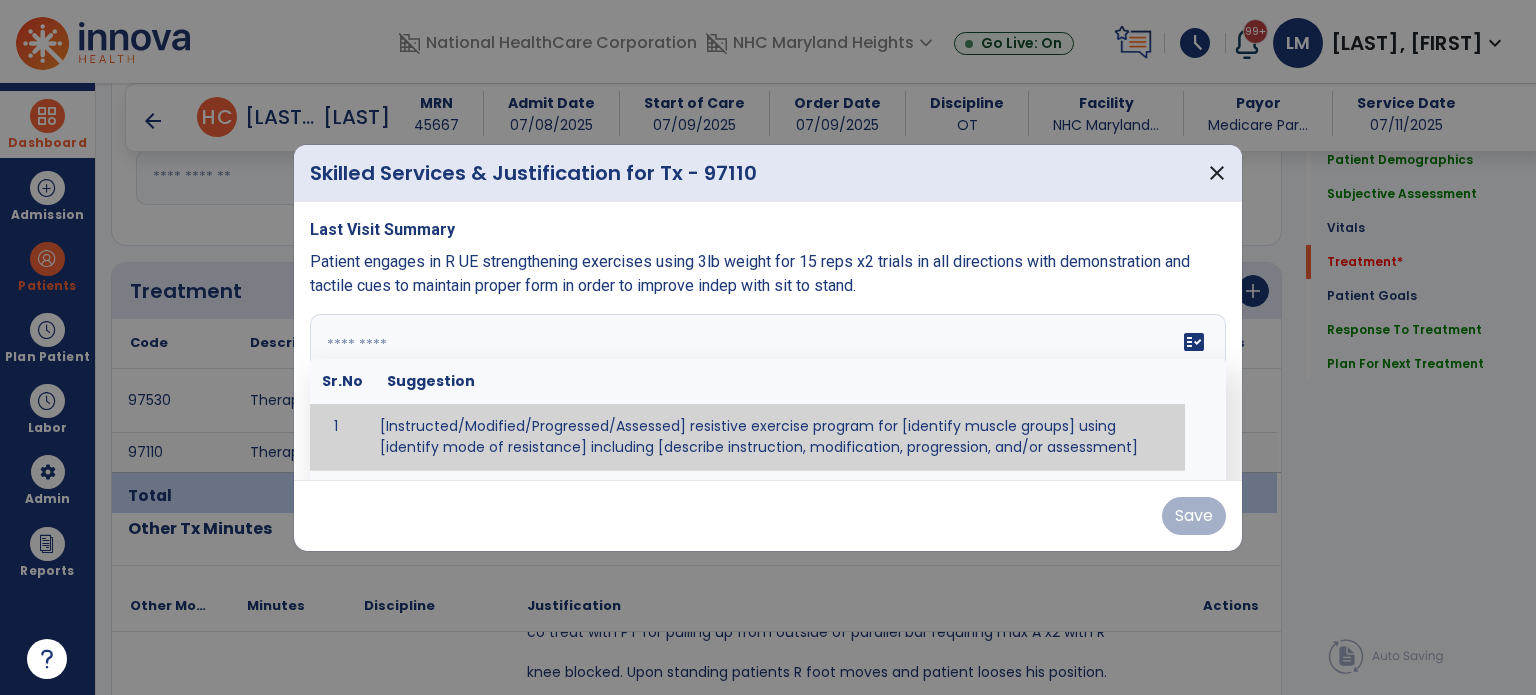 click on "fact_check  Sr.No Suggestion 1 [Instructed/Modified/Progressed/Assessed] resistive exercise program for [identify muscle groups] using [identify mode of resistance] including [describe instruction, modification, progression, and/or assessment] 2 [Instructed/Modified/Progressed/Assessed] aerobic exercise program using [identify equipment/mode] including [describe instruction, modification,progression, and/or assessment] 3 [Instructed/Modified/Progressed/Assessed] [PROM/A/AROM/AROM] program for [identify joint movements] using [contract-relax, over-pressure, inhibitory techniques, other] 4 [Assessed/Tested] aerobic capacity with administration of [aerobic capacity test]" at bounding box center (768, 389) 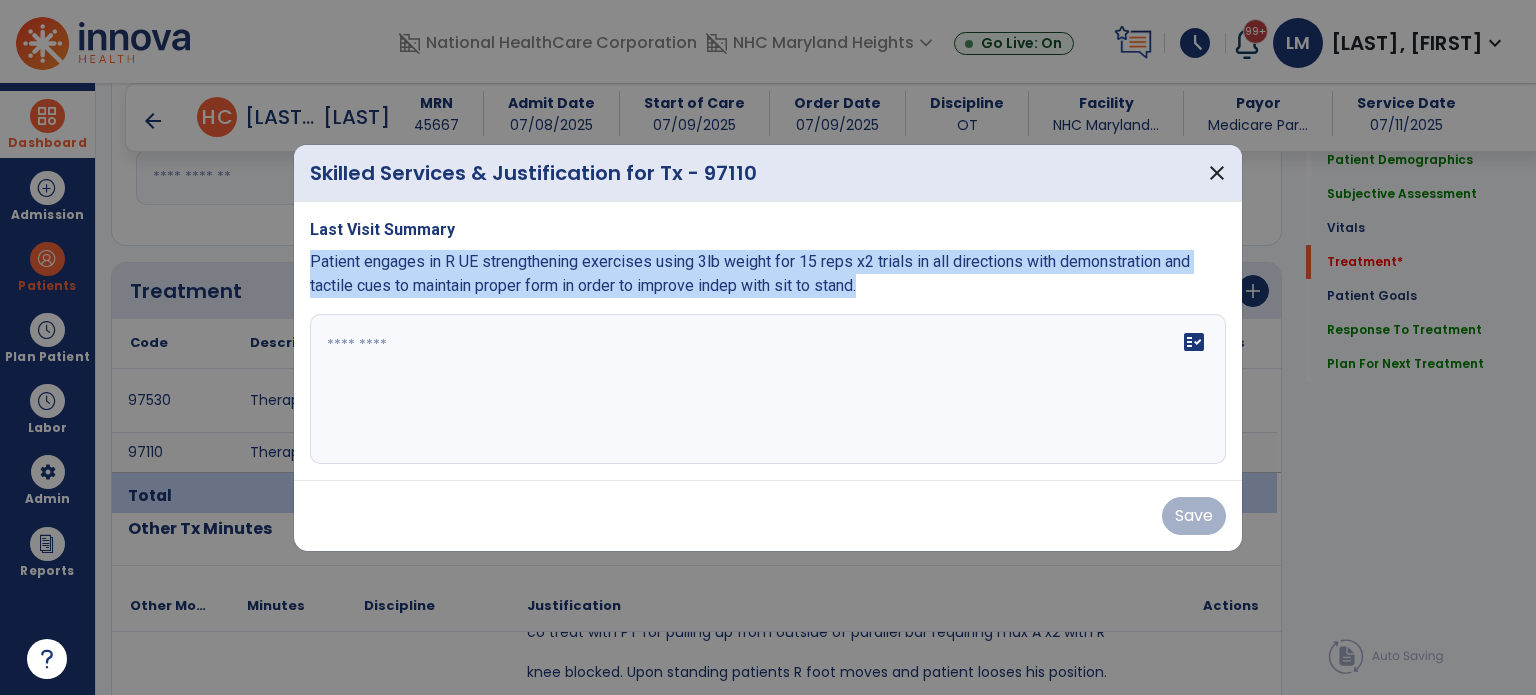 drag, startPoint x: 311, startPoint y: 262, endPoint x: 412, endPoint y: 349, distance: 133.30417 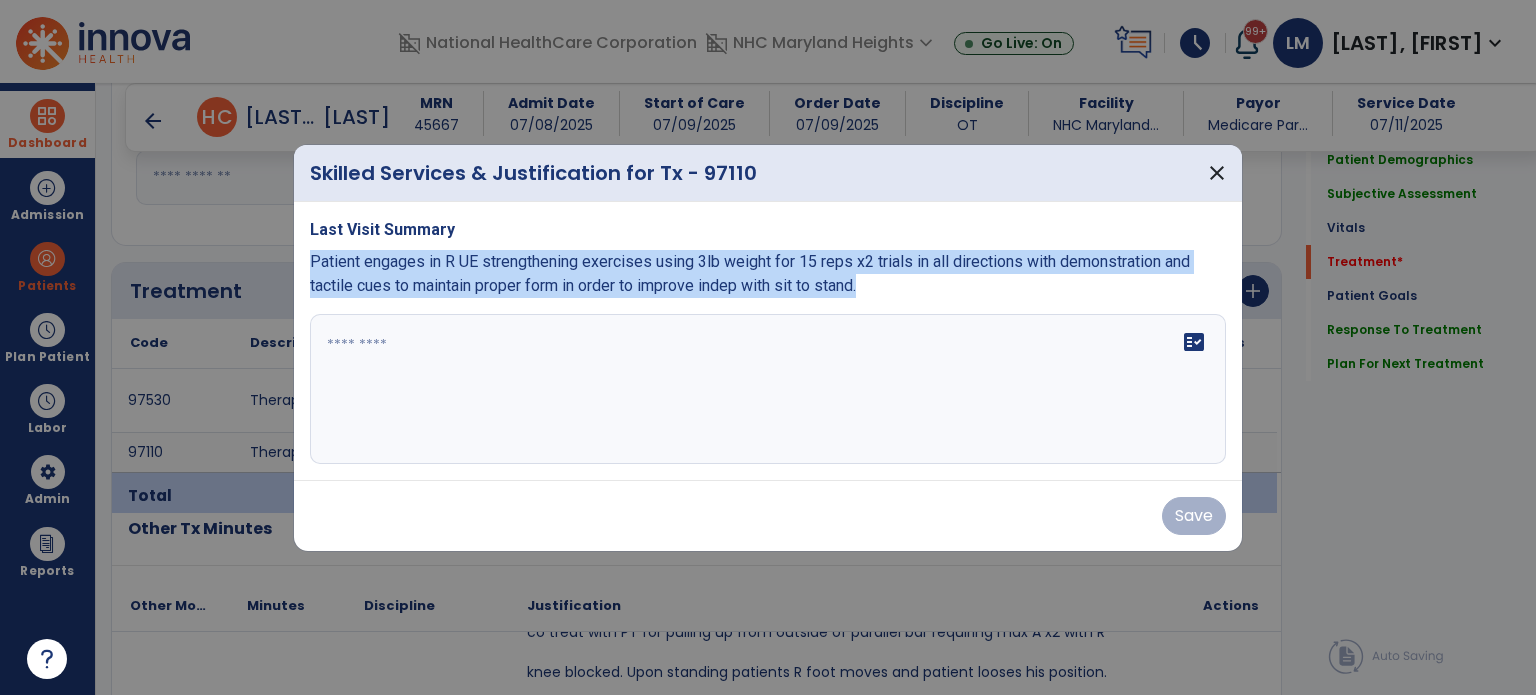 click on "Last Visit Summary Patient engages in R UE strengthening exercises using 3lb weight for 15 reps x2 trials in all directions with demonstration and tactile cues to maintain proper form in order to improve indep with sit to stand.    fact_check" at bounding box center [768, 341] 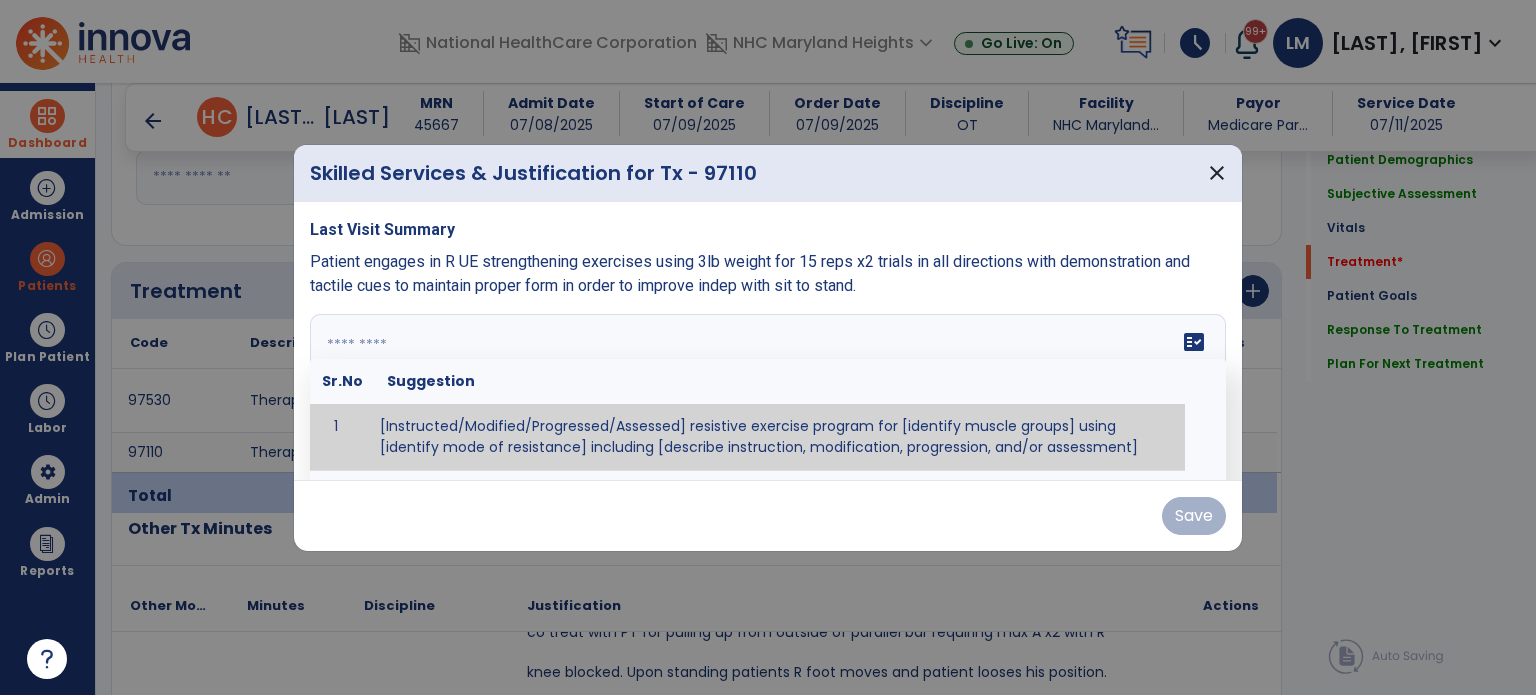click at bounding box center [766, 389] 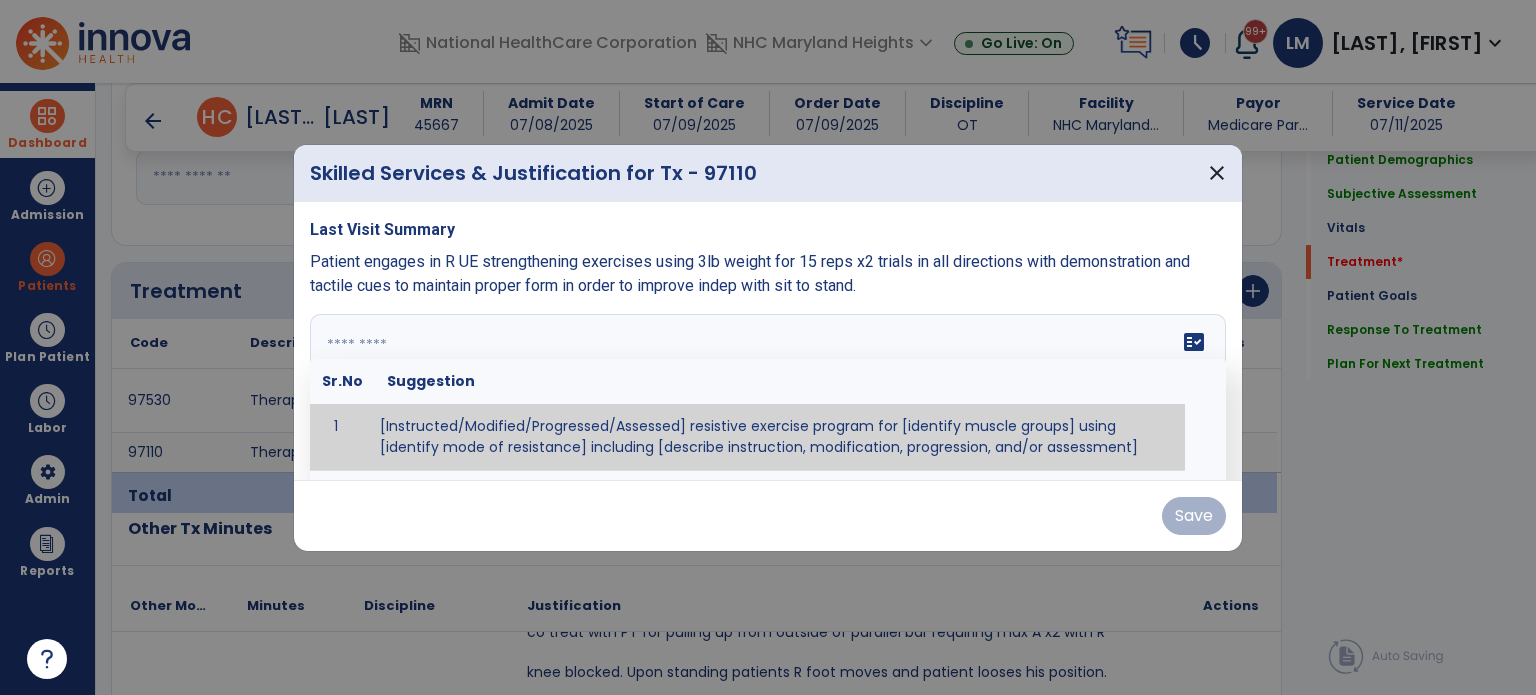 paste on "**********" 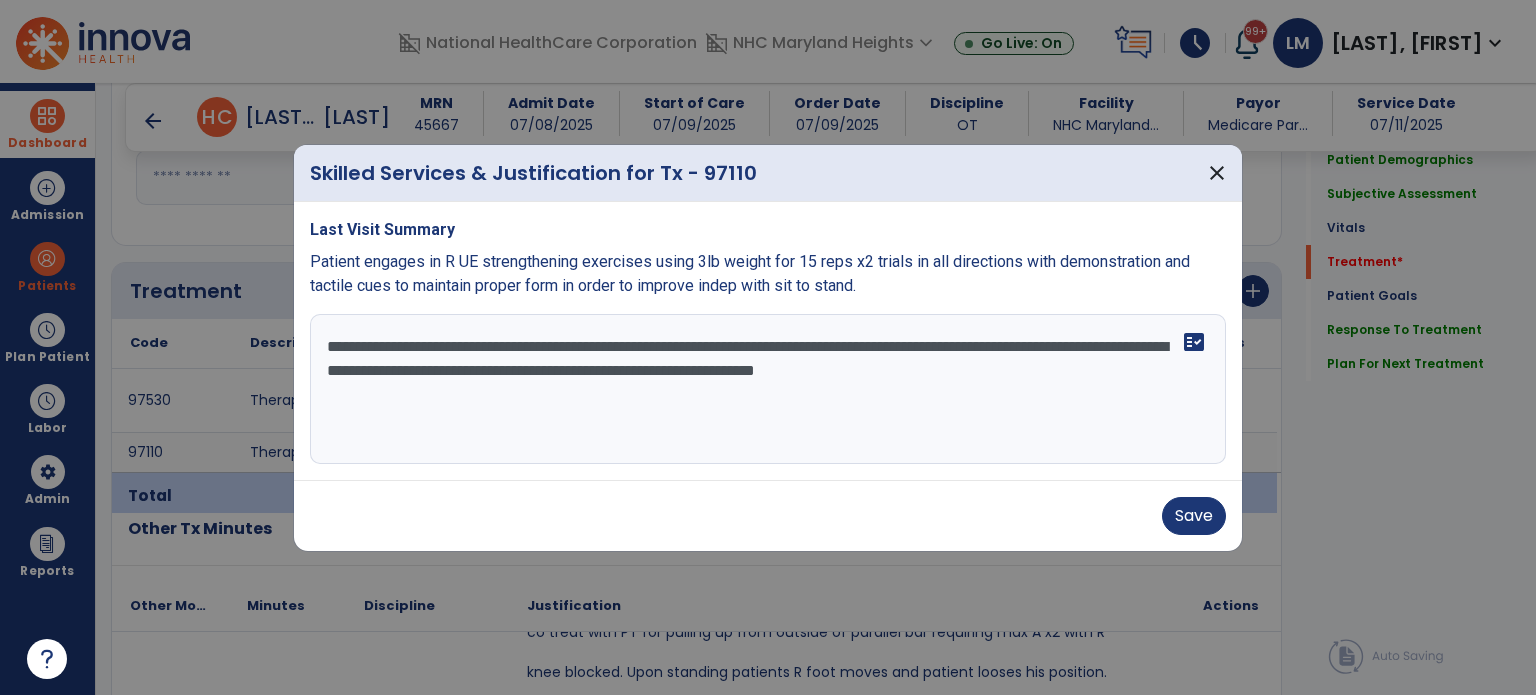 click on "**********" at bounding box center [768, 389] 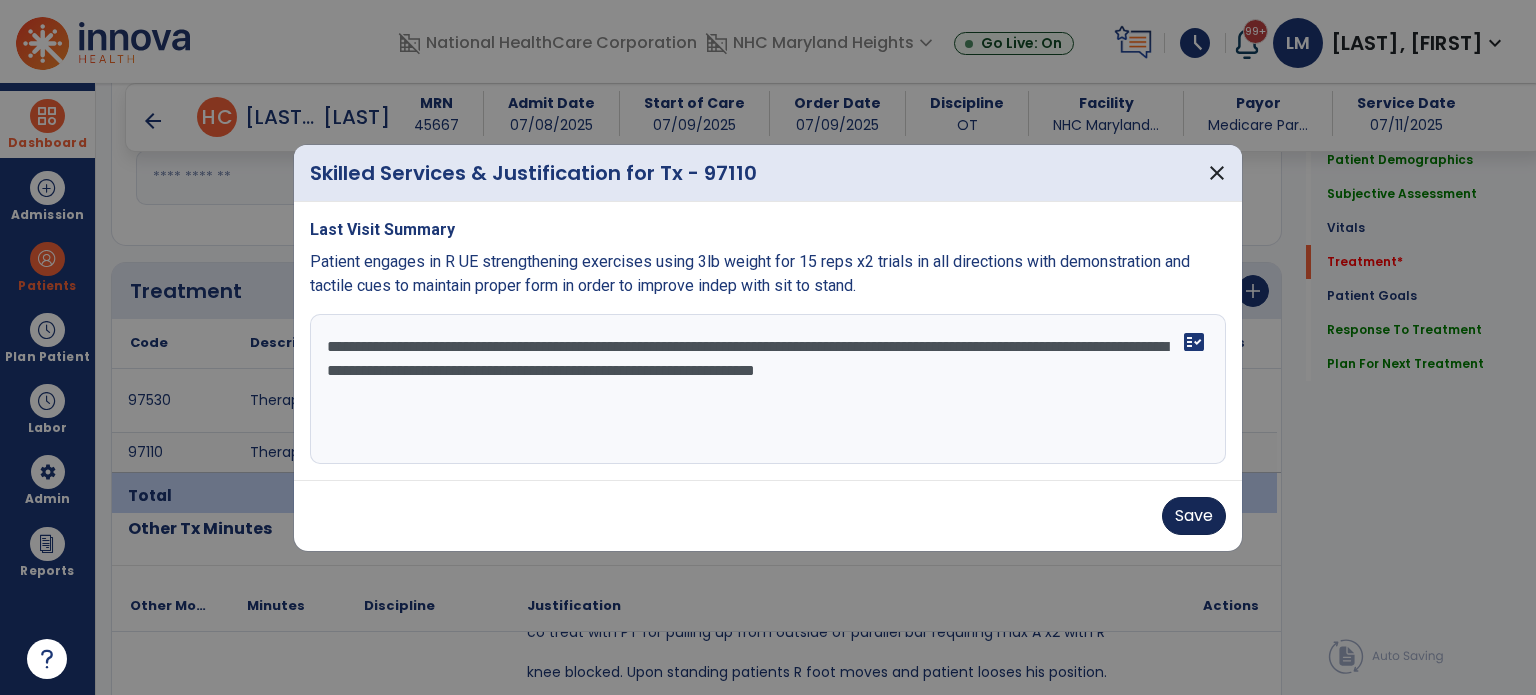 type on "**********" 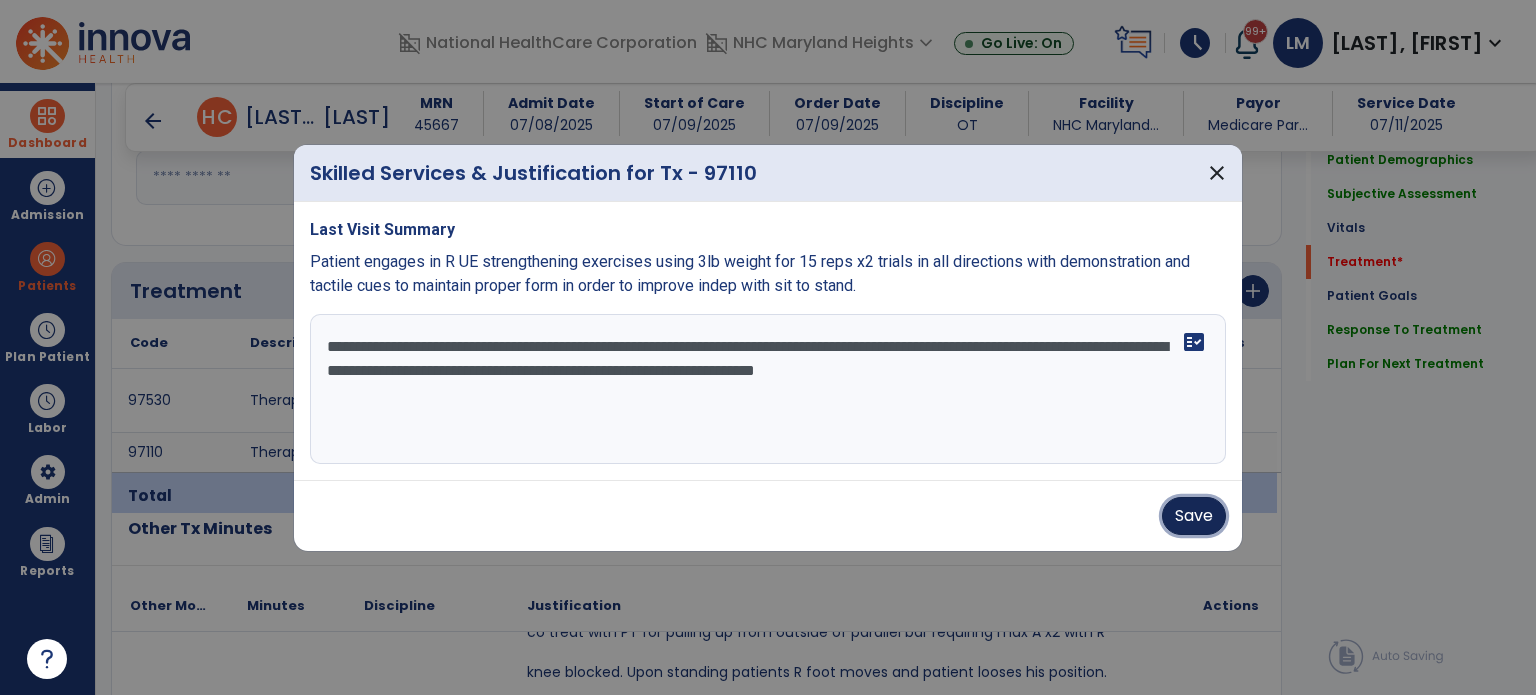click on "Save" at bounding box center [1194, 516] 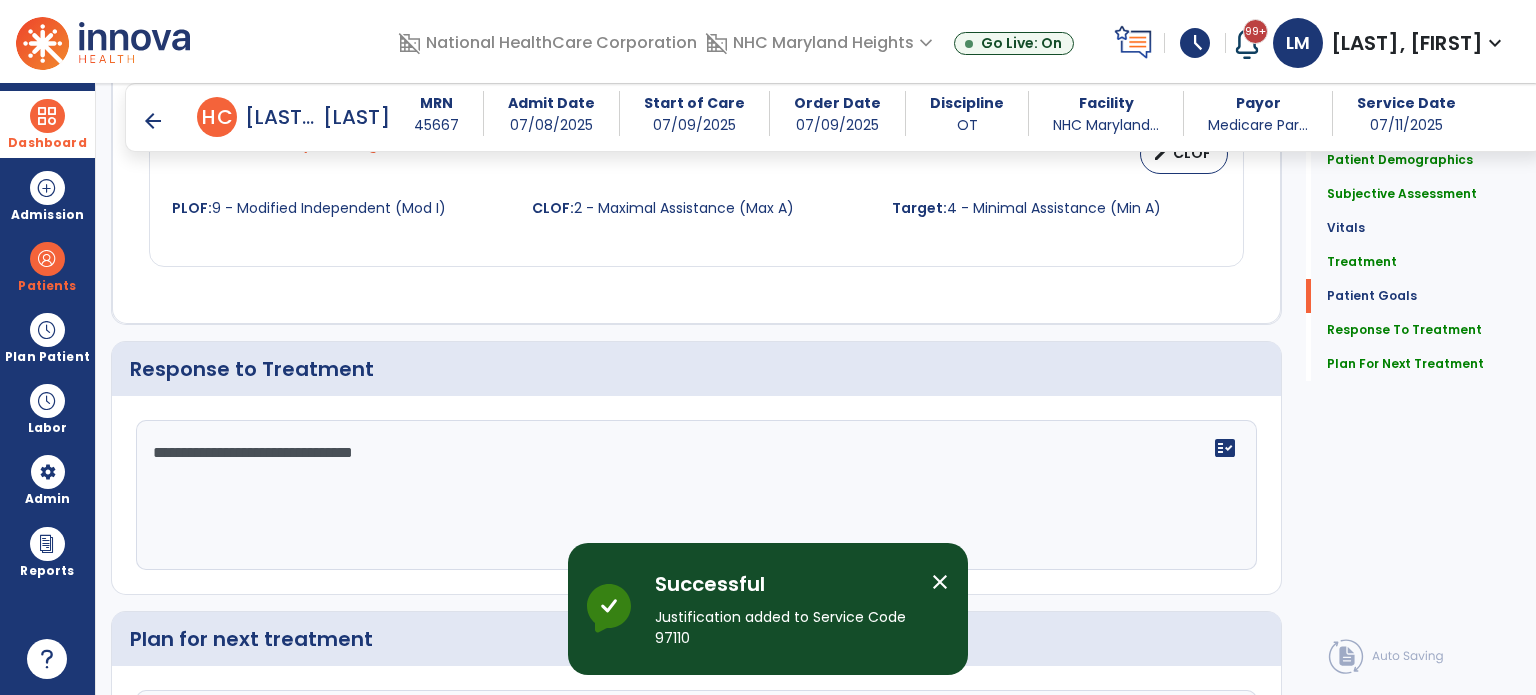 scroll, scrollTop: 2725, scrollLeft: 0, axis: vertical 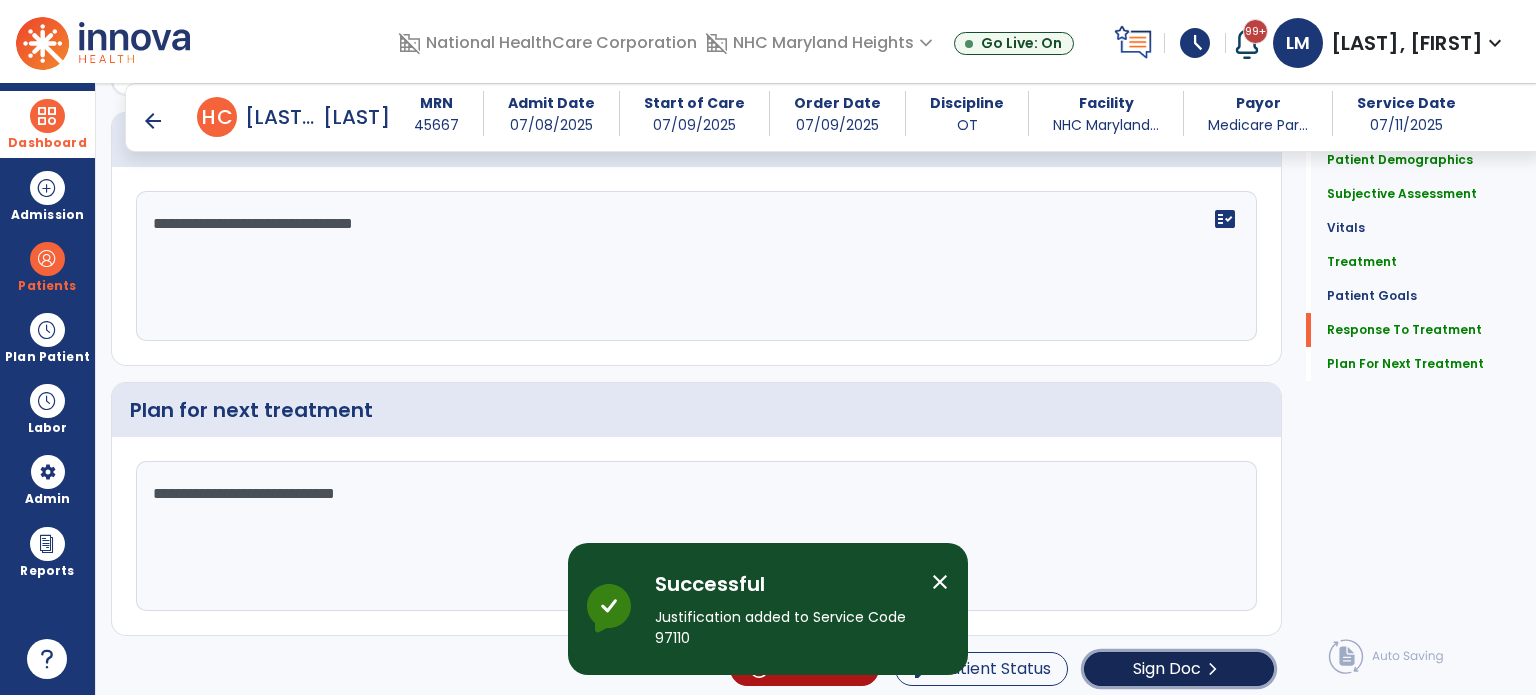 click on "Sign Doc" 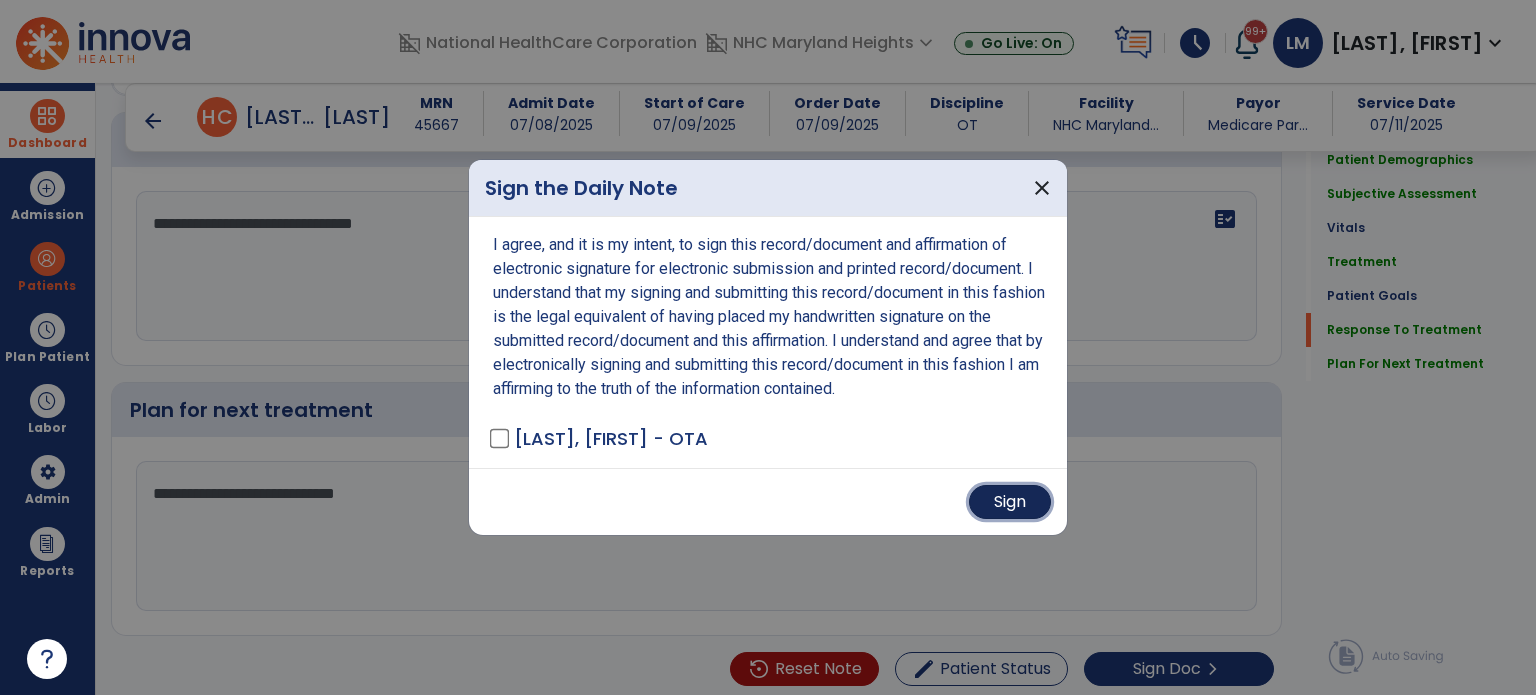 click on "Sign" at bounding box center [1010, 502] 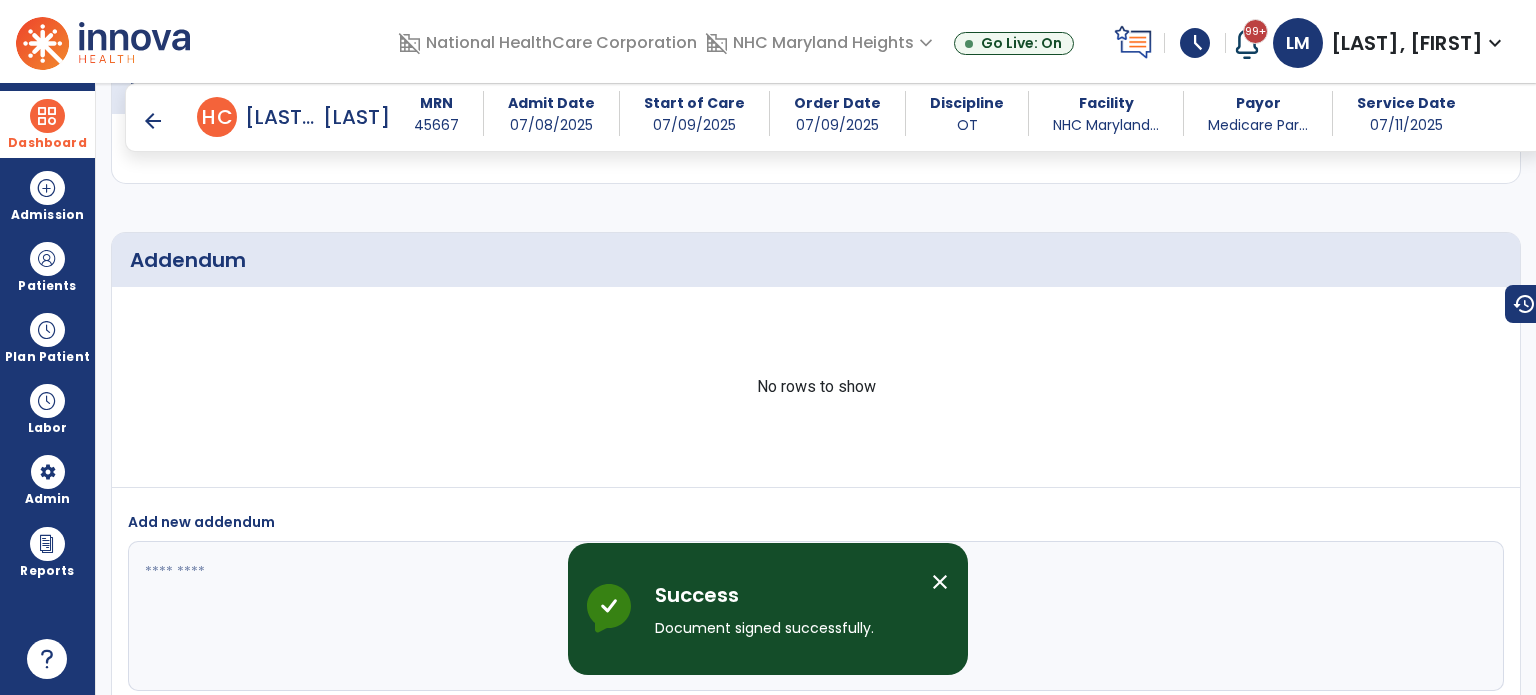 scroll, scrollTop: 3900, scrollLeft: 0, axis: vertical 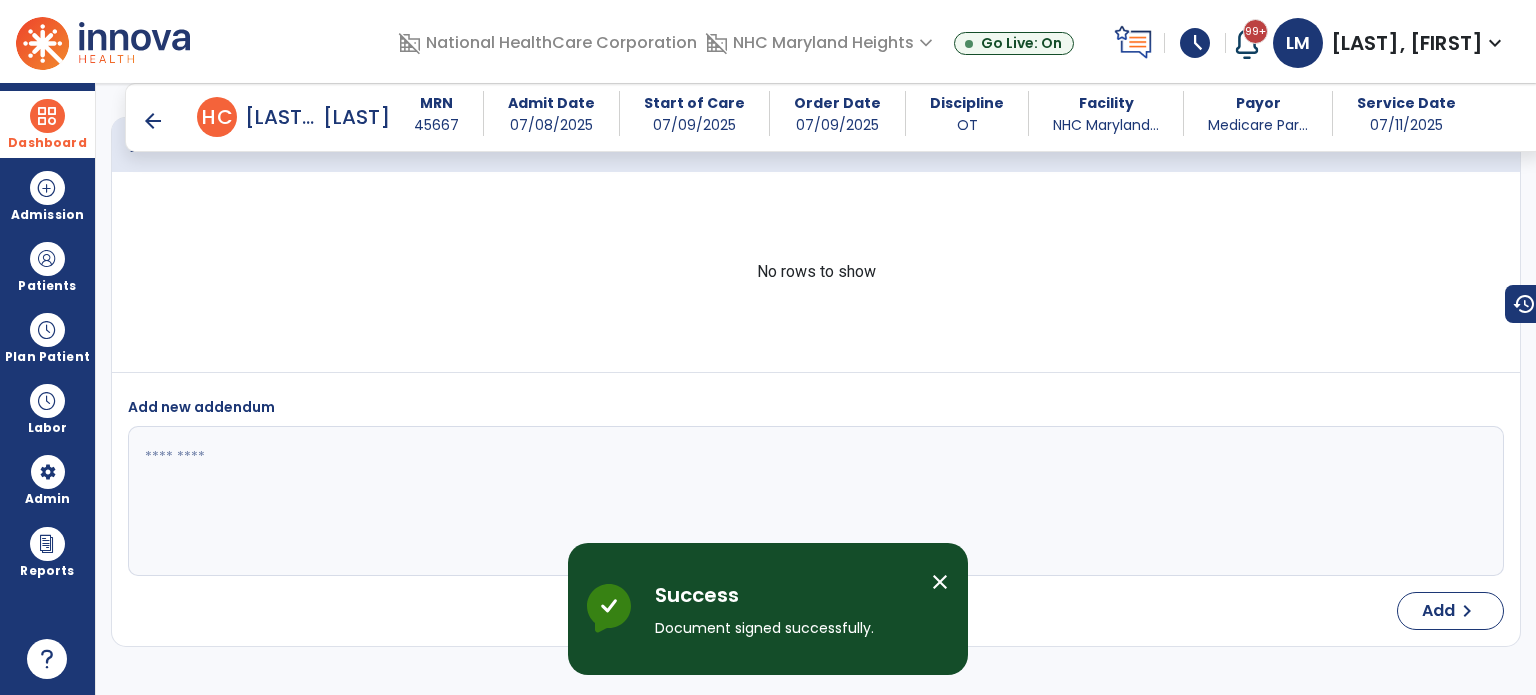 click on "arrow_back" at bounding box center [153, 121] 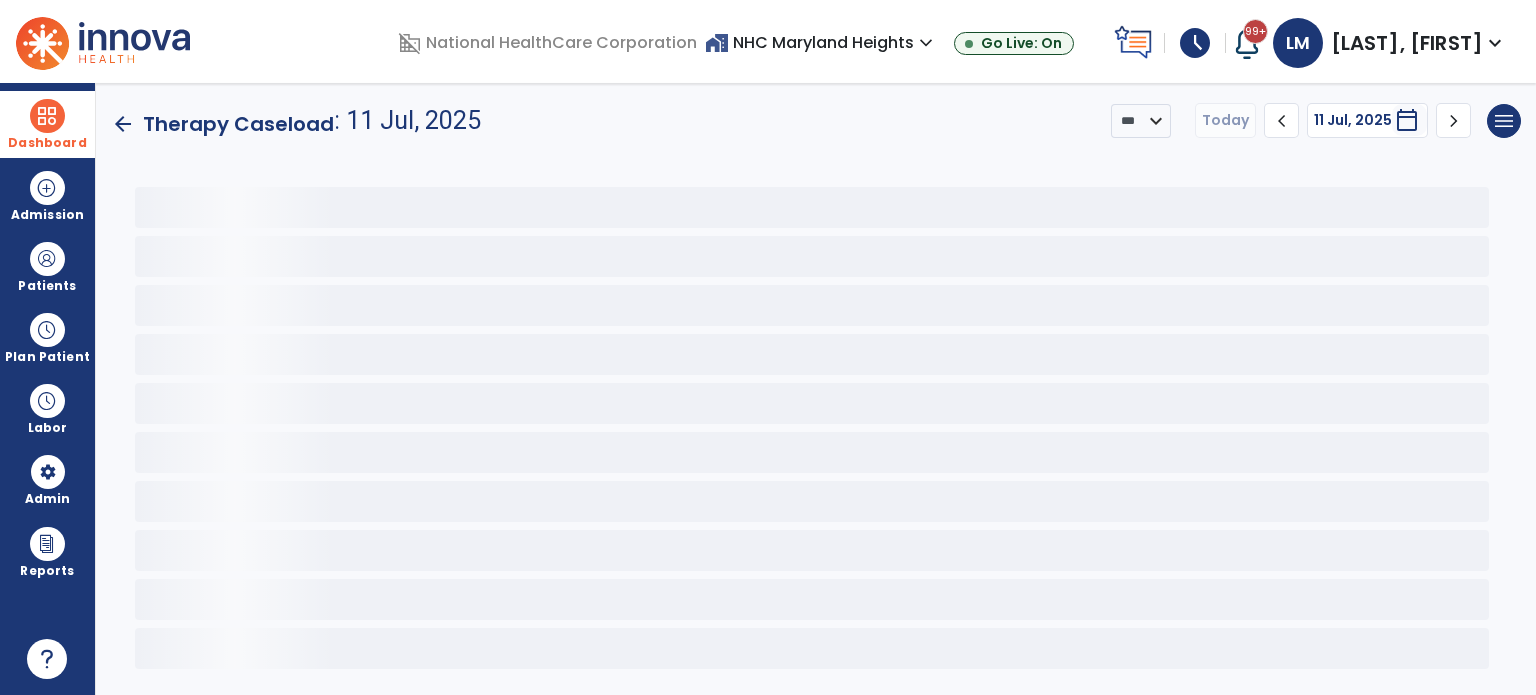 scroll, scrollTop: 0, scrollLeft: 0, axis: both 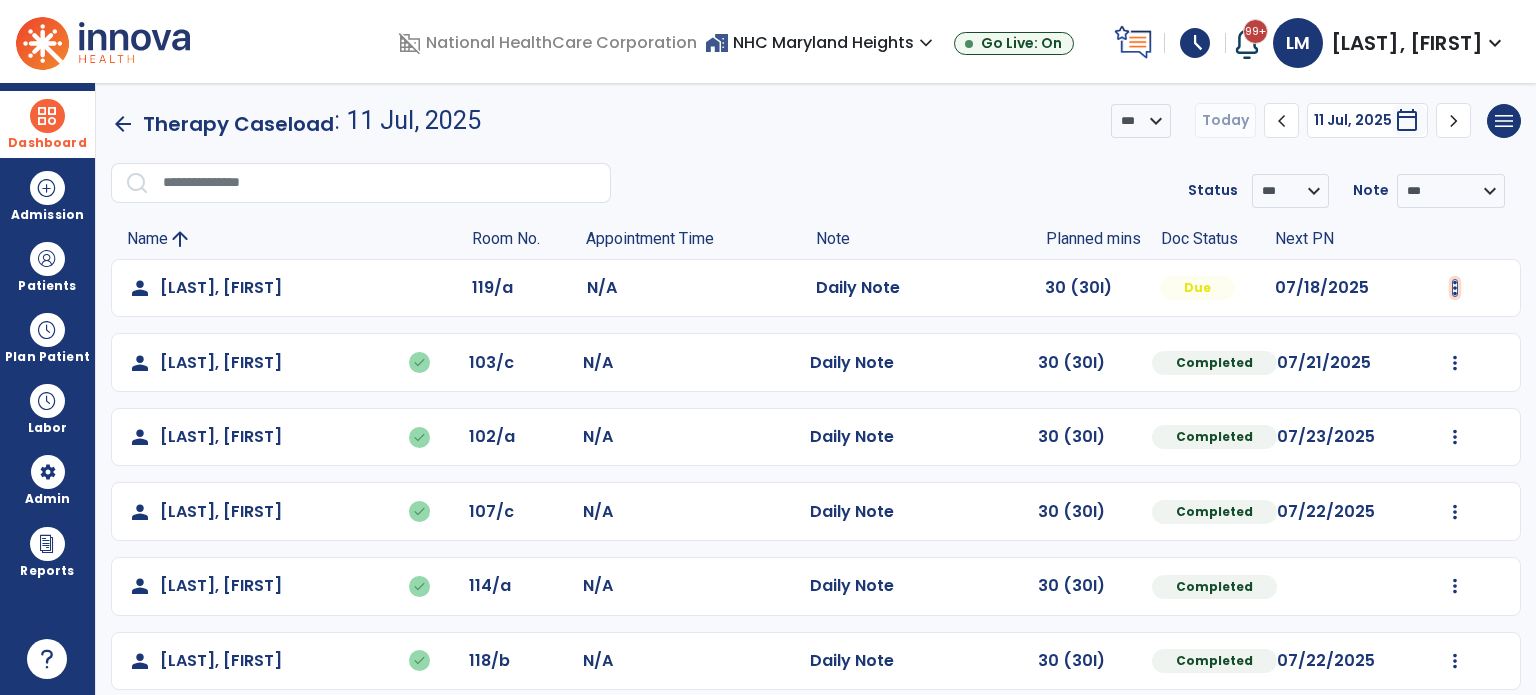 click at bounding box center [1455, 288] 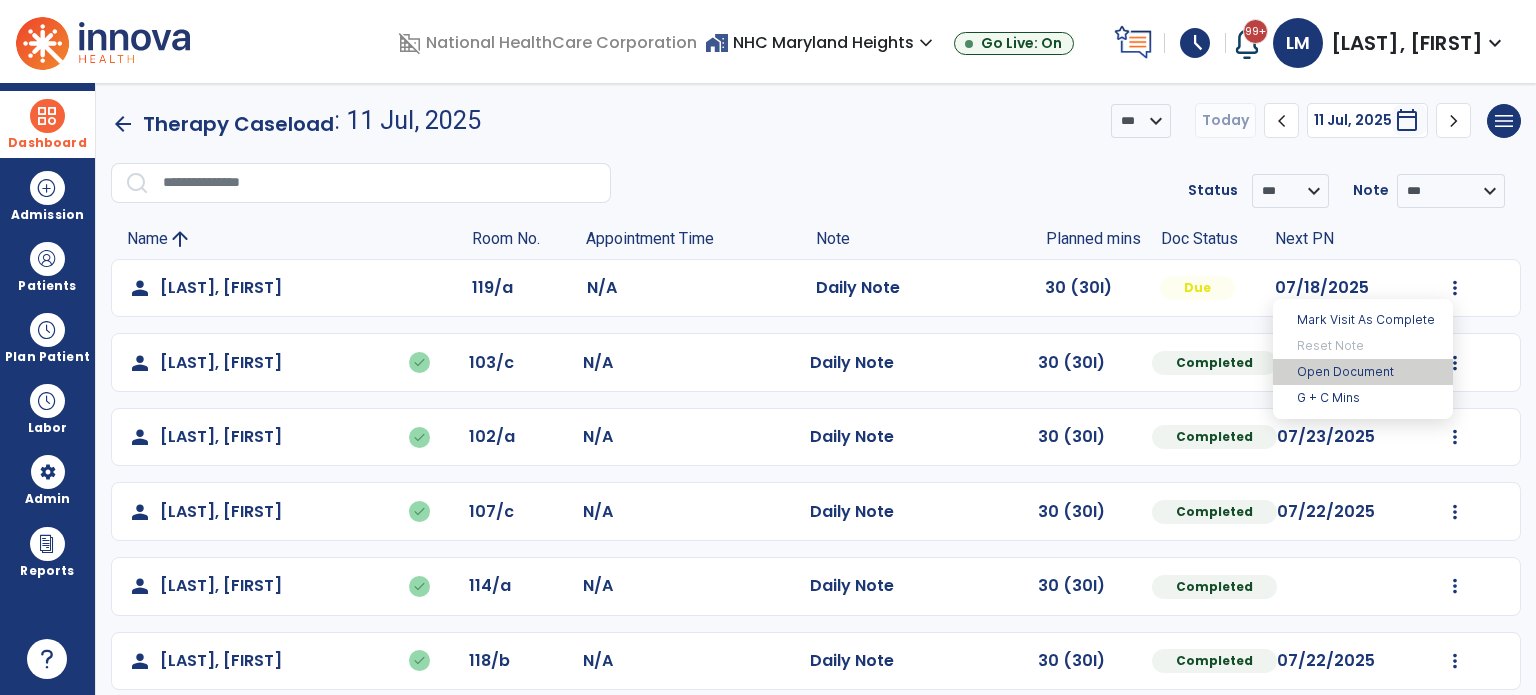 click on "Open Document" at bounding box center (1363, 372) 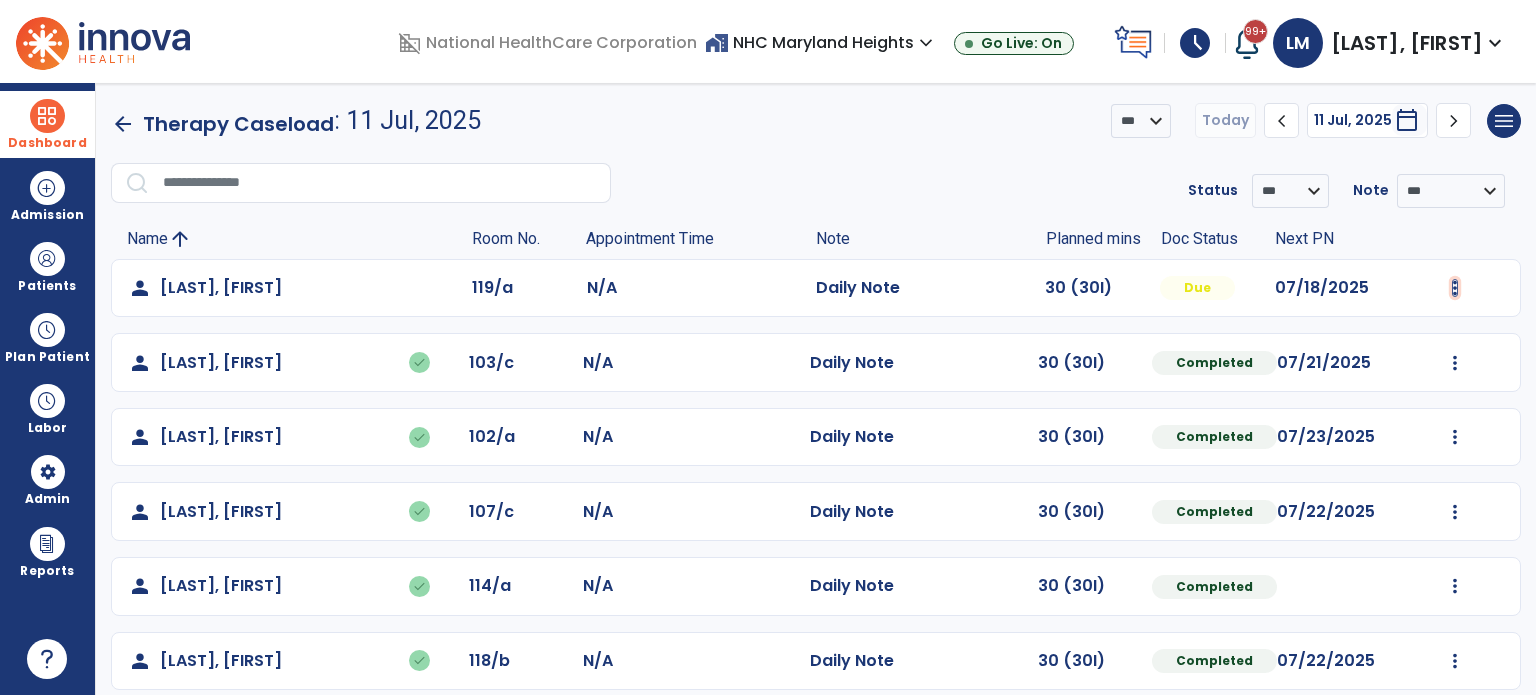 click at bounding box center (1455, 288) 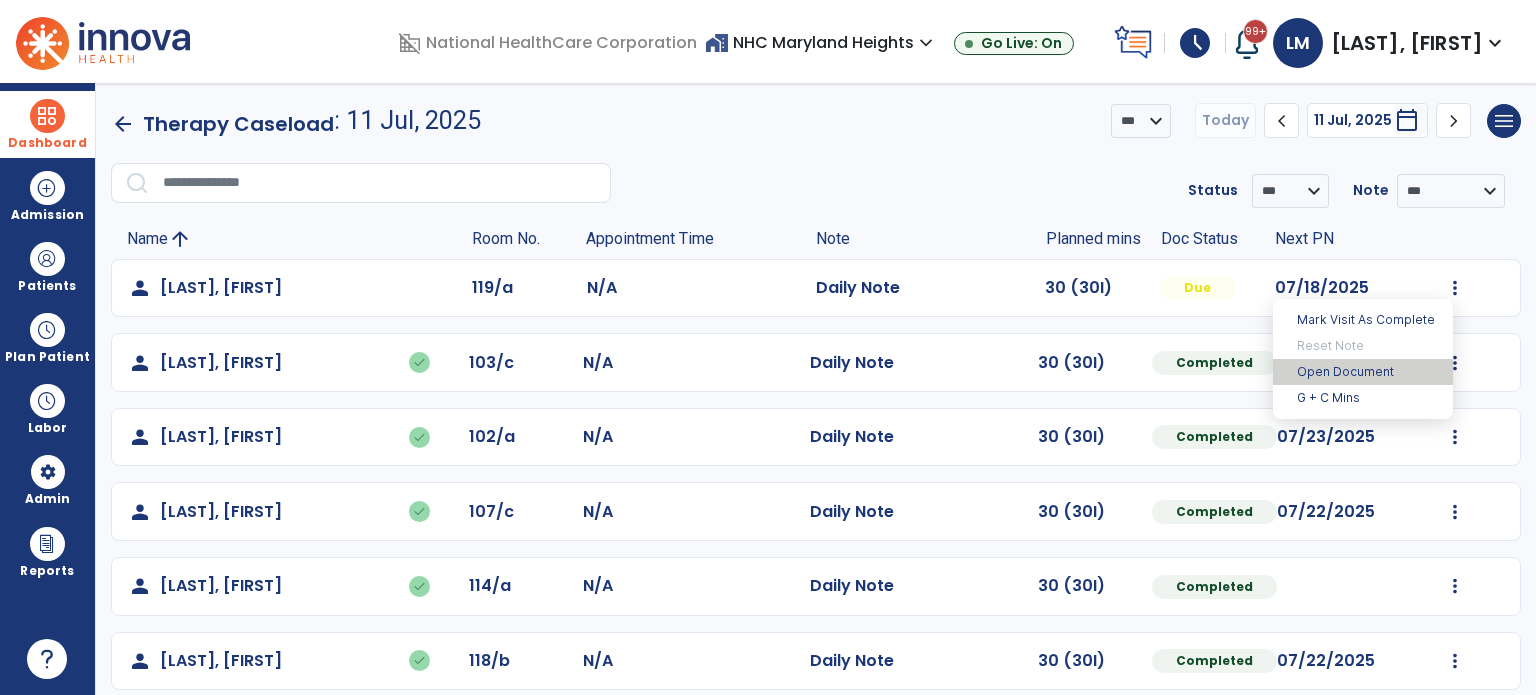 click on "Open Document" at bounding box center [1363, 372] 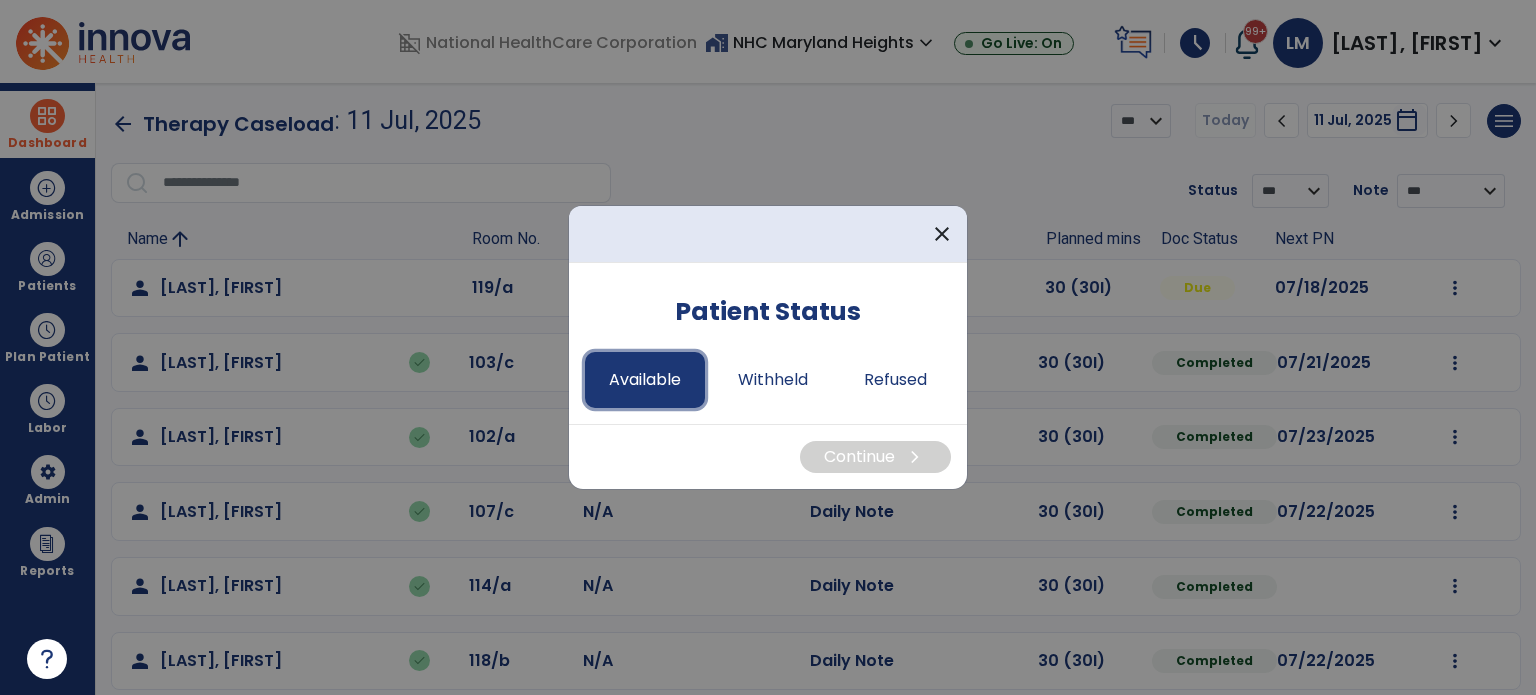 click on "Available" at bounding box center [645, 380] 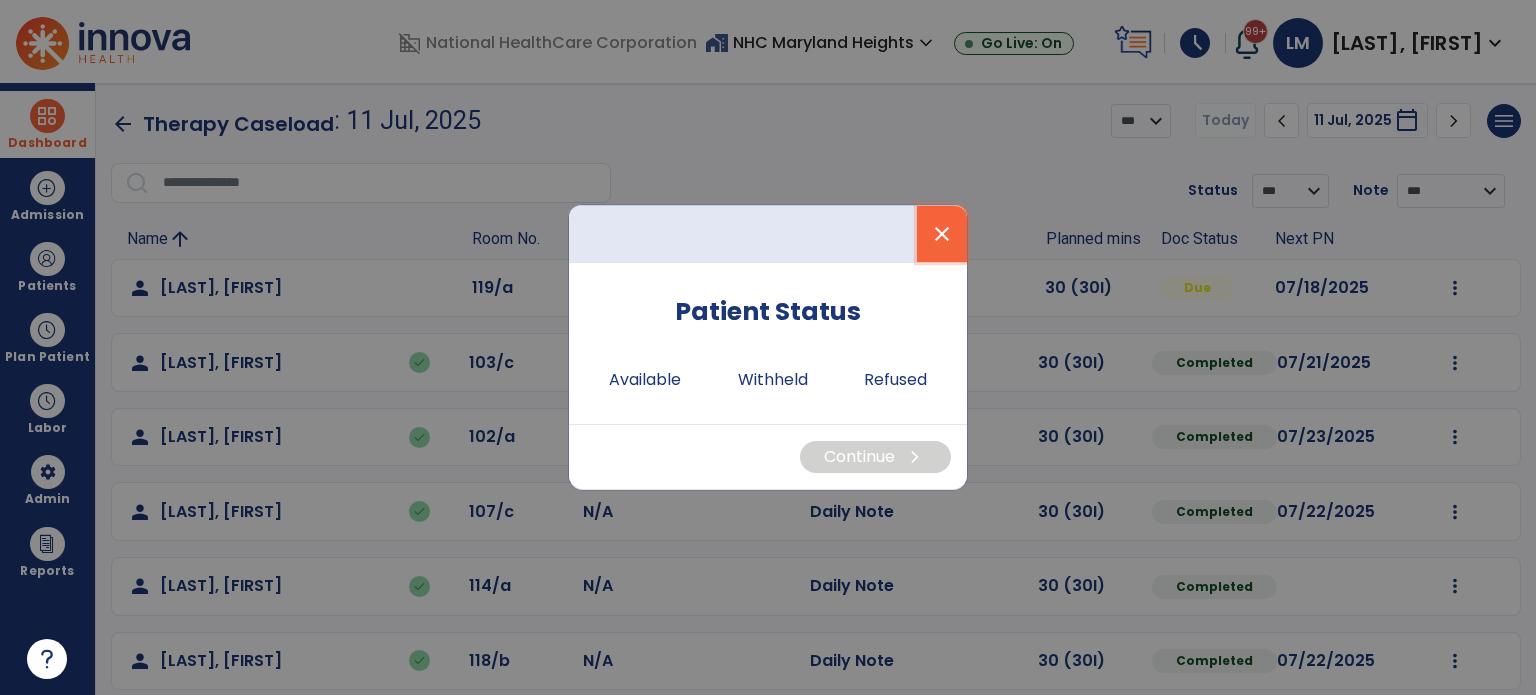 click on "close" at bounding box center (942, 234) 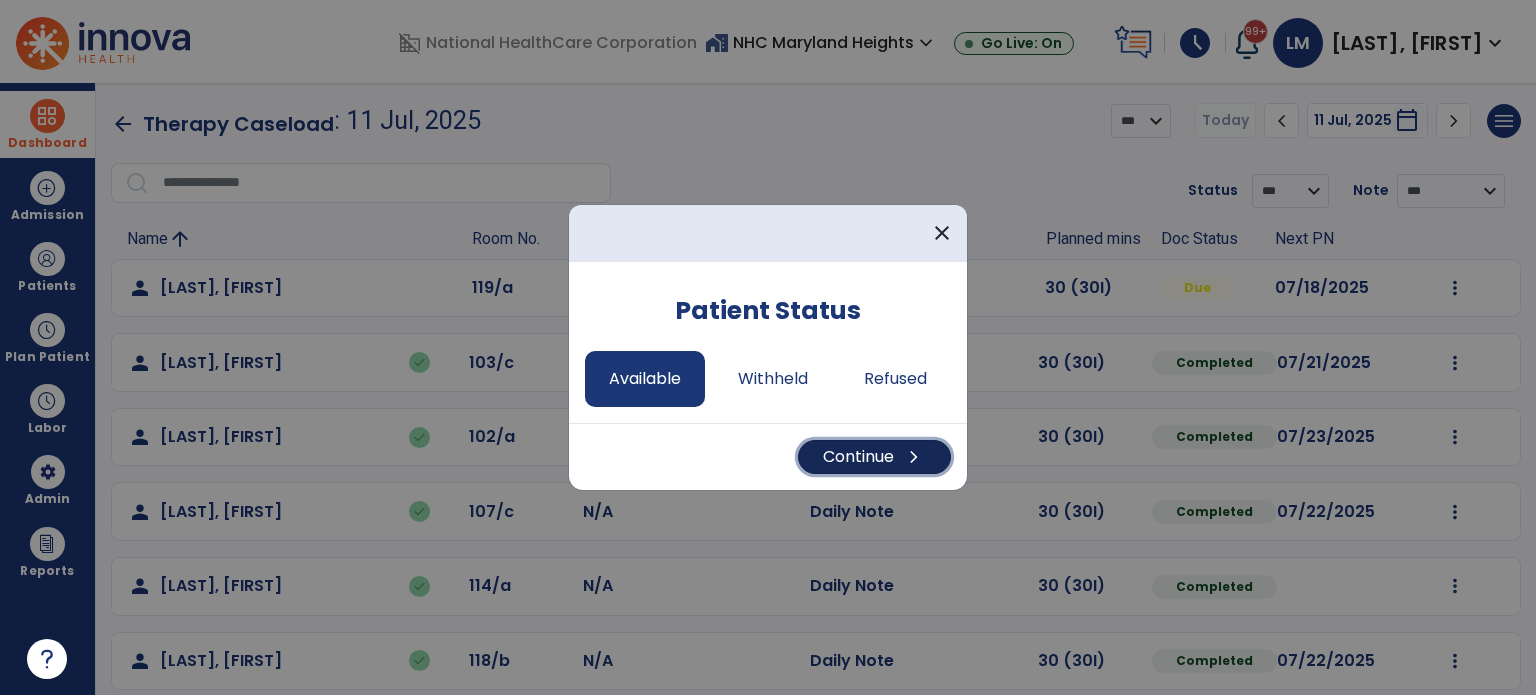 click on "Continue   chevron_right" at bounding box center [874, 457] 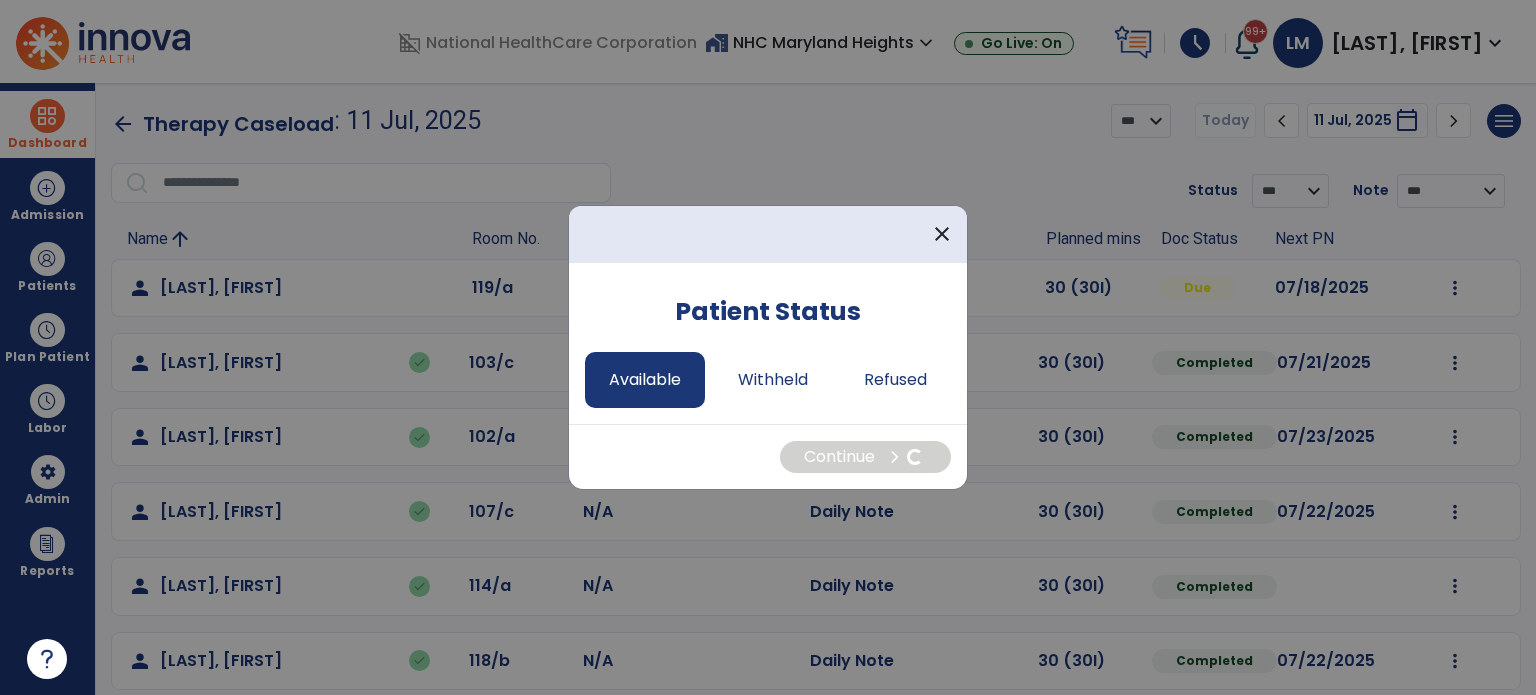 select on "*" 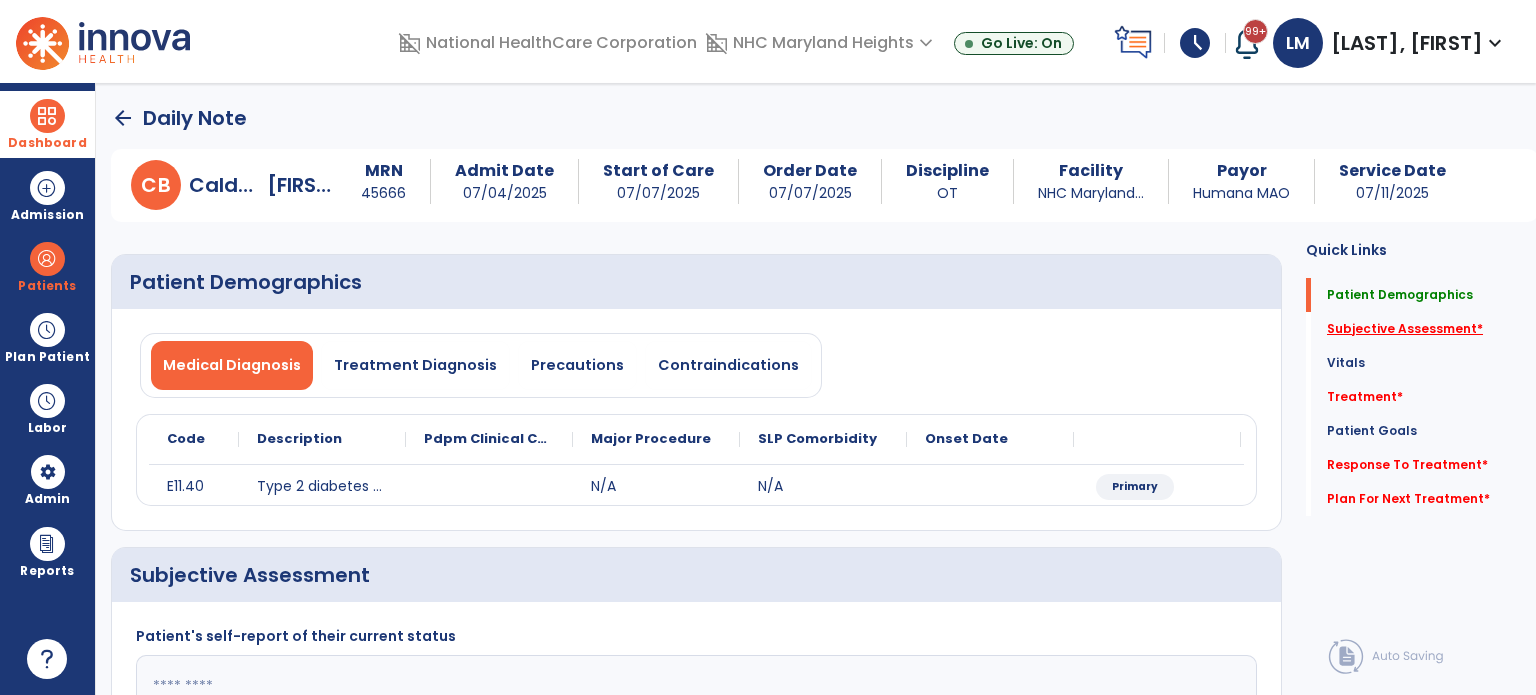 click on "Subjective Assessment   *" 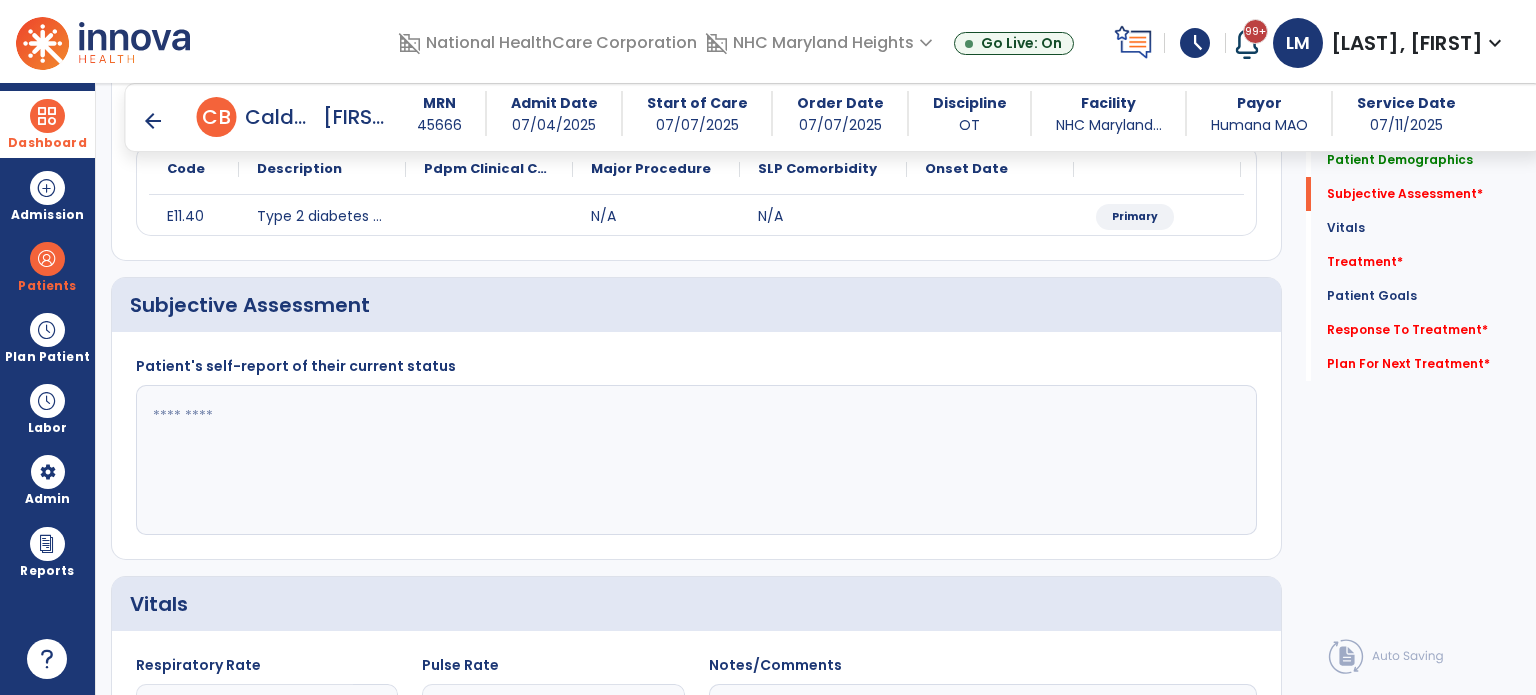 scroll, scrollTop: 298, scrollLeft: 0, axis: vertical 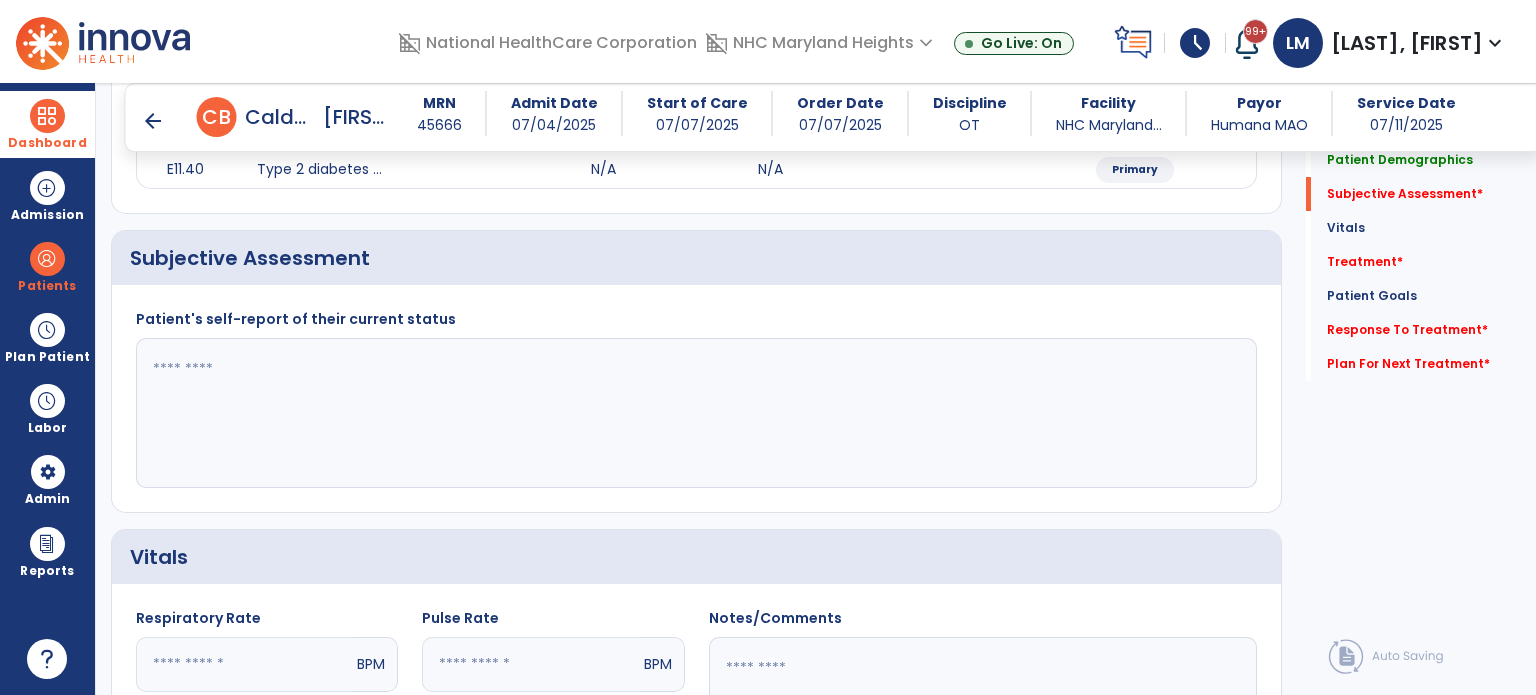 click 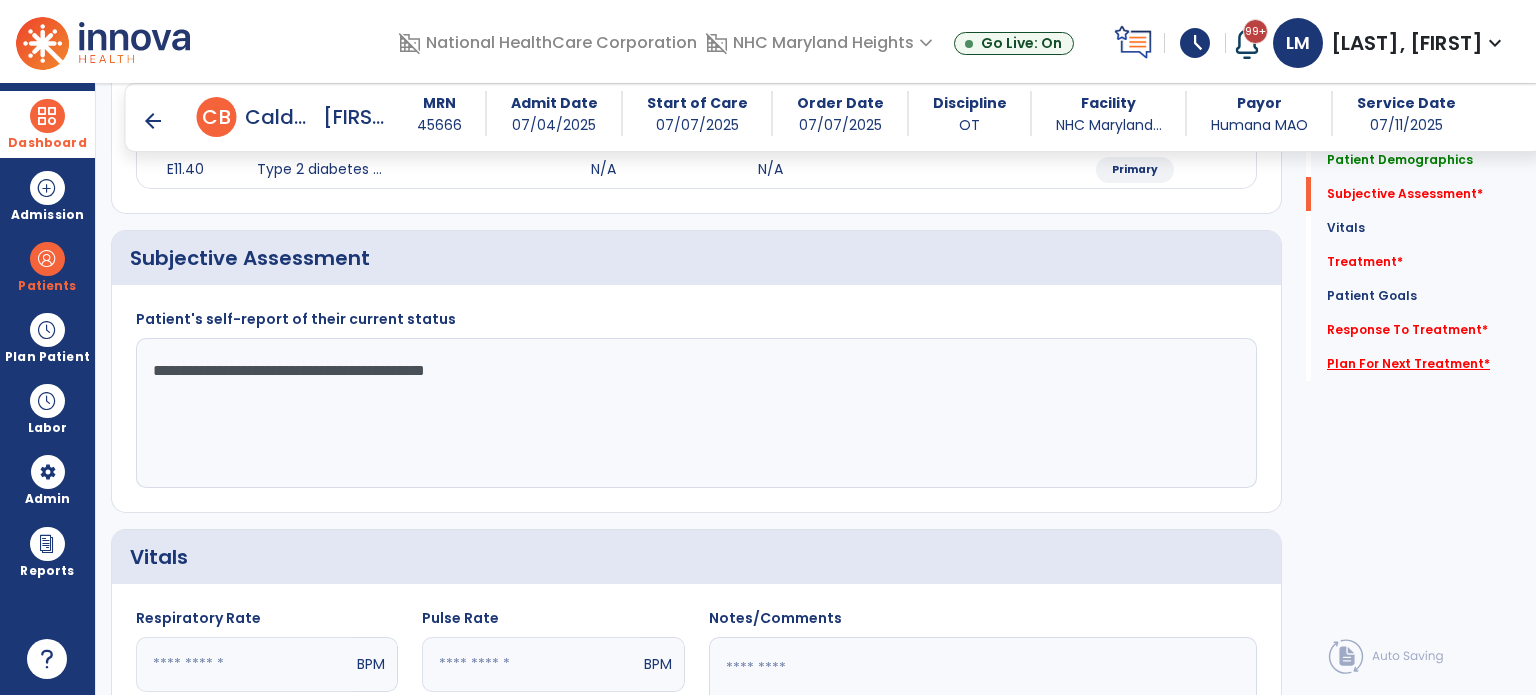 type on "**********" 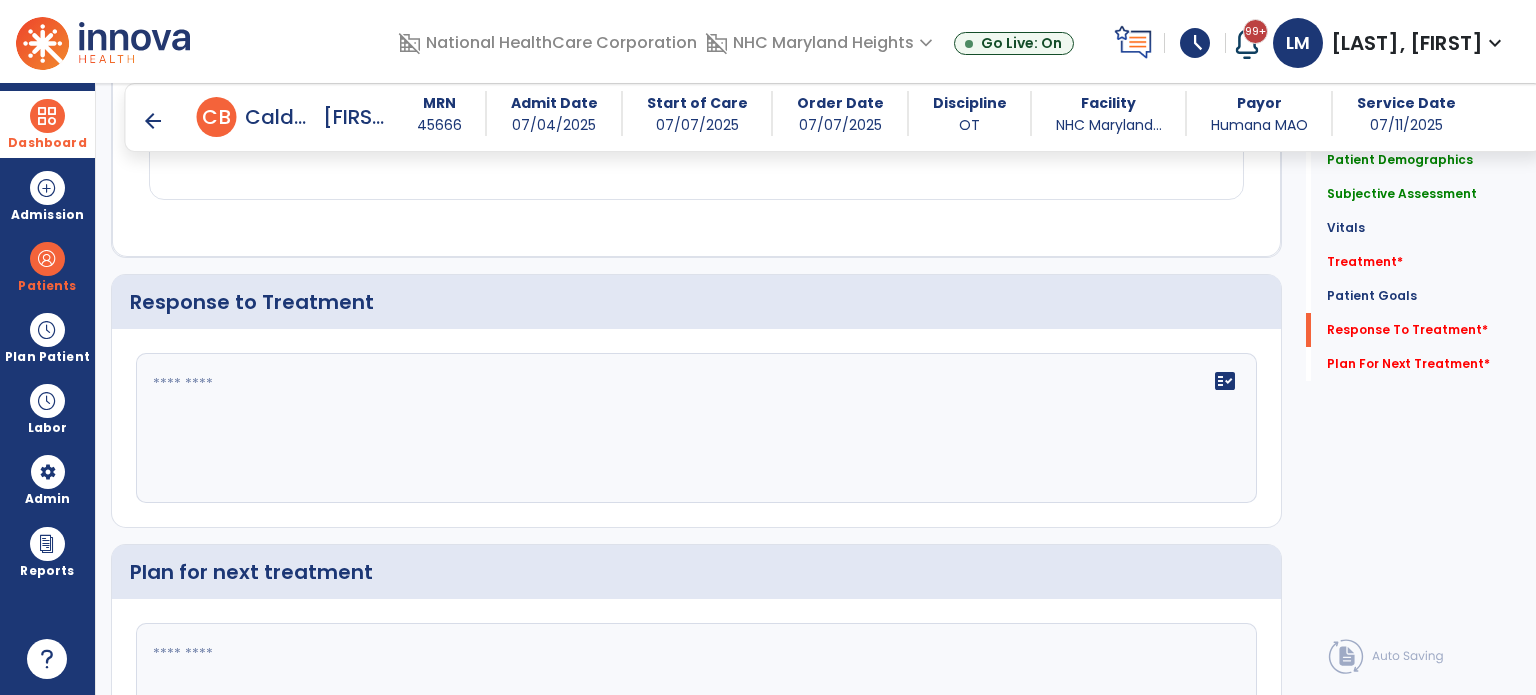scroll, scrollTop: 2496, scrollLeft: 0, axis: vertical 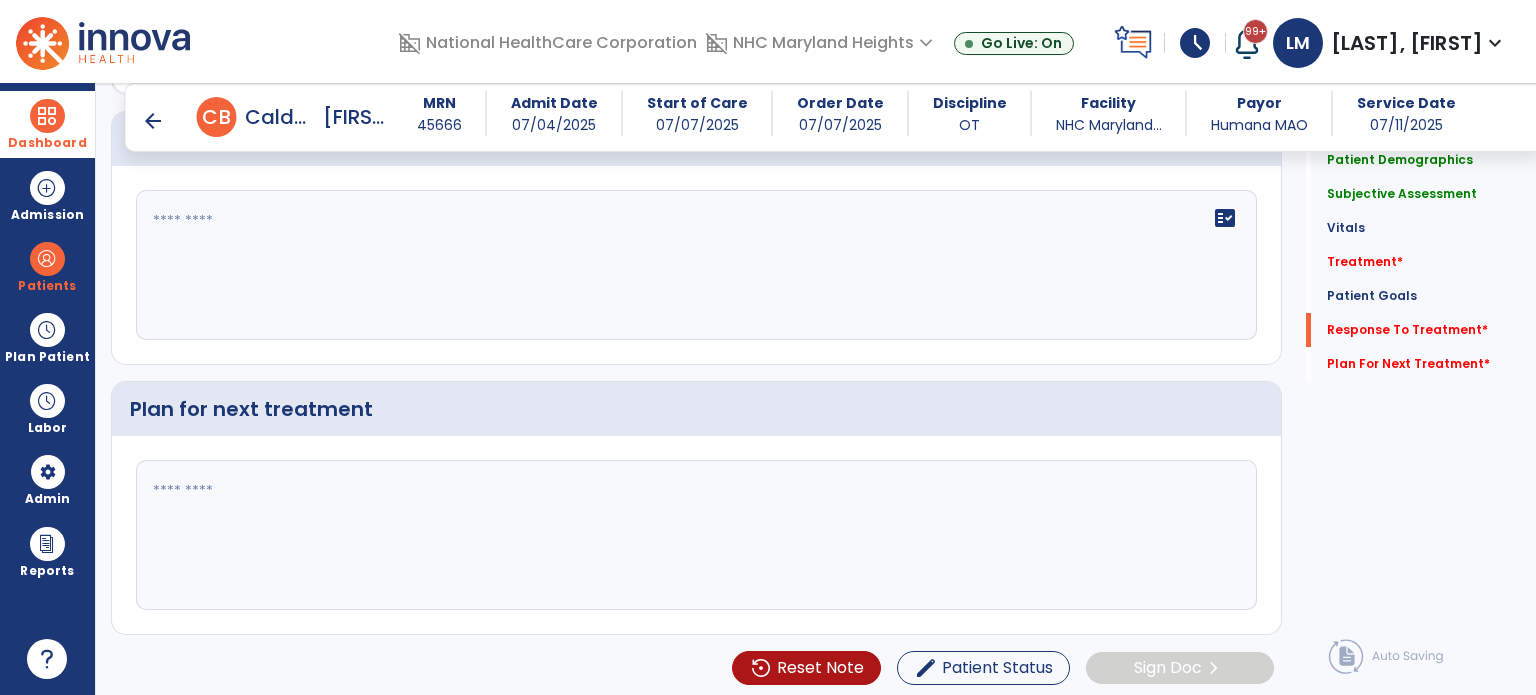 click 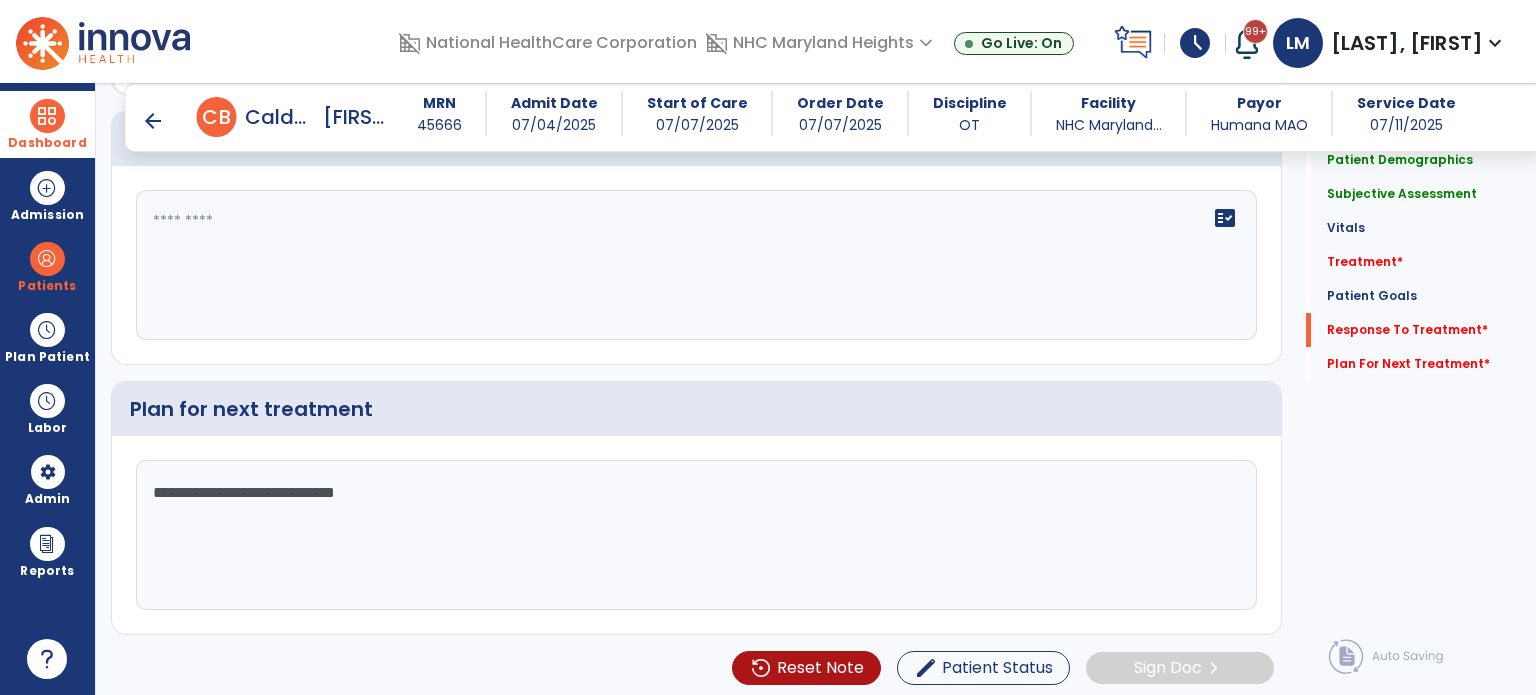 type on "**********" 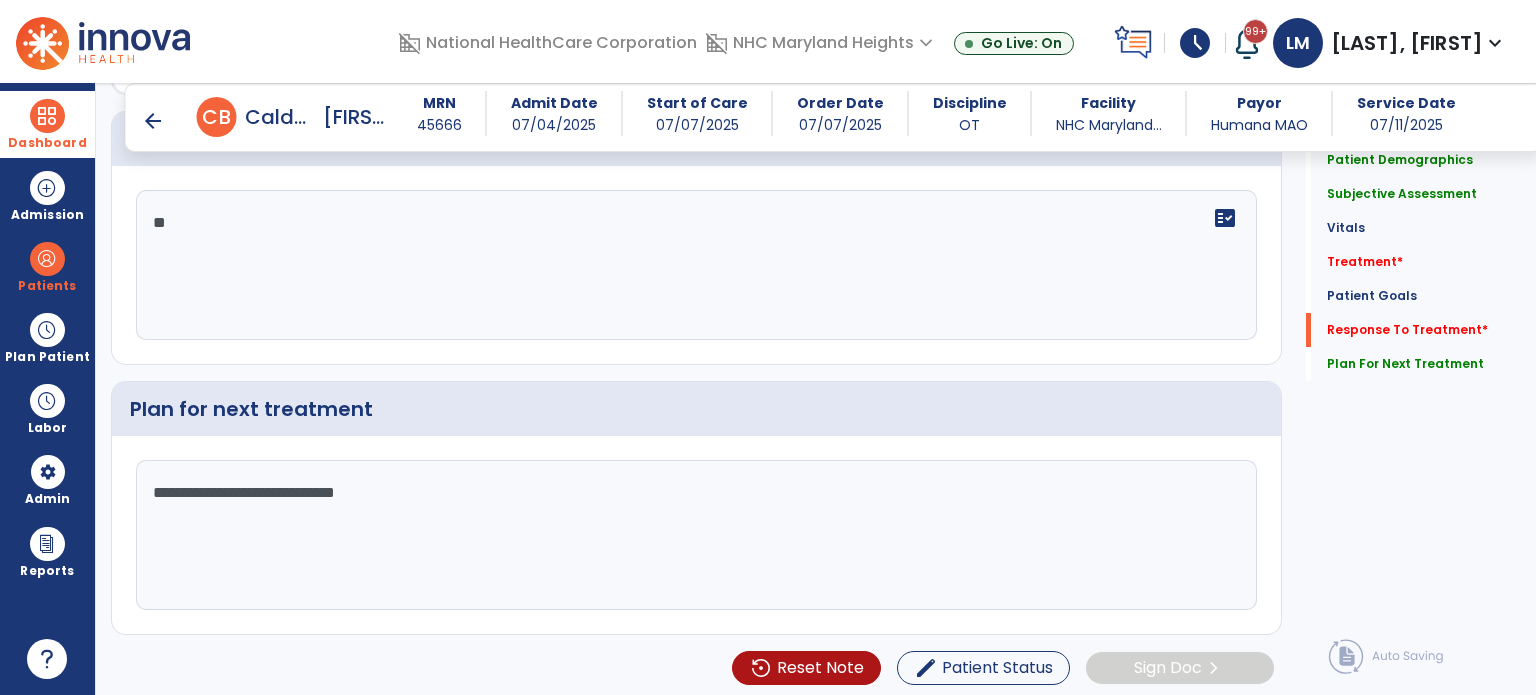 type on "*" 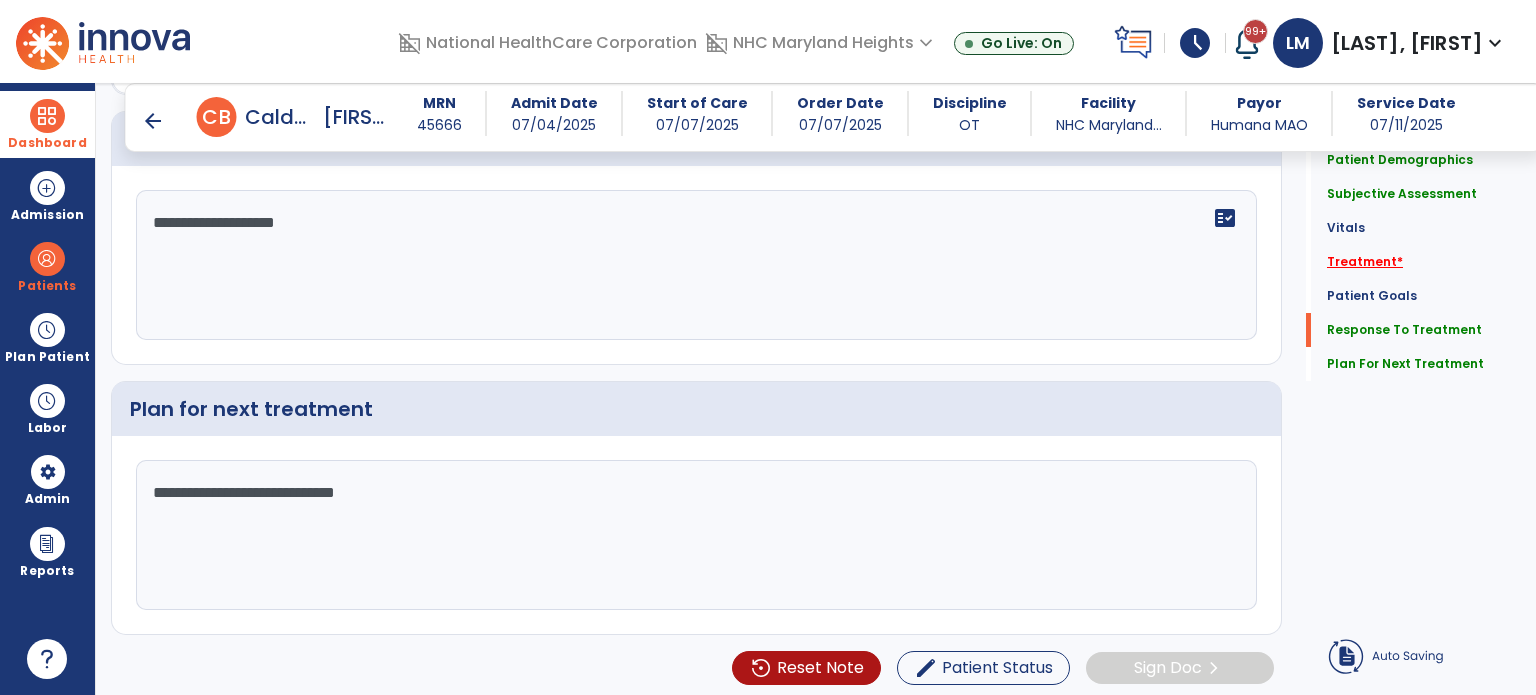 type on "**********" 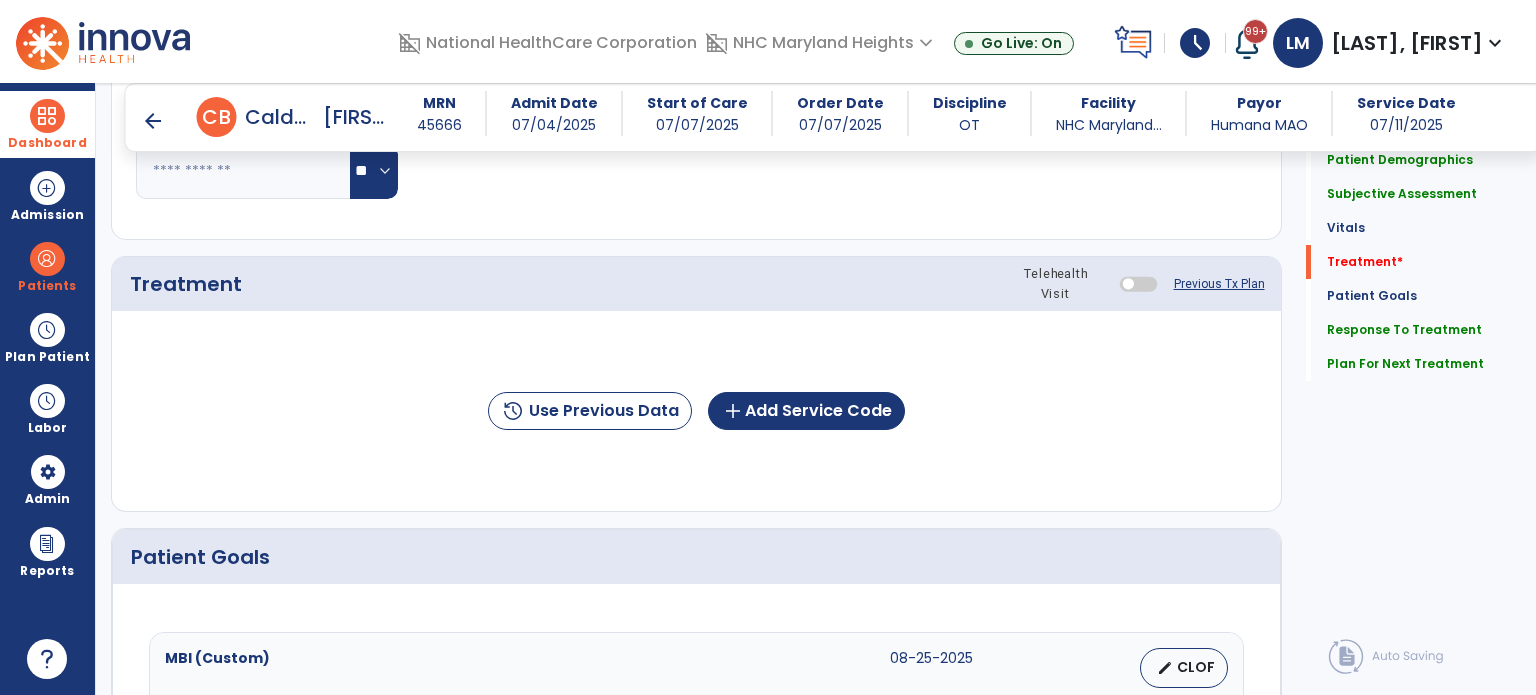 scroll, scrollTop: 987, scrollLeft: 0, axis: vertical 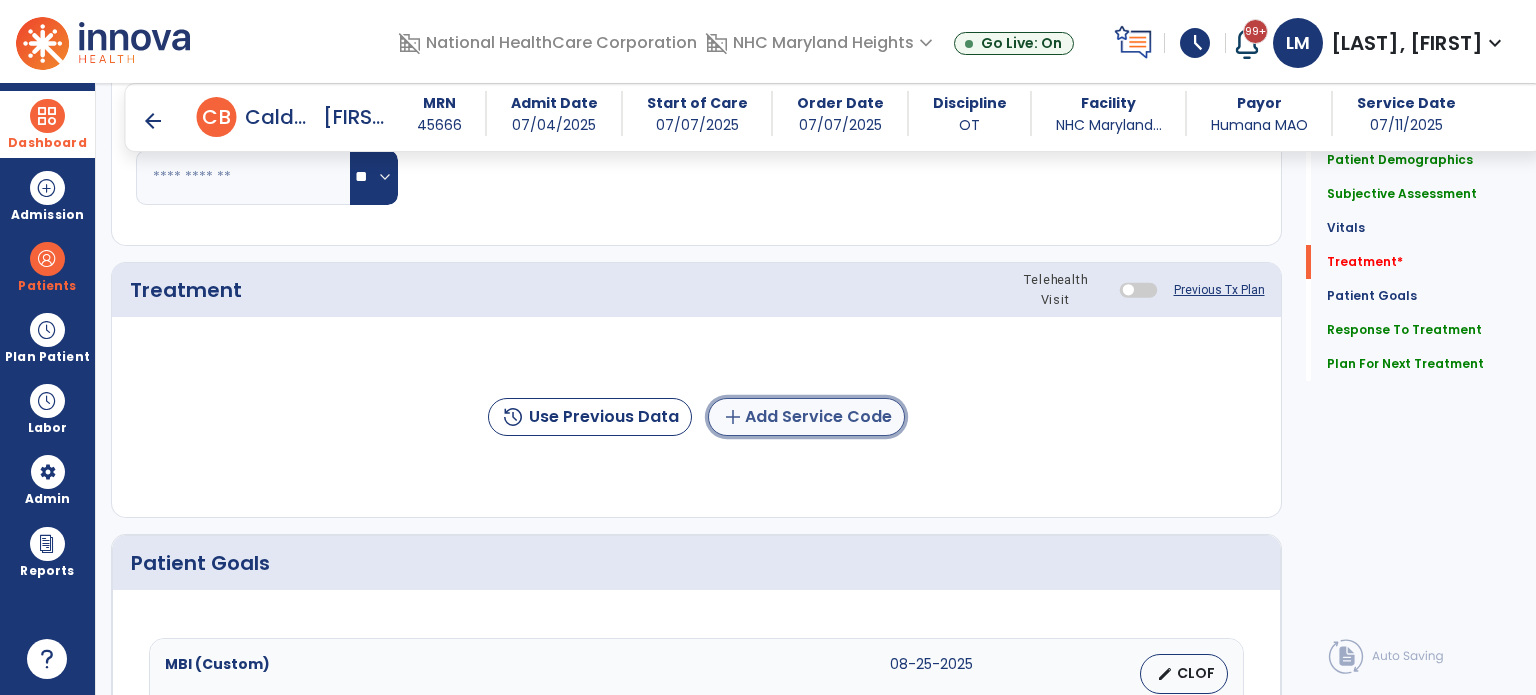 click on "add  Add Service Code" 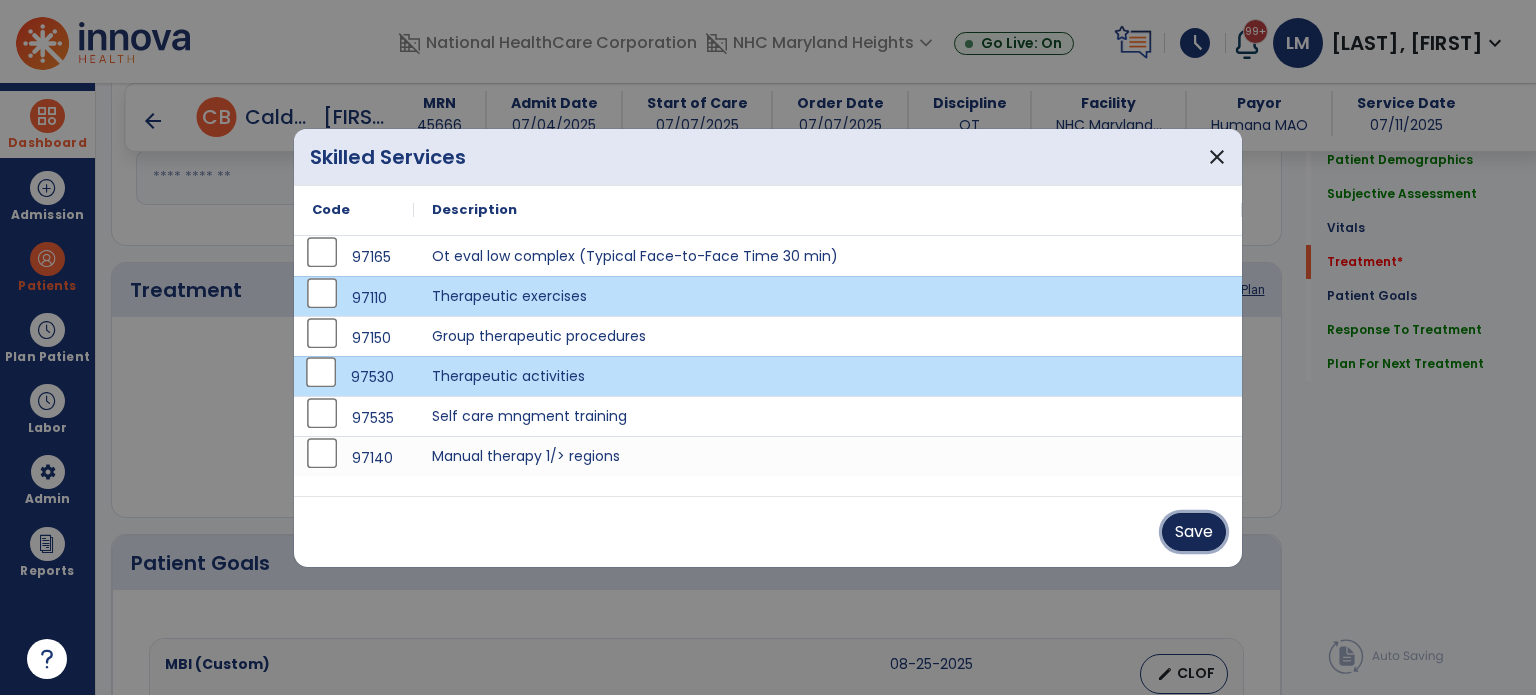 click on "Save" at bounding box center (1194, 532) 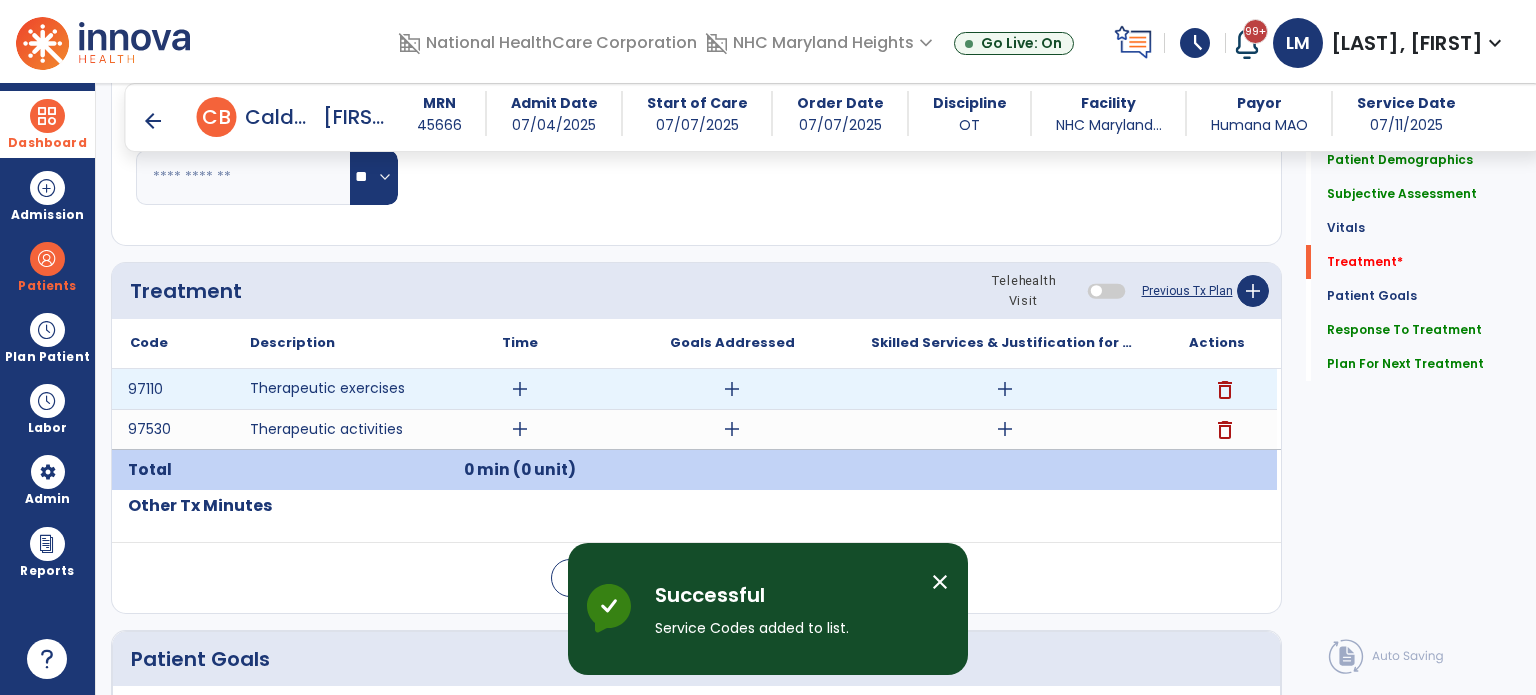 click on "add" at bounding box center [520, 389] 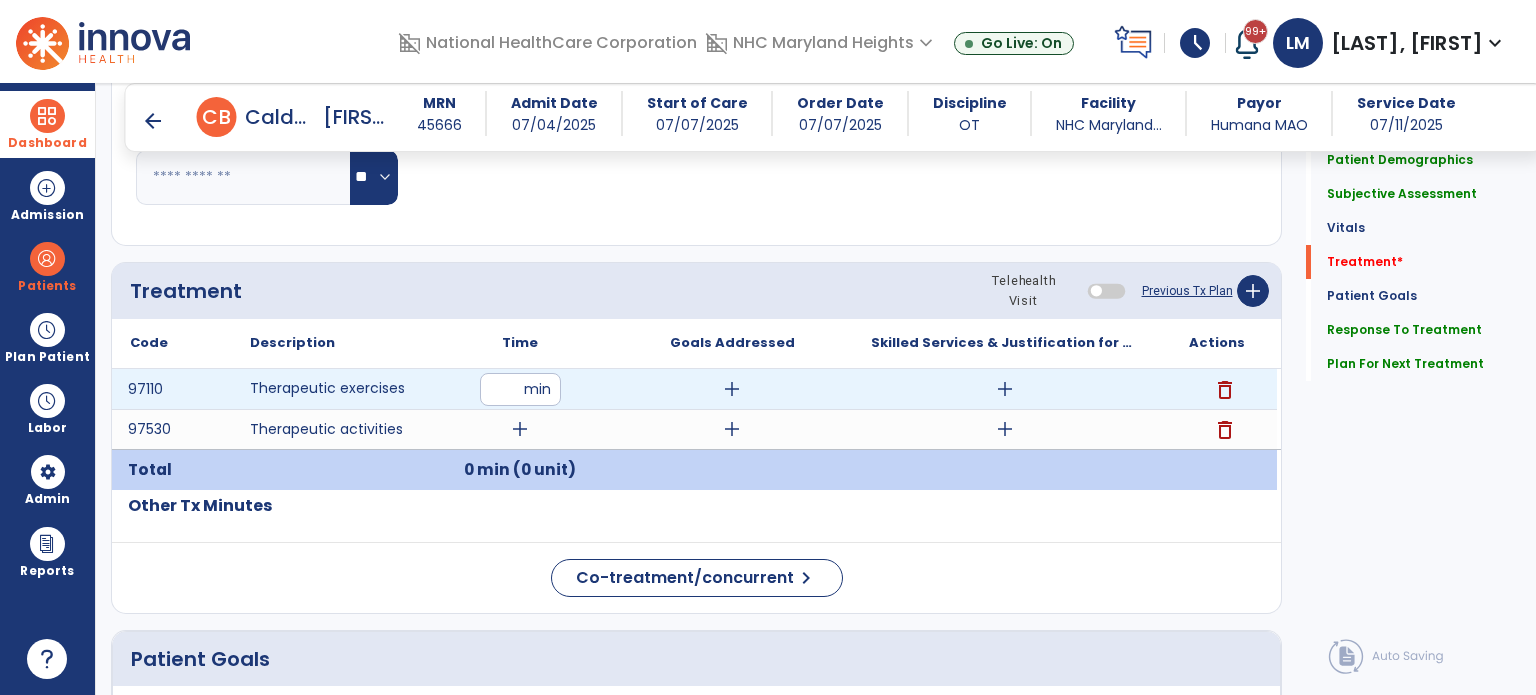 click at bounding box center (520, 389) 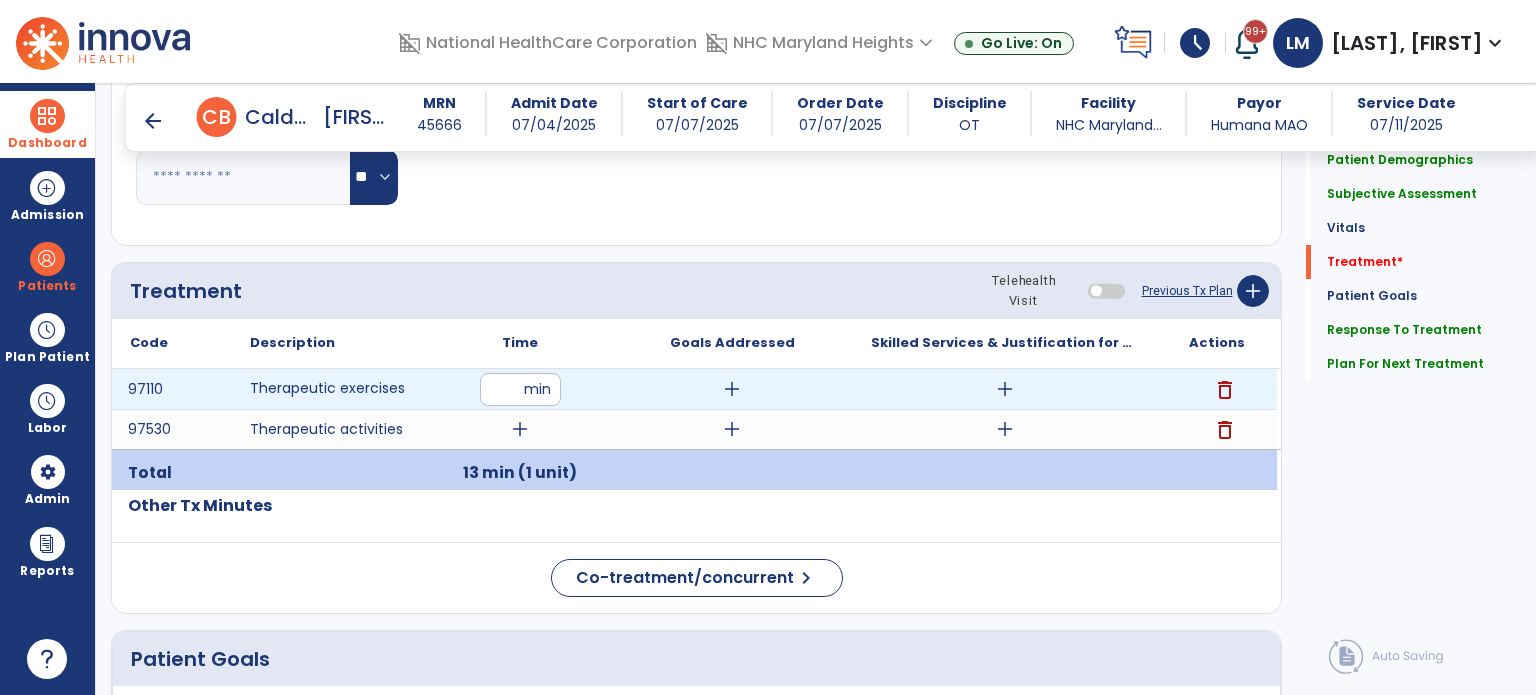 click on "add" at bounding box center (1004, 389) 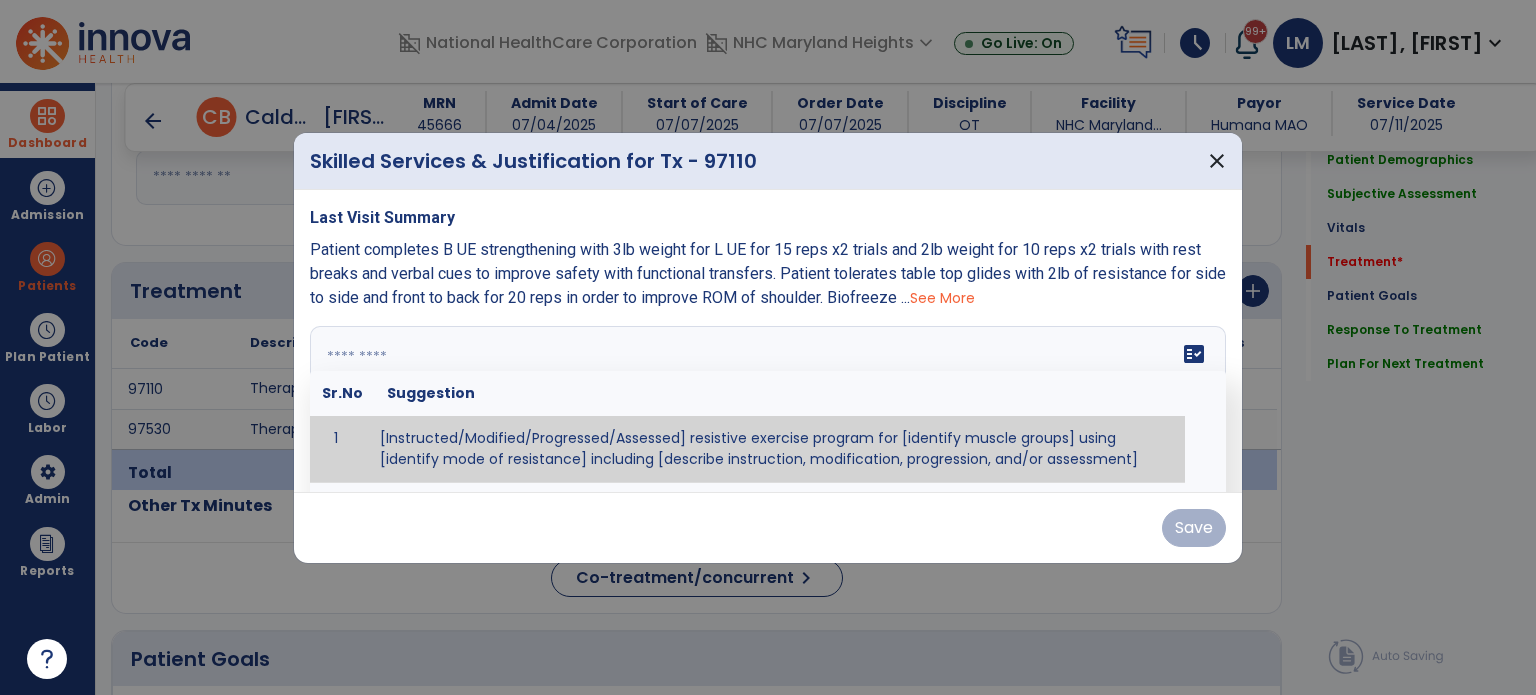 click on "fact_check  Sr.No Suggestion 1 [Instructed/Modified/Progressed/Assessed] resistive exercise program for [identify muscle groups] using [identify mode of resistance] including [describe instruction, modification, progression, and/or assessment] 2 [Instructed/Modified/Progressed/Assessed] aerobic exercise program using [identify equipment/mode] including [describe instruction, modification,progression, and/or assessment] 3 [Instructed/Modified/Progressed/Assessed] [PROM/A/AROM/AROM] program for [identify joint movements] using [contract-relax, over-pressure, inhibitory techniques, other] 4 [Assessed/Tested] aerobic capacity with administration of [aerobic capacity test]" at bounding box center [768, 401] 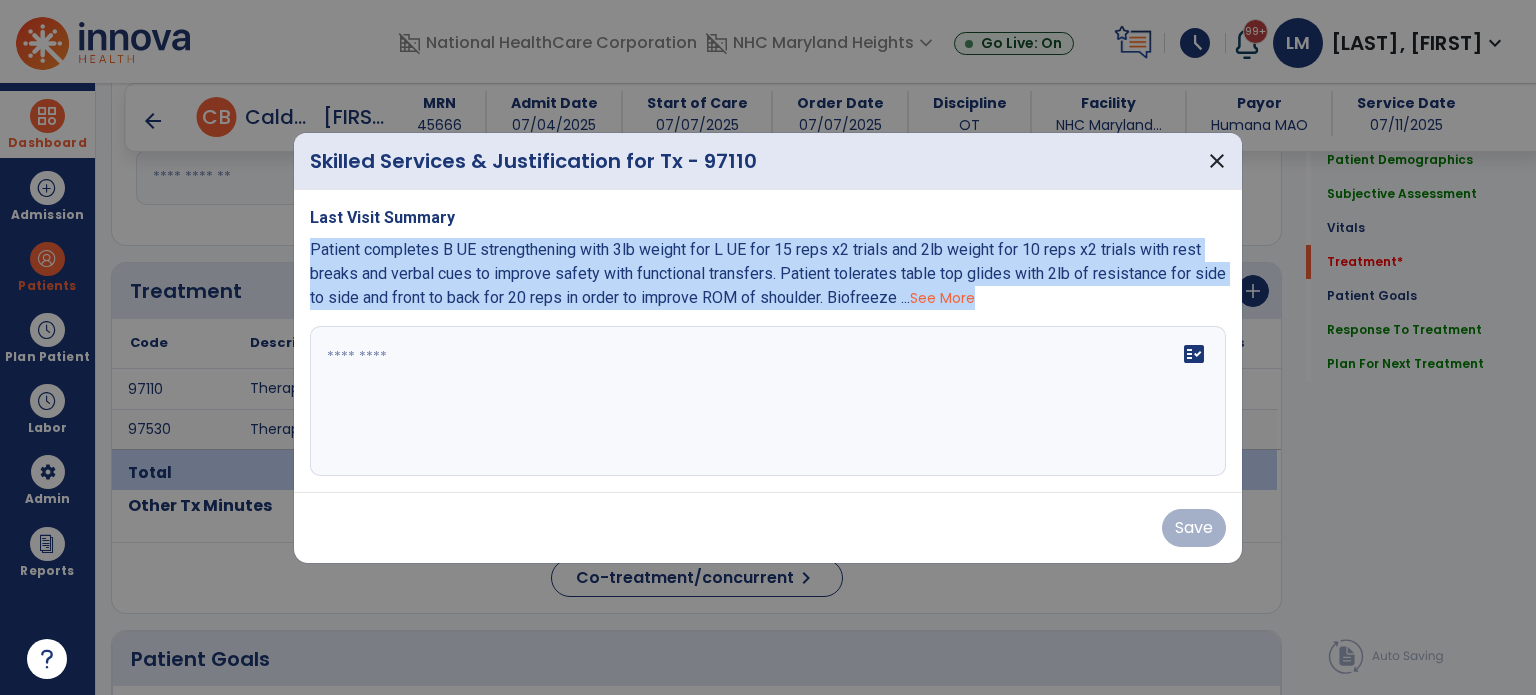 drag, startPoint x: 309, startPoint y: 251, endPoint x: 560, endPoint y: 367, distance: 276.50858 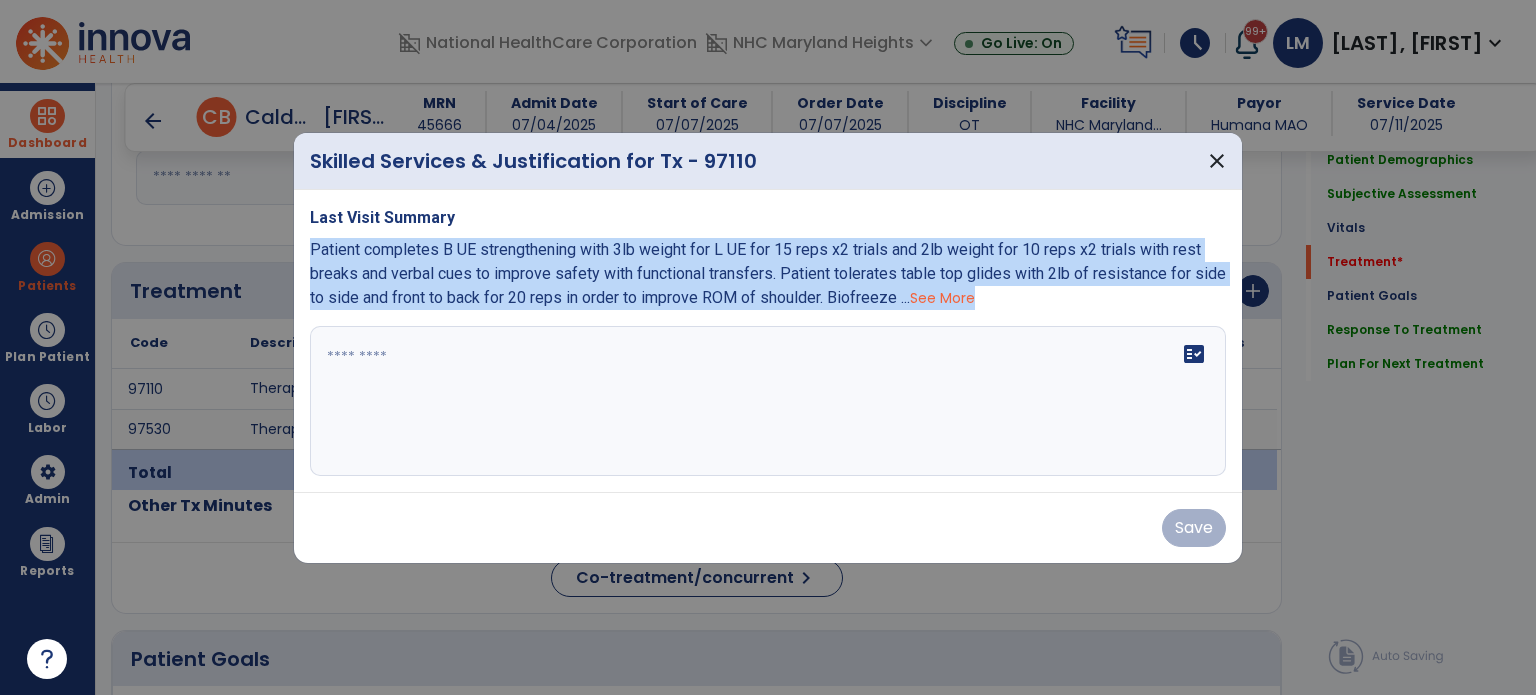 click on "Last Visit Summary Patient completes B UE strengthening with 3lb weight for L UE for 15 reps x2 trials and 2lb weight for 10 reps x2 trials with rest breaks and verbal cues to improve safety with functional transfers. Patient tolerates table top glides with 2lb of resistance for side to side and front to back for 20 reps in order to improve ROM of shoulder. Biofreeze ...  See More   fact_check" at bounding box center [768, 341] 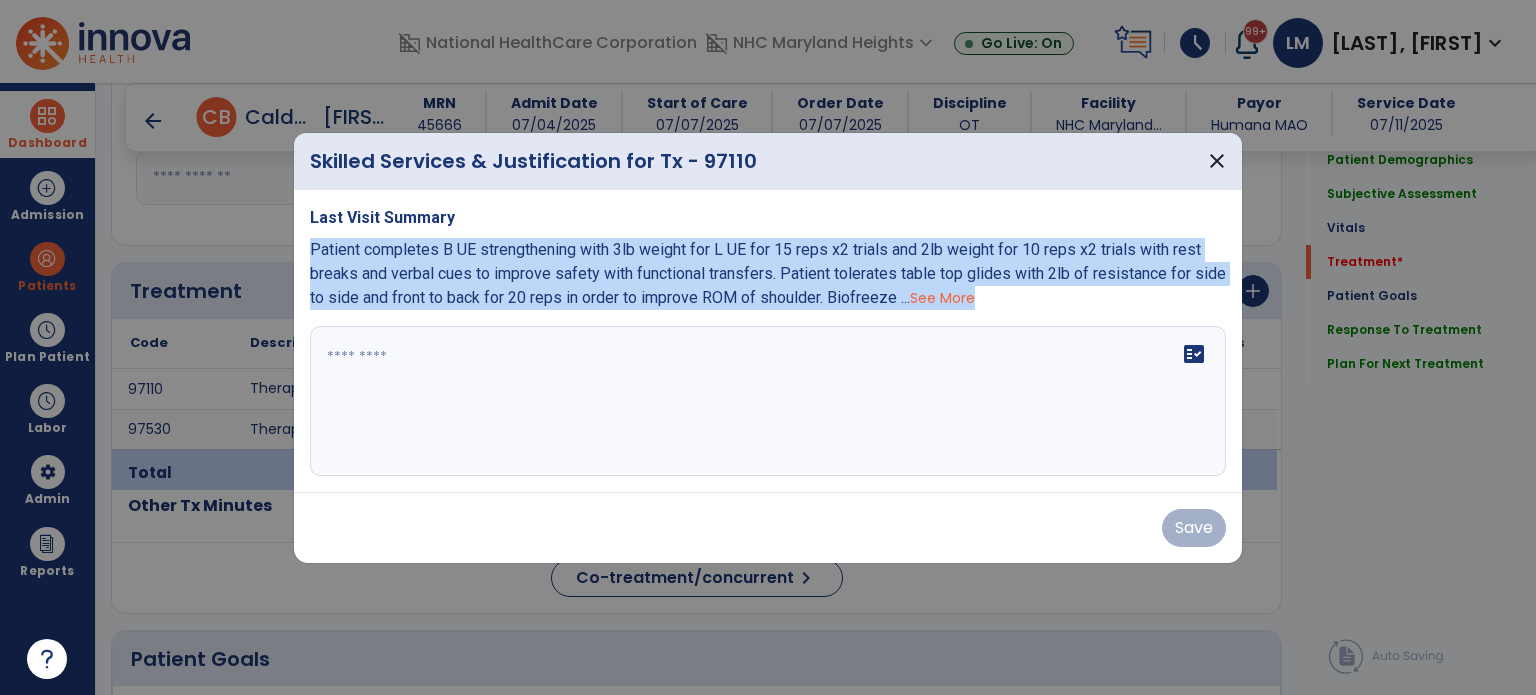 copy on "Patient completes B UE strengthening with 3lb weight for L UE for 15 reps x2 trials and 2lb weight for 10 reps x2 trials with rest breaks and verbal cues to improve safety with functional transfers. Patient tolerates table top glides with 2lb of resistance for side to side and front to back for 20 reps in order to improve ROM of shoulder. Biofreeze ...  See More" 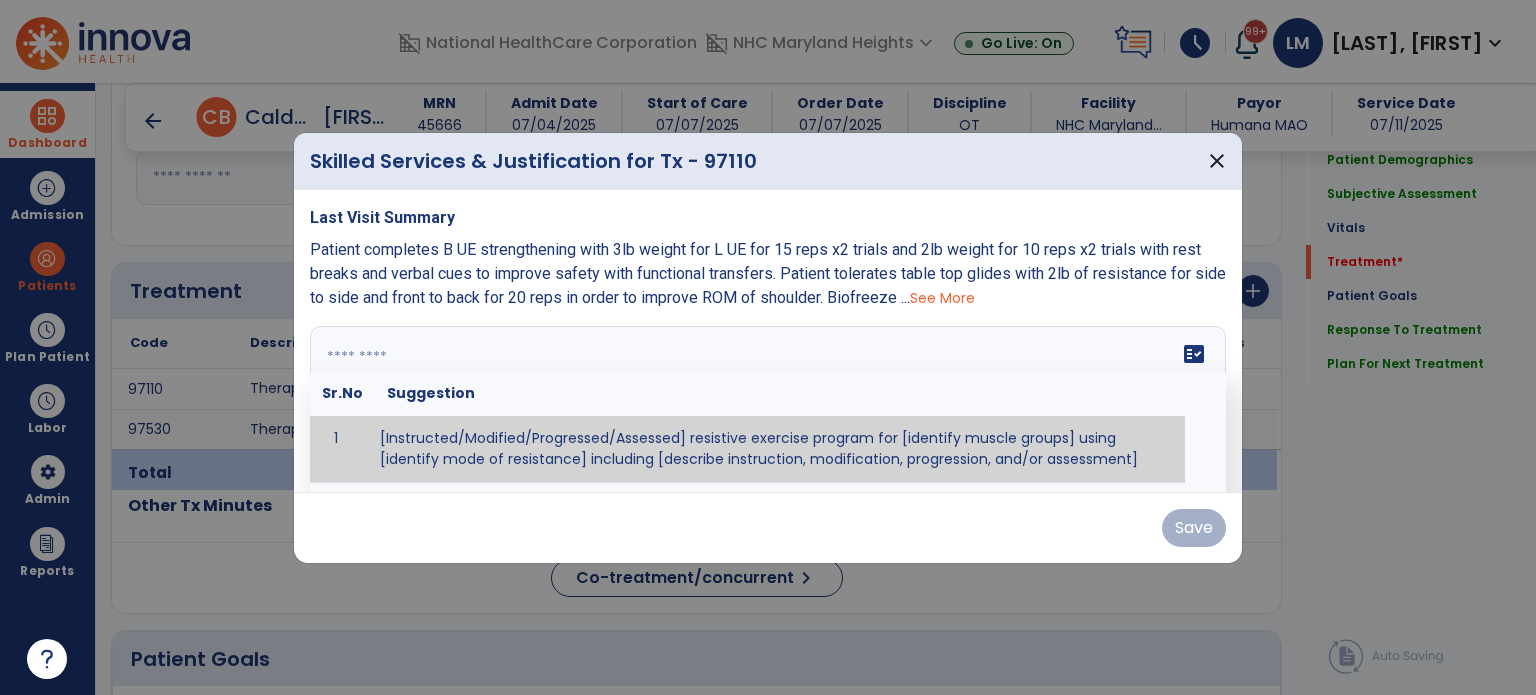 click at bounding box center [768, 401] 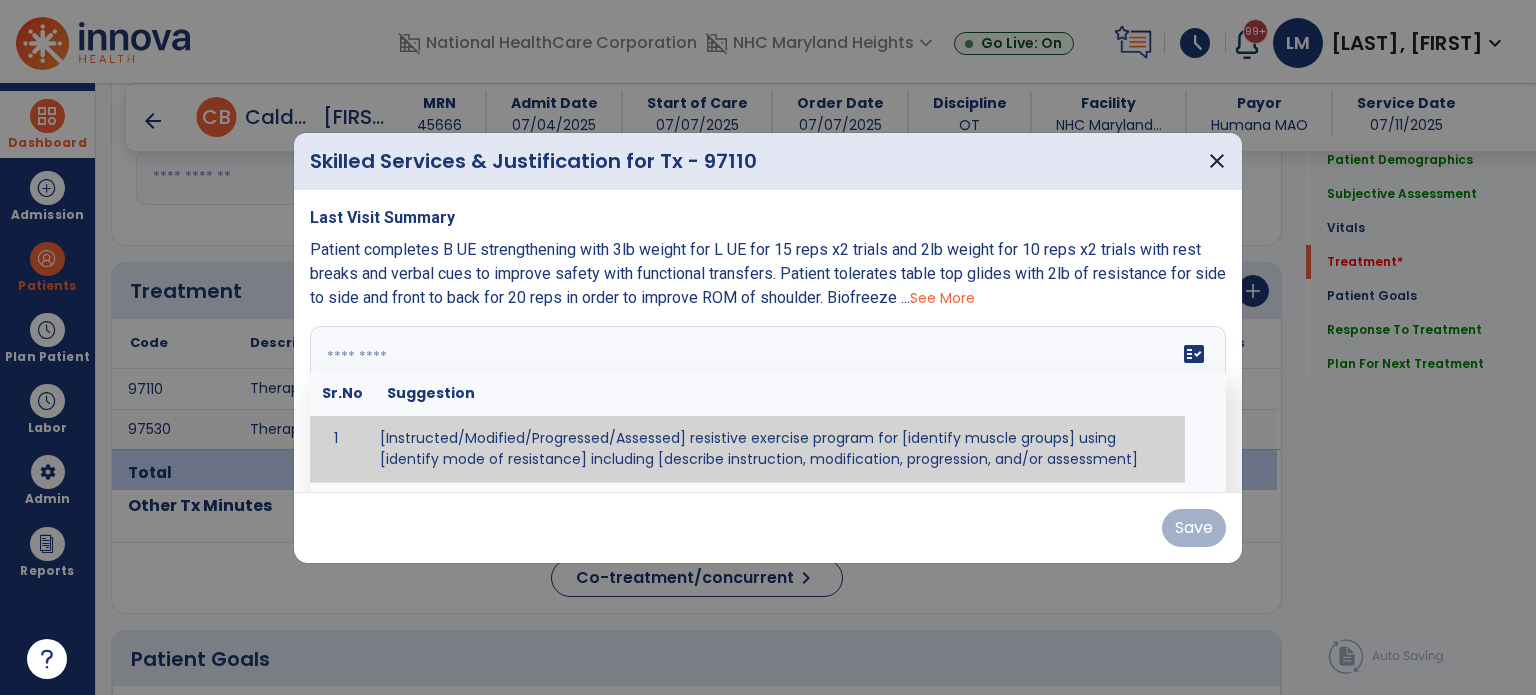 paste on "**********" 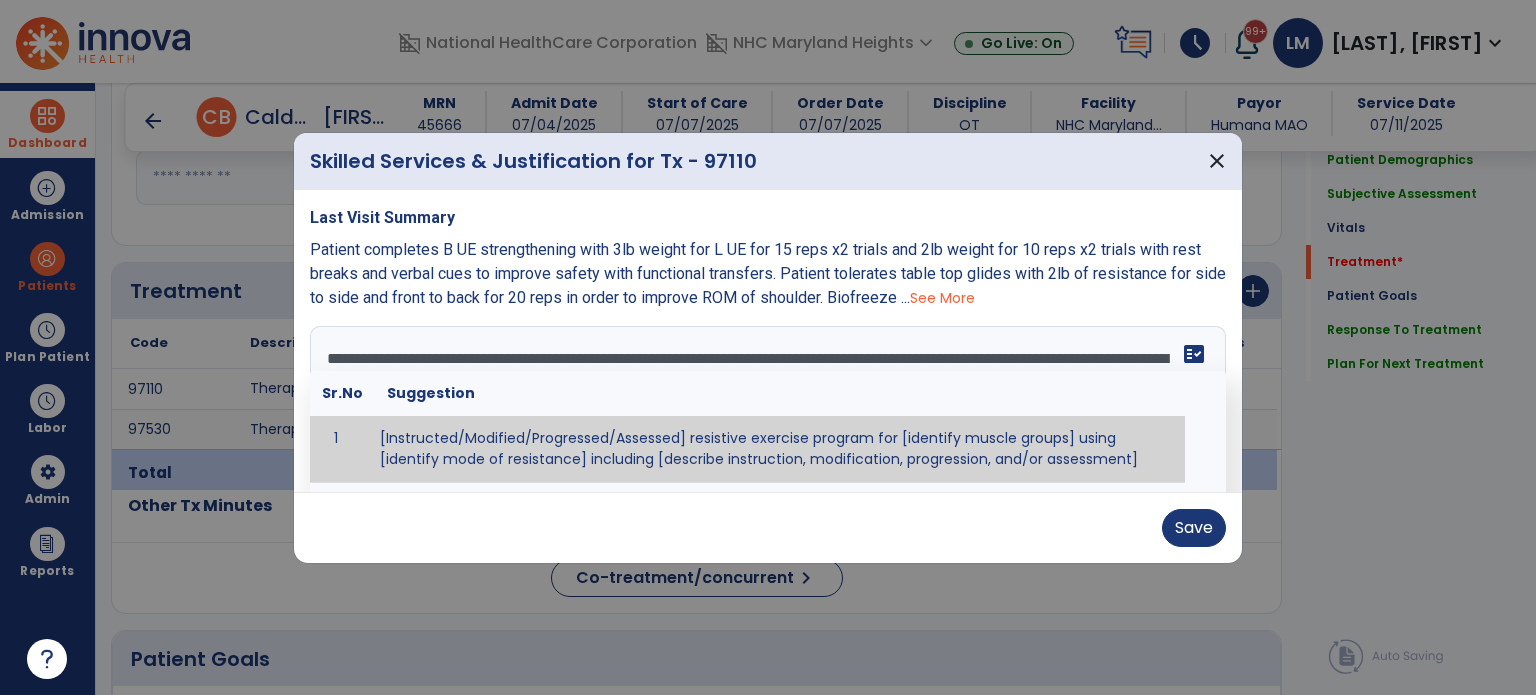 scroll, scrollTop: 15, scrollLeft: 0, axis: vertical 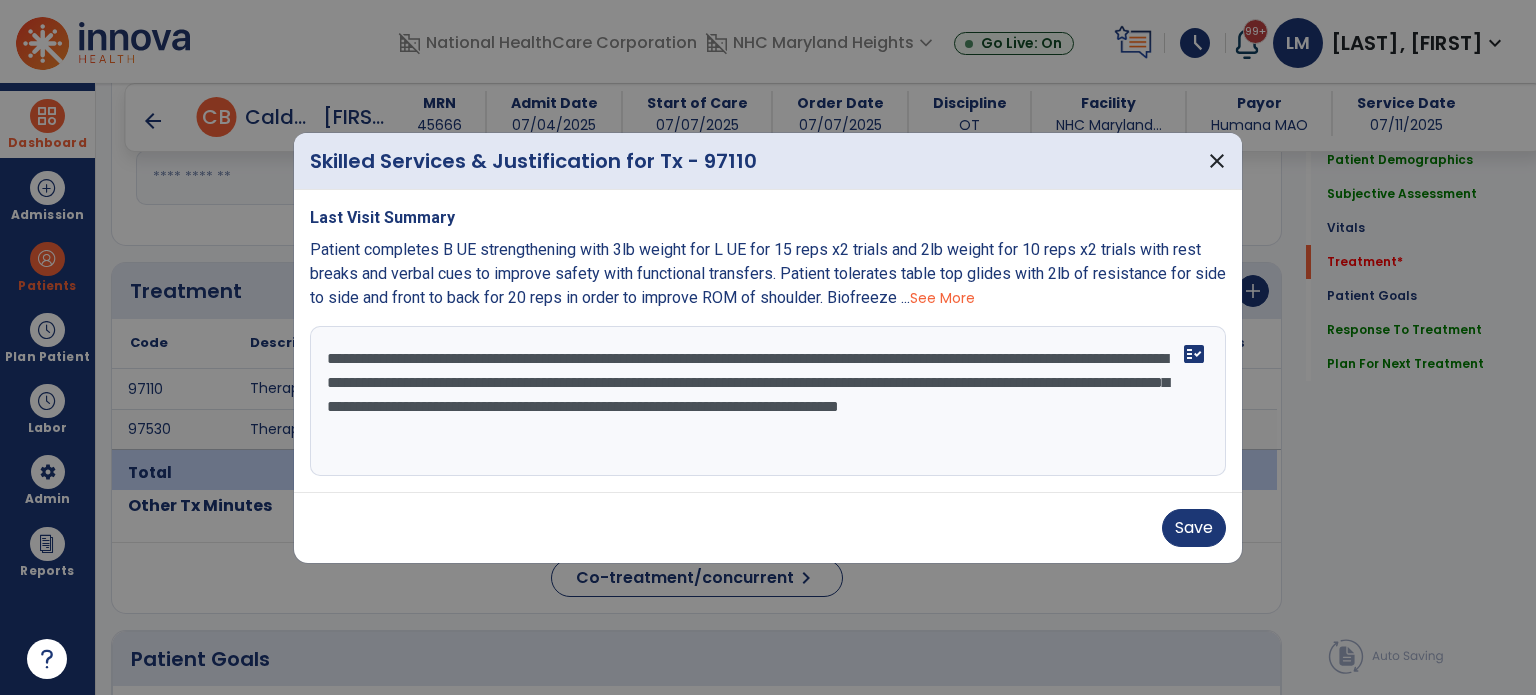 click on "**********" at bounding box center [768, 401] 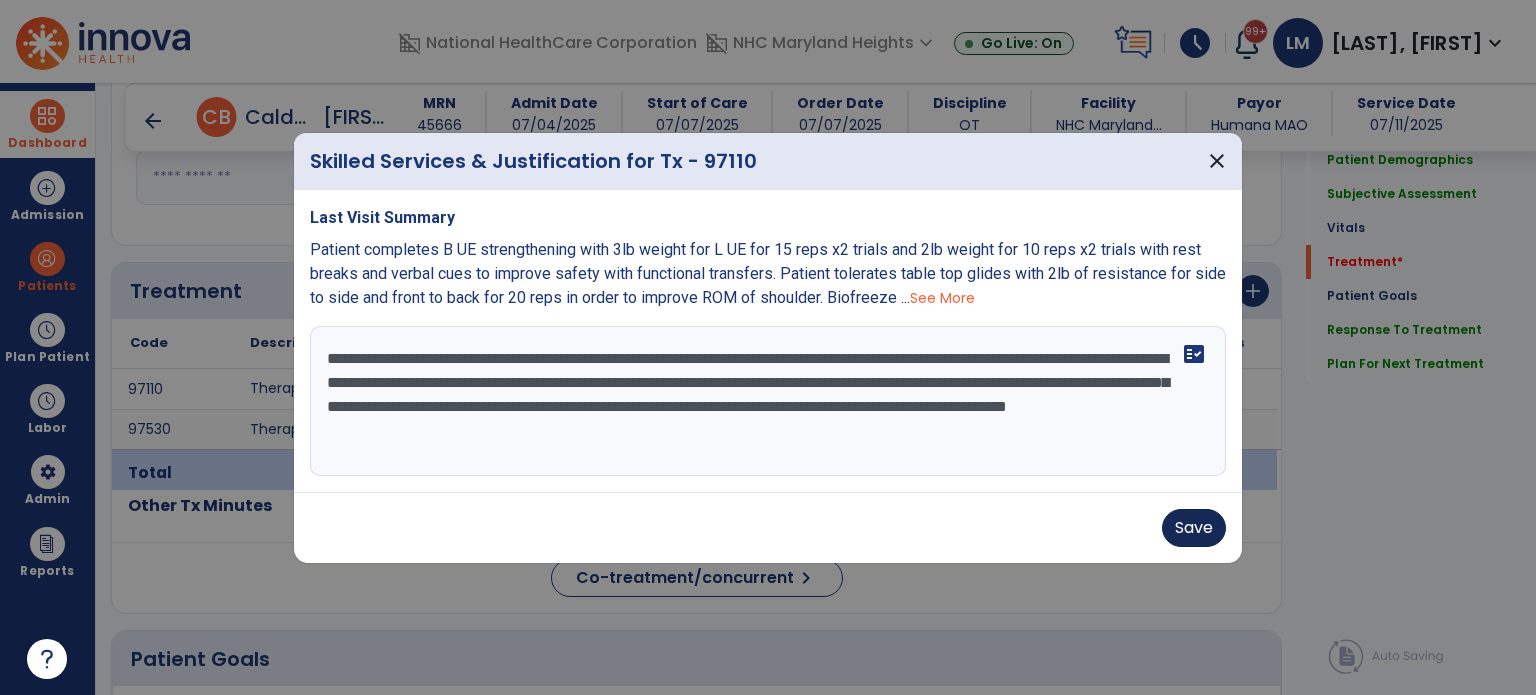 type on "**********" 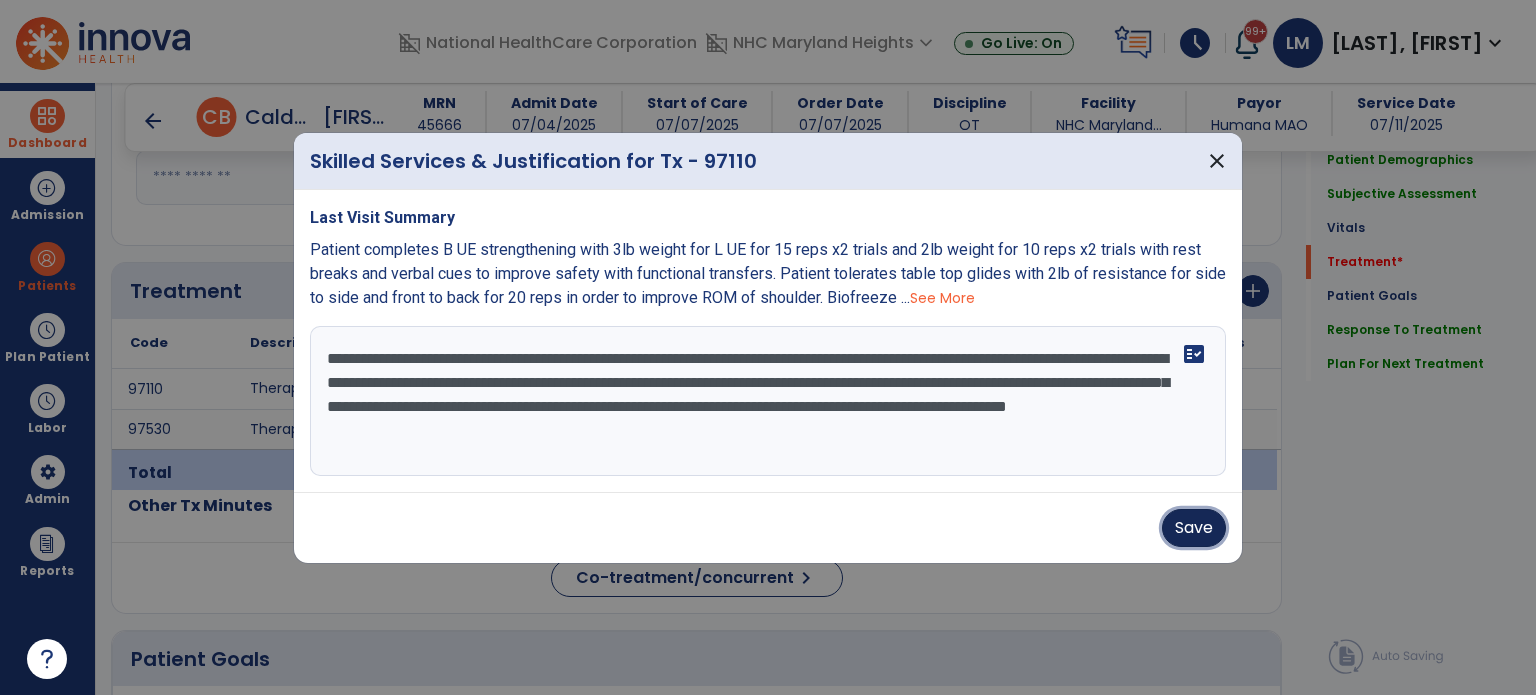 click on "Save" at bounding box center [1194, 528] 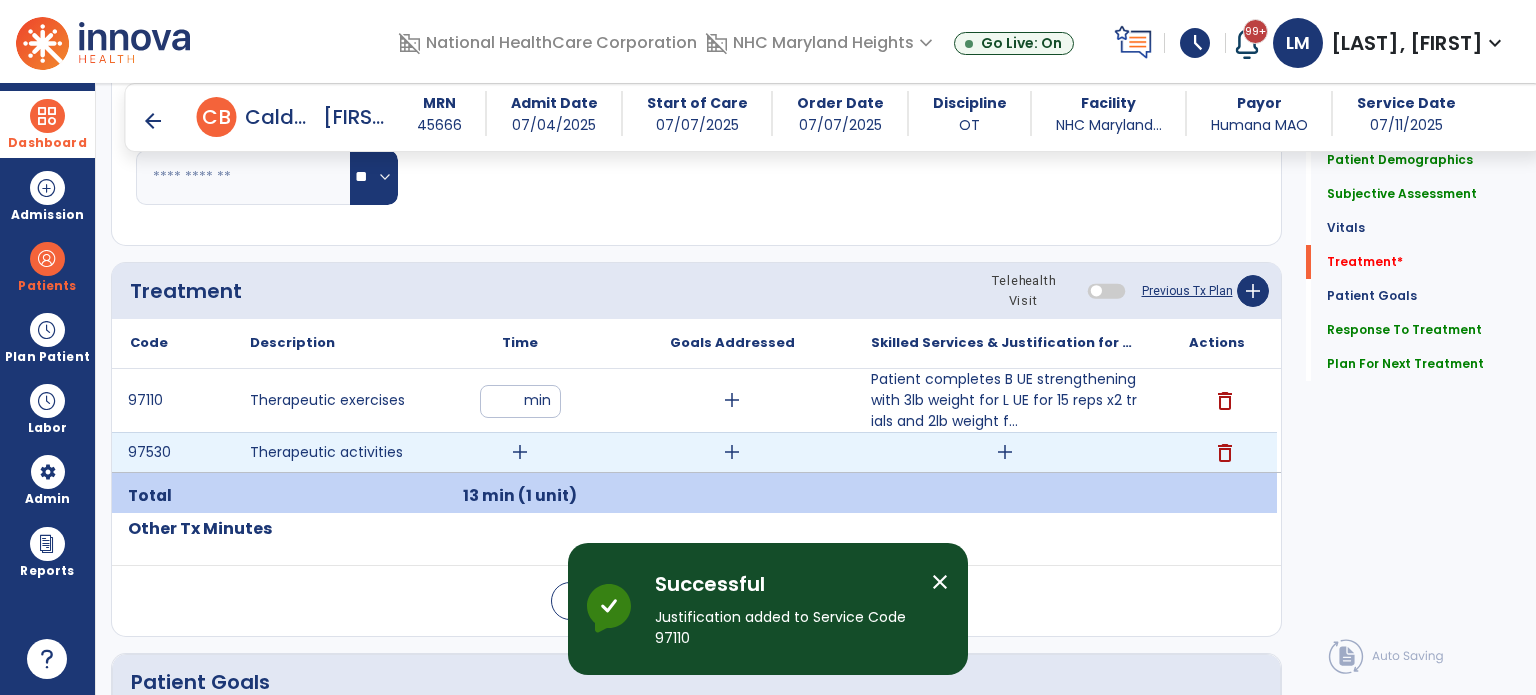 click on "add" at bounding box center (1005, 452) 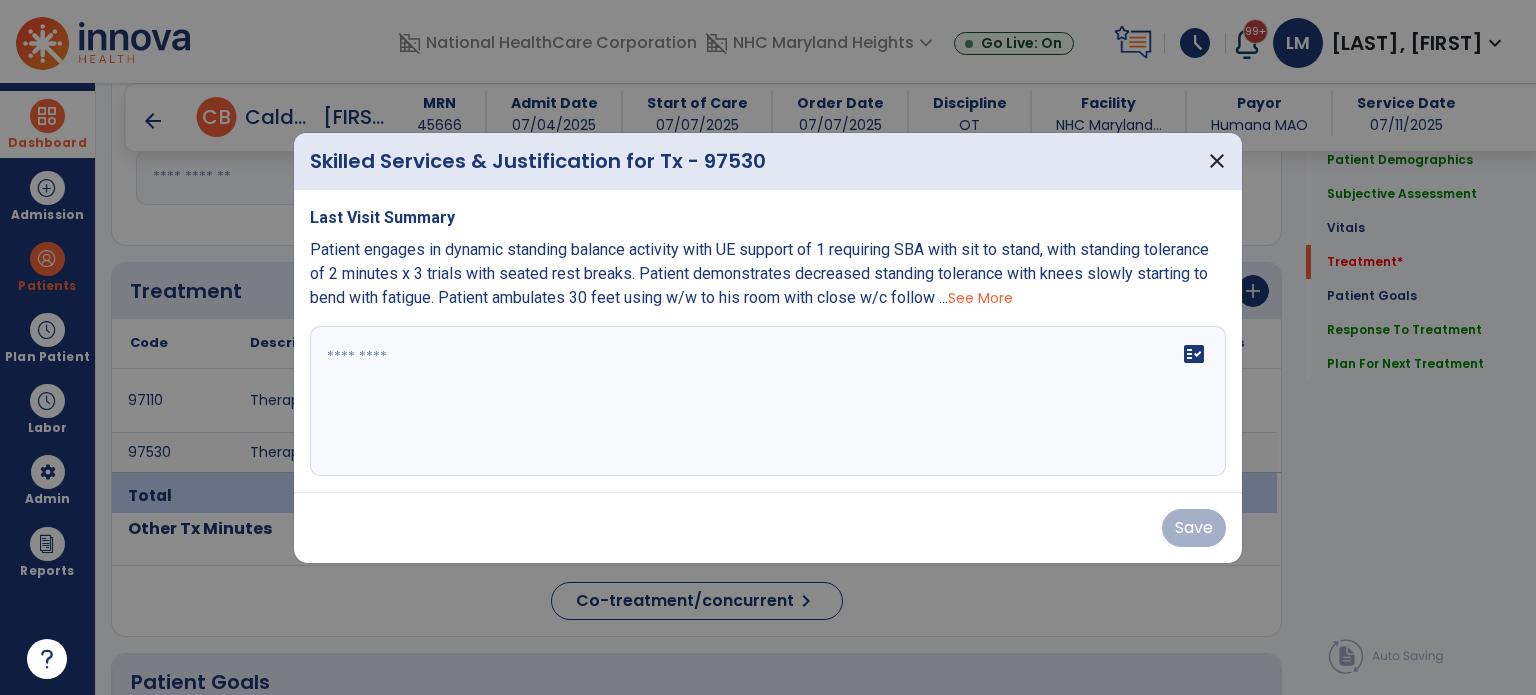click at bounding box center (768, 401) 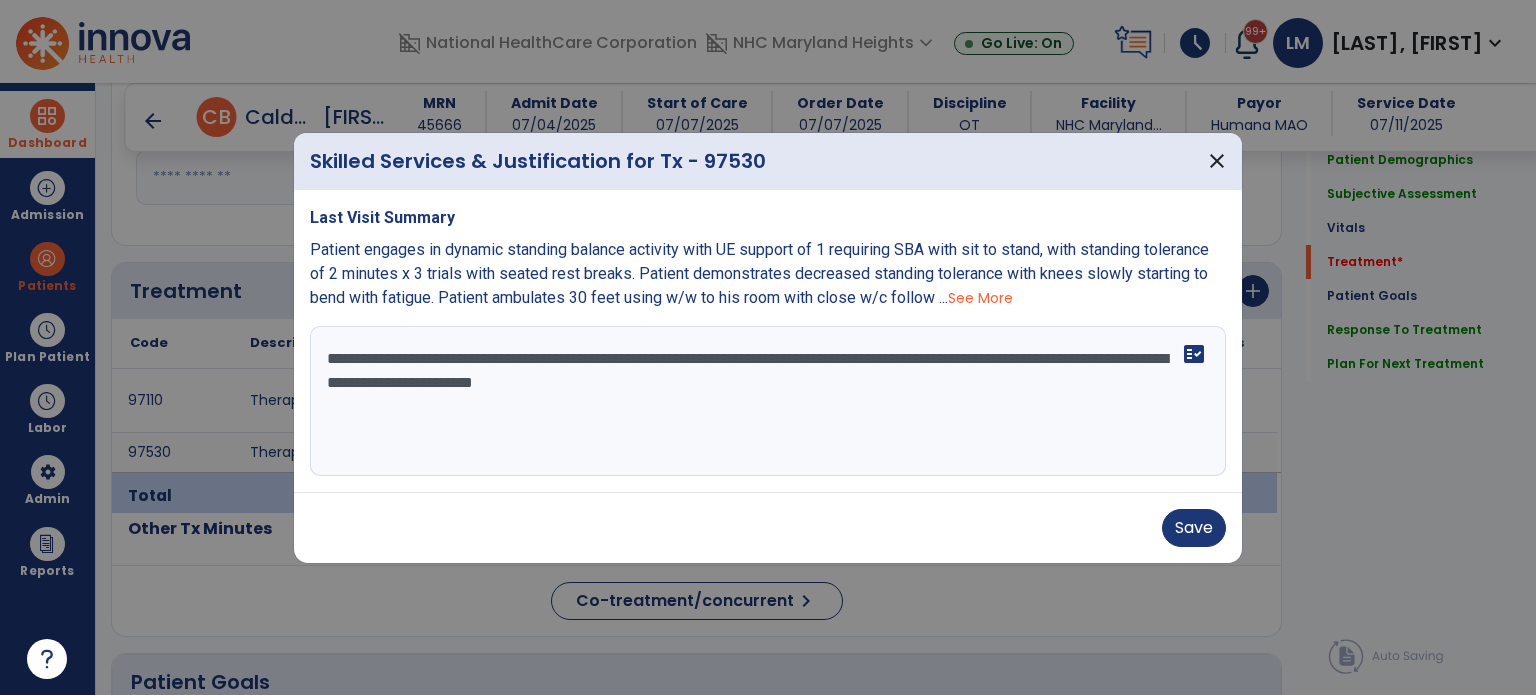 click on "**********" at bounding box center (768, 401) 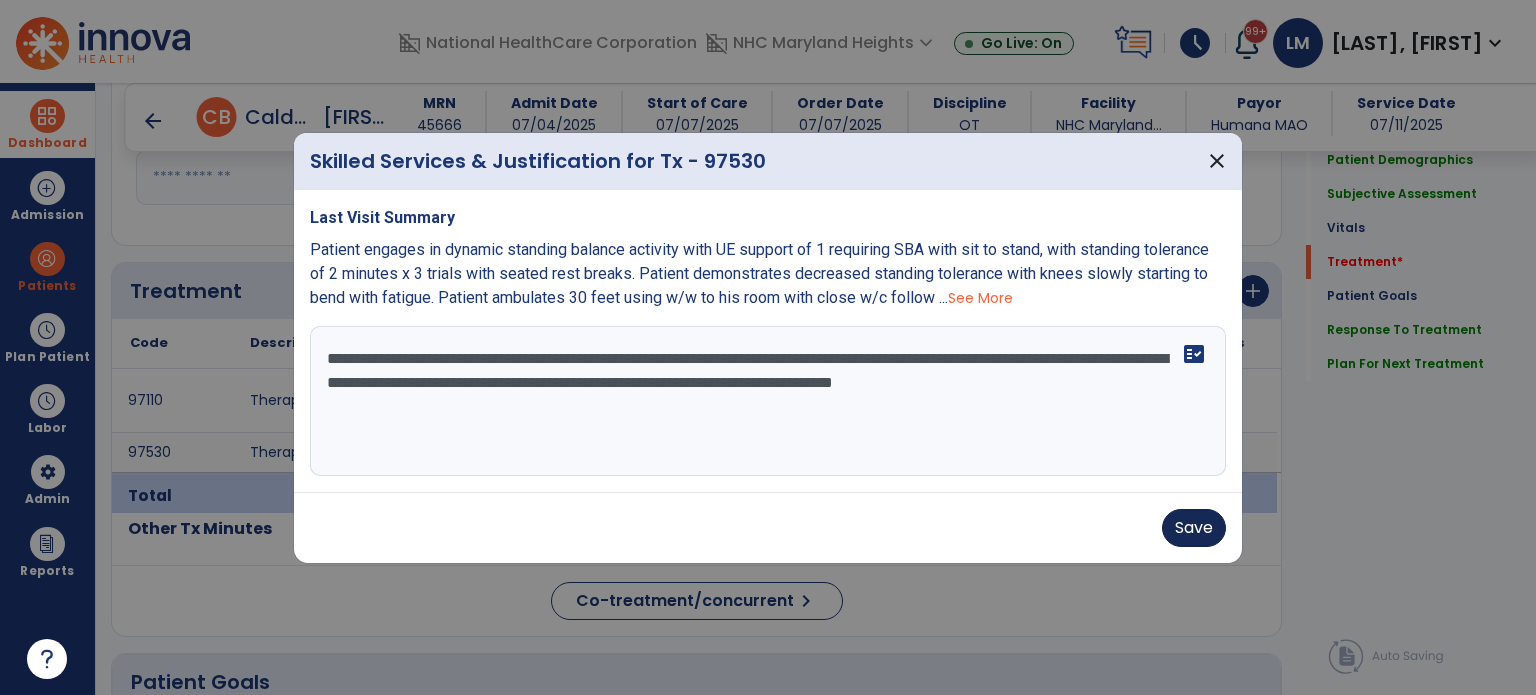 type on "**********" 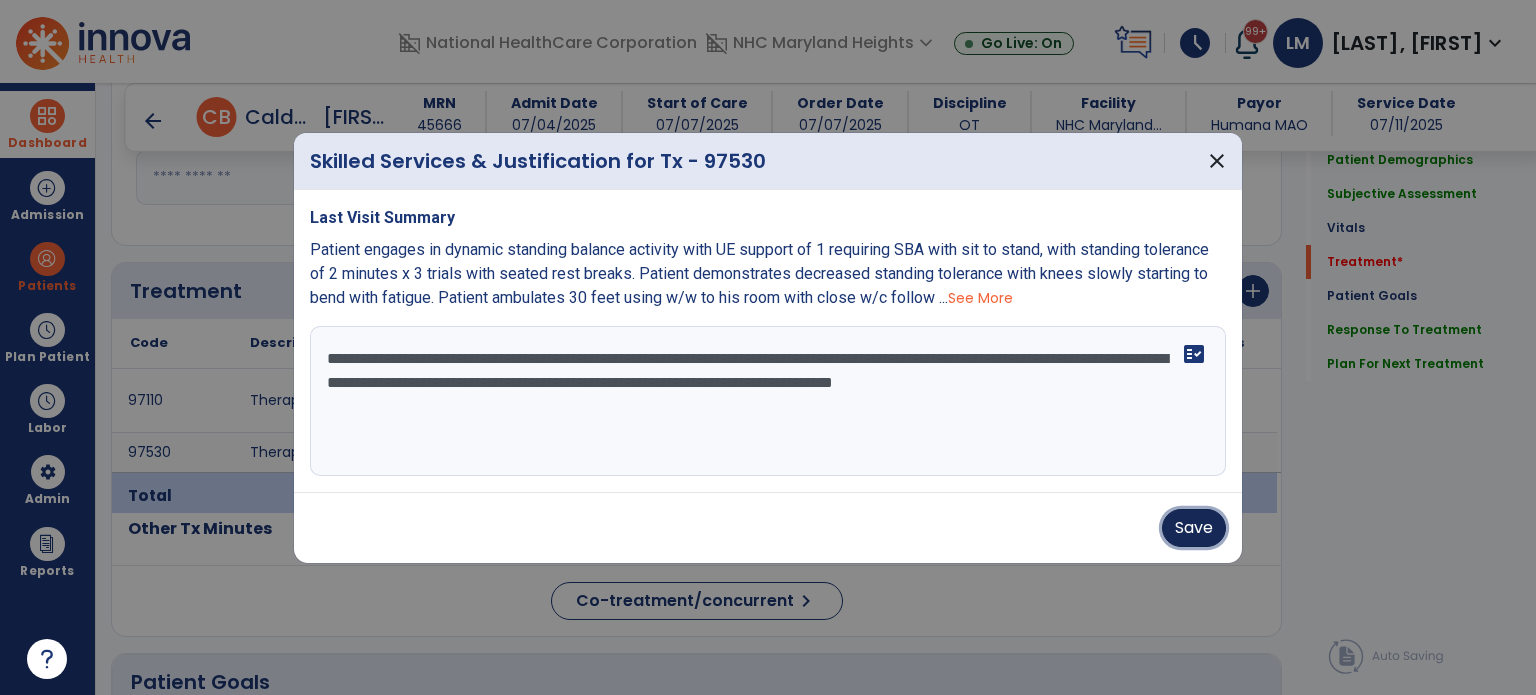 click on "Save" at bounding box center (1194, 528) 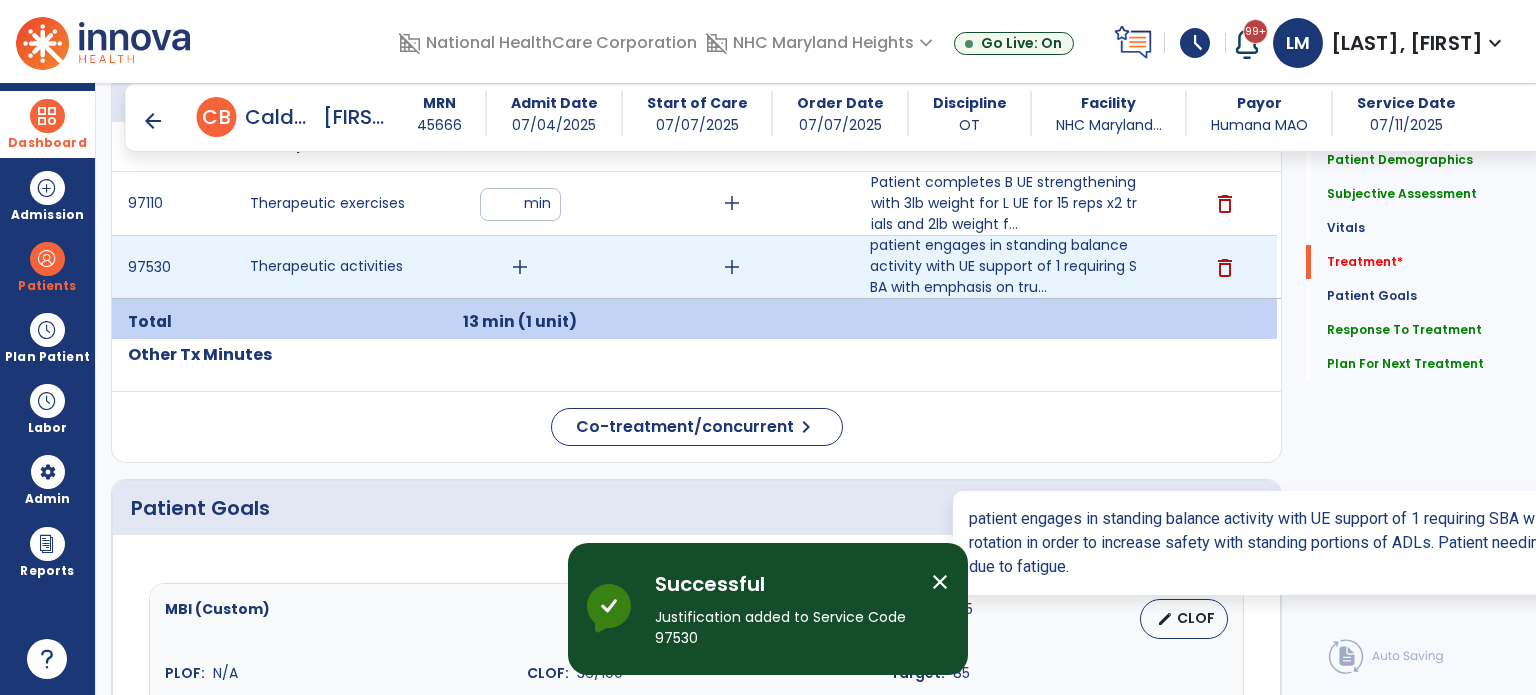 scroll, scrollTop: 1187, scrollLeft: 0, axis: vertical 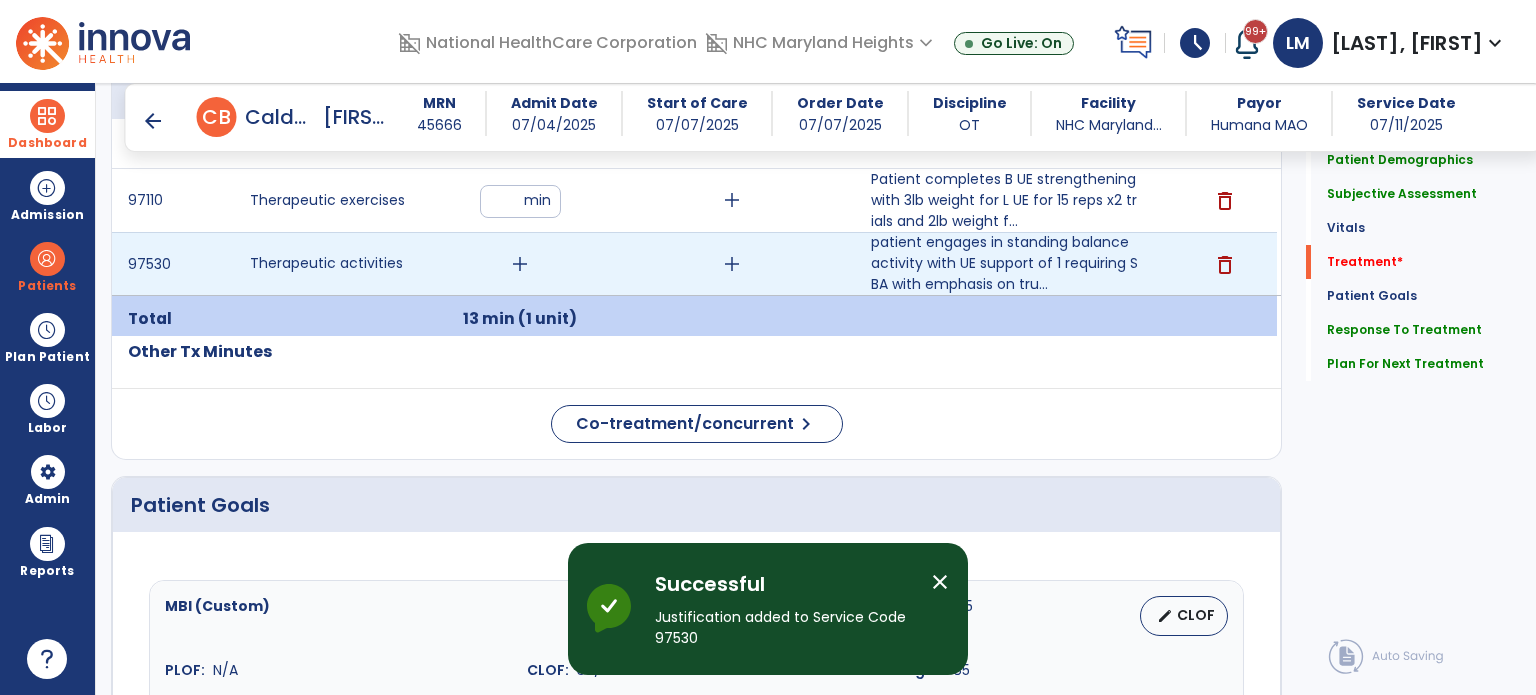 click on "add" at bounding box center (520, 264) 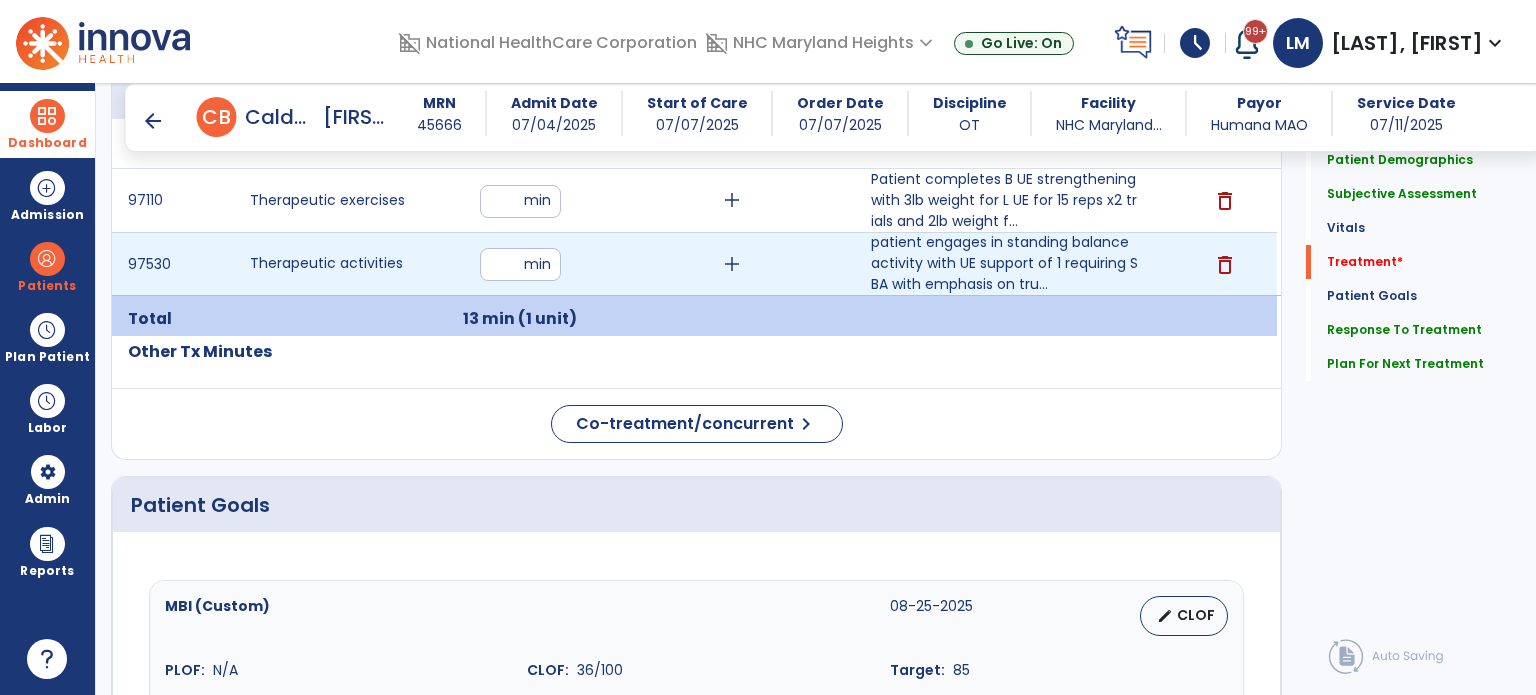 click at bounding box center [520, 264] 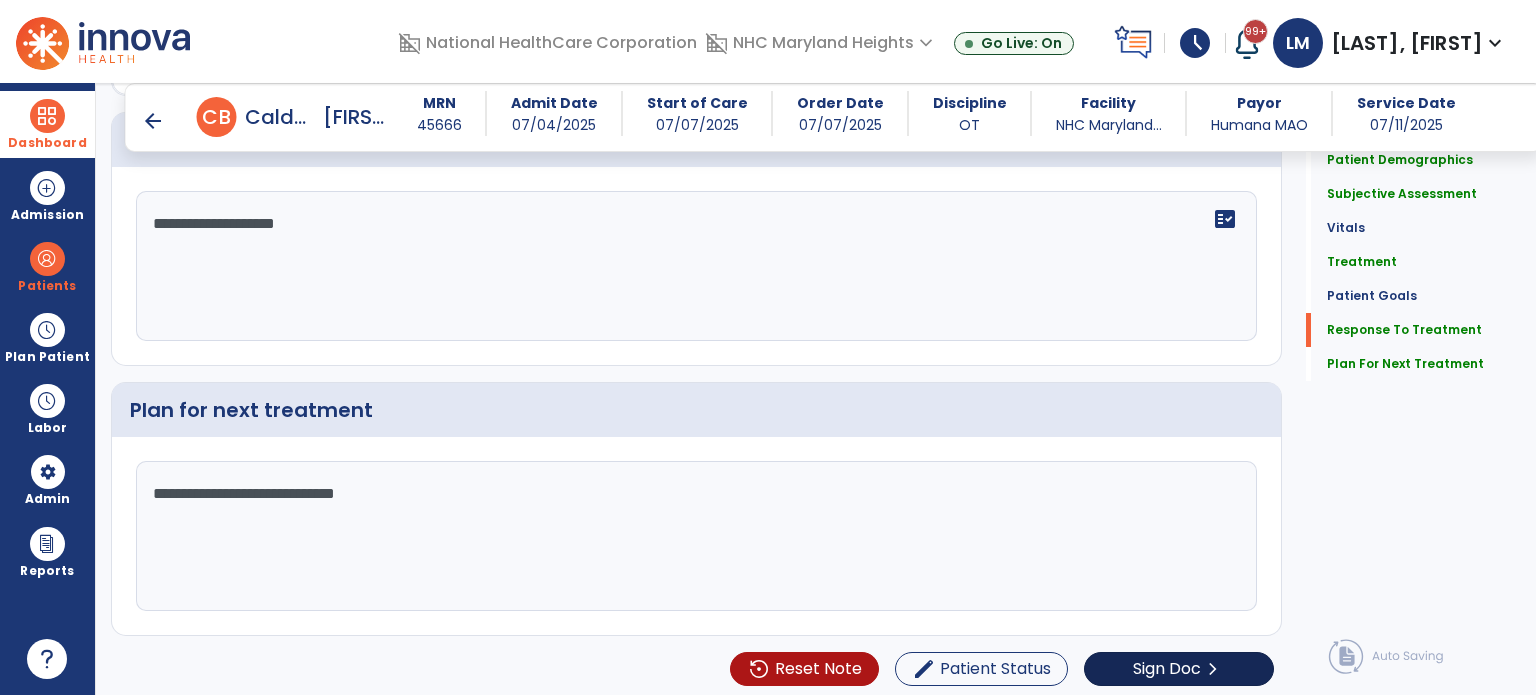 scroll, scrollTop: 2637, scrollLeft: 0, axis: vertical 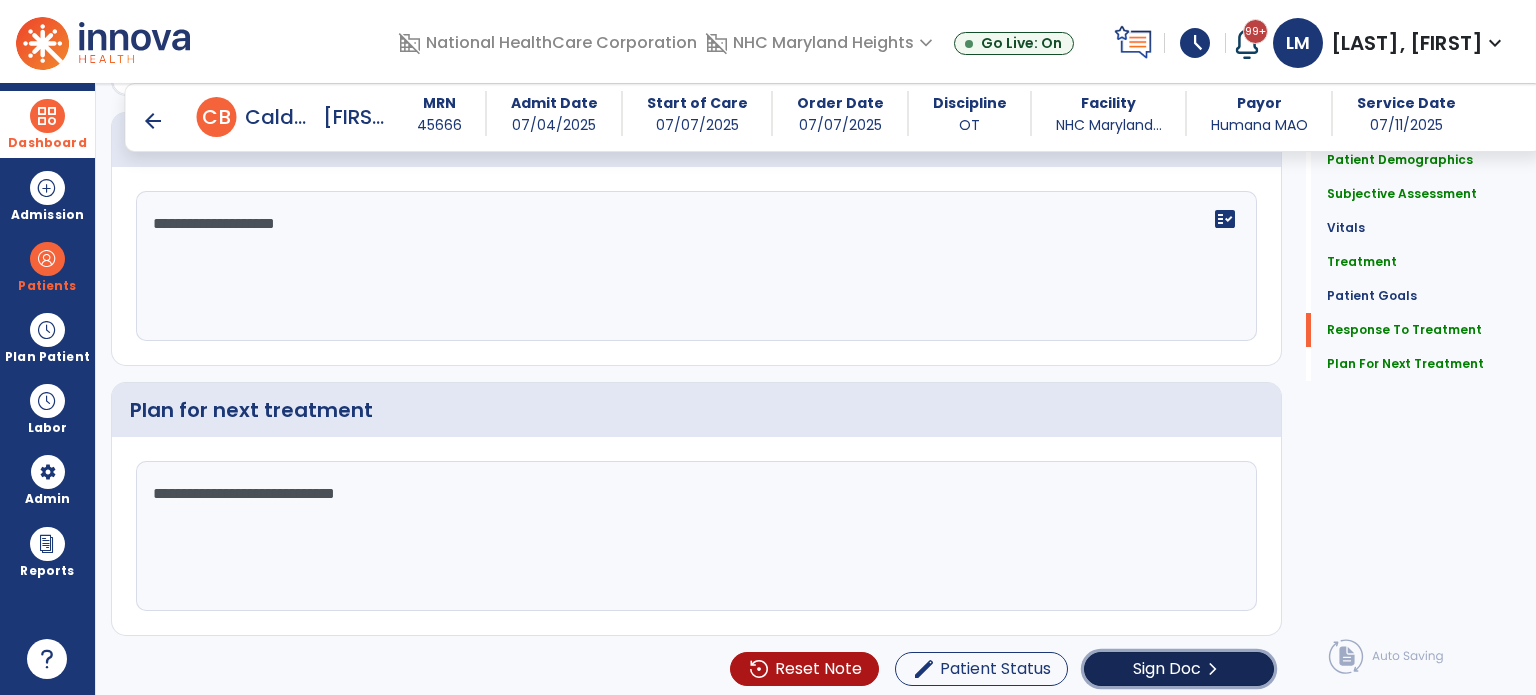 click on "Sign Doc  chevron_right" 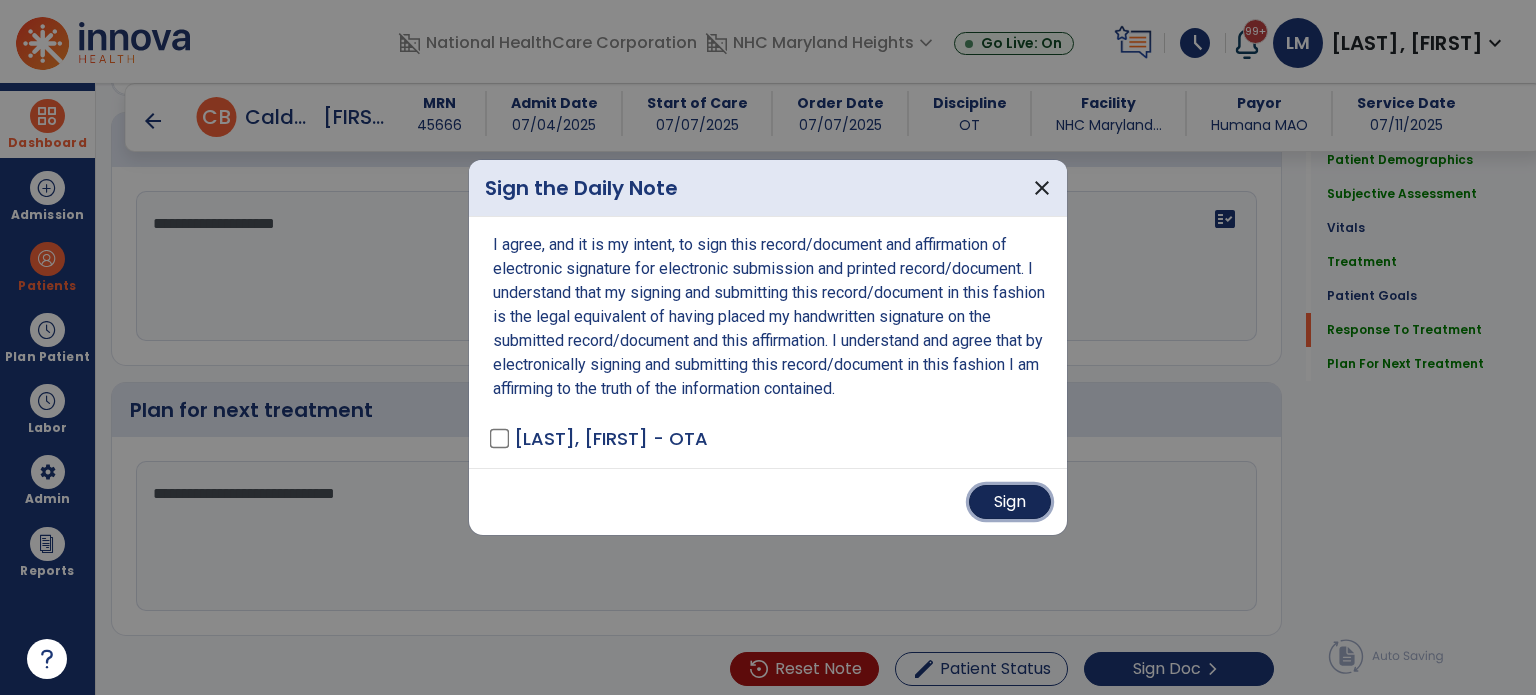 click on "Sign" at bounding box center (1010, 502) 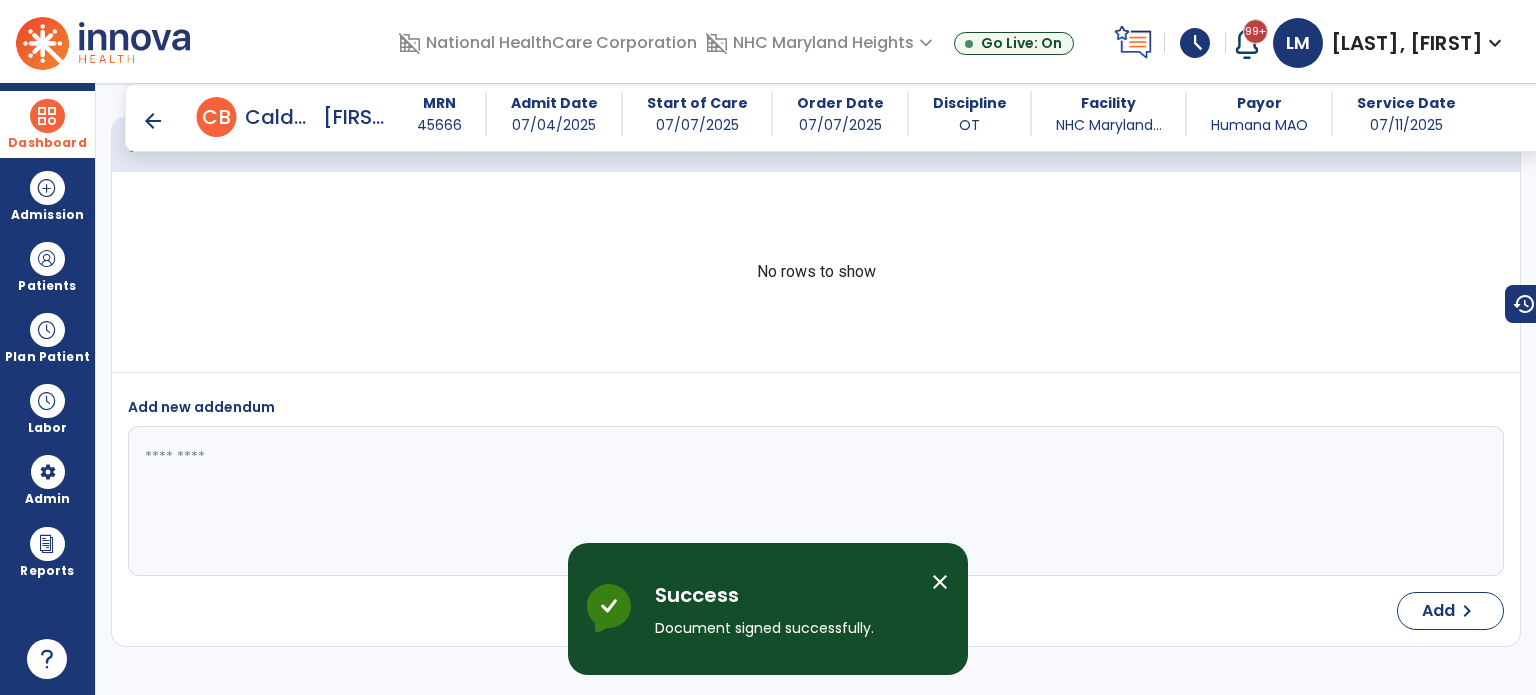 scroll, scrollTop: 4050, scrollLeft: 0, axis: vertical 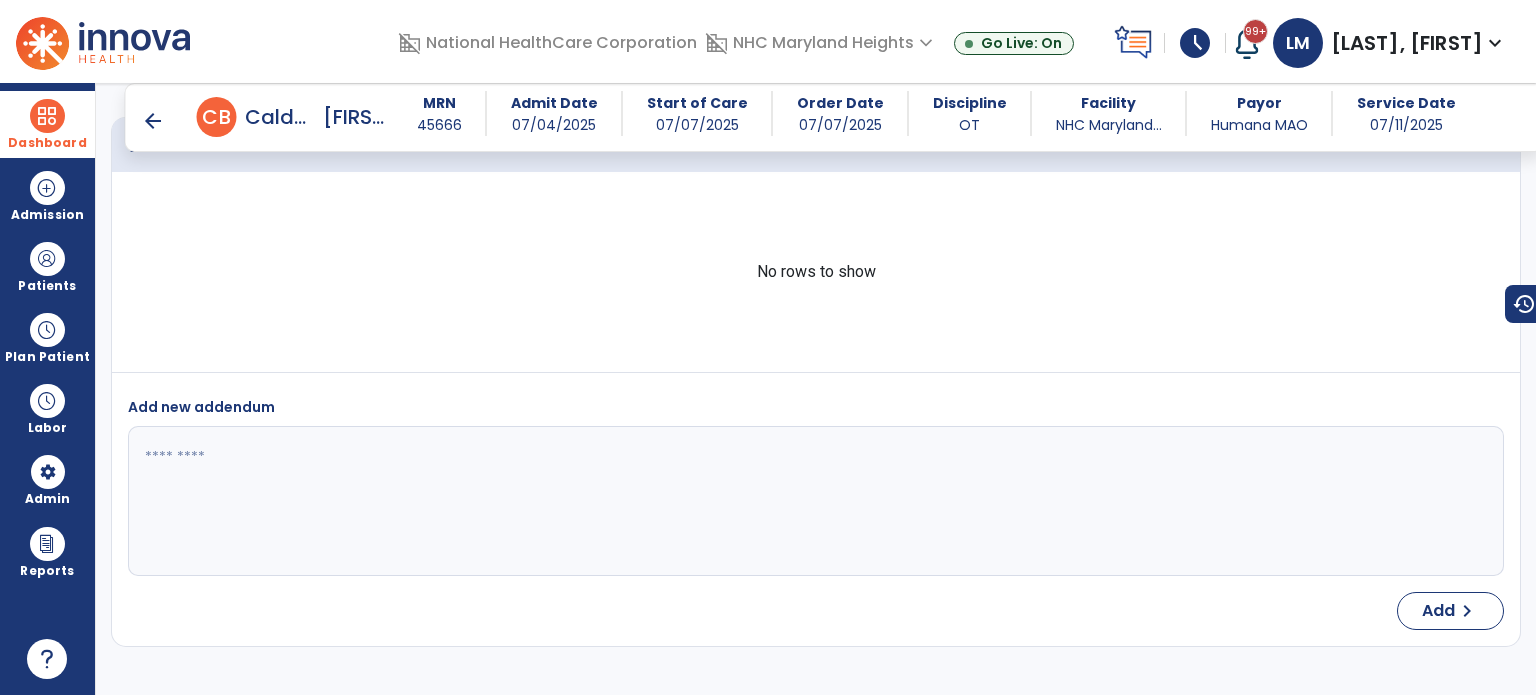 click on "schedule" at bounding box center [1195, 43] 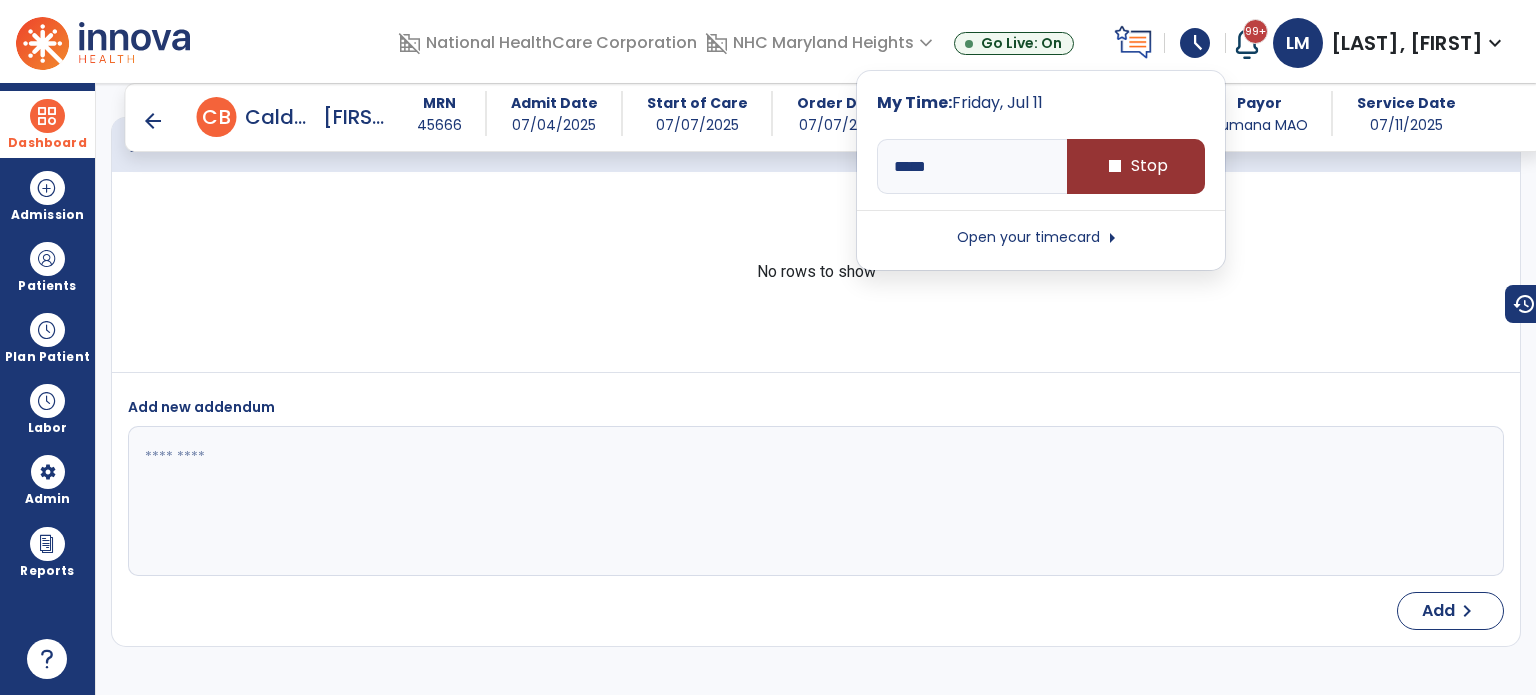 click on "stop  Stop" at bounding box center (1136, 166) 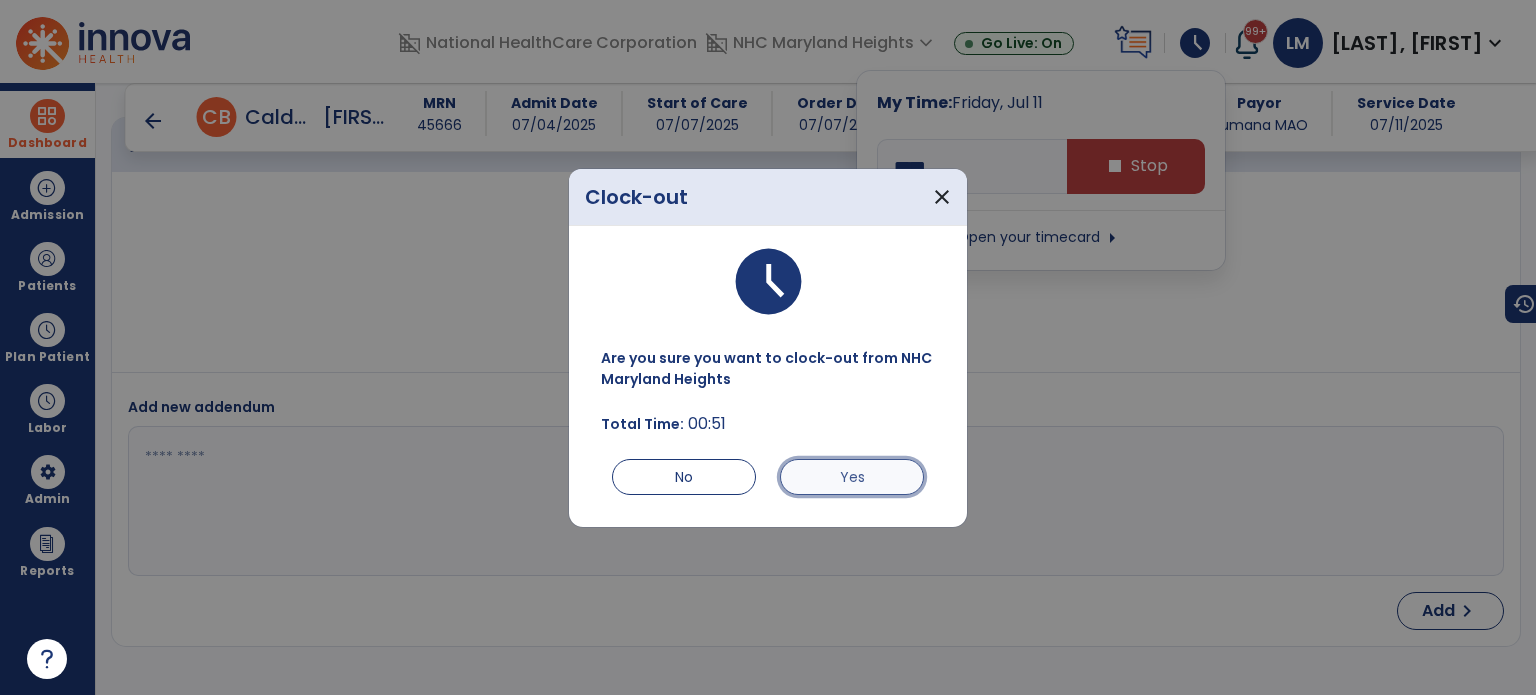 click on "Yes" at bounding box center [852, 477] 